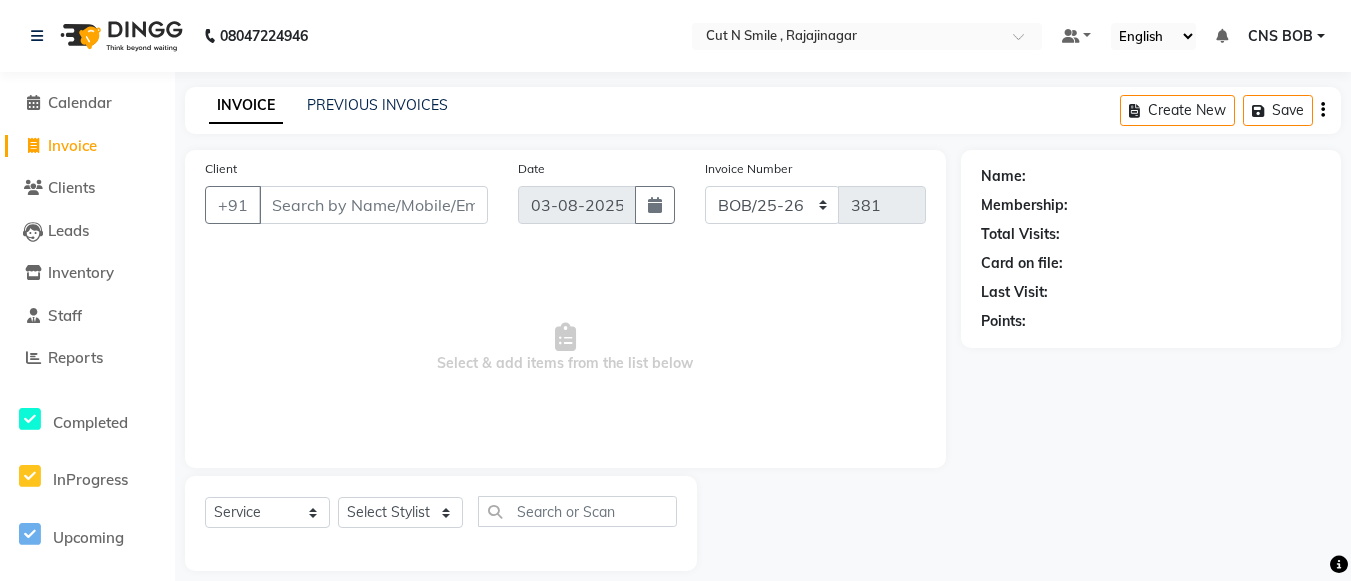 select on "service" 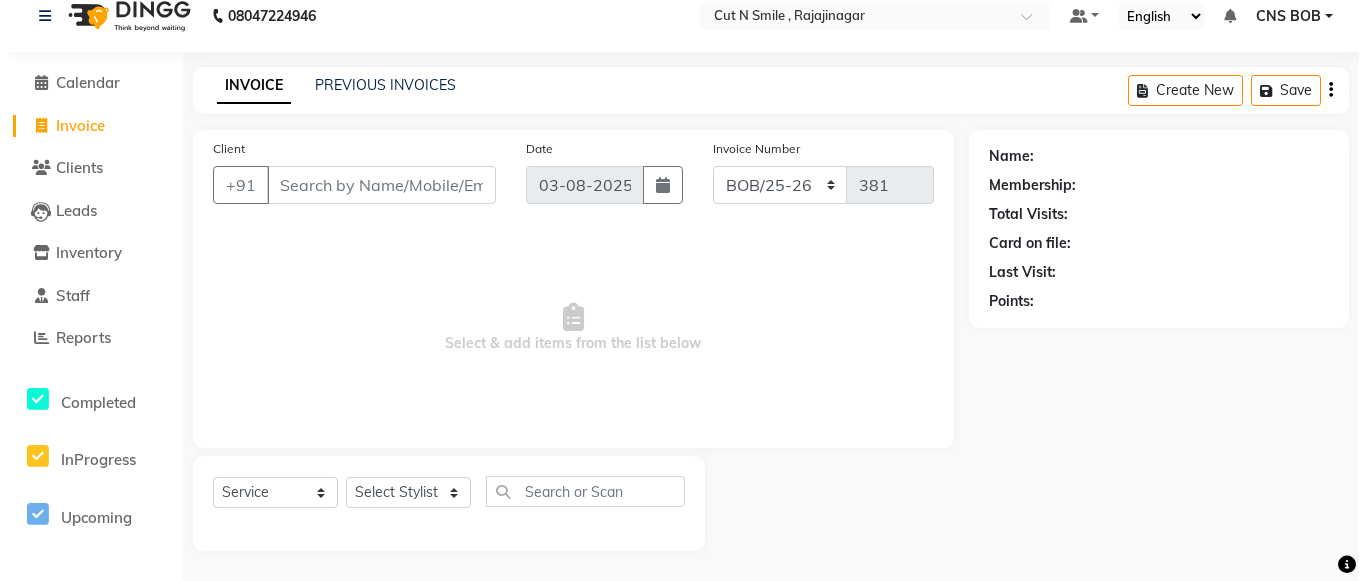 scroll, scrollTop: 0, scrollLeft: 0, axis: both 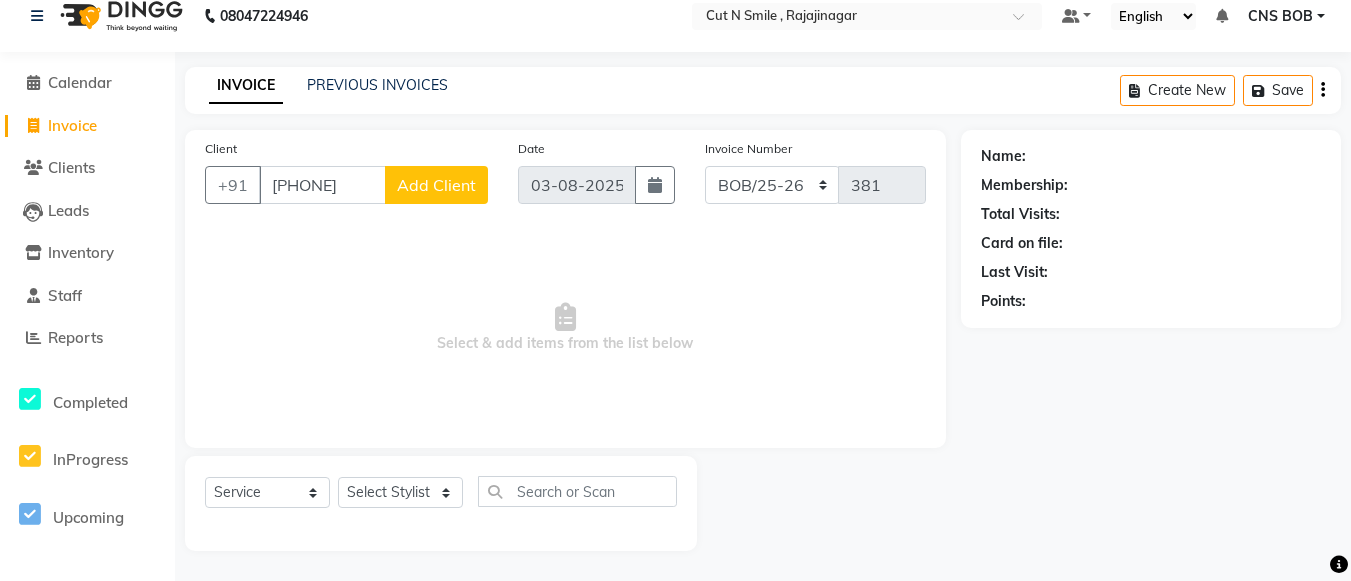 type on "[PHONE]" 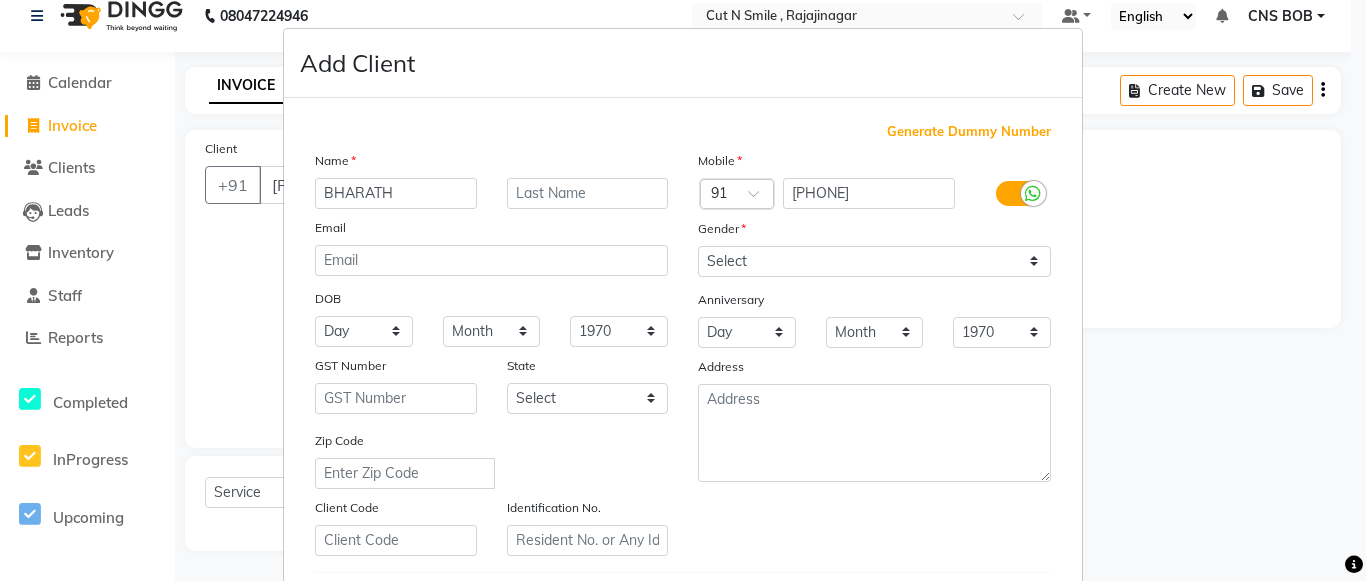 type on "BHARATH" 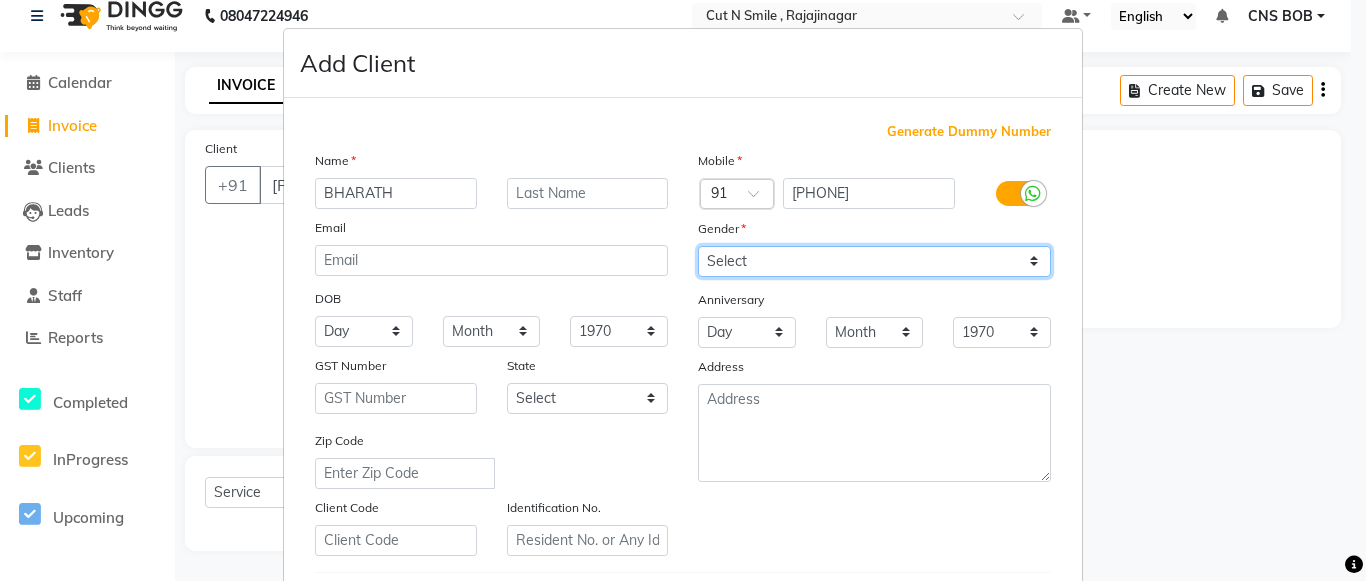 click on "Select Male Female Other Prefer Not To Say" at bounding box center [874, 261] 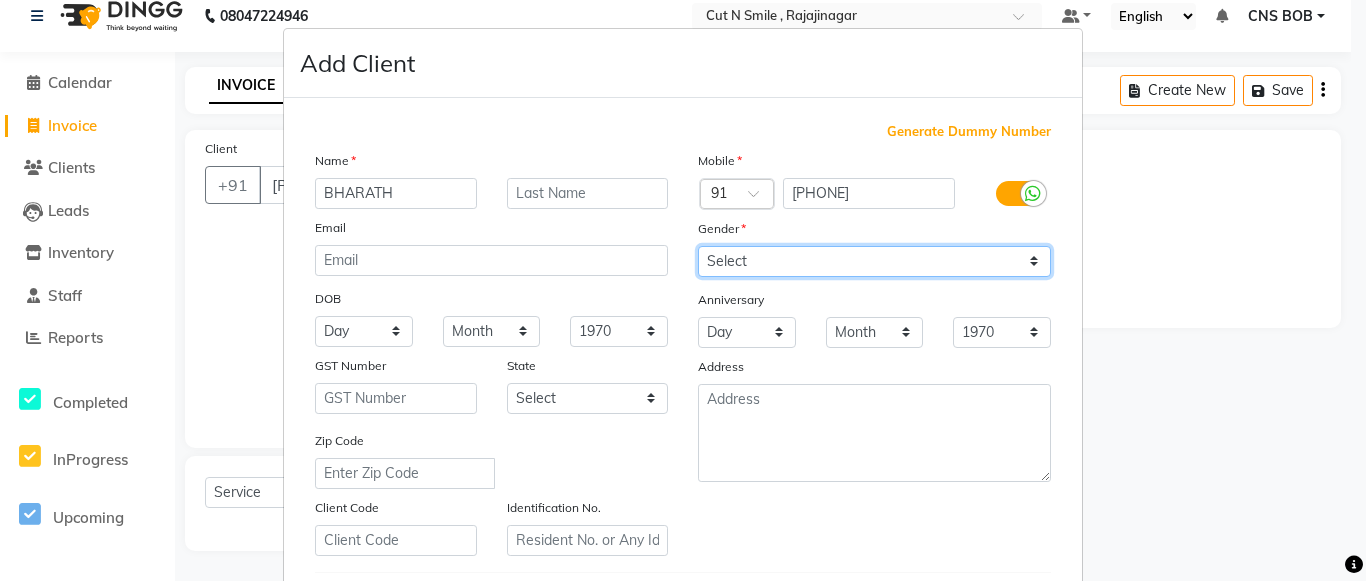 select on "male" 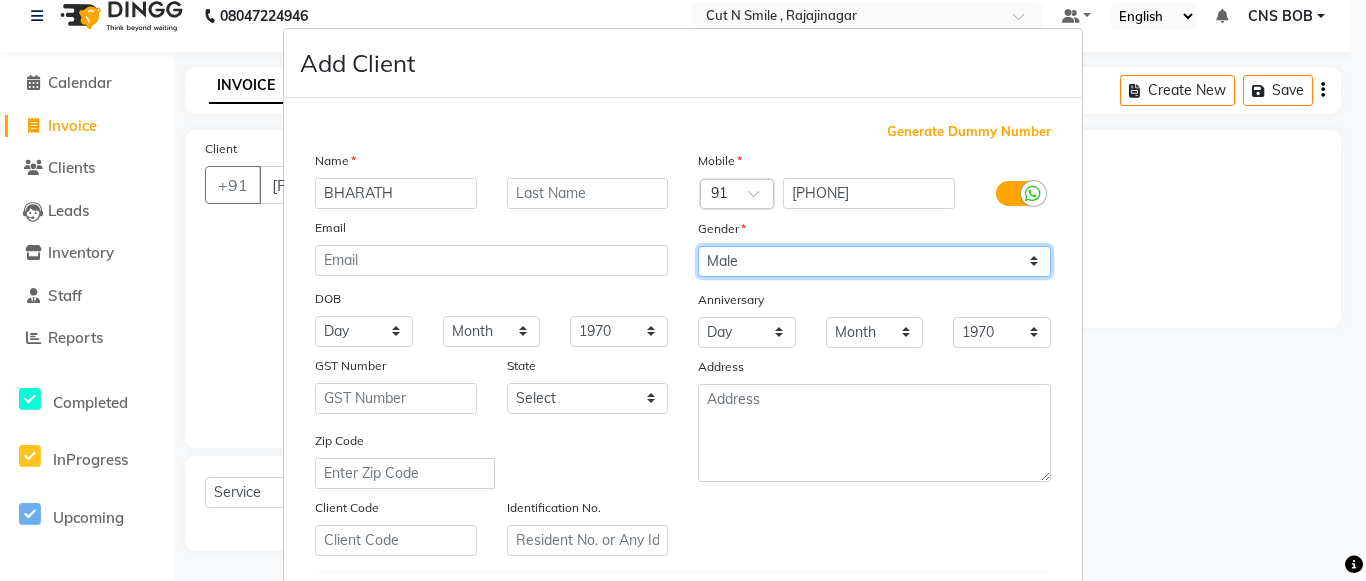click on "Select Male Female Other Prefer Not To Say" at bounding box center (874, 261) 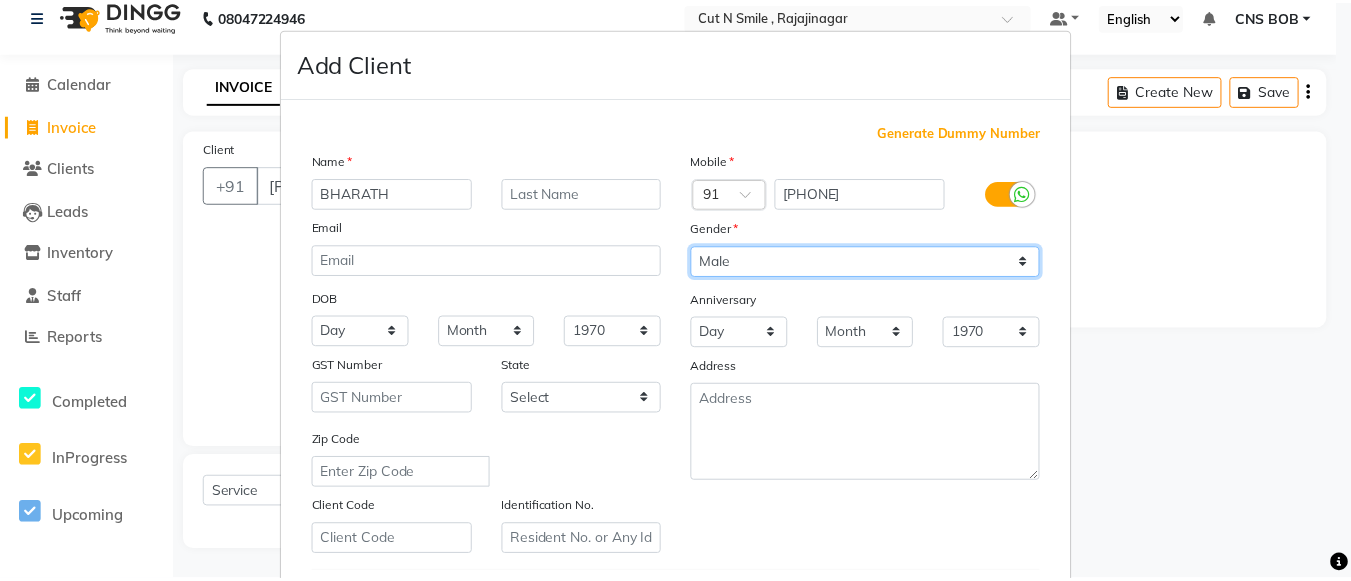 scroll, scrollTop: 342, scrollLeft: 0, axis: vertical 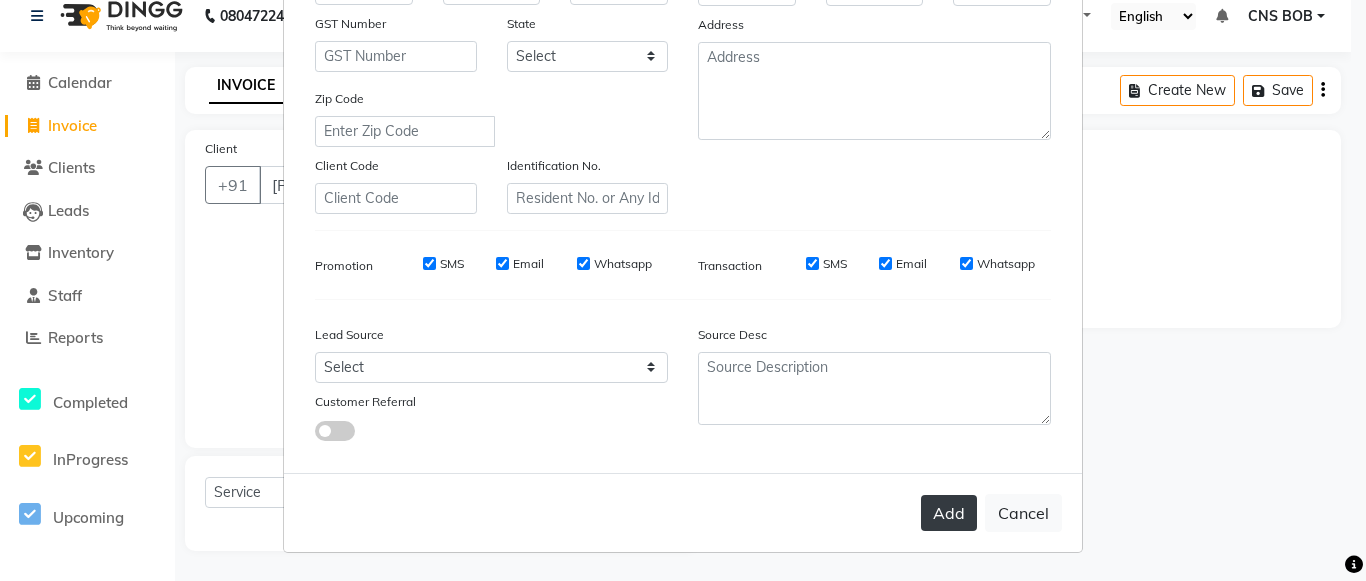 click on "Add" at bounding box center [949, 513] 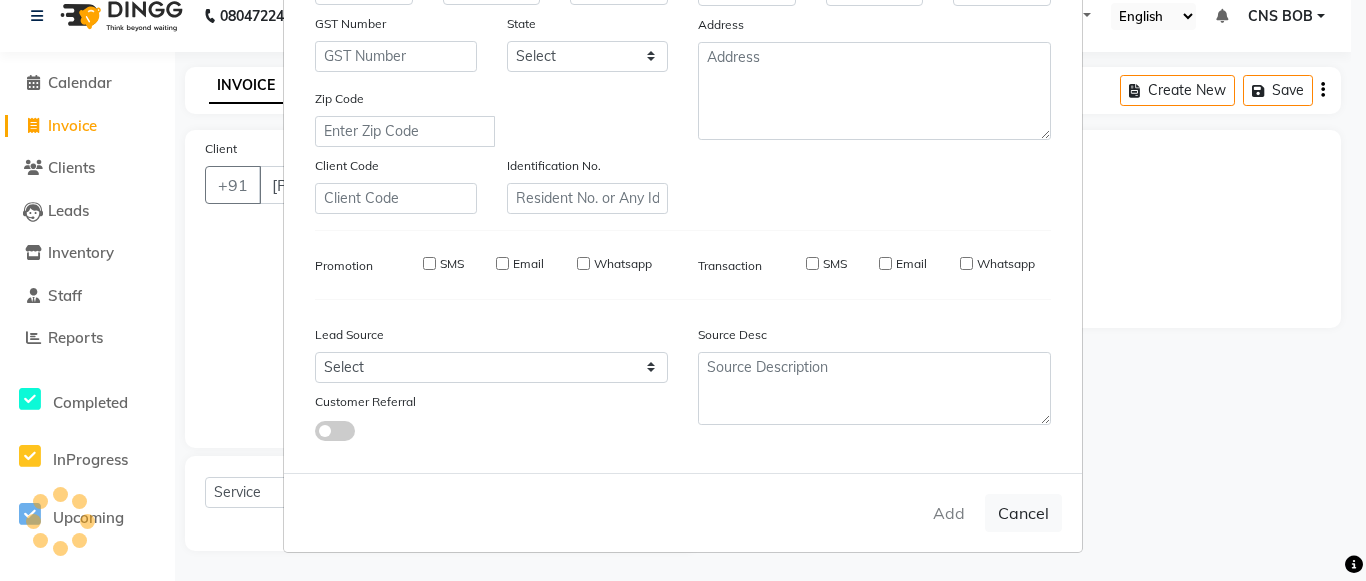 type 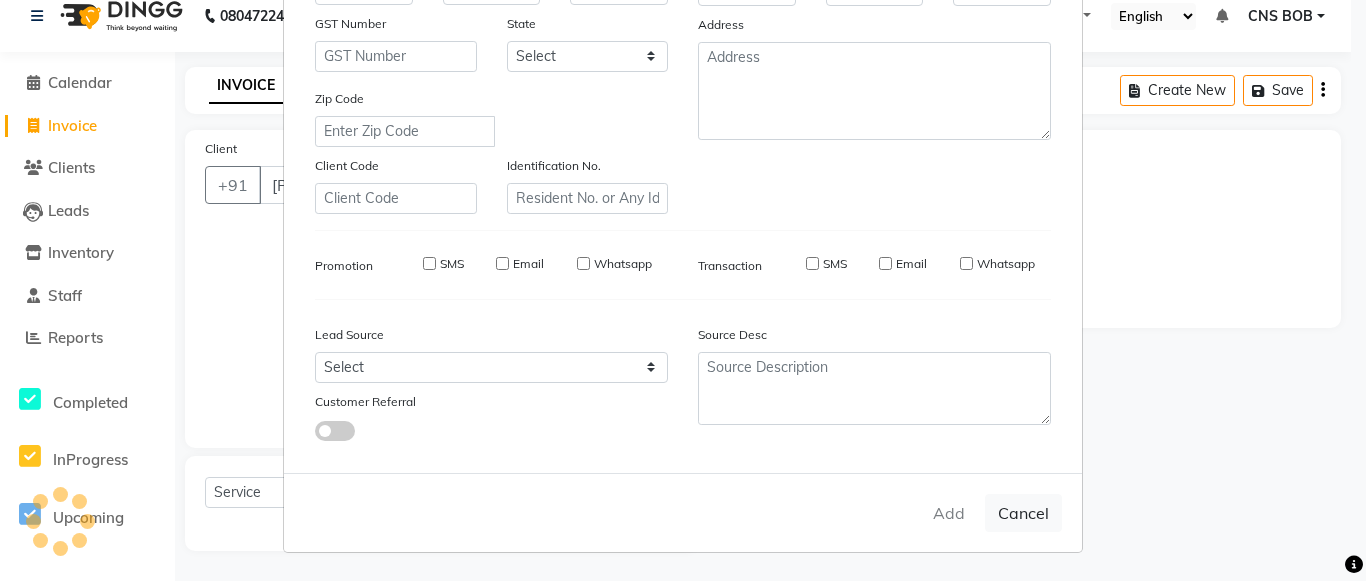 select 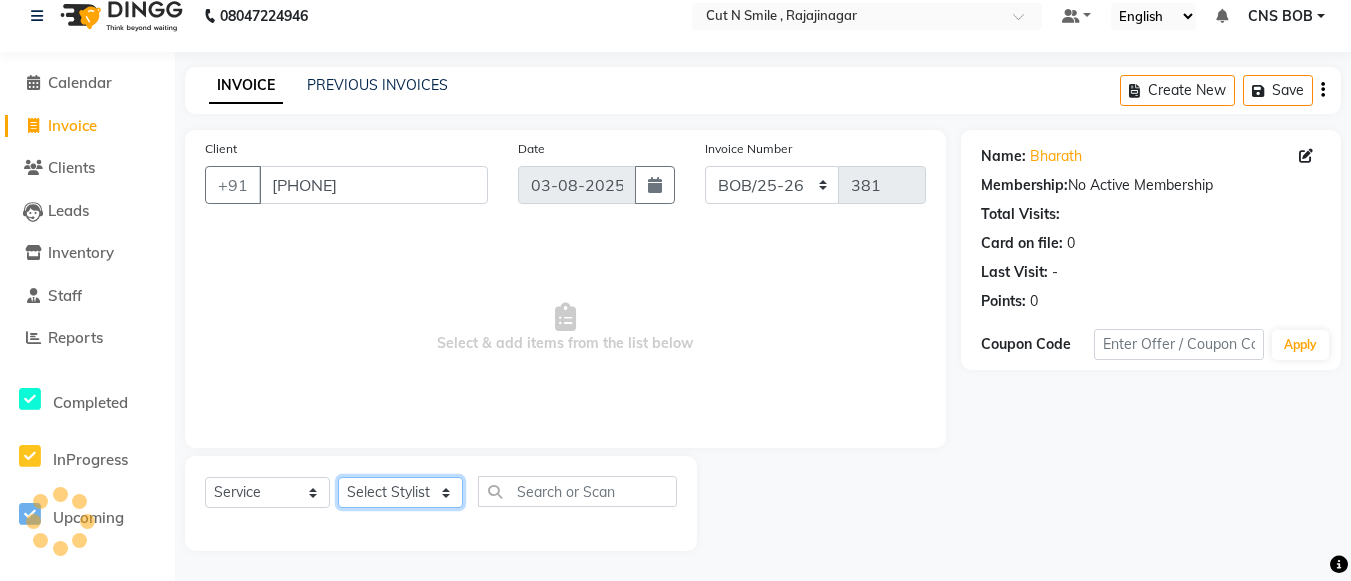 click on "Select Stylist Ali ML Ammu 3R Ankith VN Ash Mohammed 3R Atheek 3R Binitha 3R Bipana 4R CNS BOB  Cut N Smile 17M  Cut N Smile 3R Cut n Smile 4R Cut N Smile 9M Cut N Smile ML Cut N Smile V Fazil Ali 4R Govind VN Hema 4R Jayashree VN Karan VN Love 4R Mani Singh 3R Manu 4R  Muskaan VN Nadeem 4R N D M 4R NDM Alam 4R Noushad VN Pavan 4R Priya BOB Priyanka 3R Rahul 3R Ravi 3R Riya BOB Rohith 4R Roobina 3R Roopa 4R Rubina BOB Sahil Ahmed 3R Sahil Bhatti 4R Sameer 3R Sanajana BOB  Sanjana BOB Sarita VN Shaan 4R Shahid 4R Shakir VN Shanavaaz BOB Shiney 3R Shivu Raj 4R Srijana BOB Sunil Laddi 4R Sunny VN Supriya BOB Sushmitha 4R Vakeel 3R Varas 4R Varas BOB Vishwa VN" 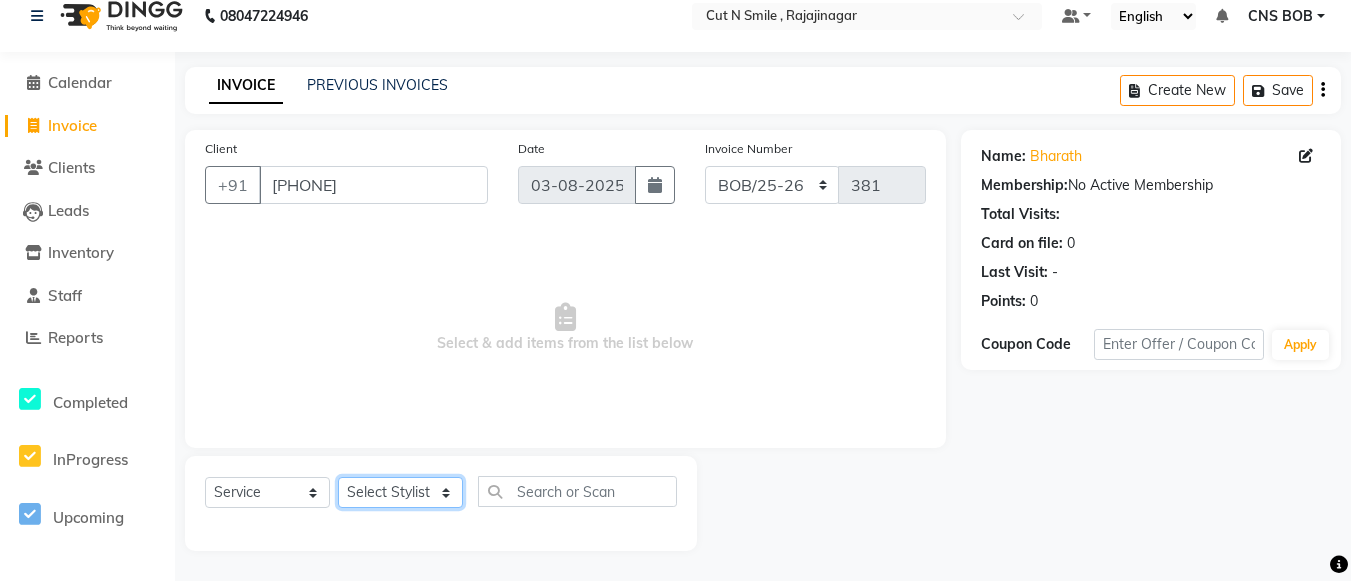 select on "[NUMBER]" 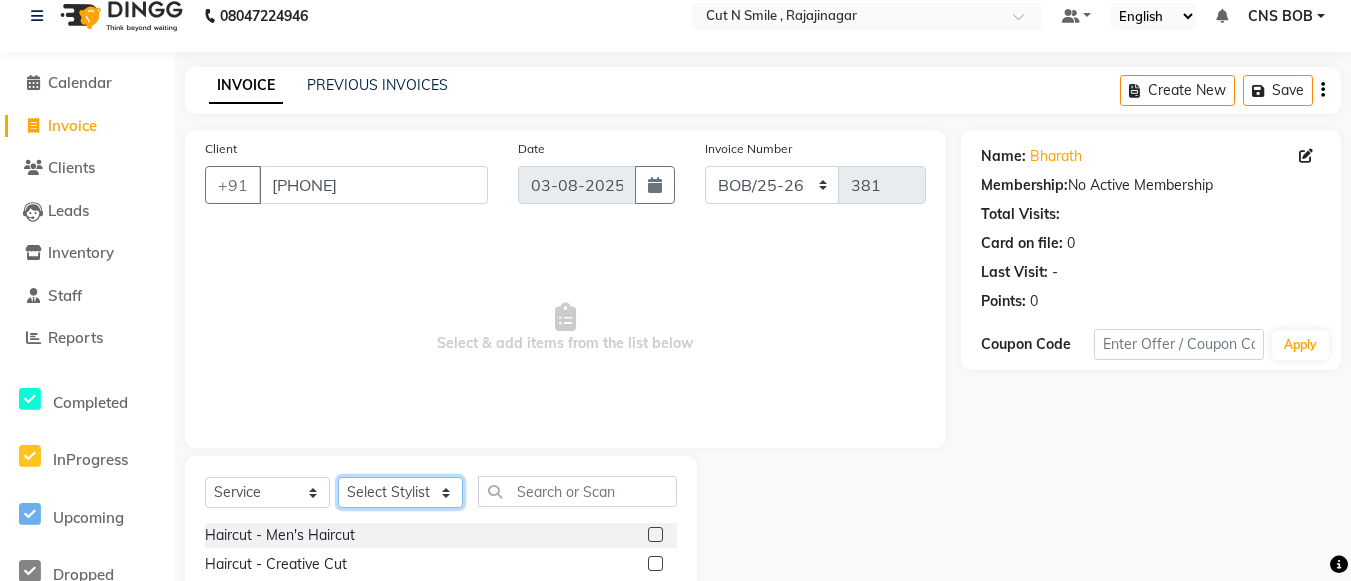 scroll, scrollTop: 220, scrollLeft: 0, axis: vertical 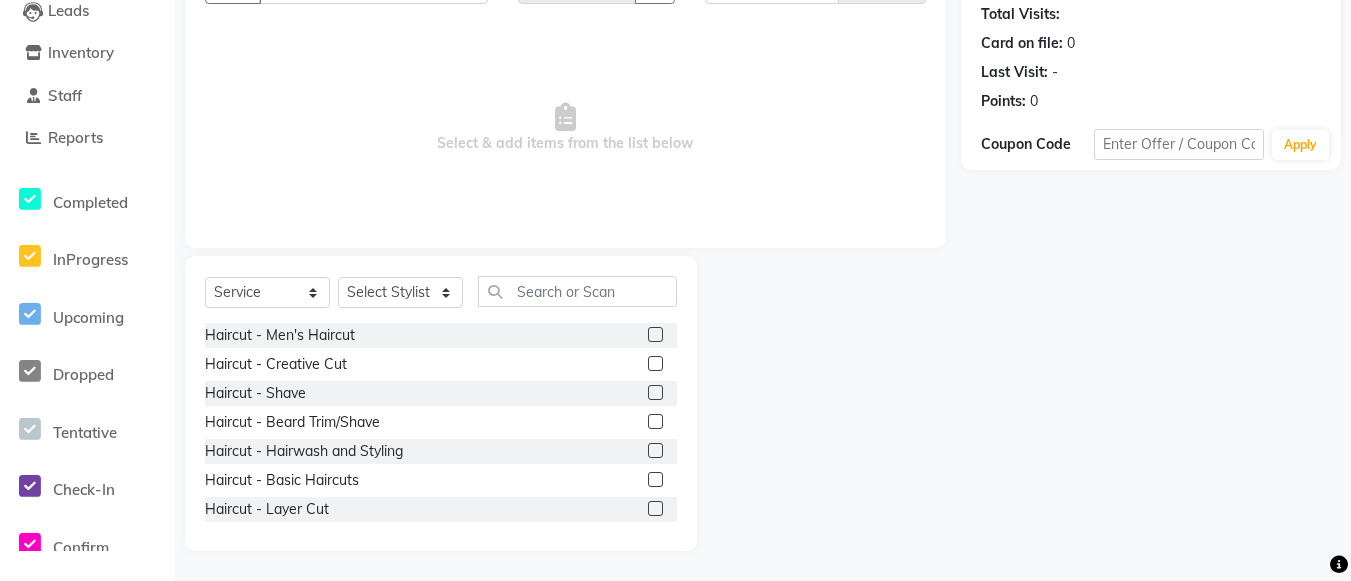 click 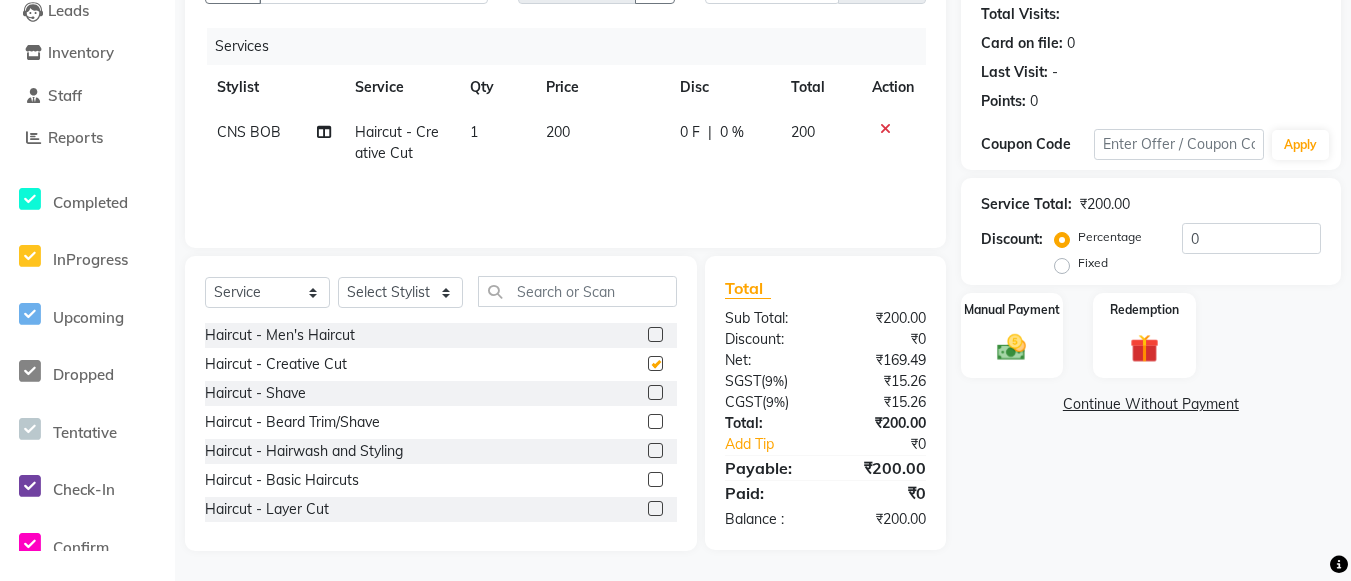 checkbox on "false" 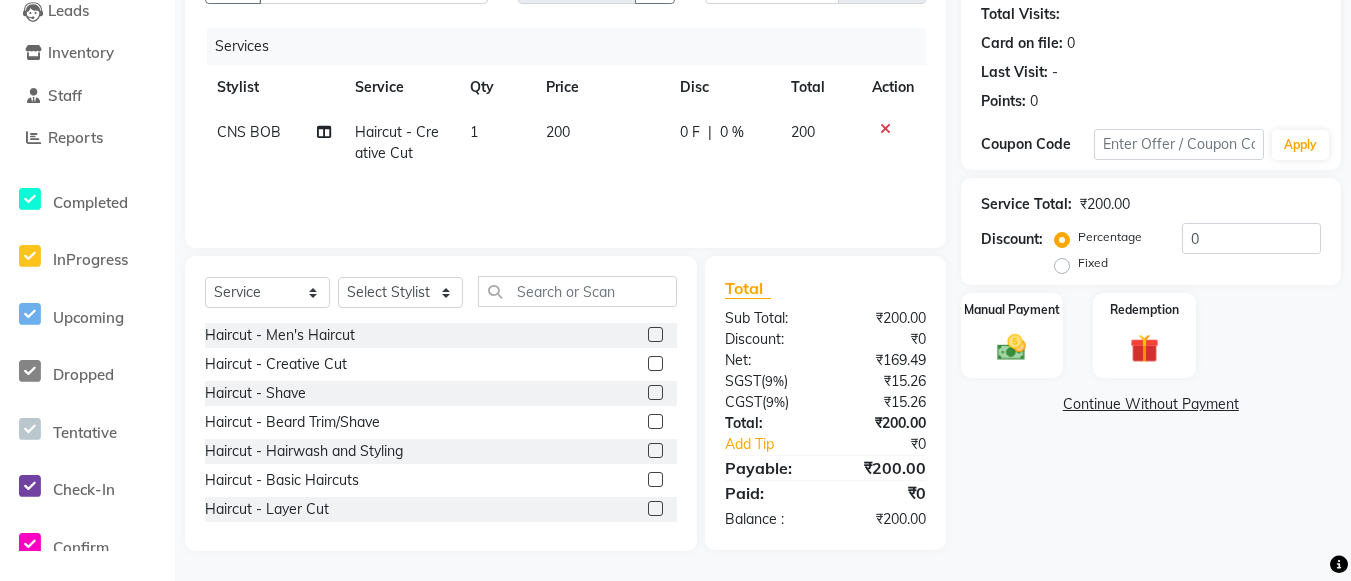click 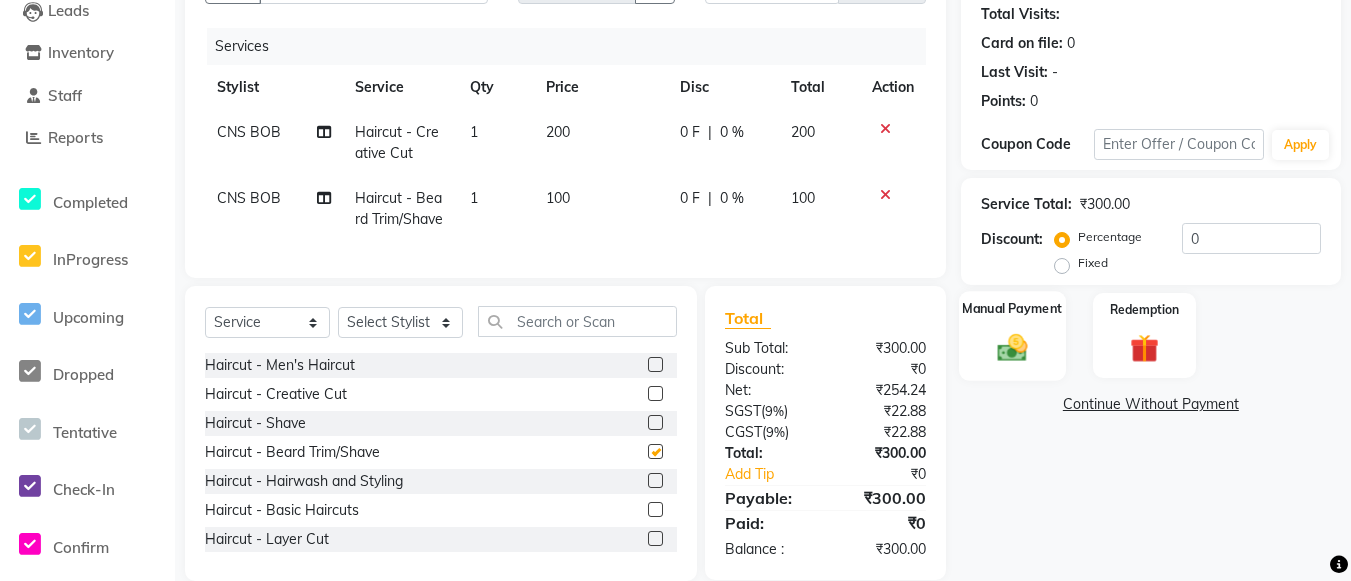 checkbox on "false" 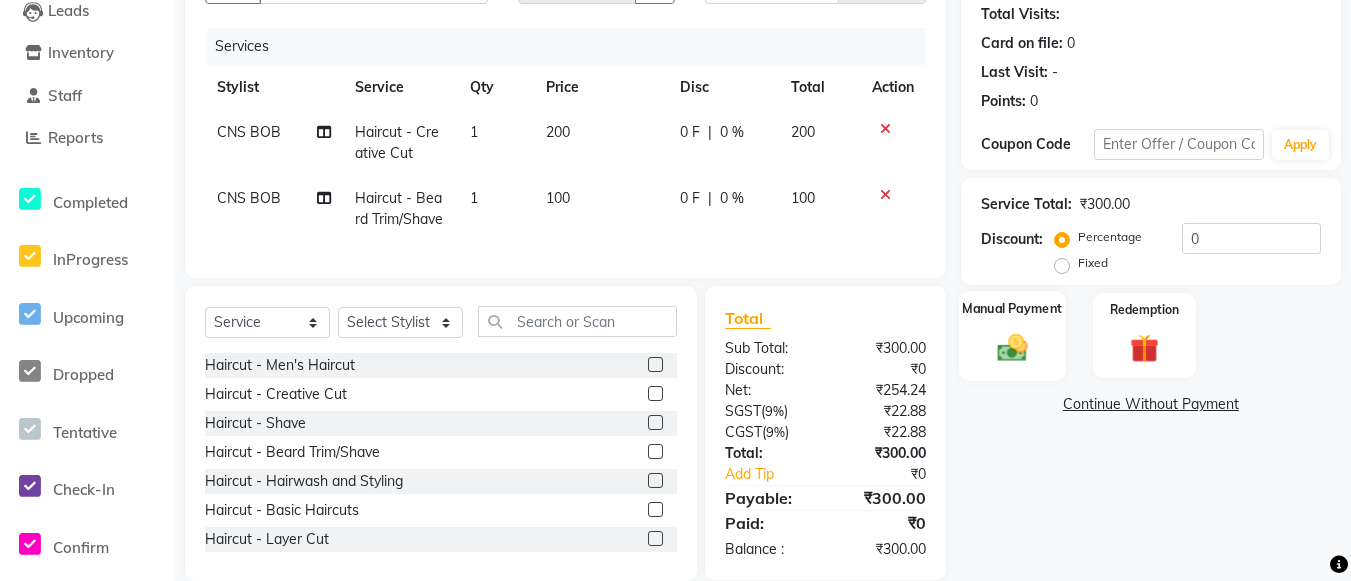 click on "Manual Payment" 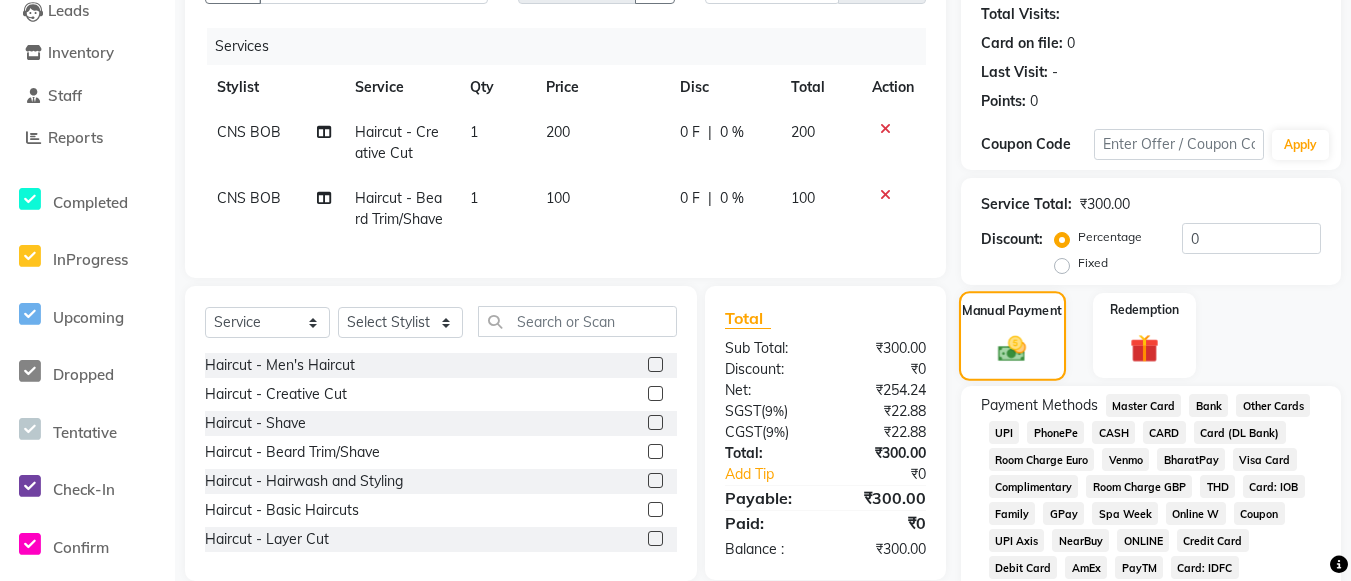 scroll, scrollTop: 301, scrollLeft: 0, axis: vertical 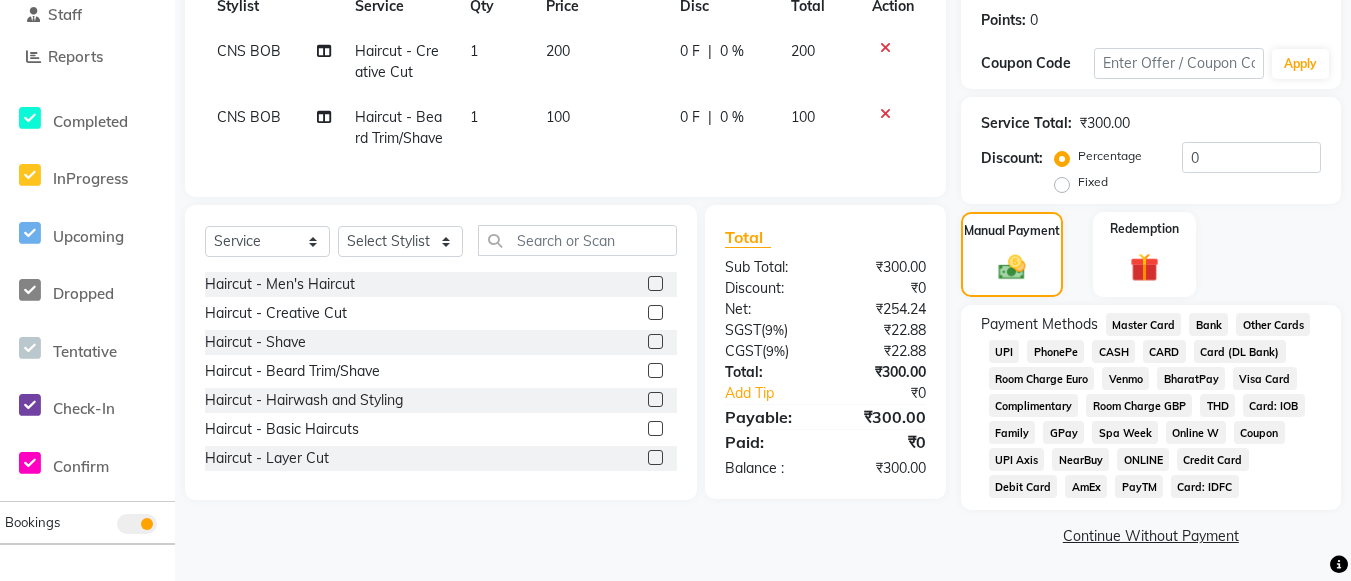 click on "CARD" 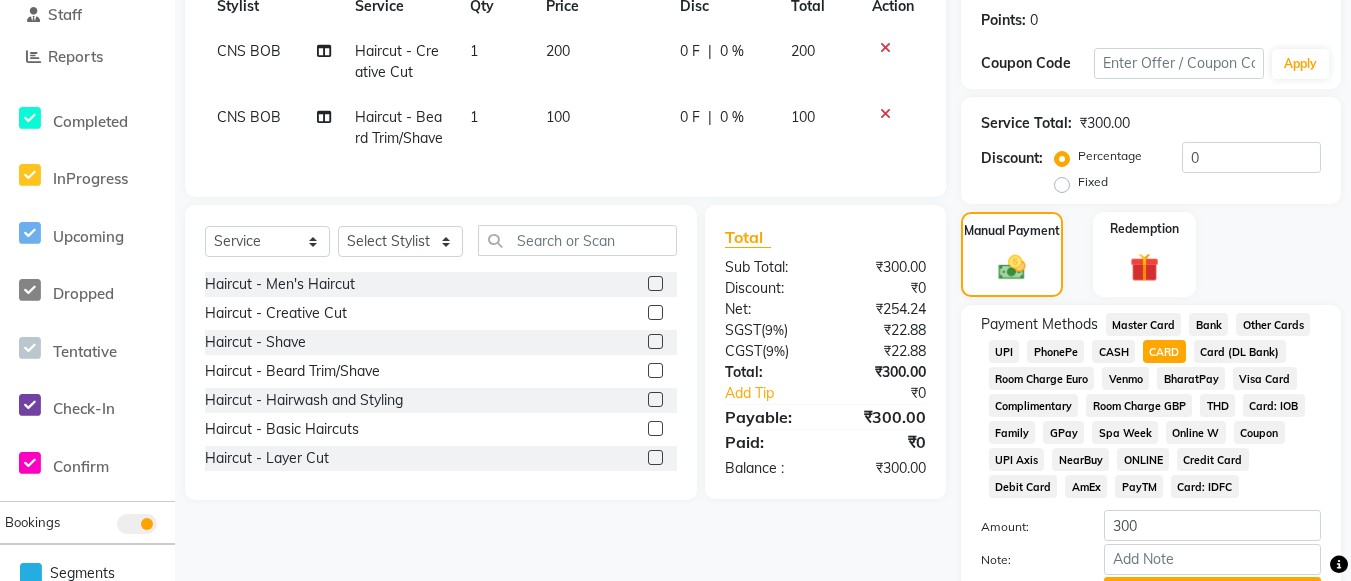 scroll, scrollTop: 407, scrollLeft: 0, axis: vertical 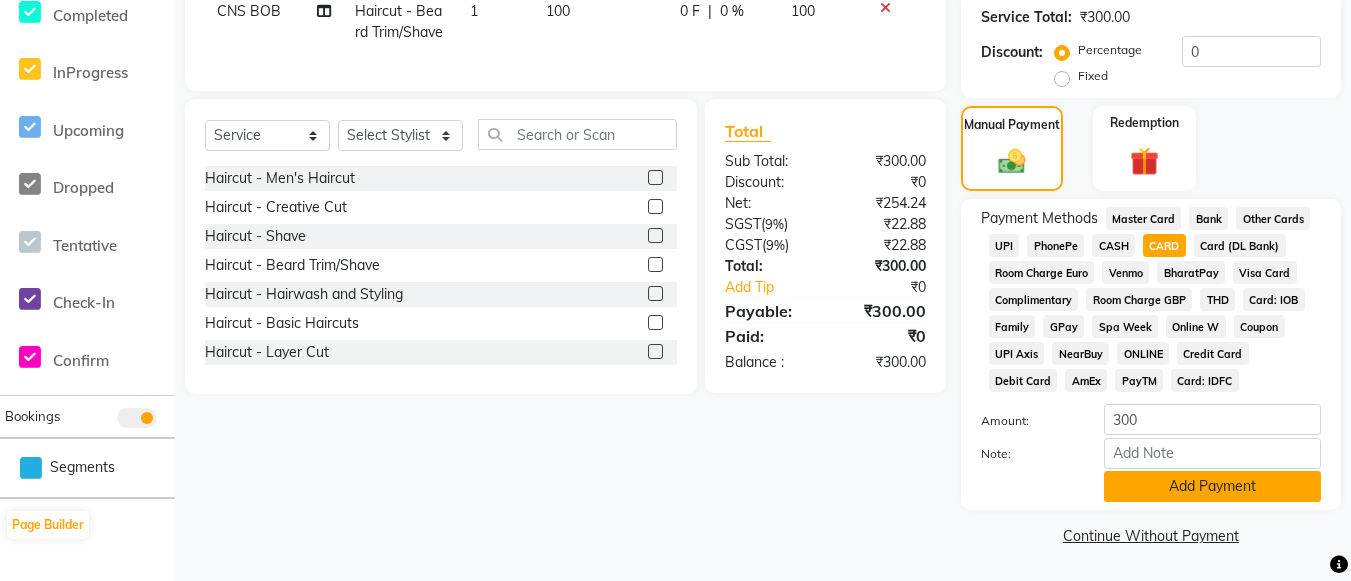 click on "Add Payment" 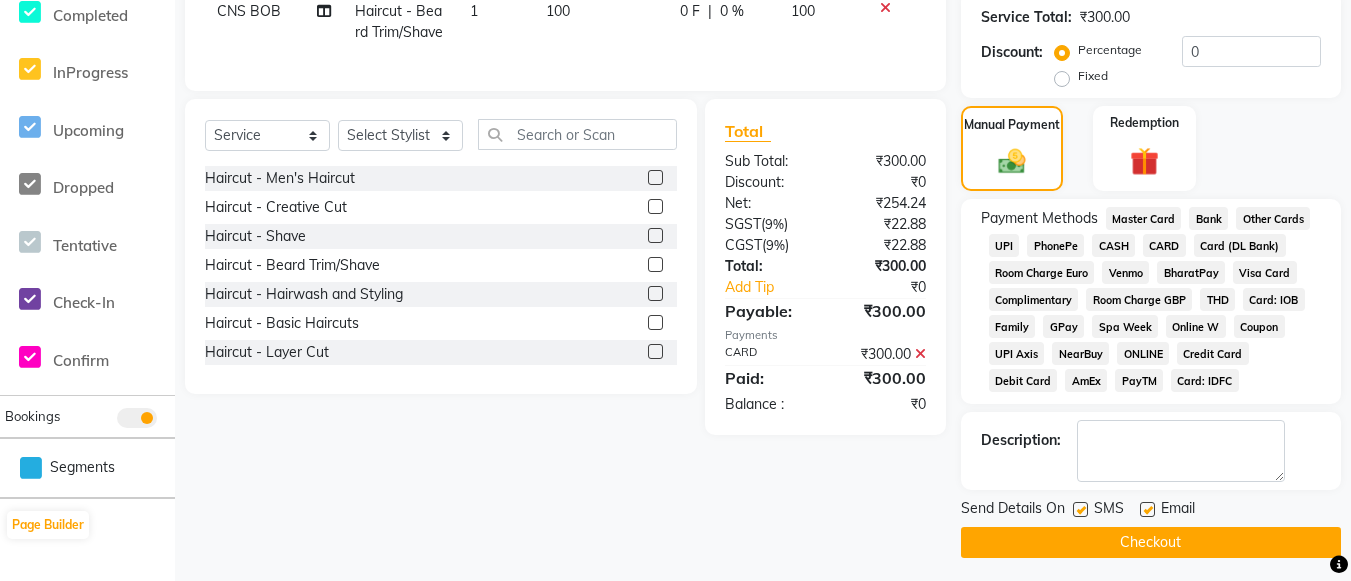click on "Checkout" 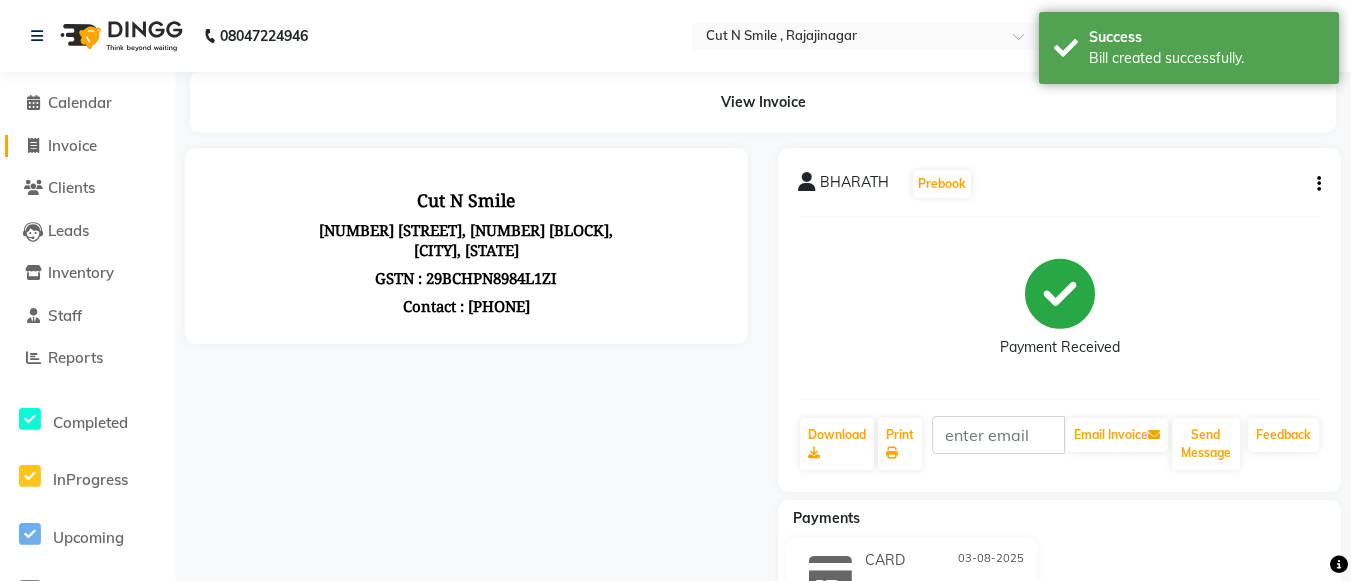 scroll, scrollTop: 0, scrollLeft: 0, axis: both 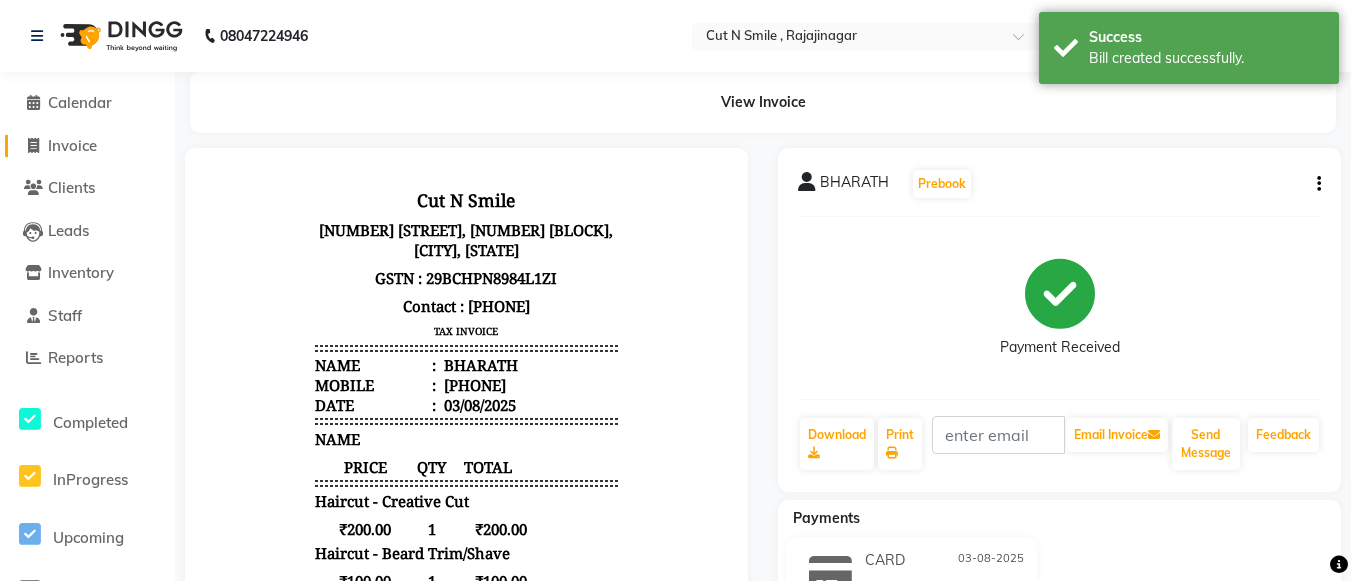 click on "Invoice" 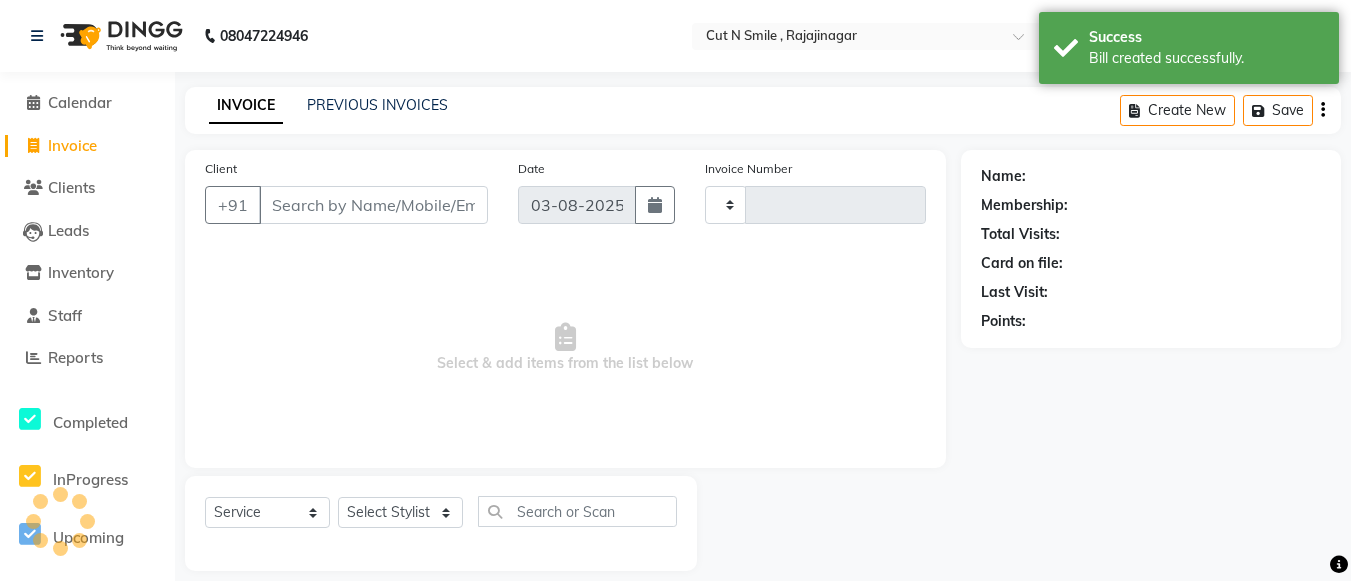 scroll, scrollTop: 20, scrollLeft: 0, axis: vertical 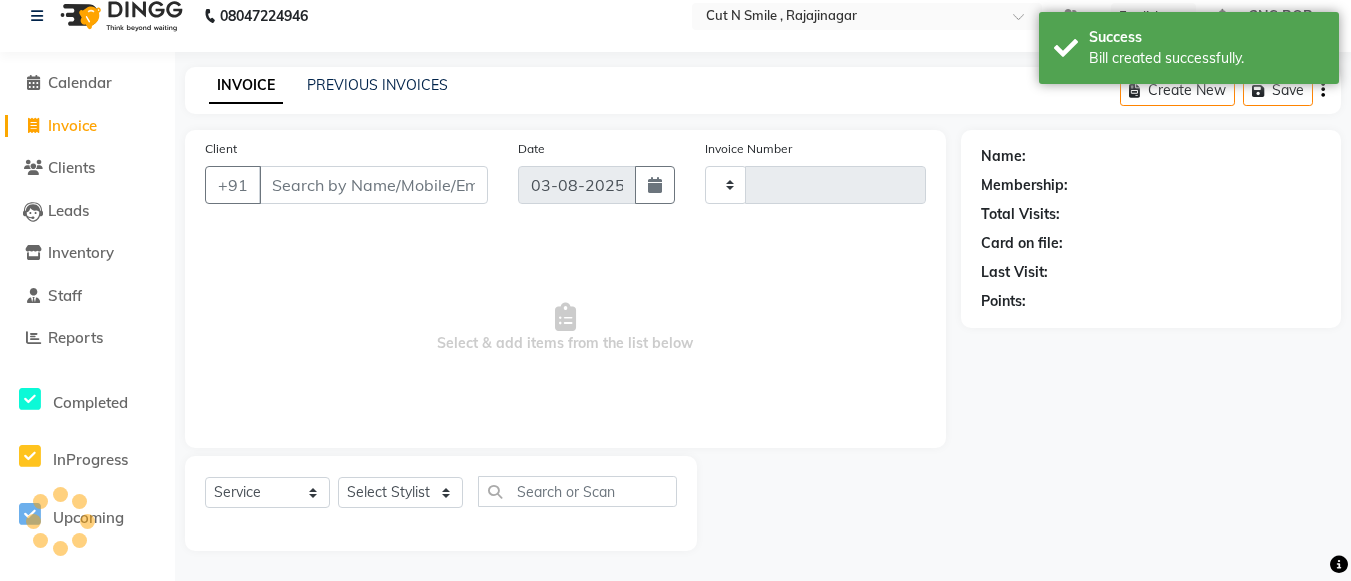 type on "116" 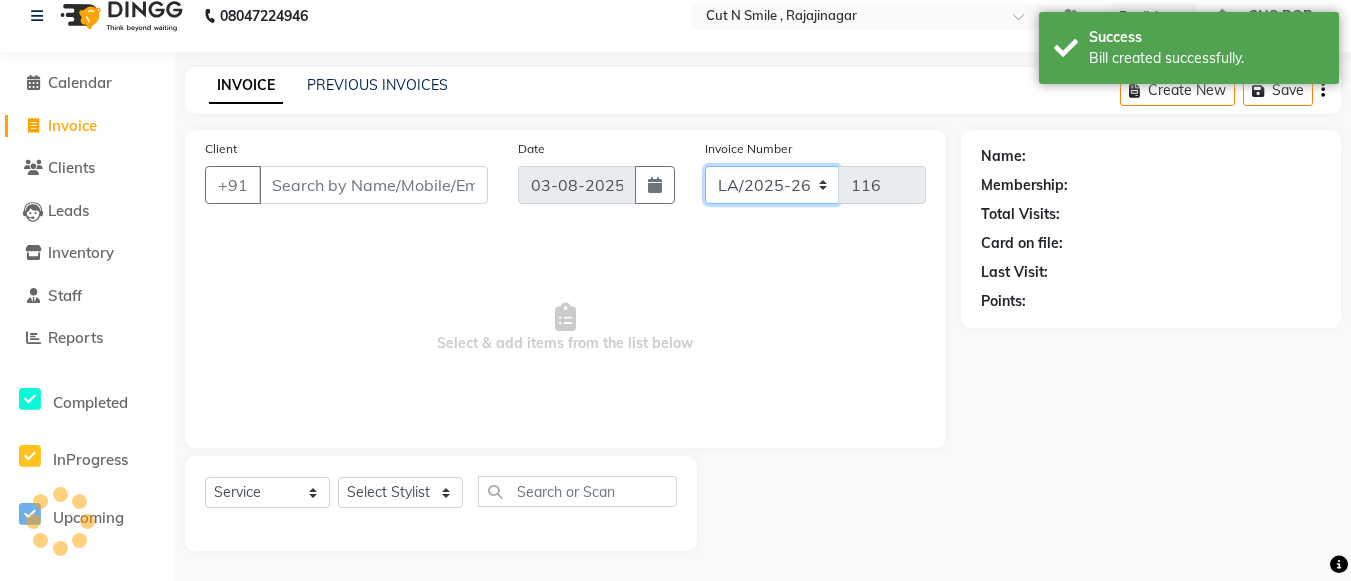 click on "BOB/25-26 LA/2025-26 SH/25 CH/25 SA/25" 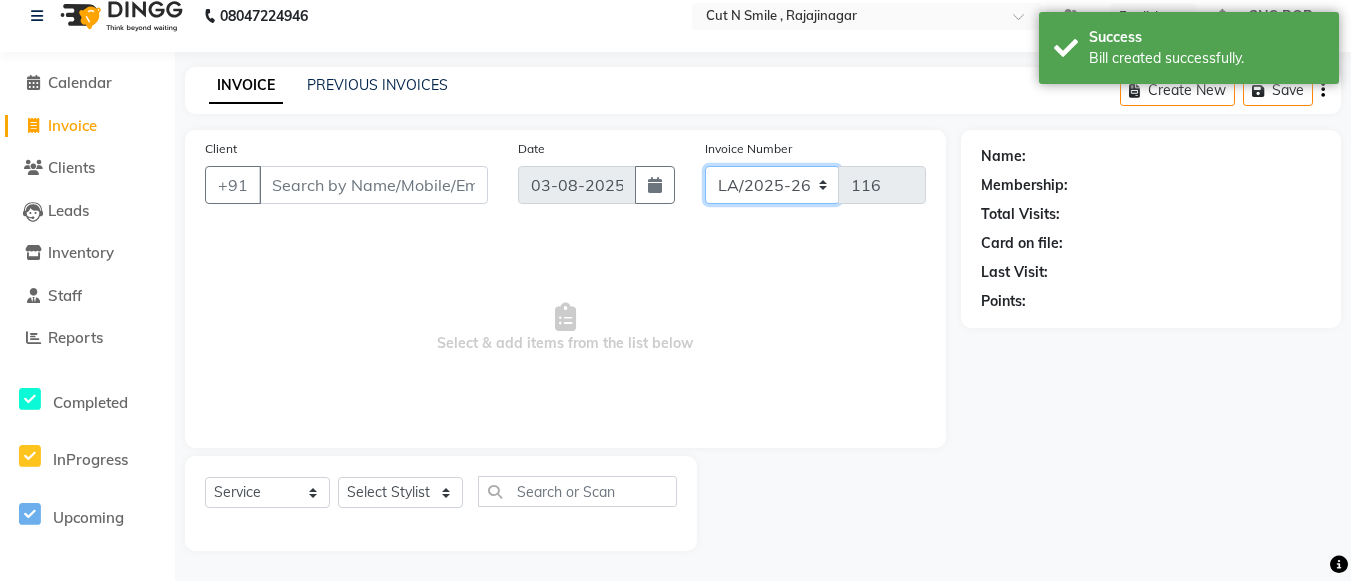 select on "8154" 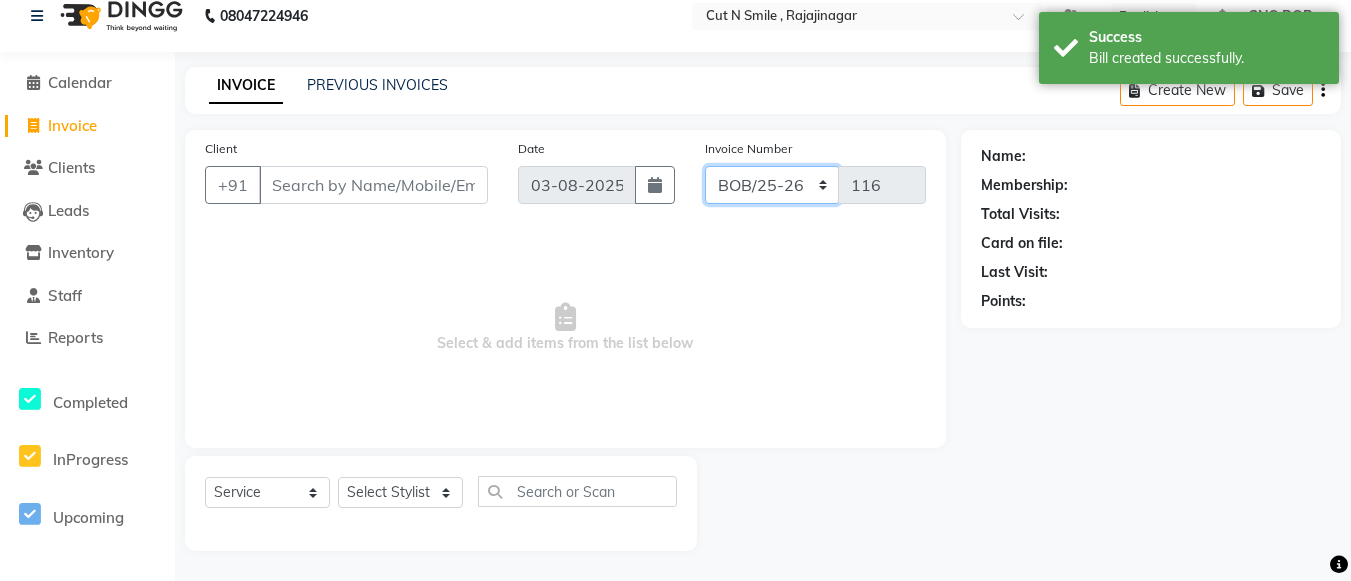 click on "BOB/25-26 LA/2025-26 SH/25 CH/25 SA/25" 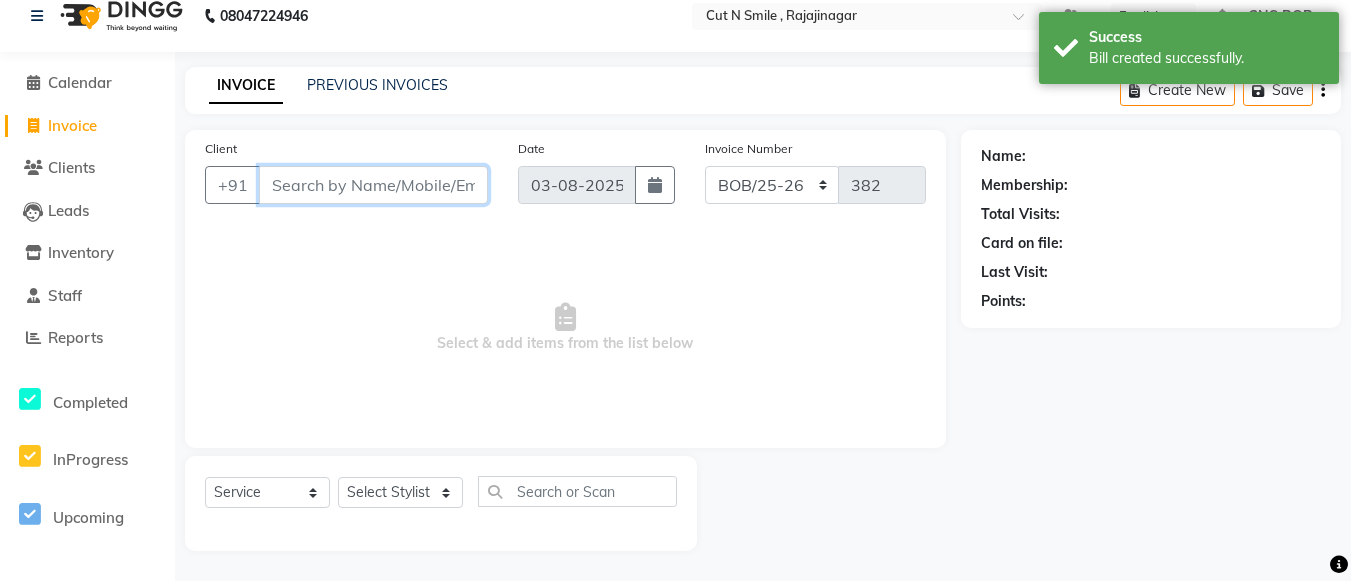 click on "Client" at bounding box center [373, 185] 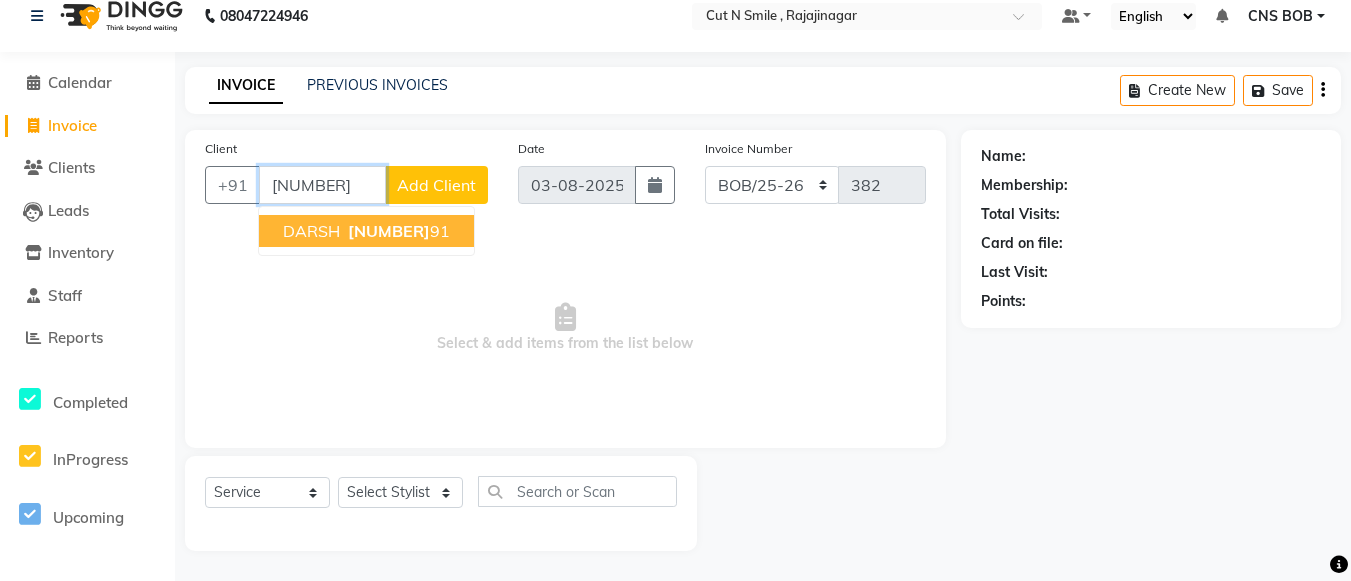 click on "[NUMBER]" at bounding box center (389, 231) 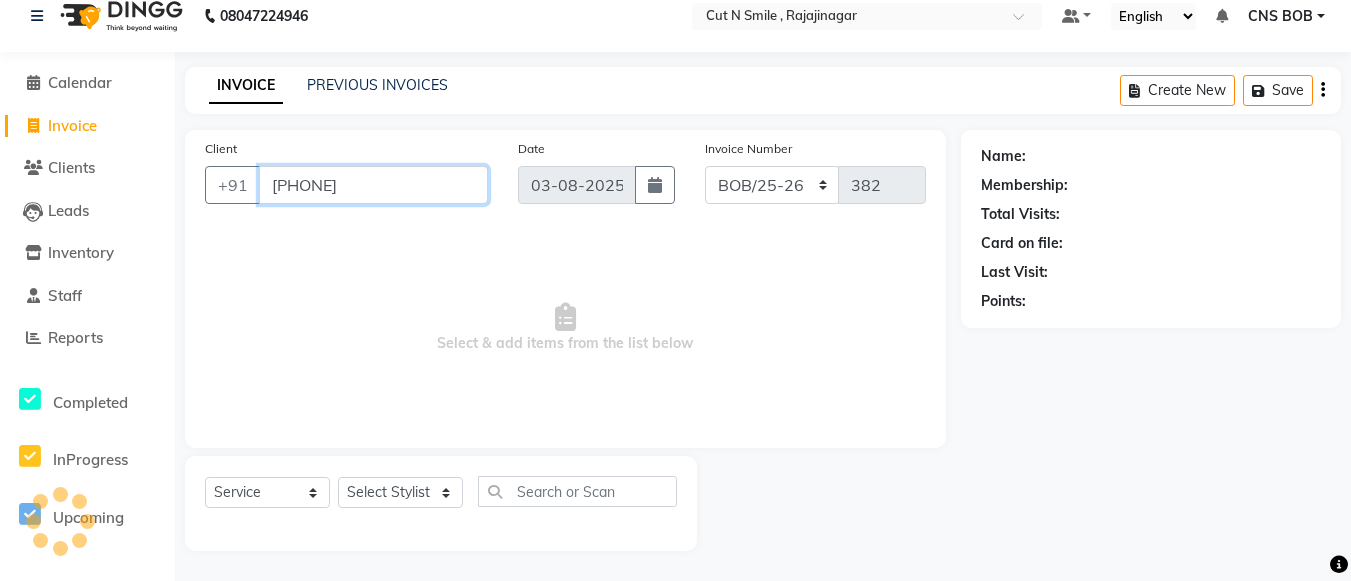 type on "[PHONE]" 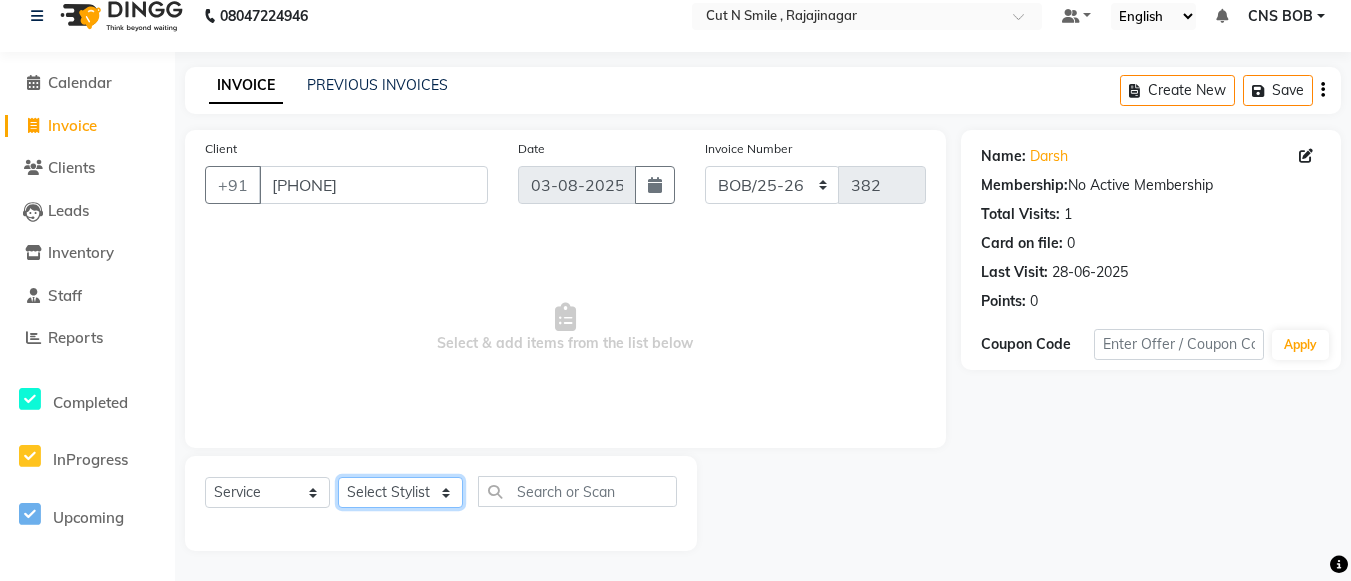 click on "Select Stylist Ali ML Ammu 3R Ankith VN Ash Mohammed 3R Atheek 3R Binitha 3R Bipana 4R CNS BOB  Cut N Smile 17M  Cut N Smile 3R Cut n Smile 4R Cut N Smile 9M Cut N Smile ML Cut N Smile V Fazil Ali 4R Govind VN Hema 4R Jayashree VN Karan VN Love 4R Mani Singh 3R Manu 4R  Muskaan VN Nadeem 4R N D M 4R NDM Alam 4R Noushad VN Pavan 4R Priya BOB Priyanka 3R Rahul 3R Ravi 3R Riya BOB Rohith 4R Roobina 3R Roopa 4R Rubina BOB Sahil Ahmed 3R Sahil Bhatti 4R Sameer 3R Sanajana BOB  Sanjana BOB Sarita VN Shaan 4R Shahid 4R Shakir VN Shanavaaz BOB Shiney 3R Shivu Raj 4R Srijana BOB Sunil Laddi 4R Sunny VN Supriya BOB Sushmitha 4R Vakeel 3R Varas 4R Varas BOB Vishwa VN" 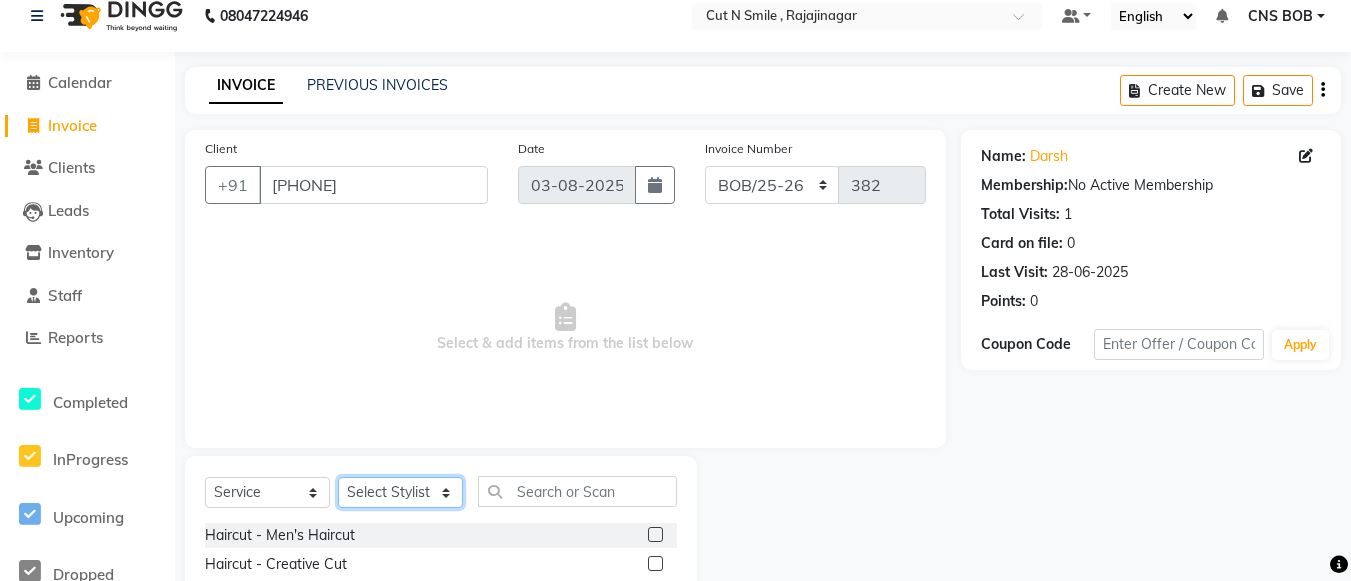 scroll, scrollTop: 220, scrollLeft: 0, axis: vertical 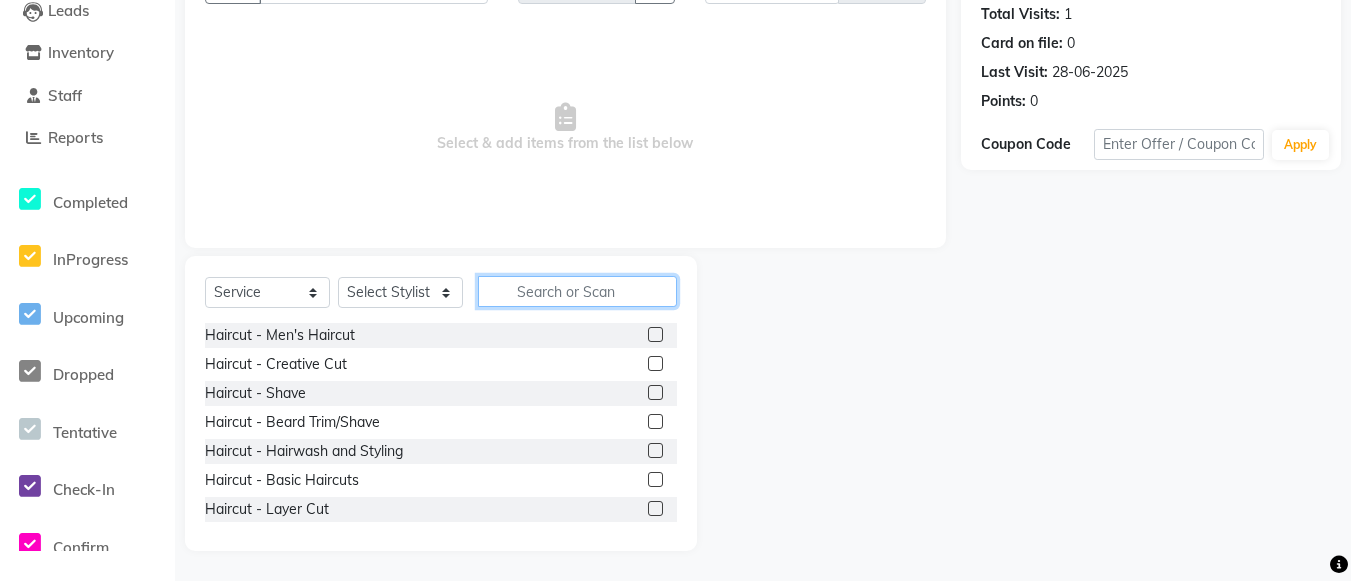 click 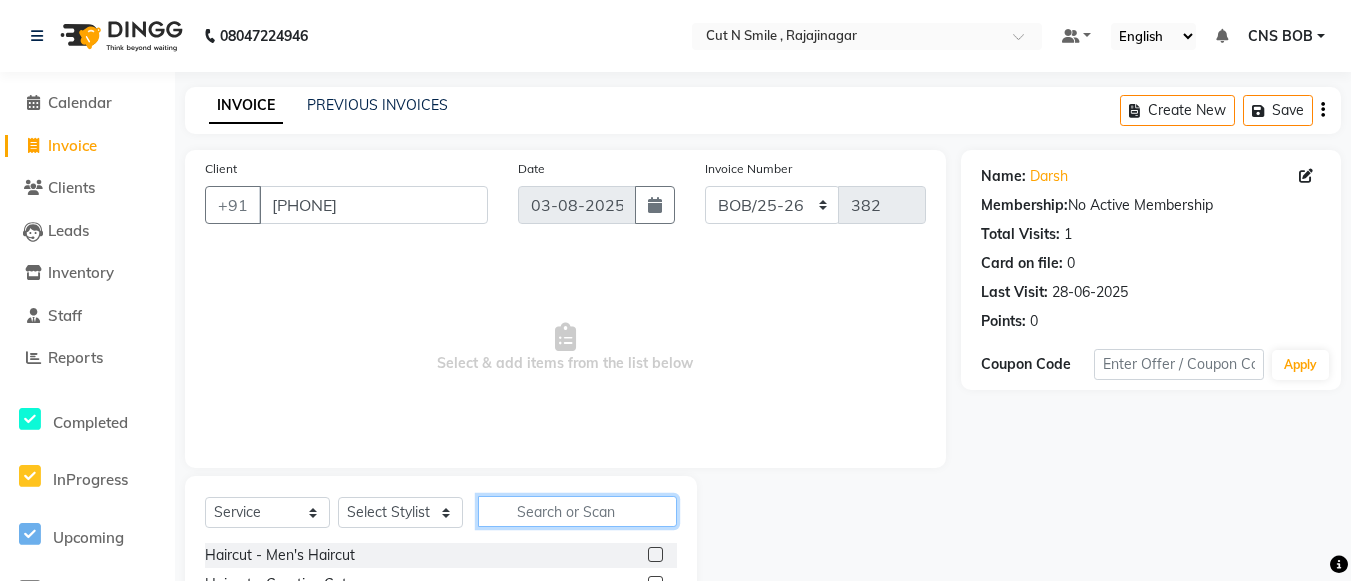 scroll, scrollTop: 220, scrollLeft: 0, axis: vertical 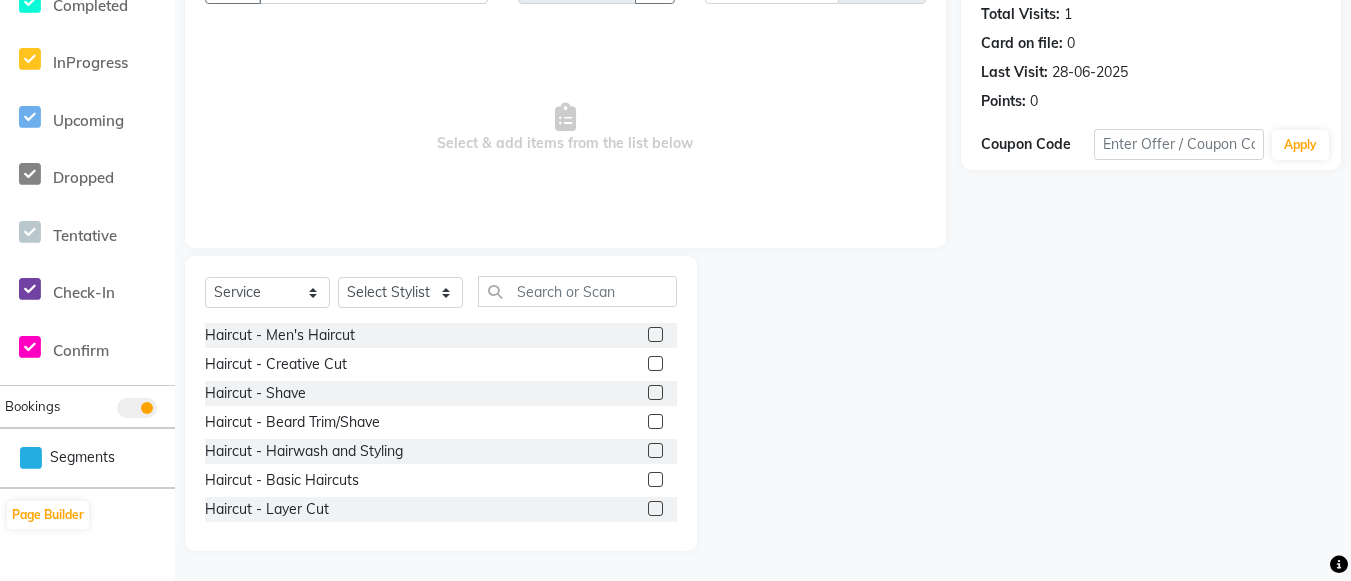 click 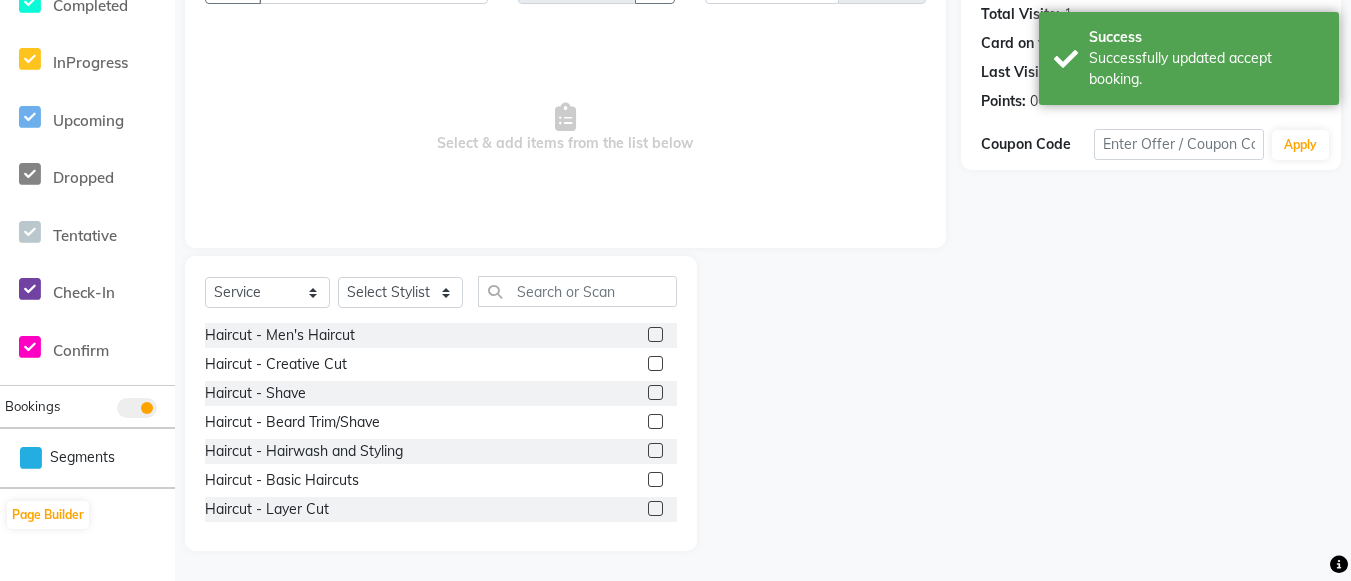 scroll, scrollTop: 0, scrollLeft: 0, axis: both 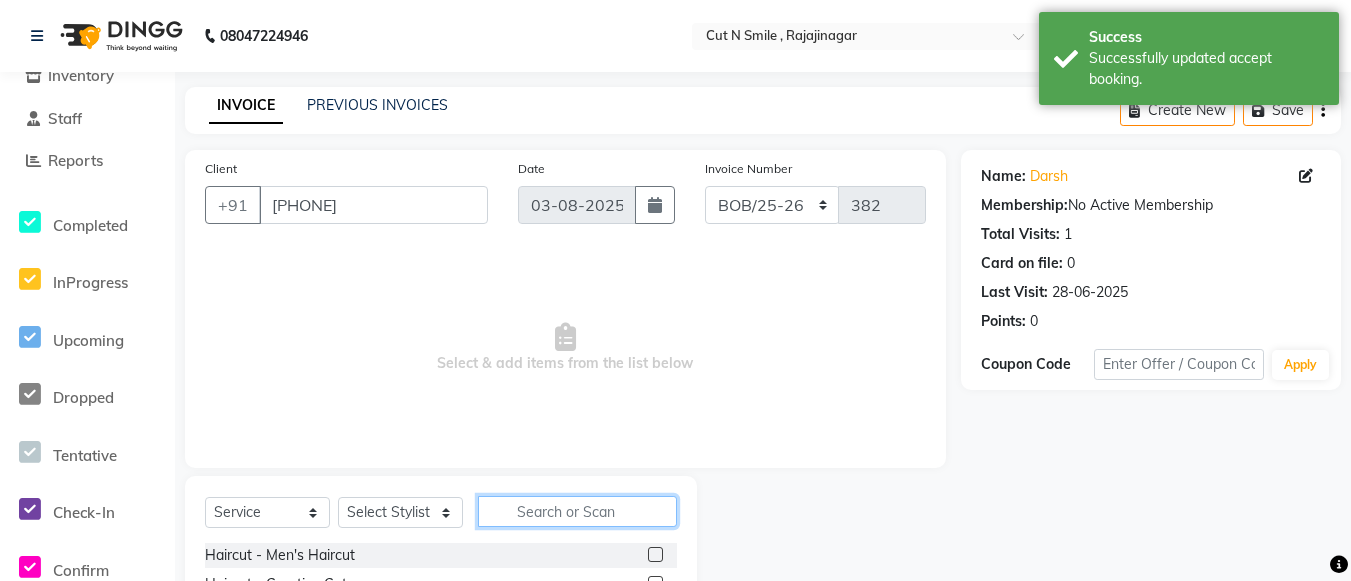 click 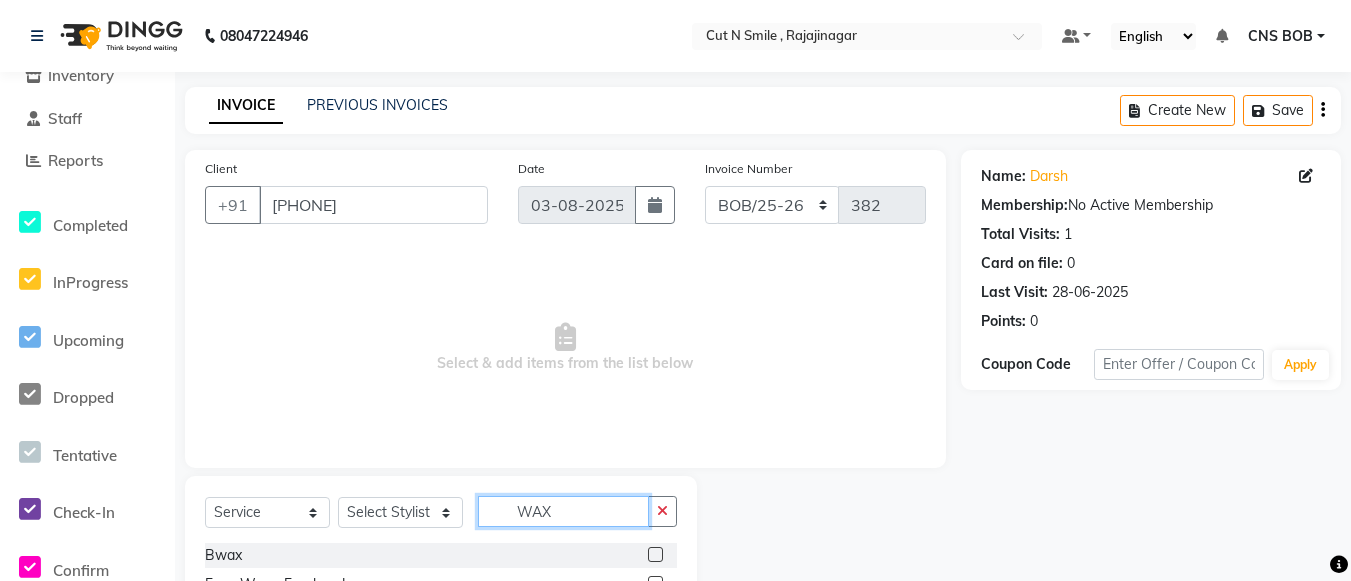 scroll, scrollTop: 220, scrollLeft: 0, axis: vertical 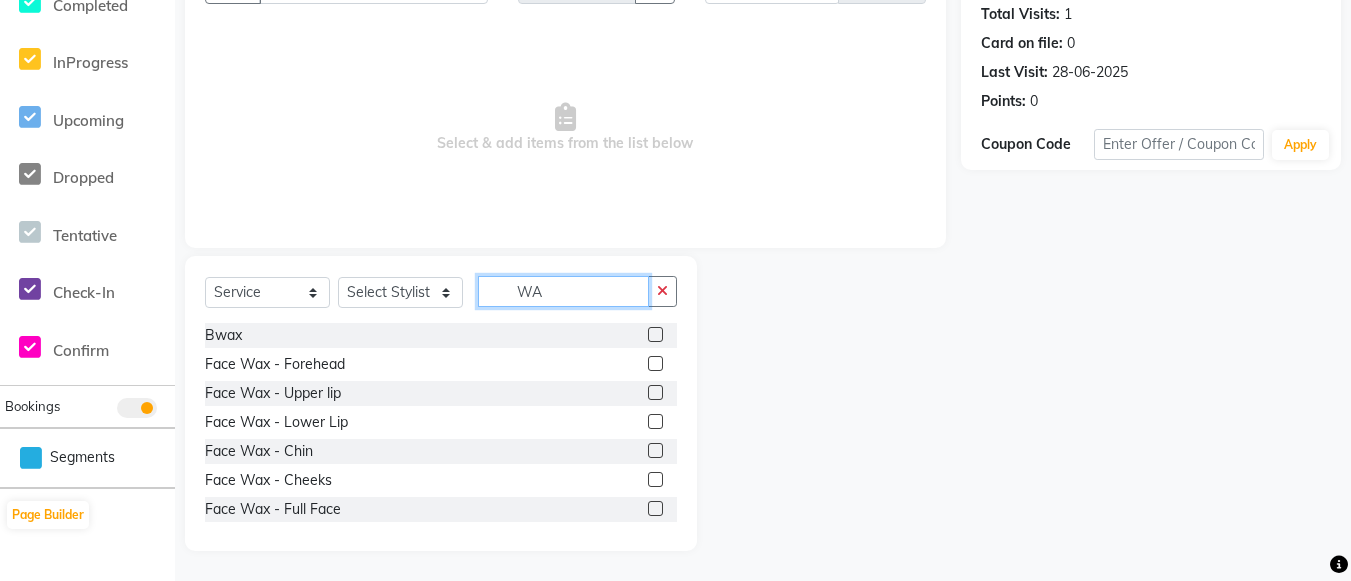 type on "W" 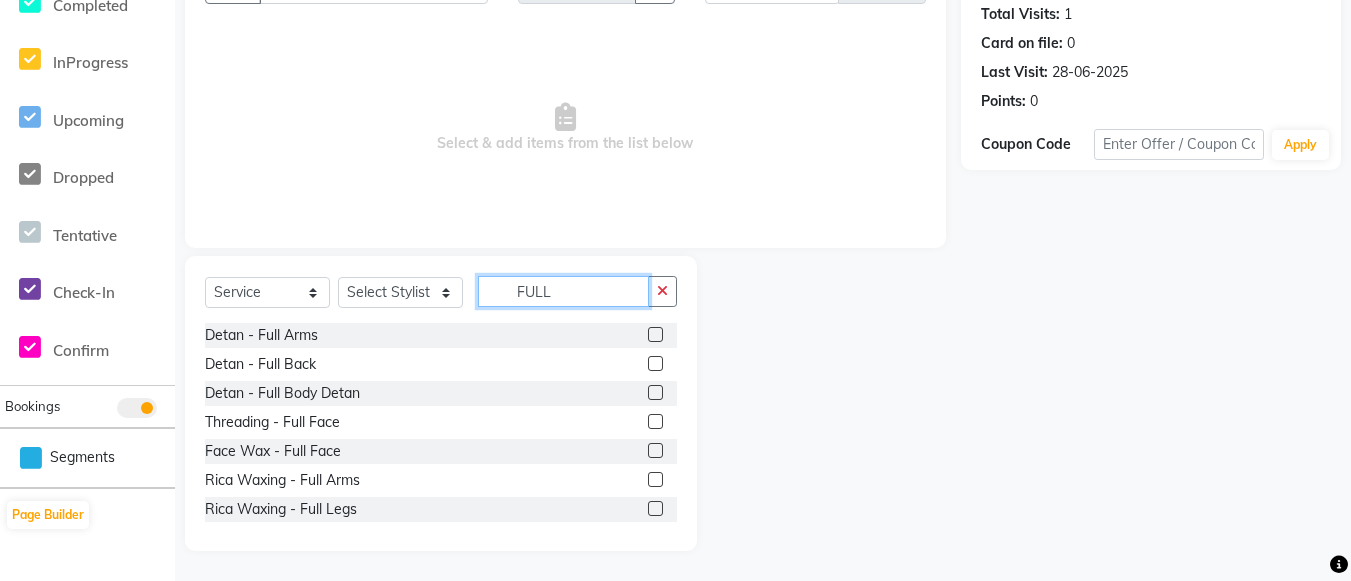 type on "FULL" 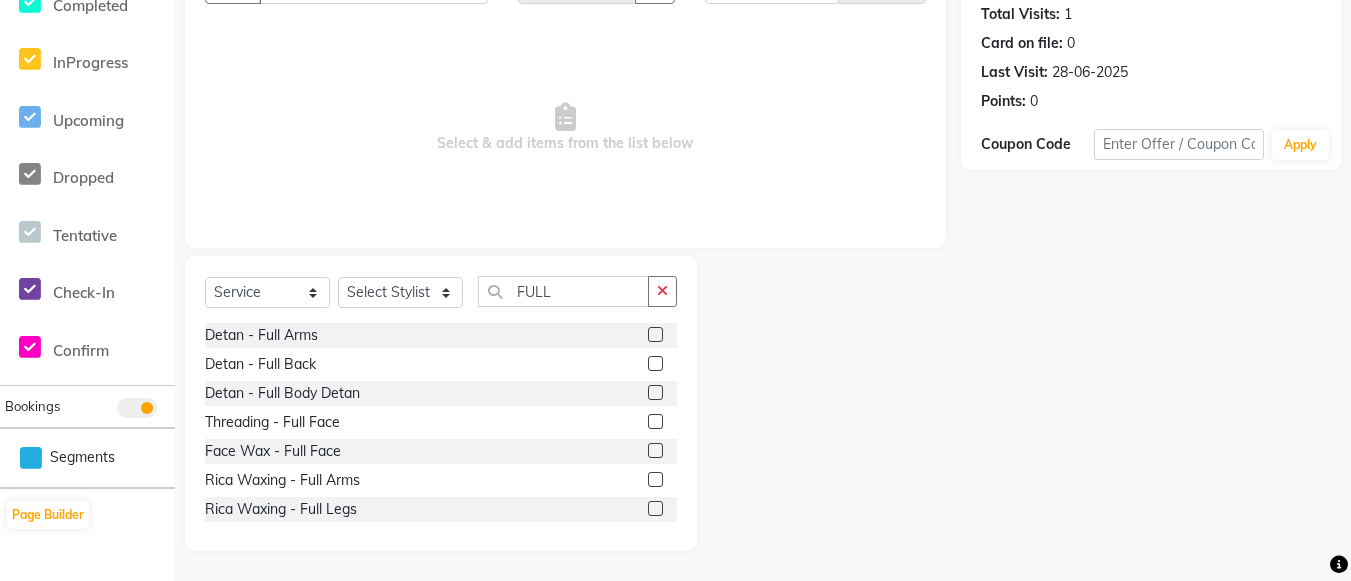 click 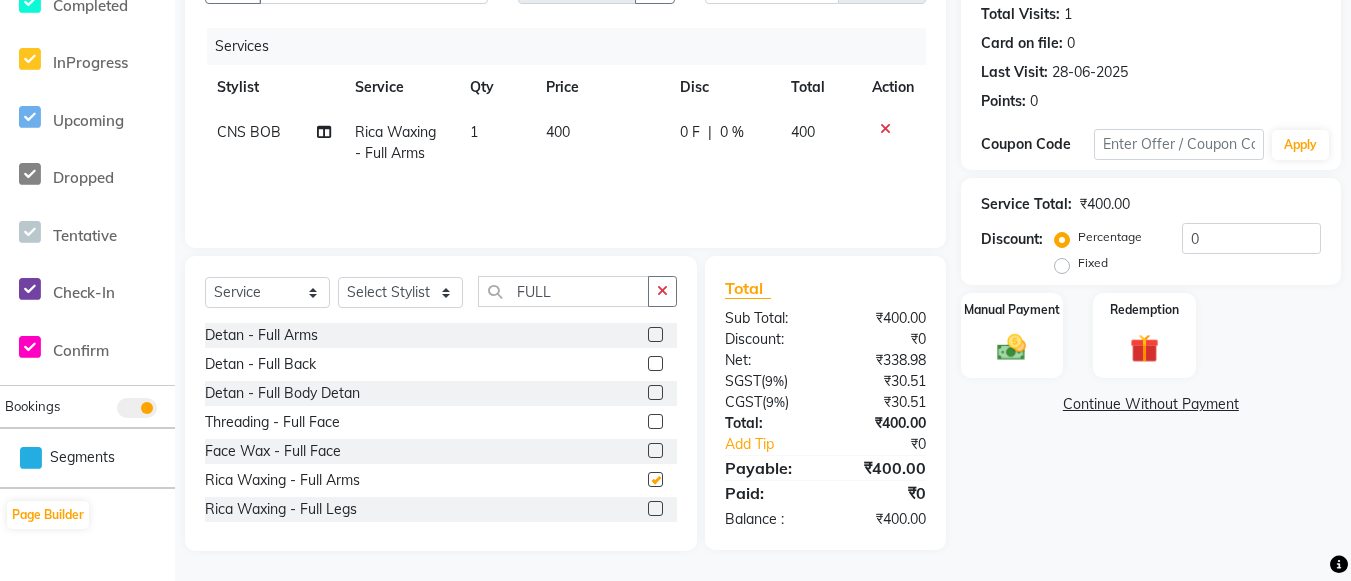 checkbox on "false" 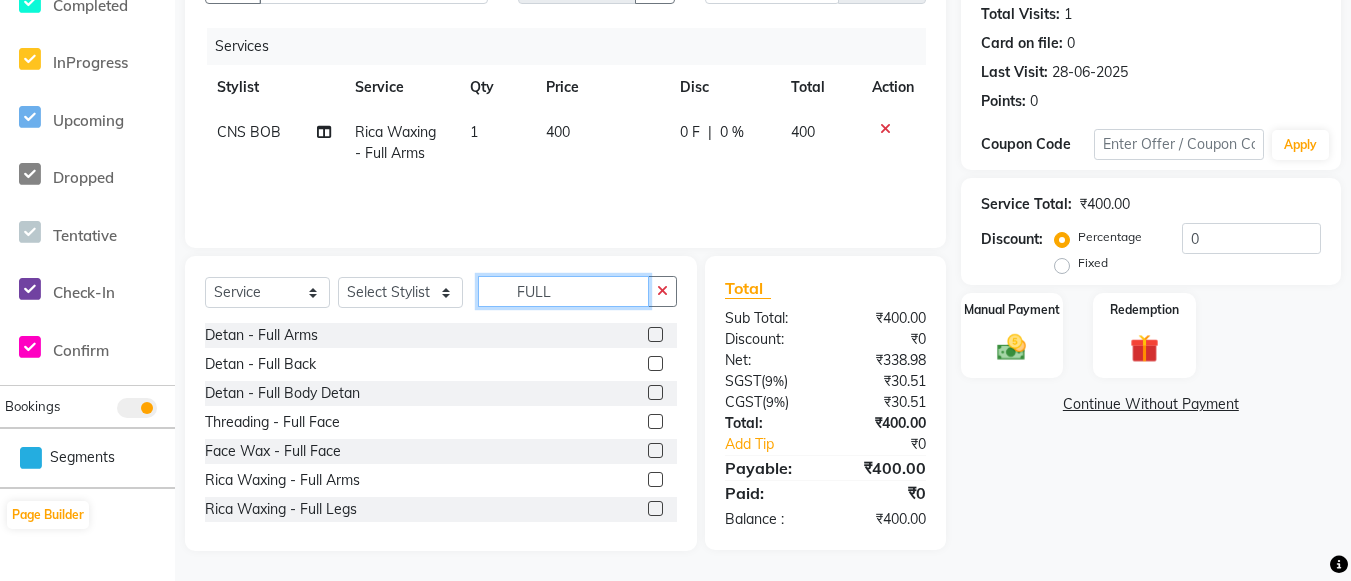 click on "FULL" 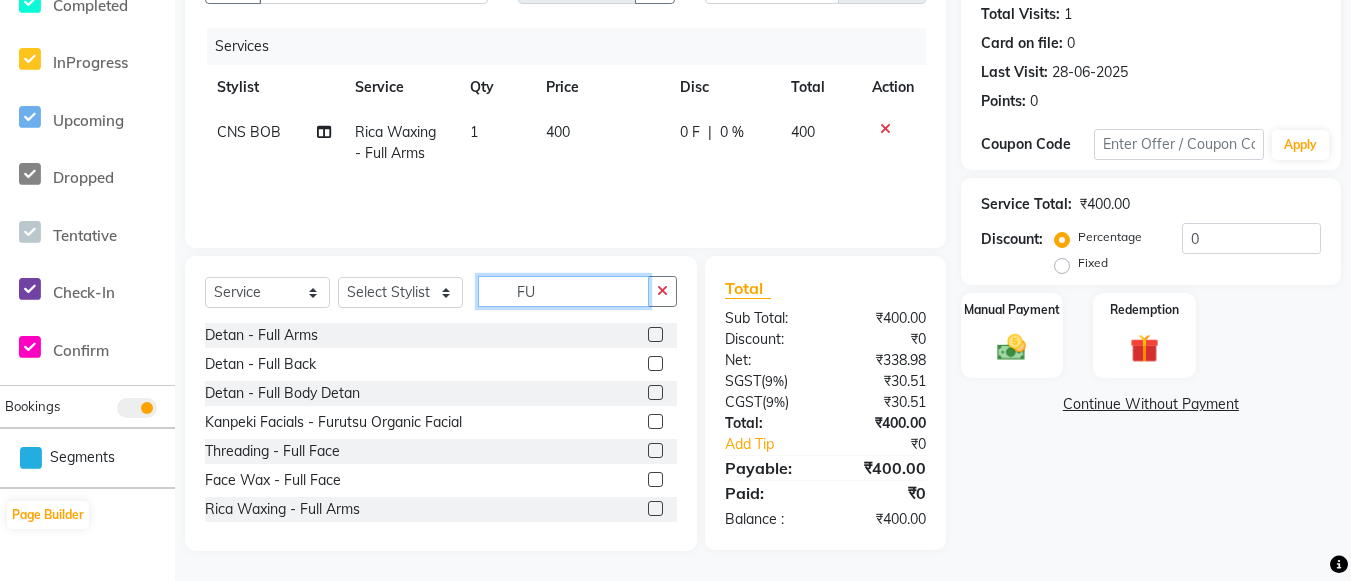 type on "F" 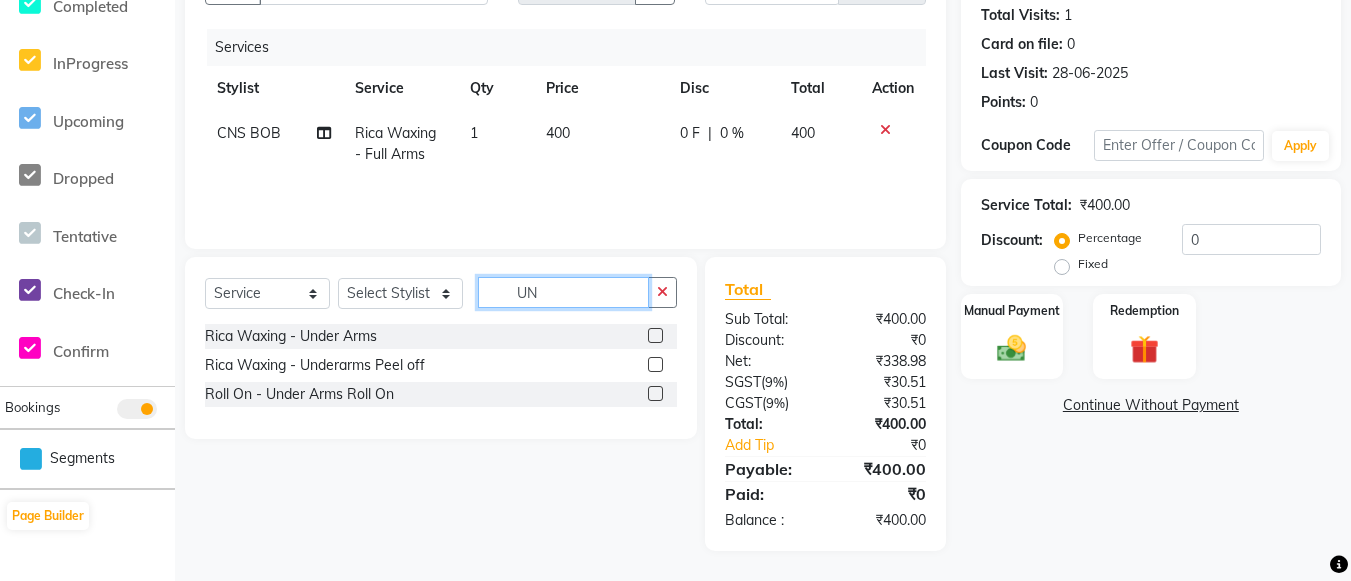 scroll, scrollTop: 219, scrollLeft: 0, axis: vertical 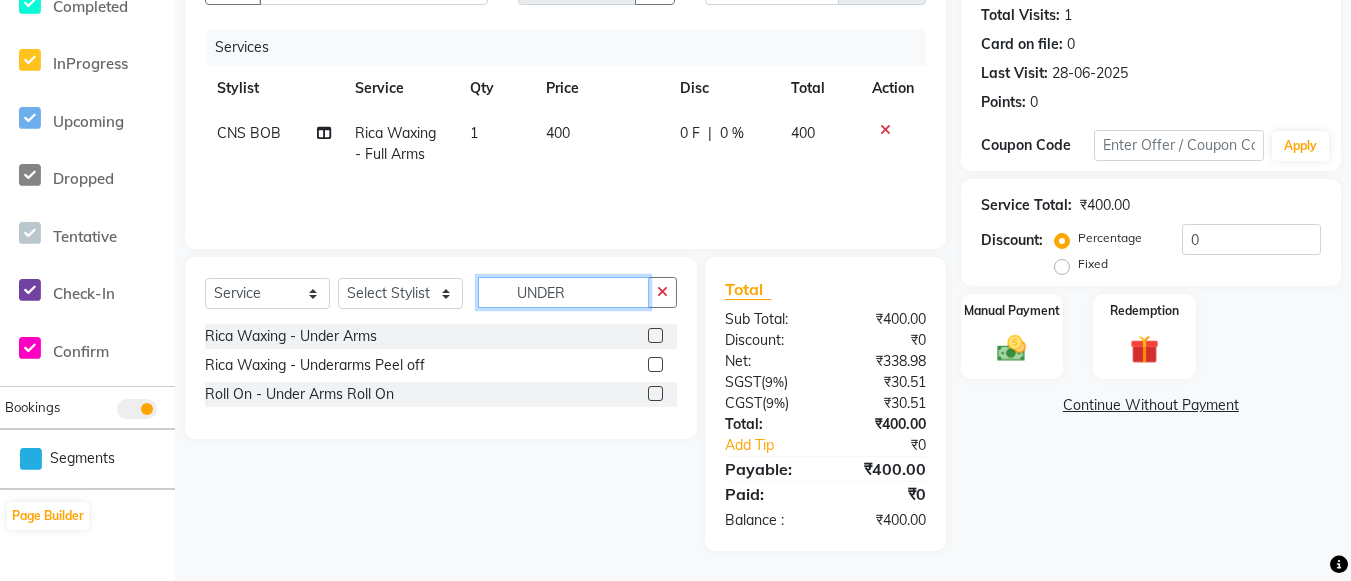 type on "UNDER" 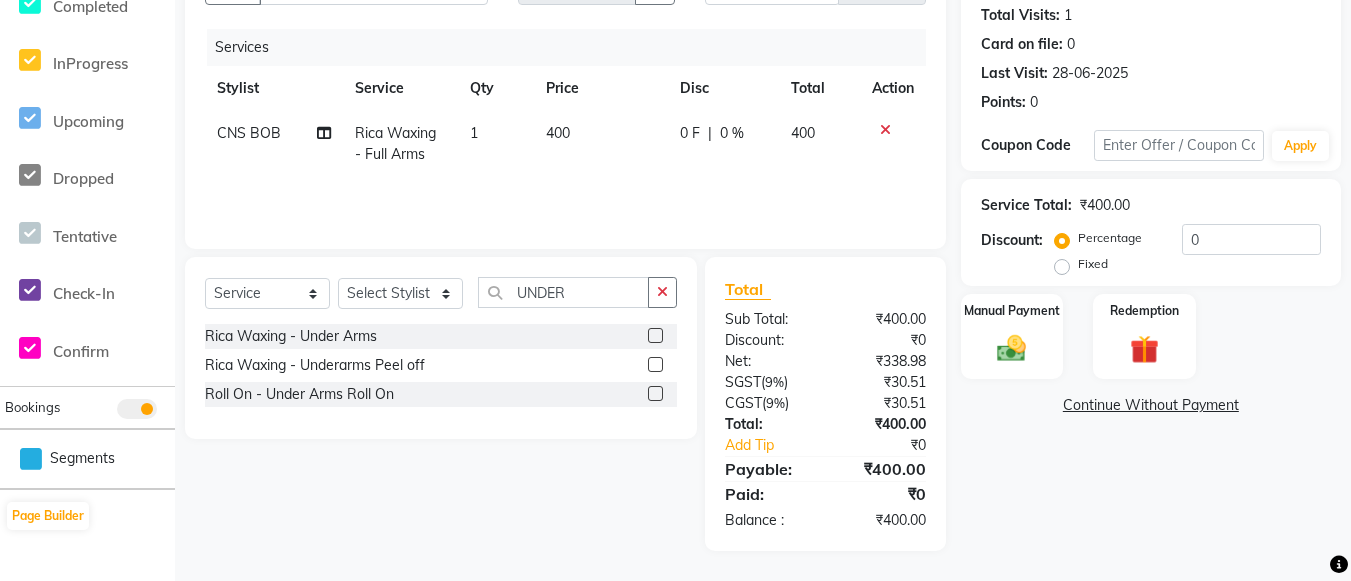 click 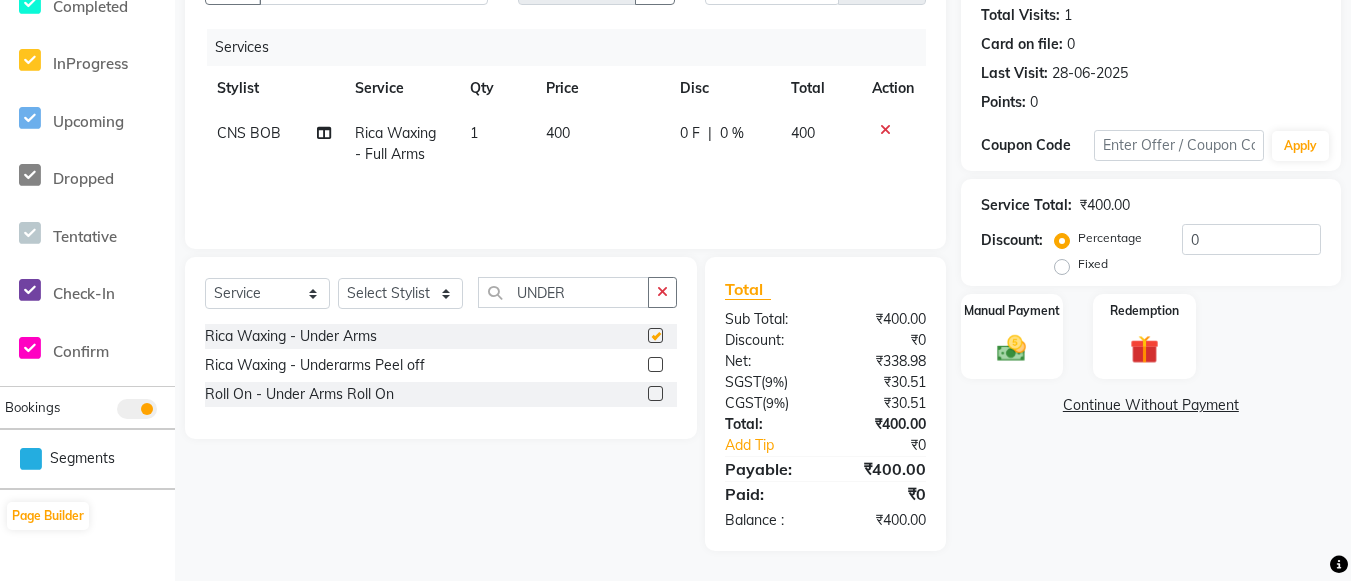 scroll, scrollTop: 153, scrollLeft: 0, axis: vertical 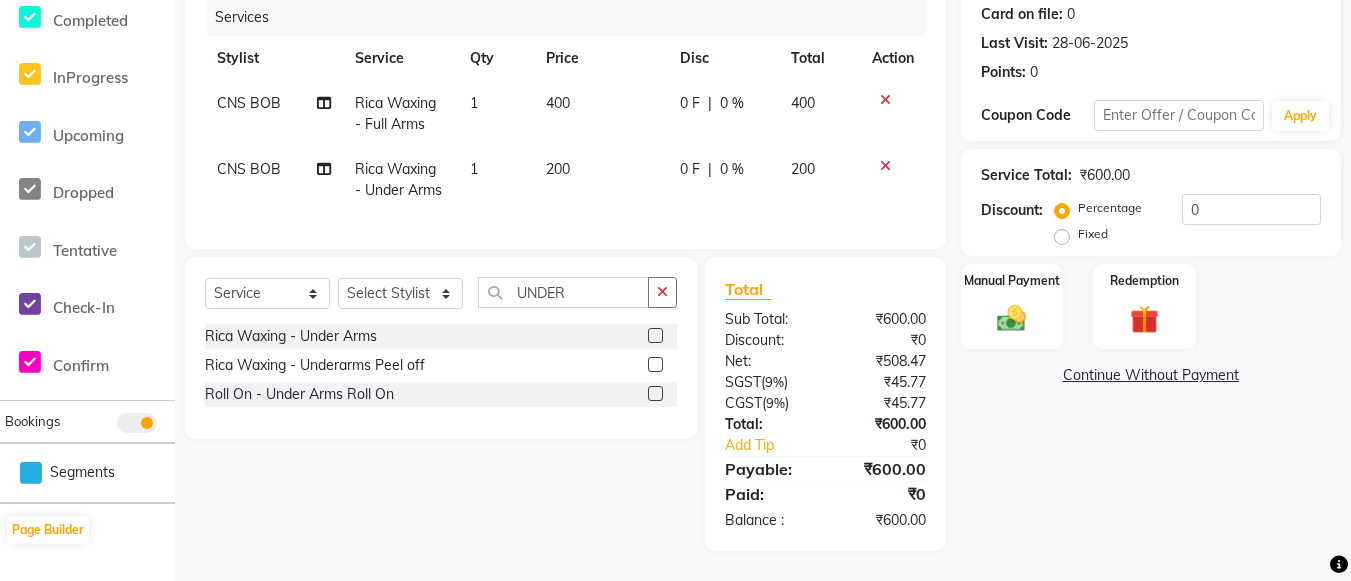 checkbox on "false" 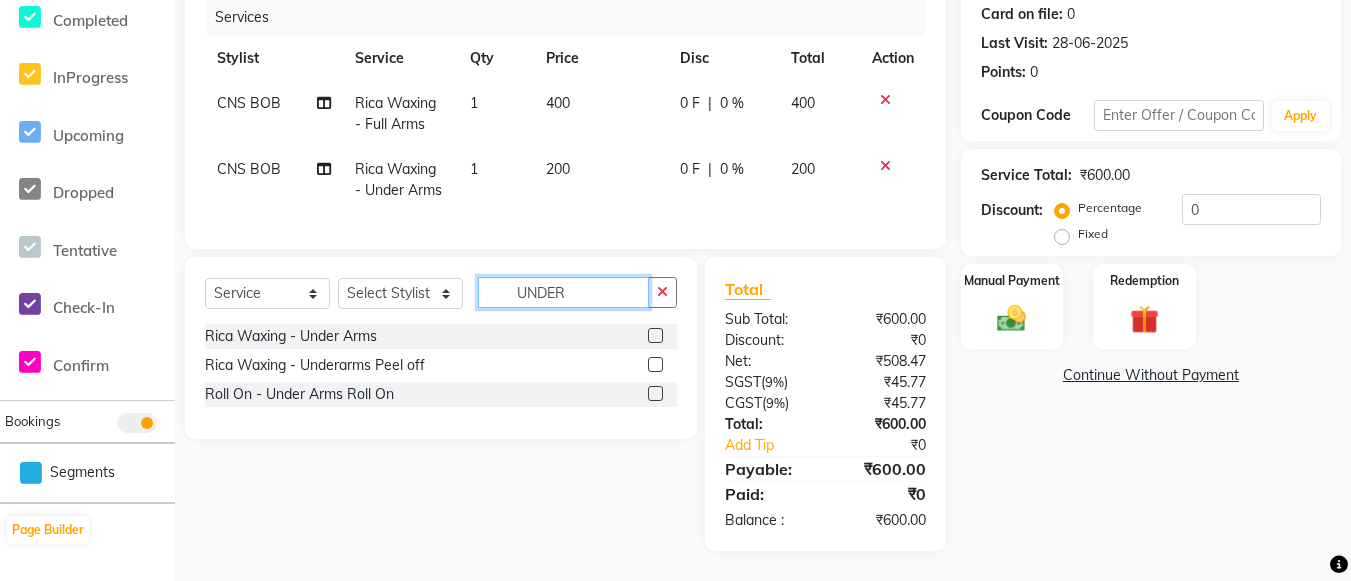 click on "UNDER" 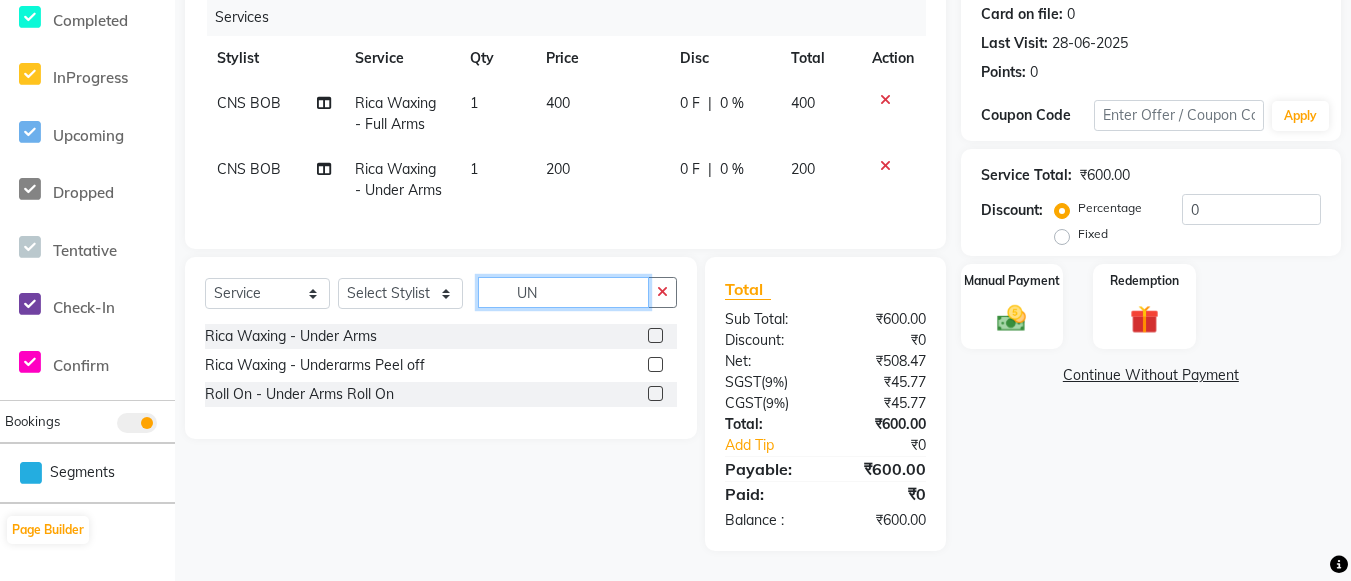 type on "U" 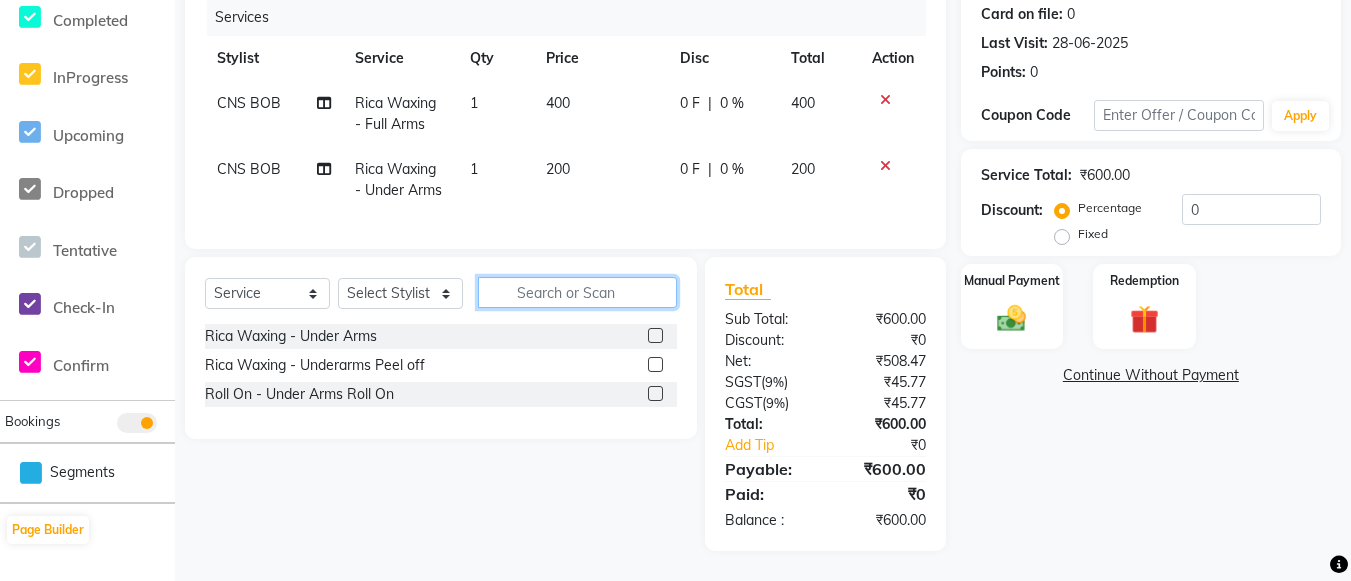 scroll, scrollTop: 152, scrollLeft: 0, axis: vertical 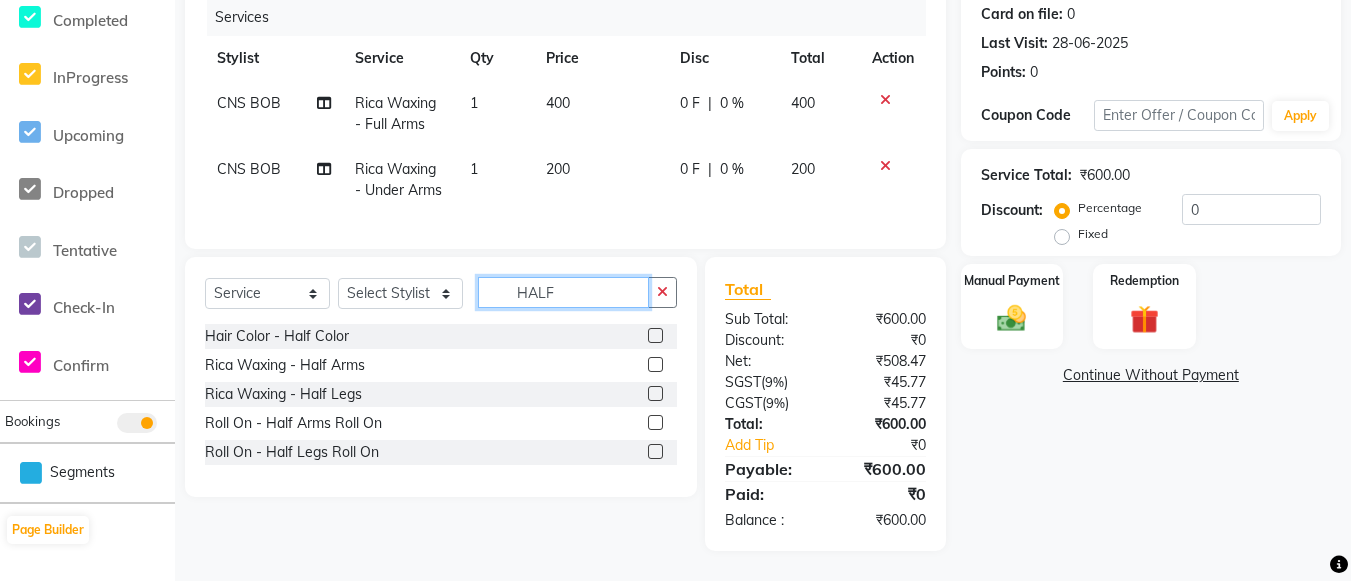 type on "HALF" 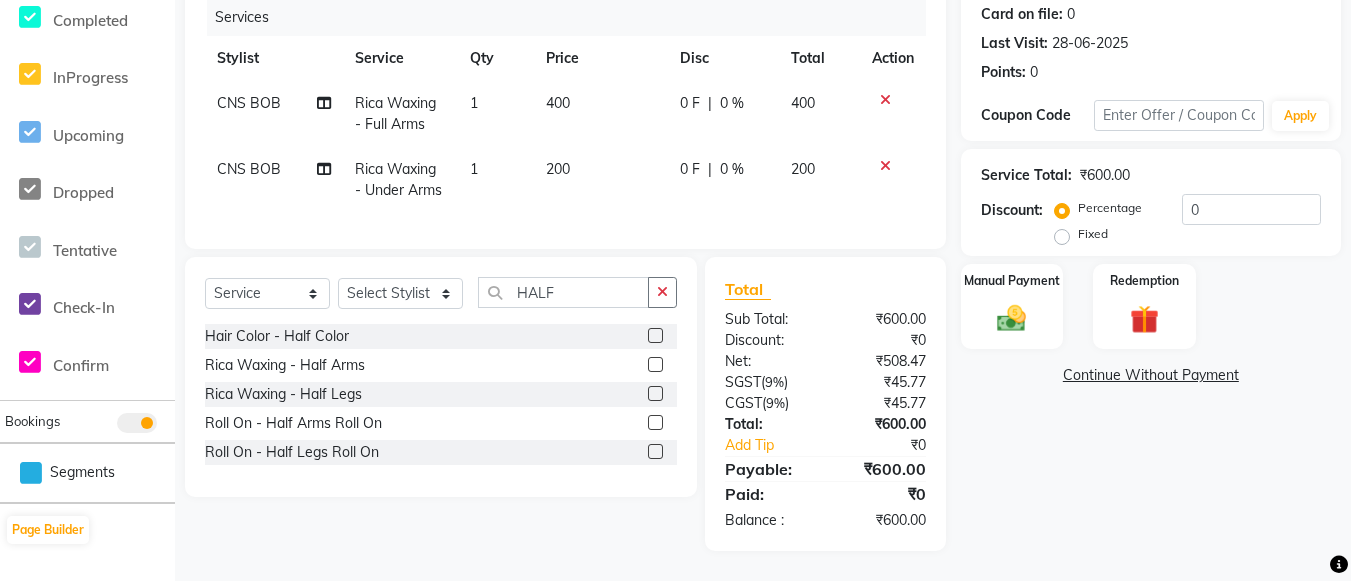 click 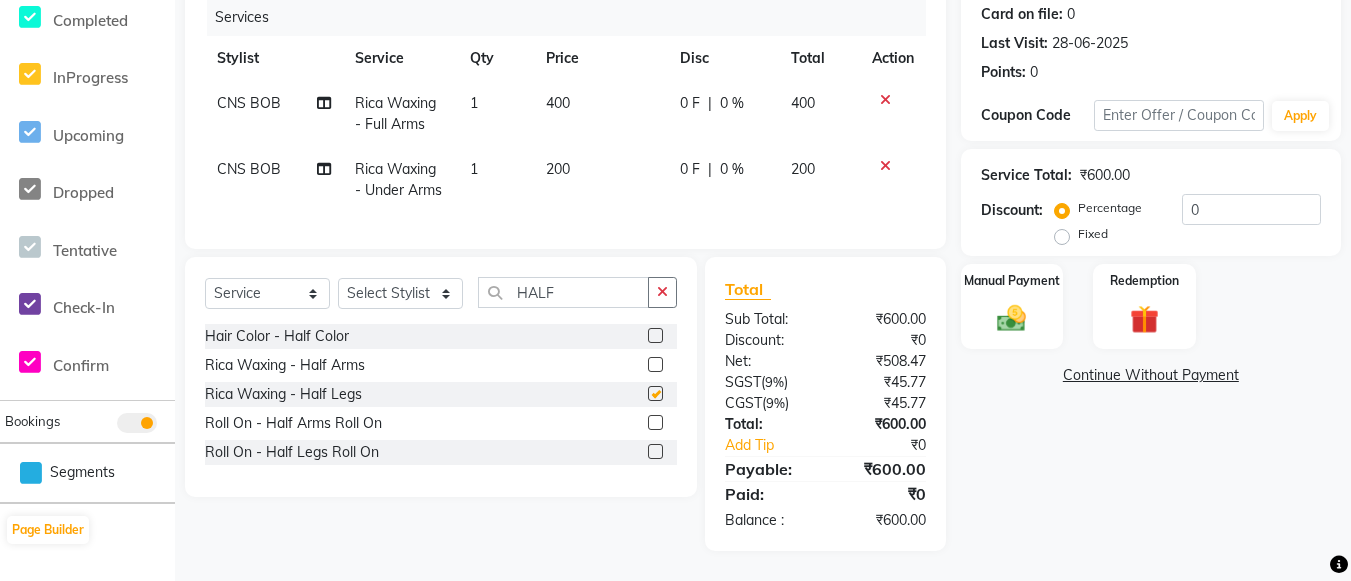 scroll, scrollTop: 329, scrollLeft: 0, axis: vertical 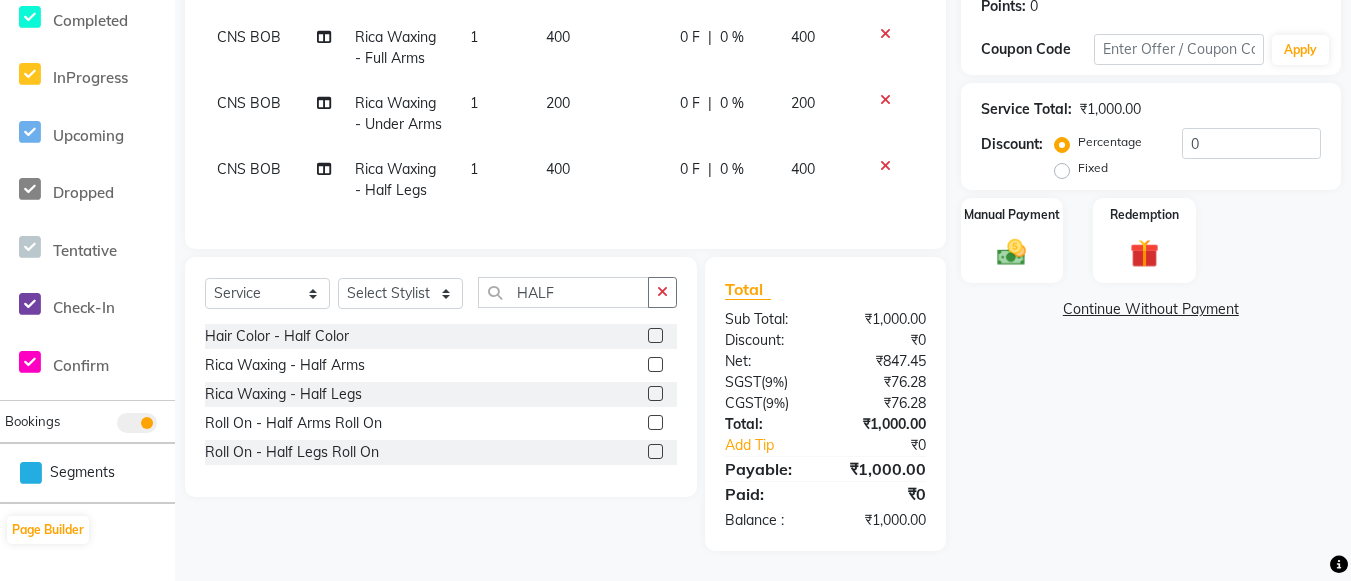 checkbox on "false" 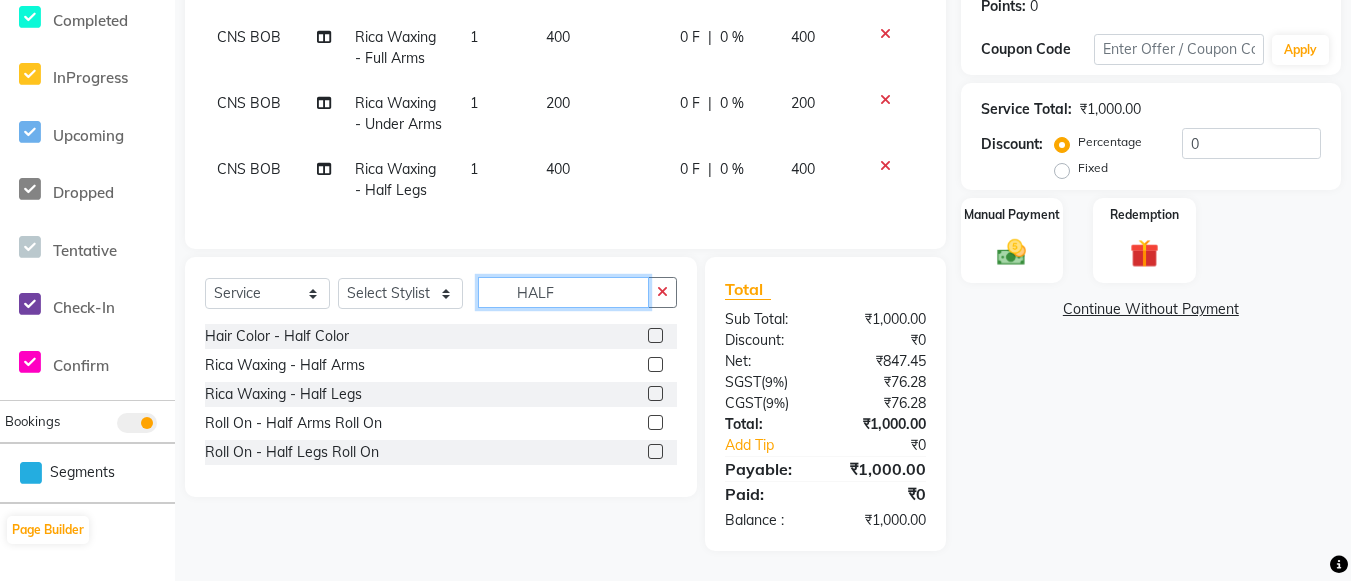 click on "HALF" 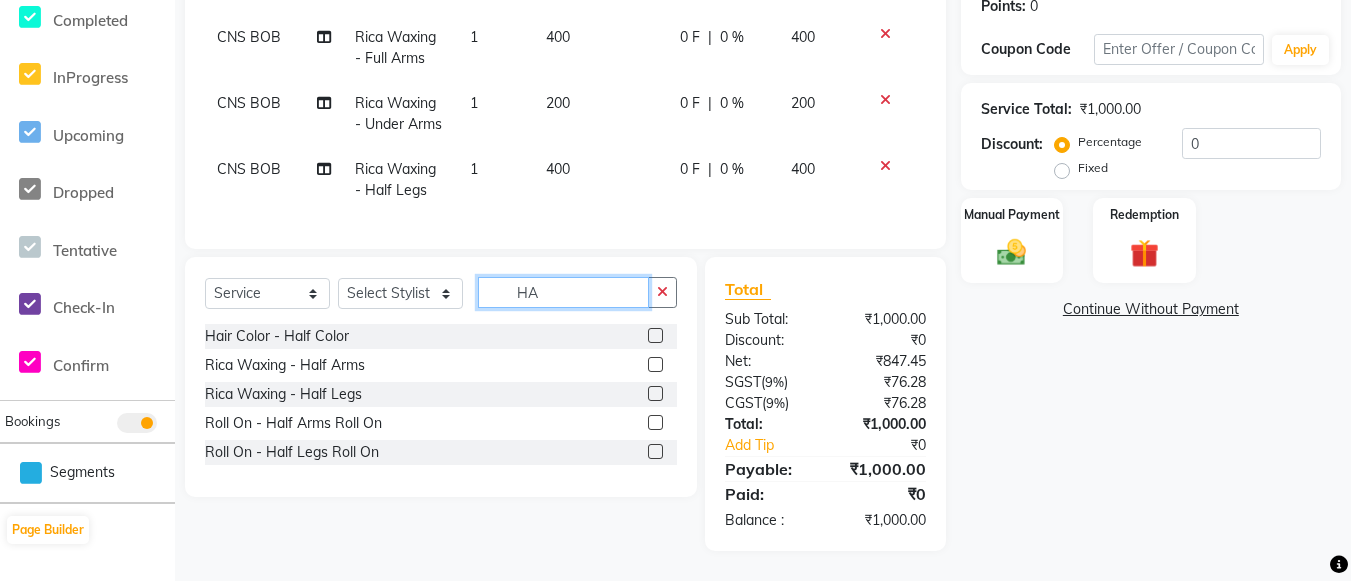 type on "H" 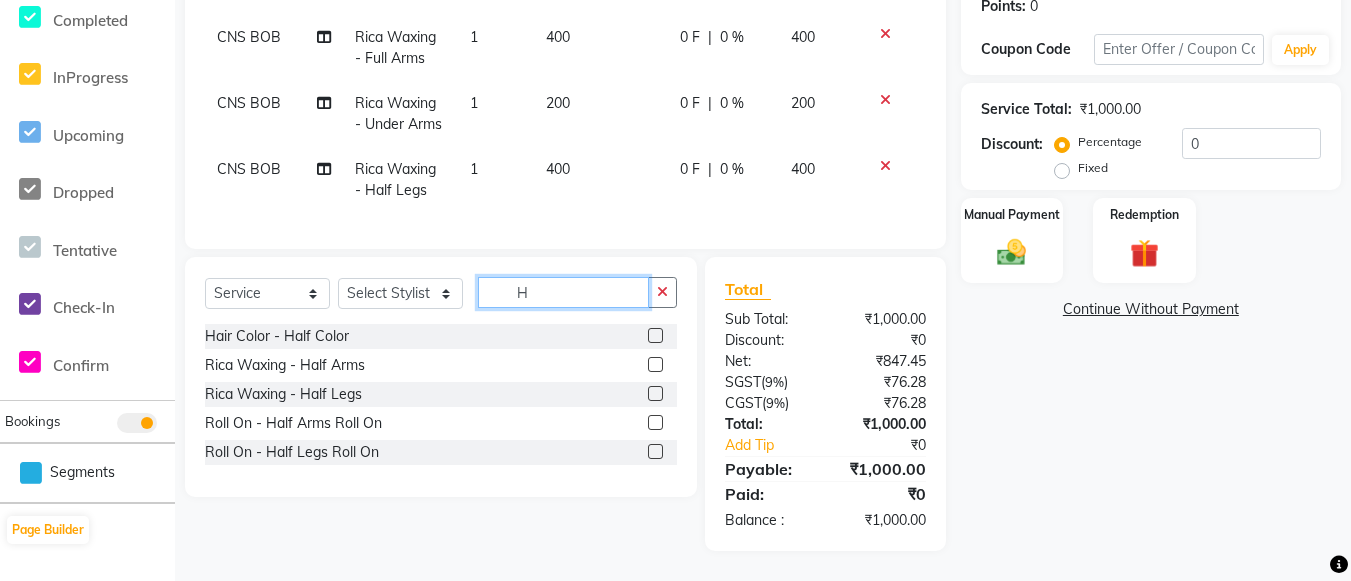 scroll, scrollTop: 86, scrollLeft: 0, axis: vertical 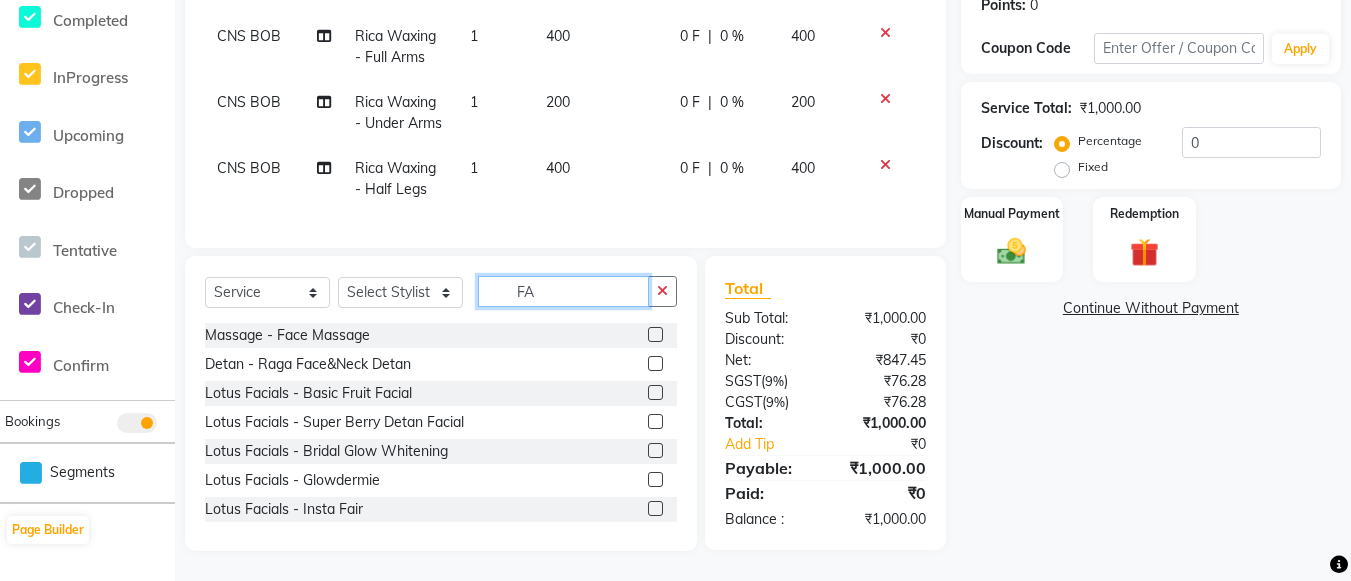 type on "F" 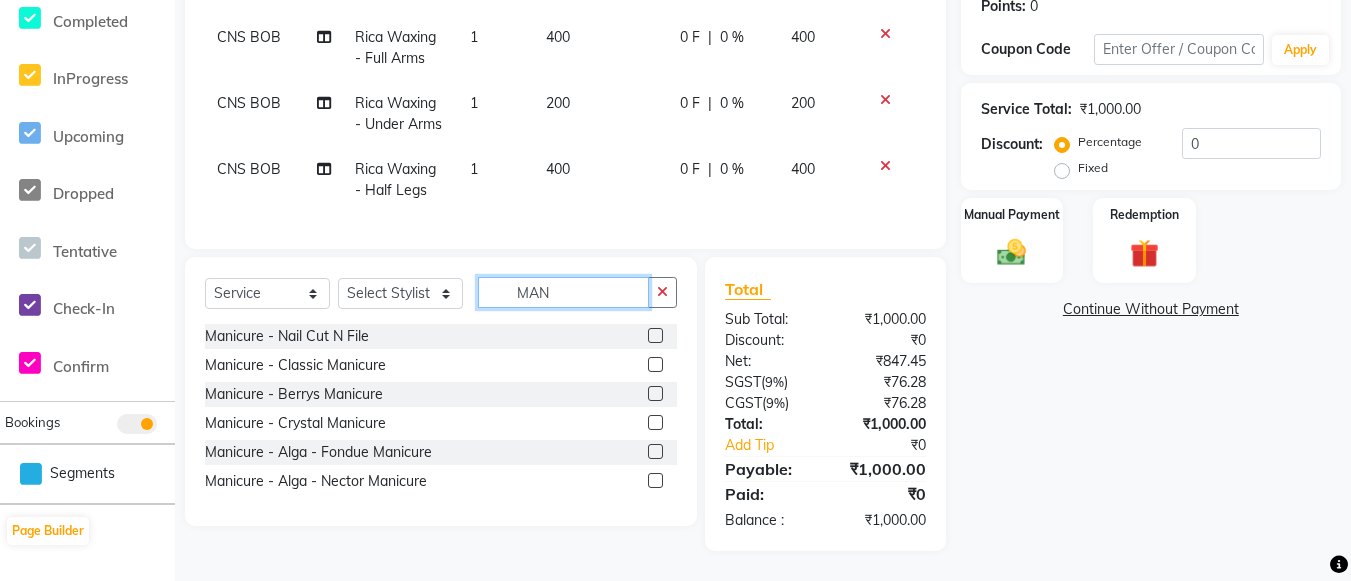 scroll, scrollTop: 329, scrollLeft: 0, axis: vertical 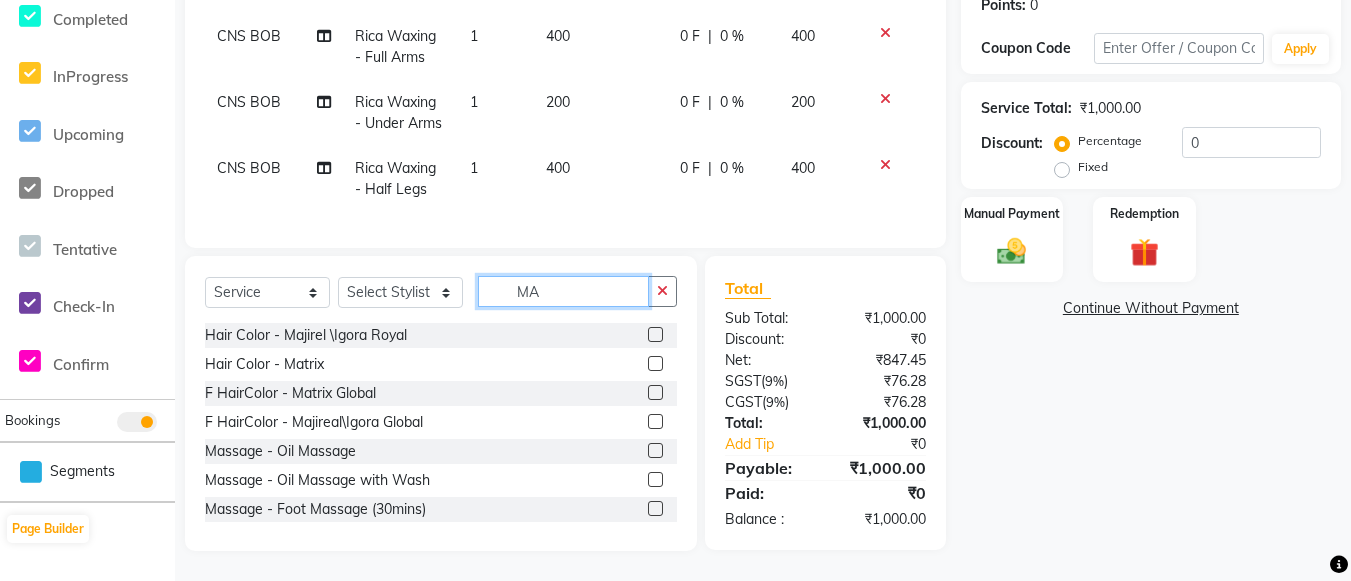 type on "M" 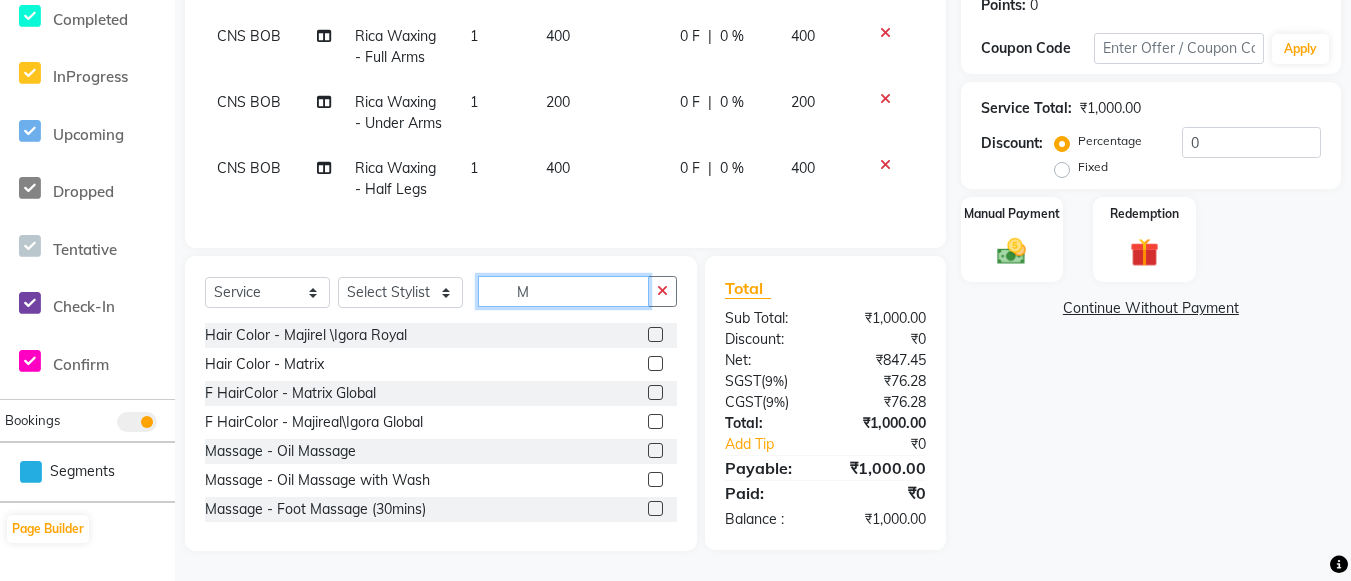 scroll, scrollTop: 330, scrollLeft: 0, axis: vertical 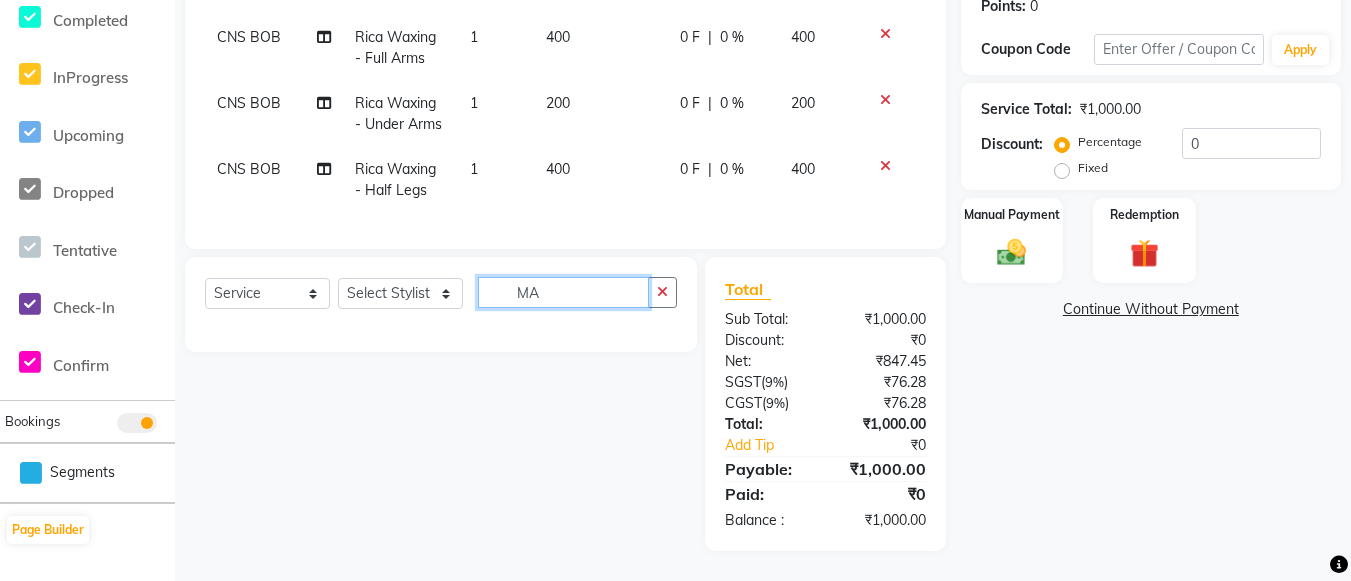 type on "M" 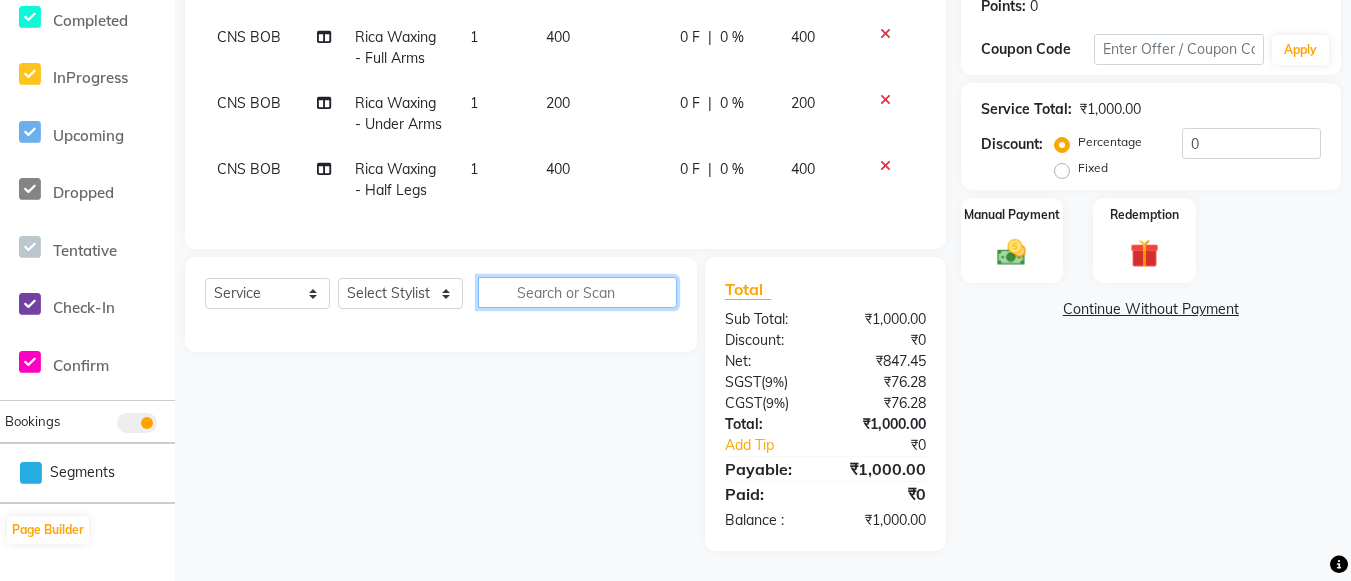 scroll, scrollTop: 86, scrollLeft: 0, axis: vertical 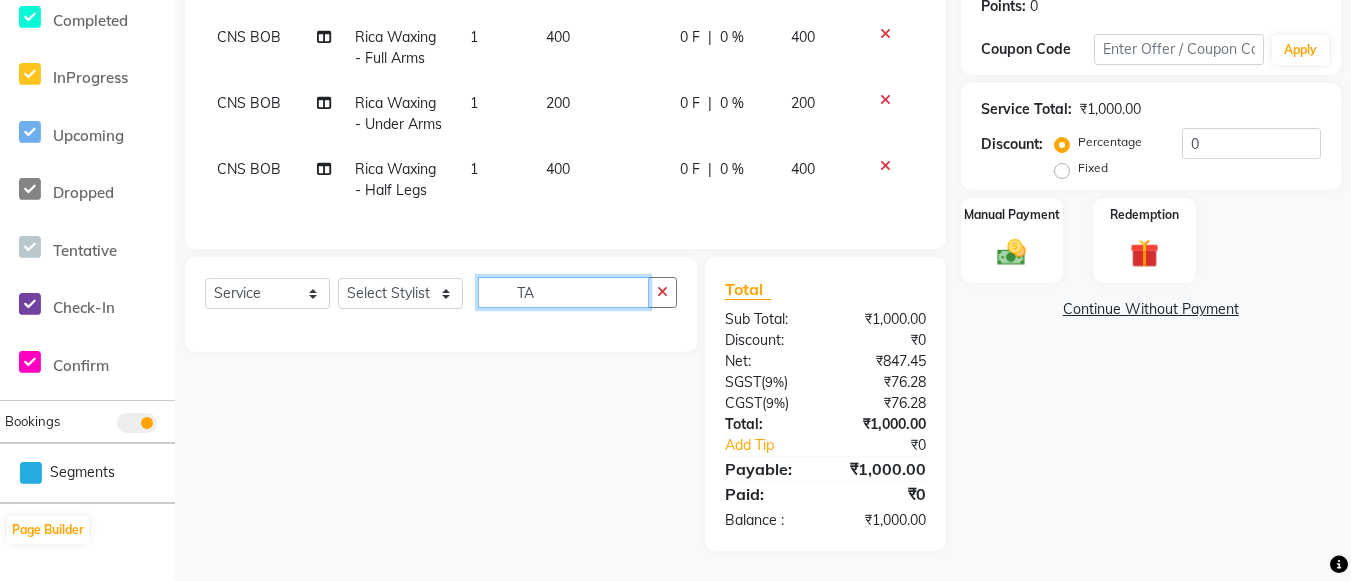 type on "T" 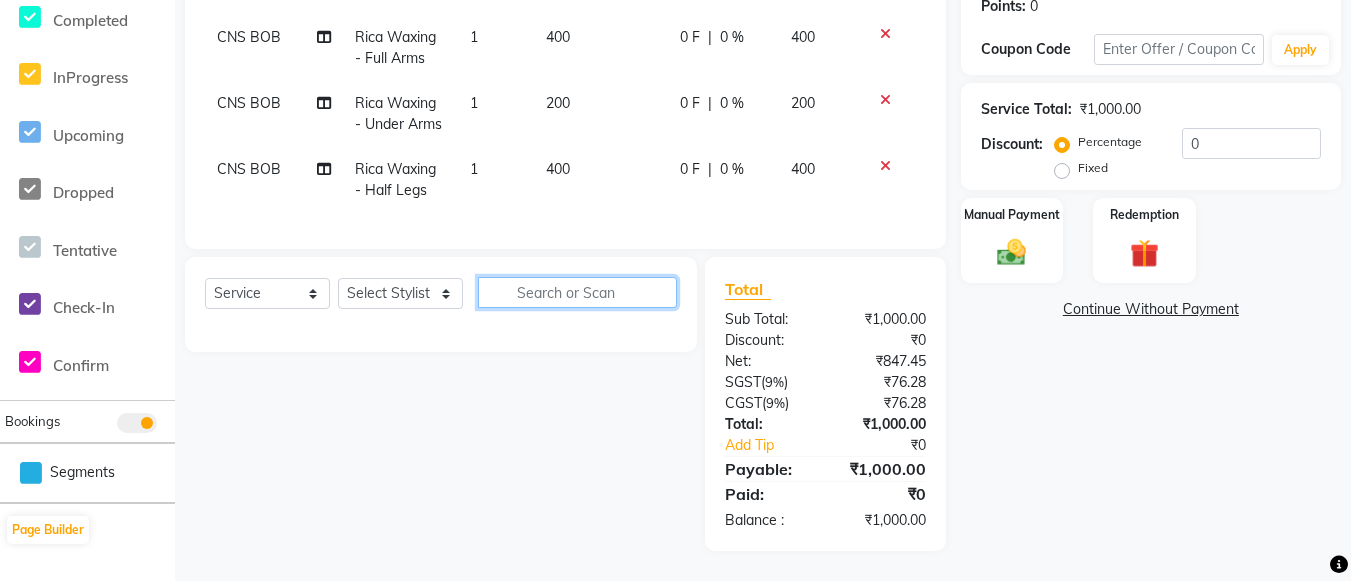 scroll, scrollTop: 86, scrollLeft: 0, axis: vertical 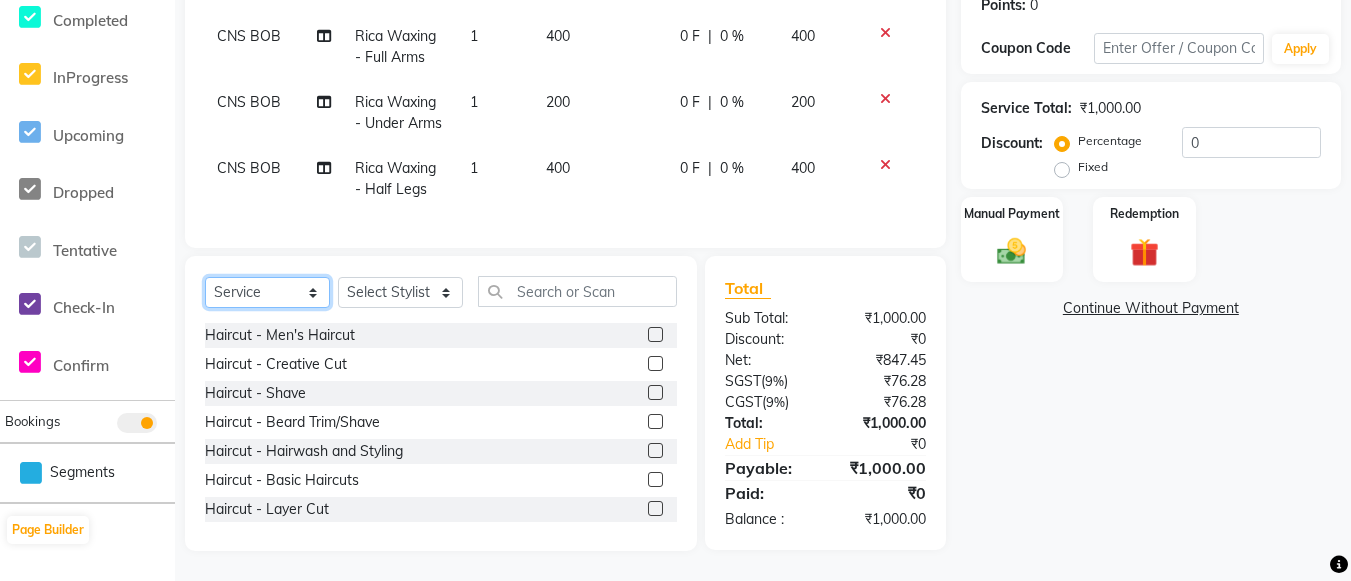 click on "Select  Service  Product  Membership  Package Voucher Prepaid Gift Card" 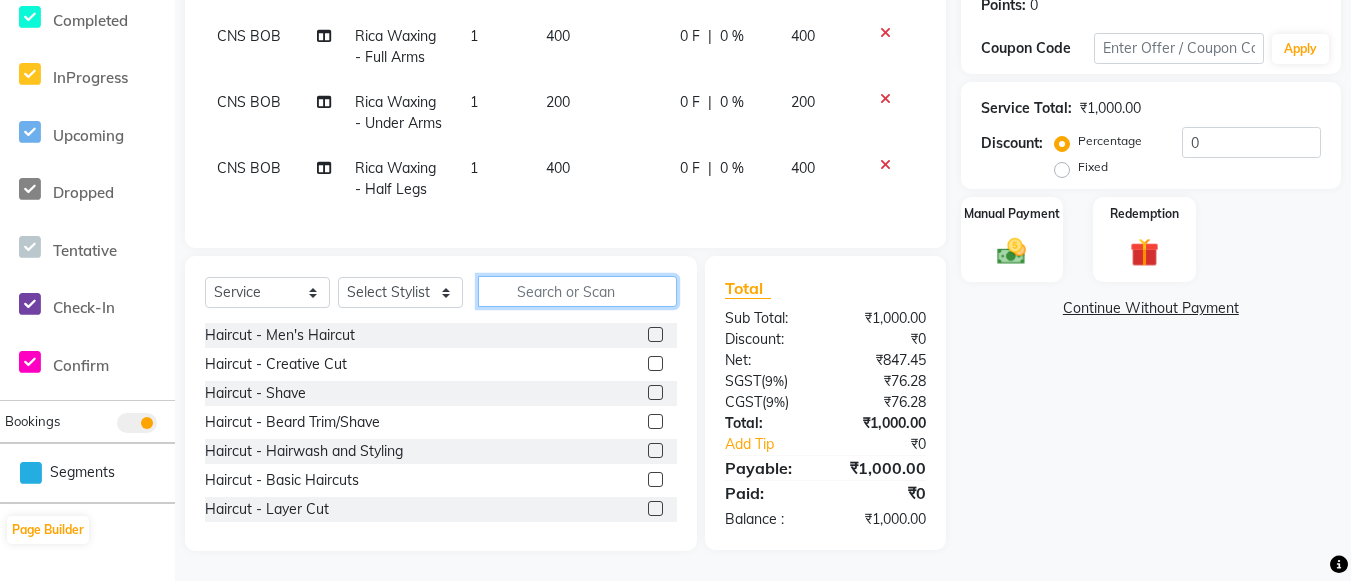 click 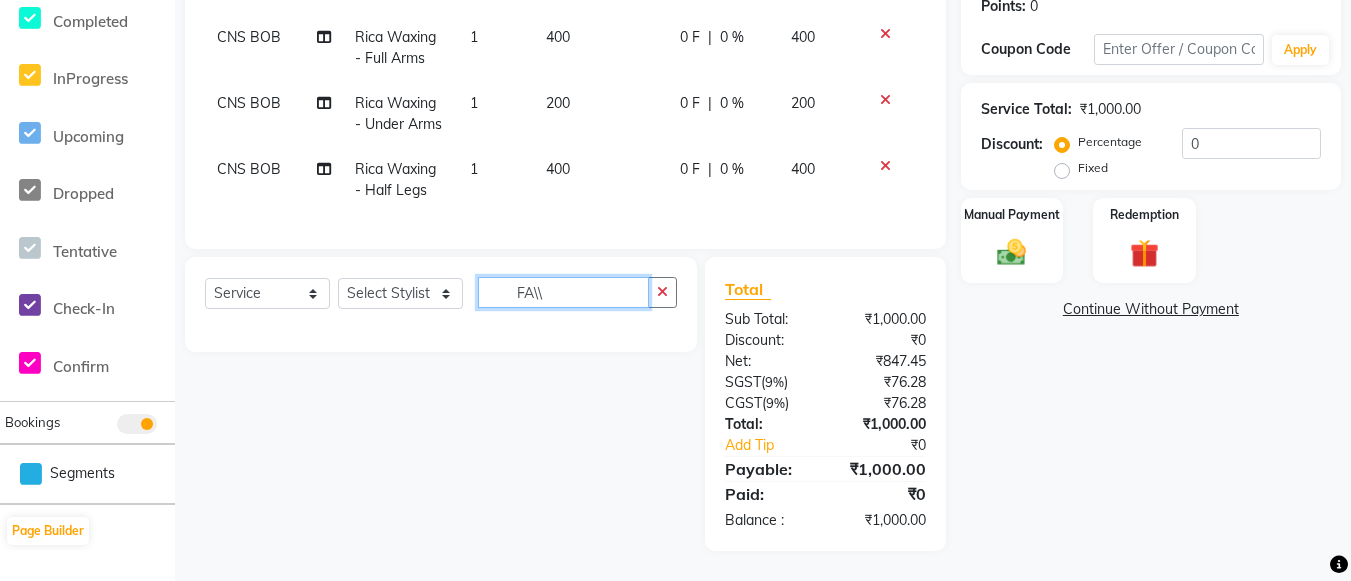 scroll, scrollTop: 329, scrollLeft: 0, axis: vertical 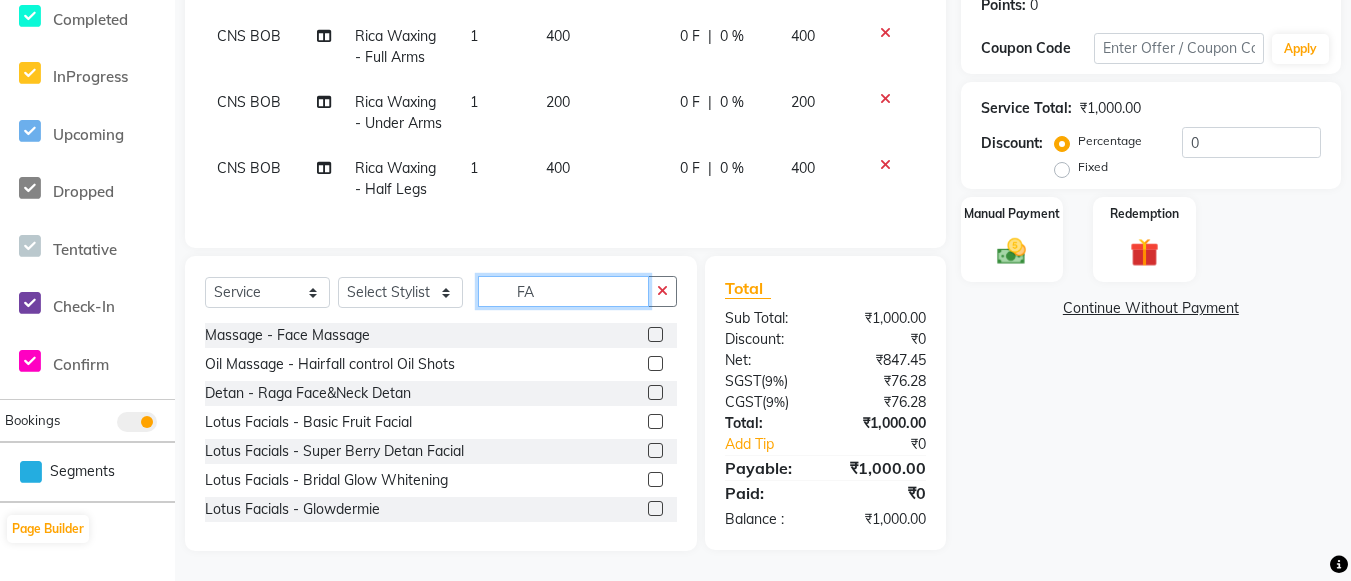 type on "F" 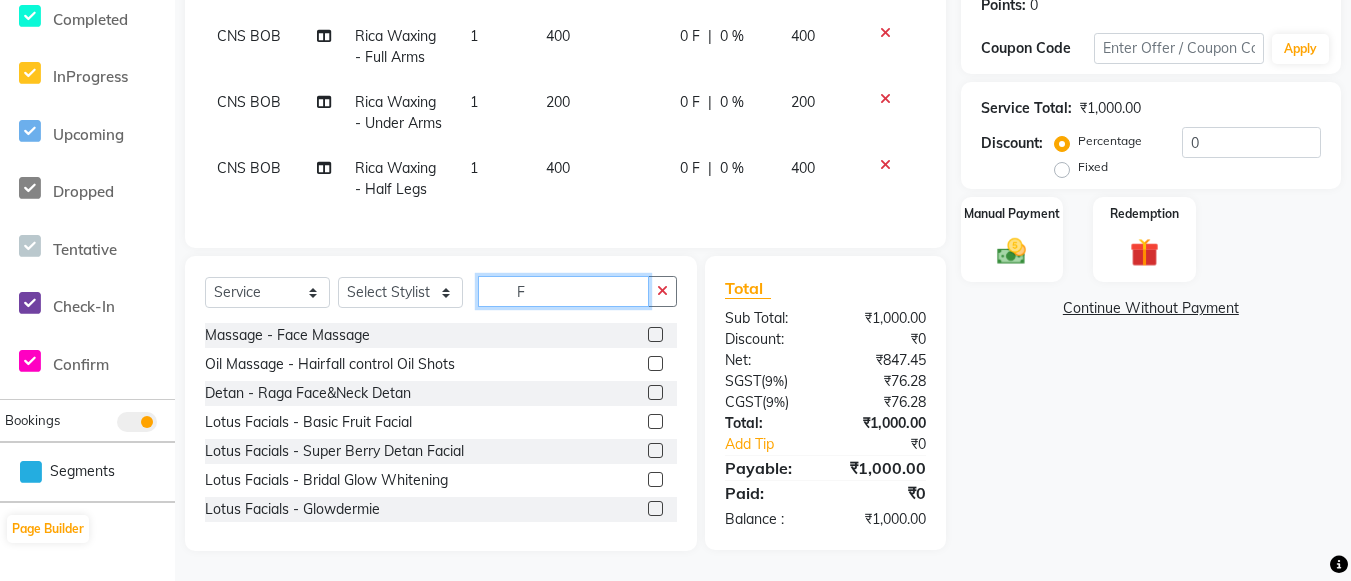 scroll, scrollTop: 330, scrollLeft: 0, axis: vertical 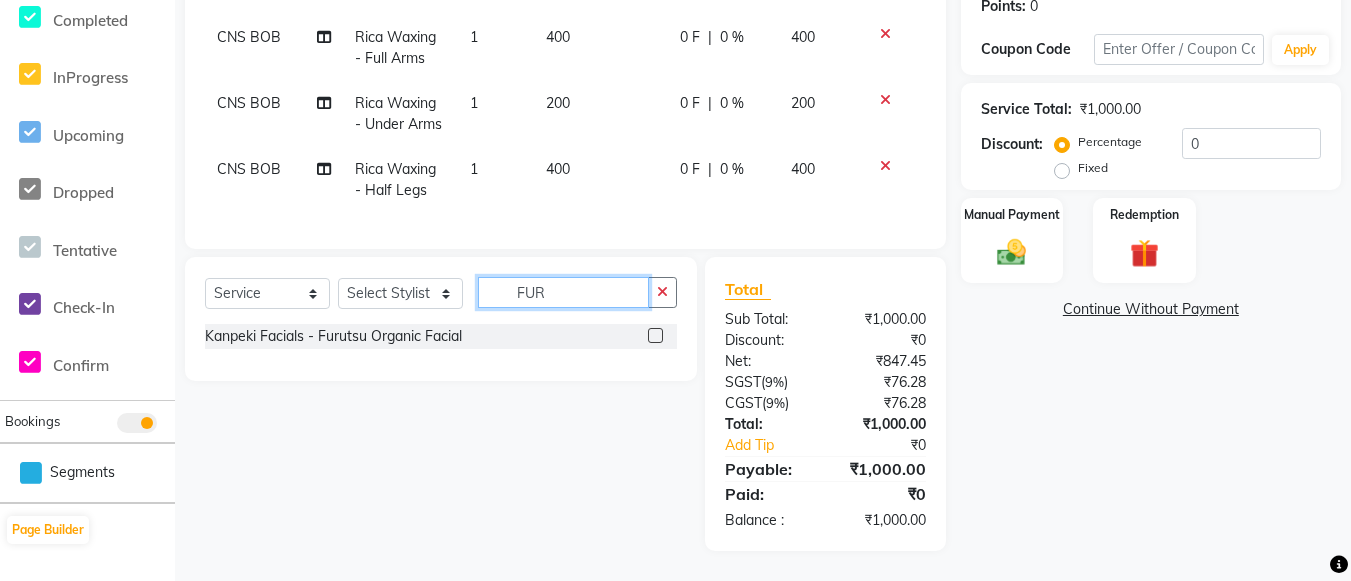 type on "FUR" 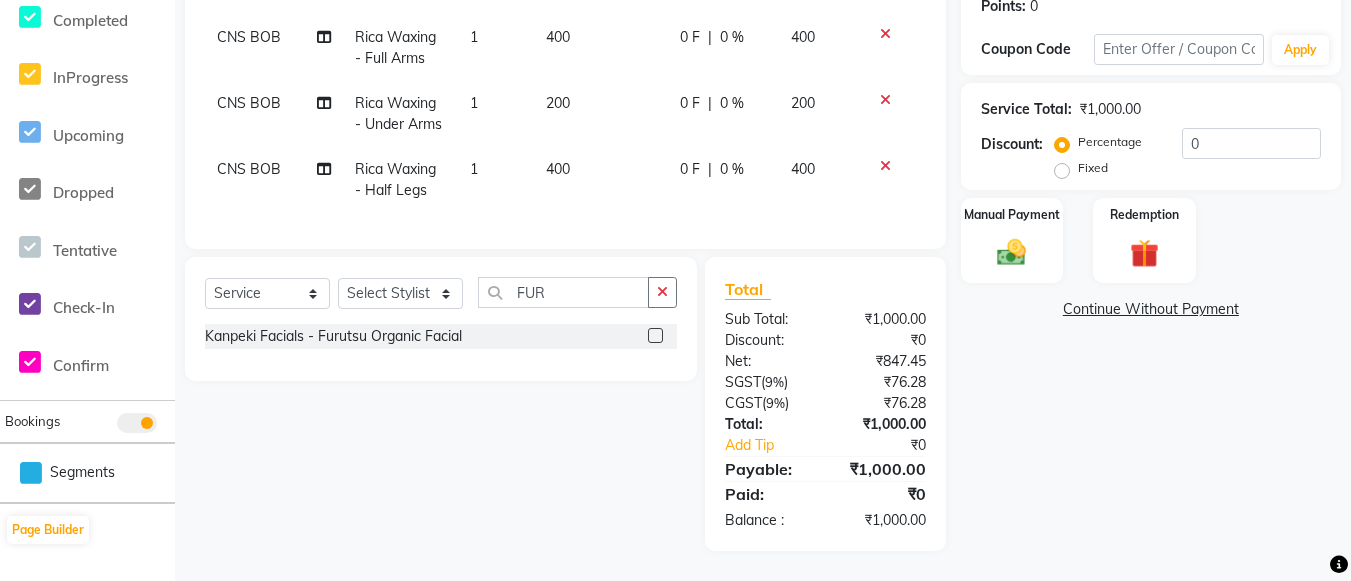 click 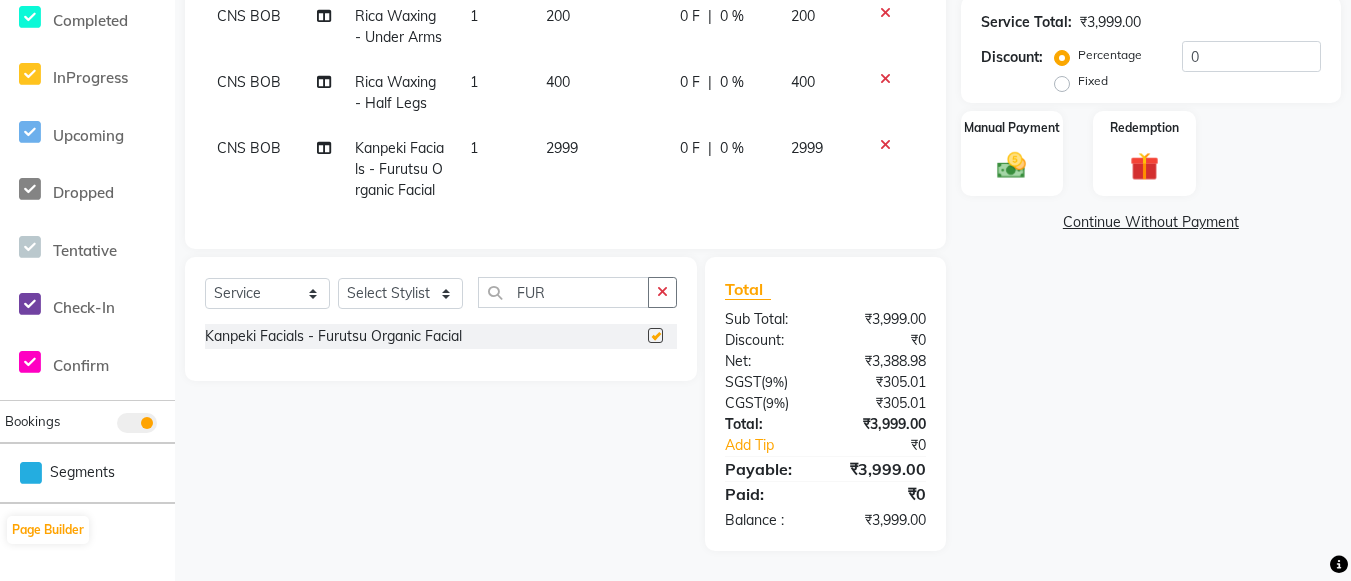 checkbox on "false" 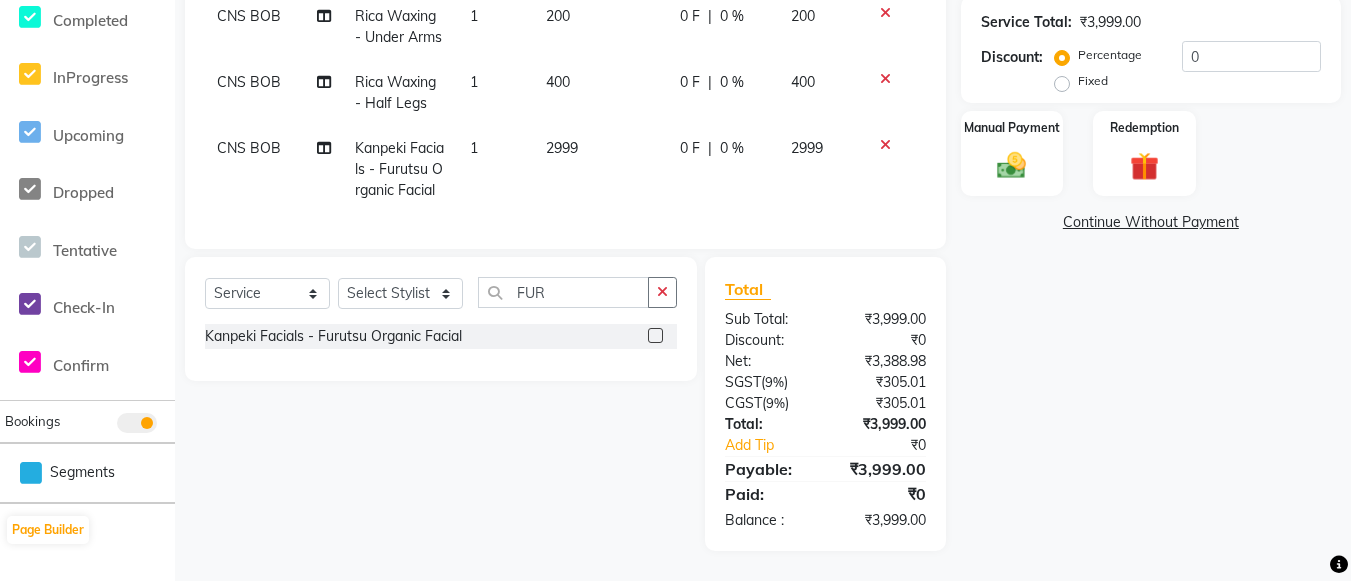 click on "Fixed" 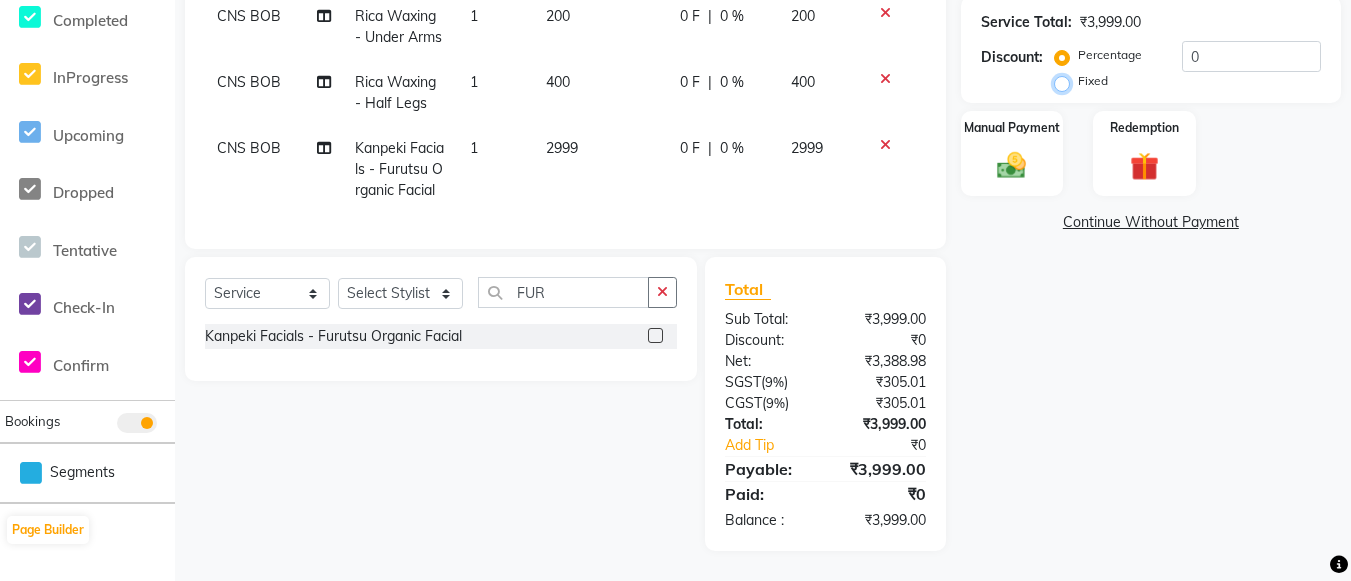 click on "Fixed" at bounding box center [1066, 81] 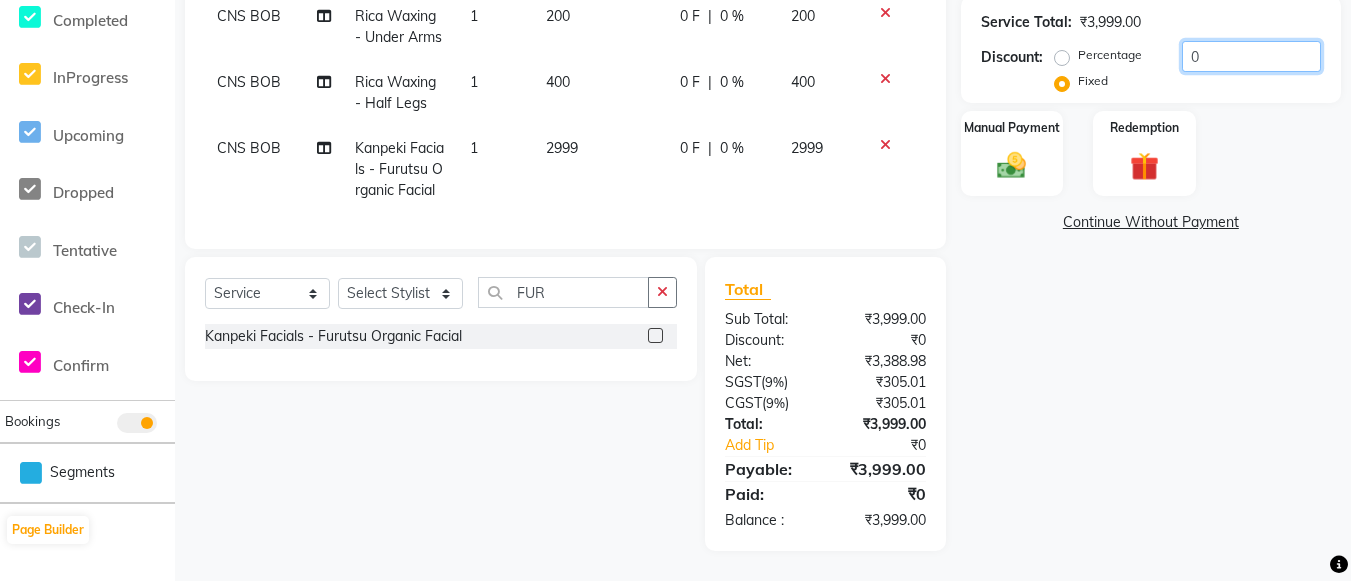 click on "0" 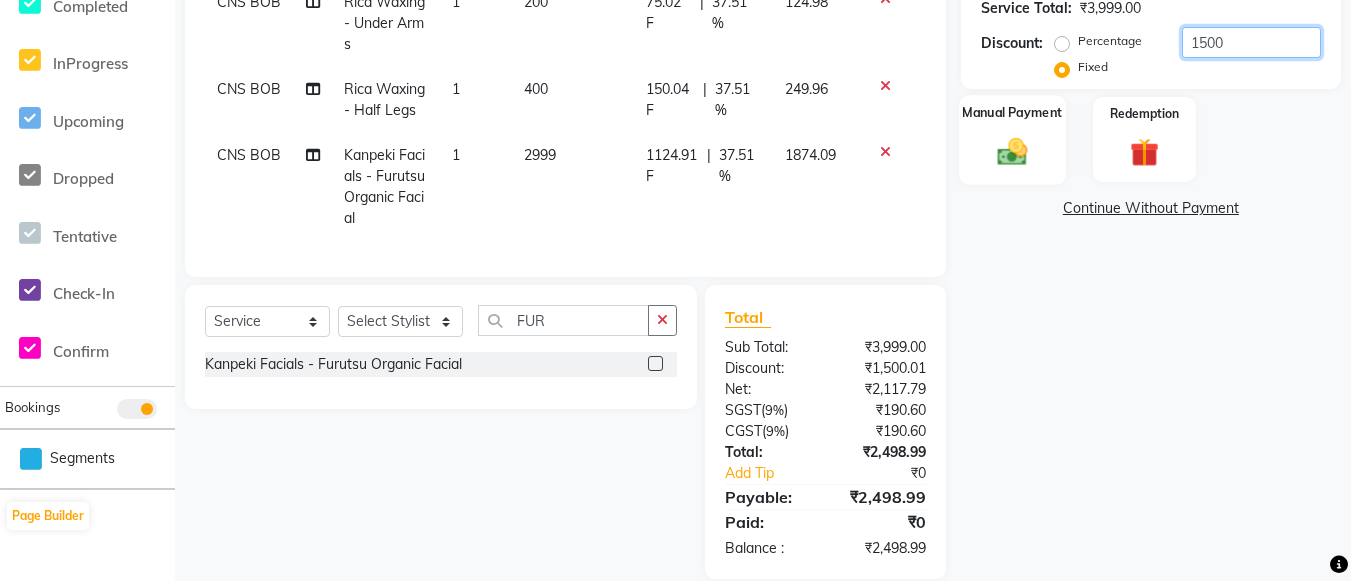 type on "1500" 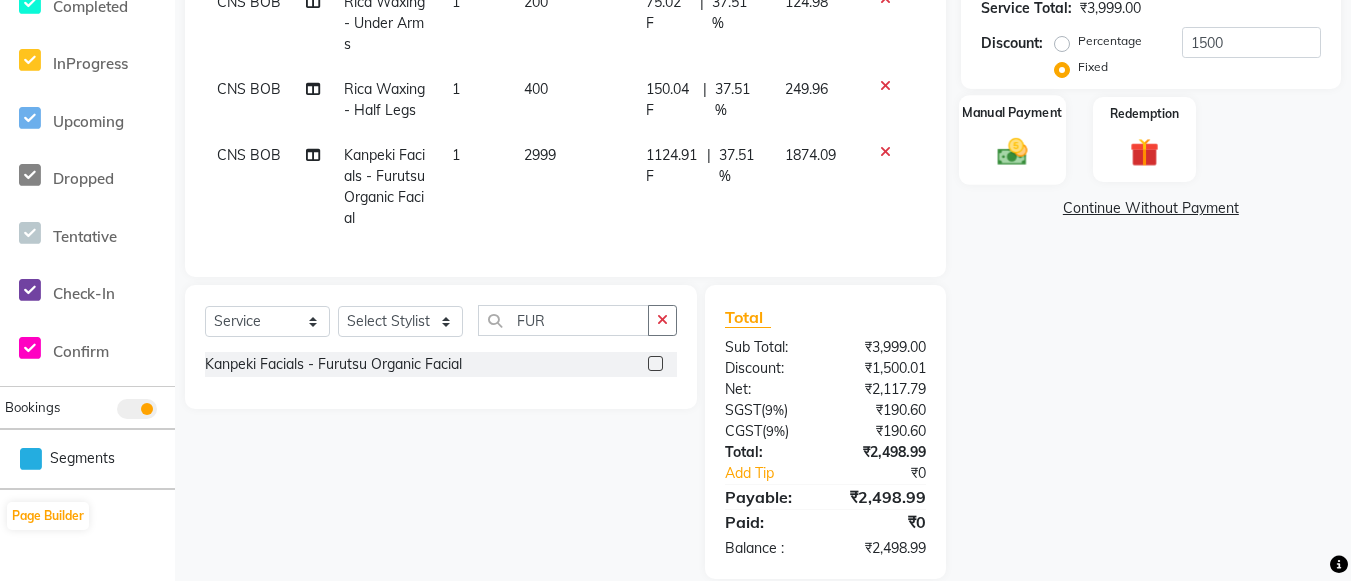 click 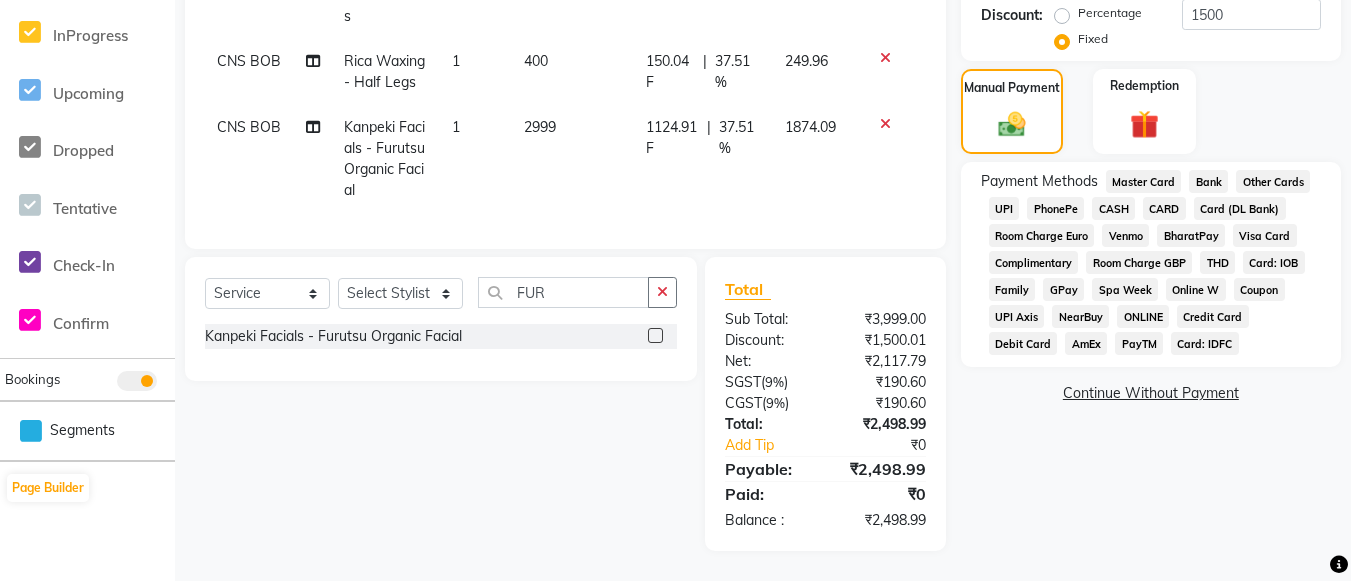 click on "UPI" 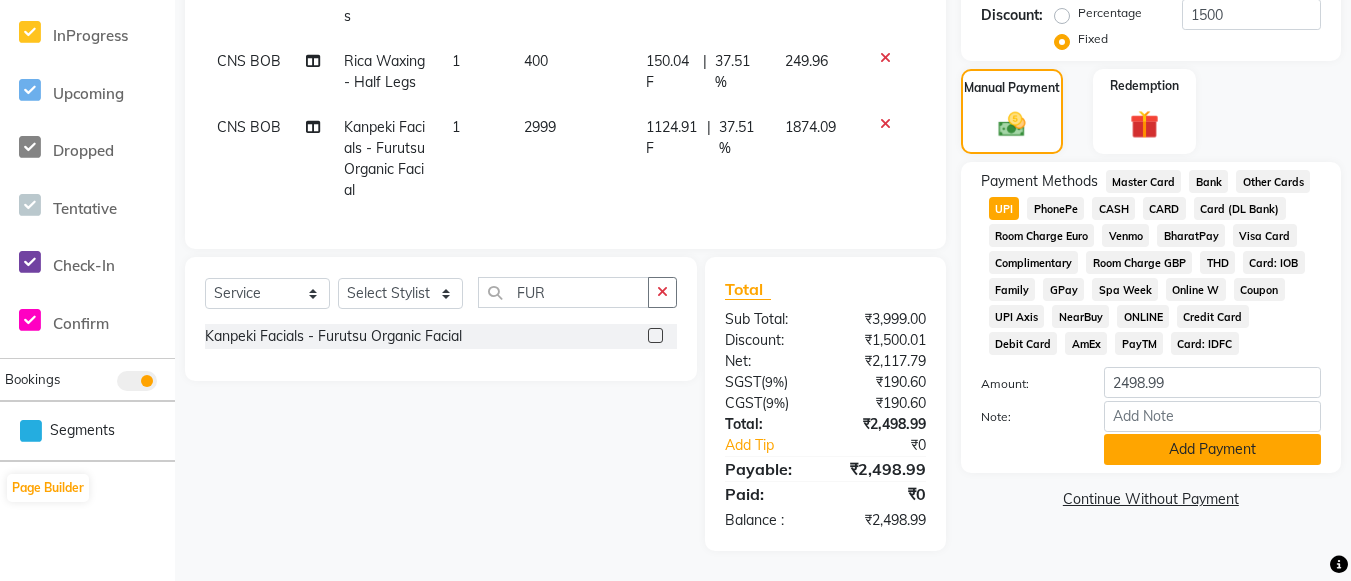 click on "Add Payment" 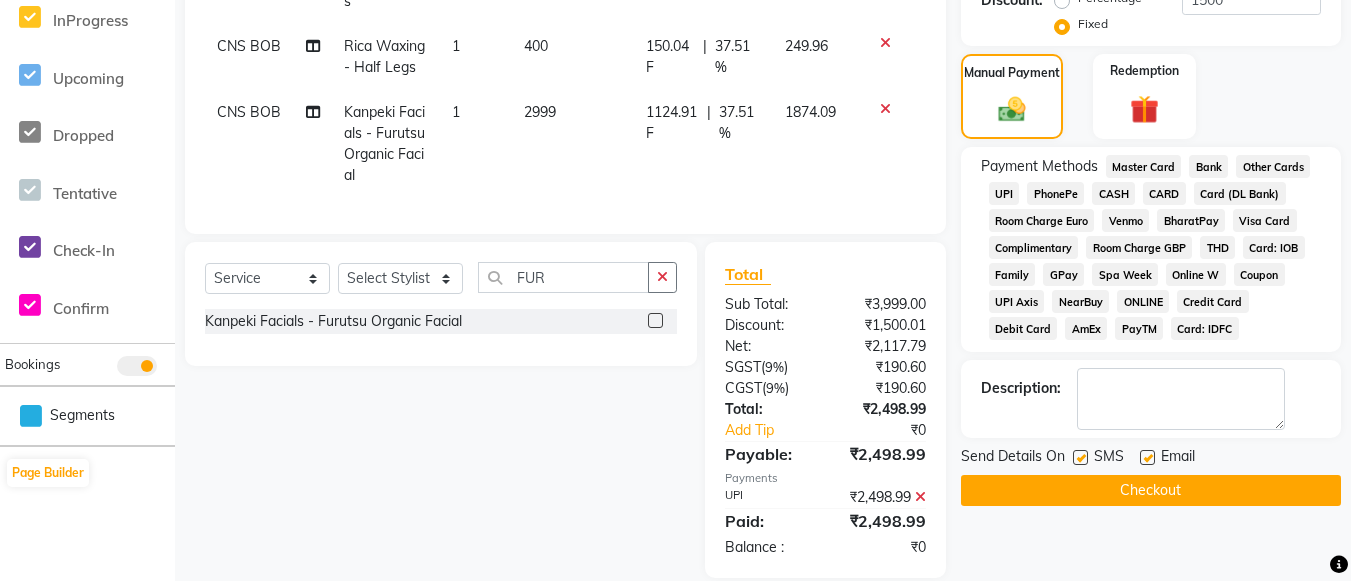 click on "Checkout" 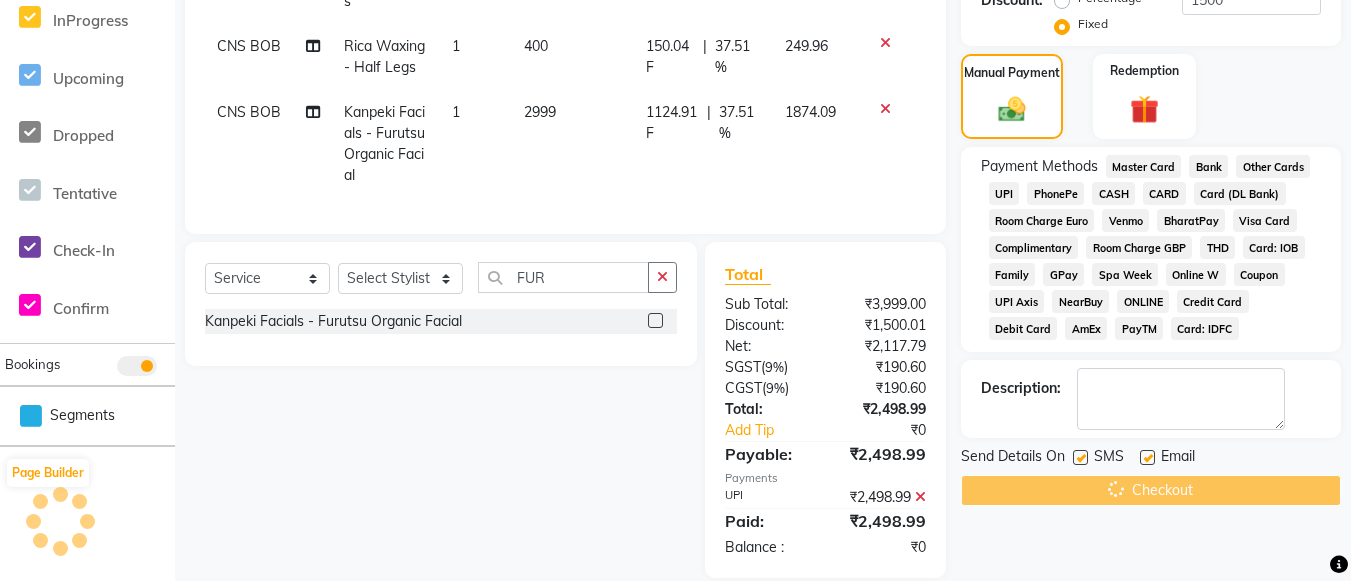 scroll, scrollTop: 0, scrollLeft: 0, axis: both 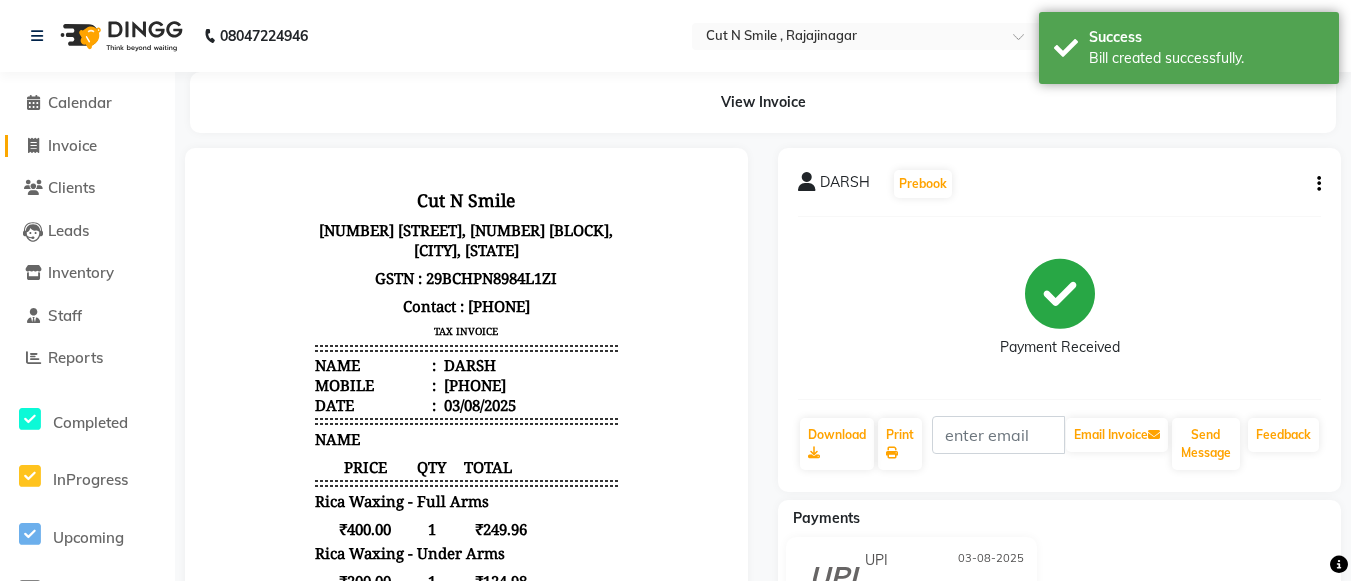 click on "Invoice" 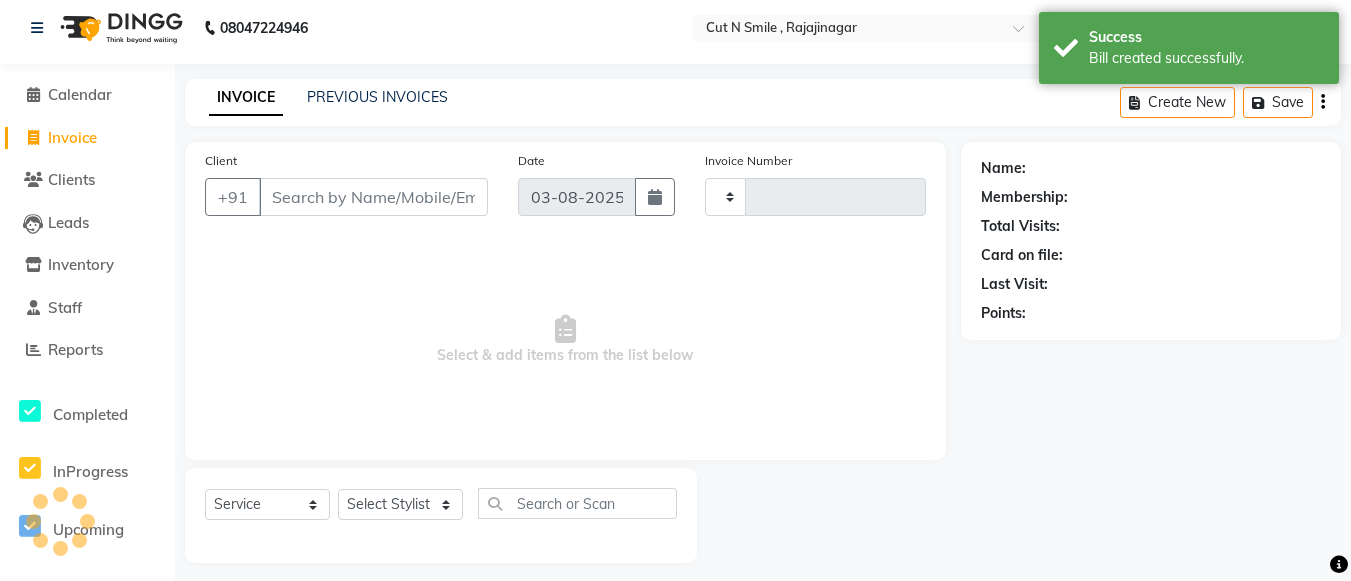 type on "116" 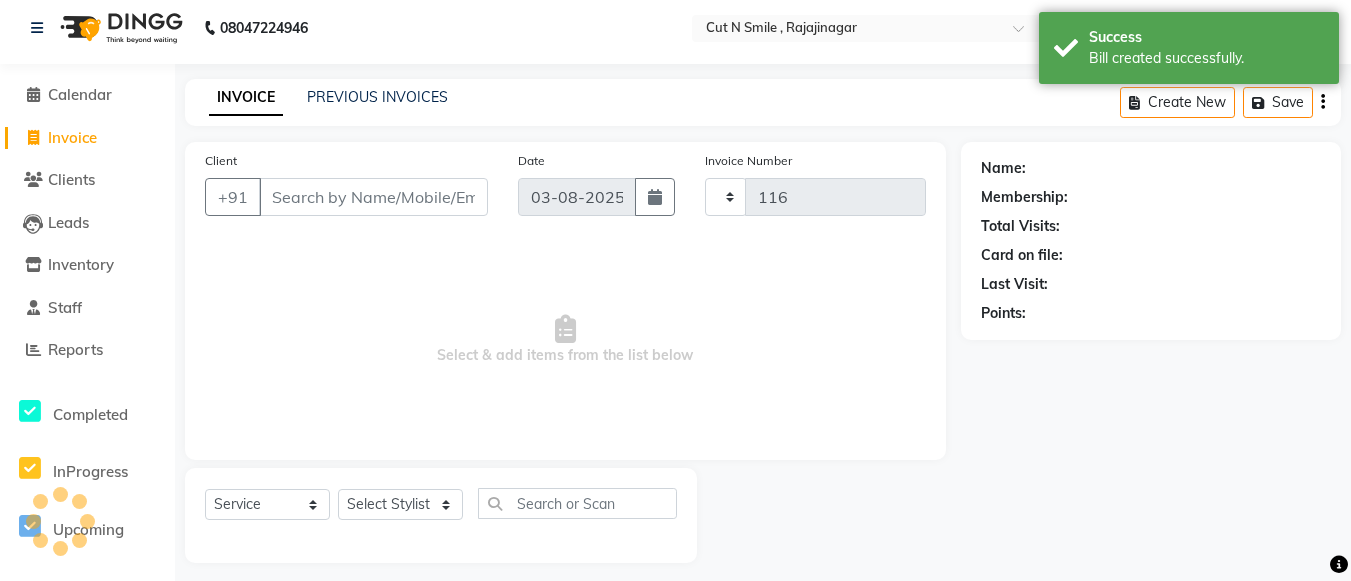 scroll, scrollTop: 20, scrollLeft: 0, axis: vertical 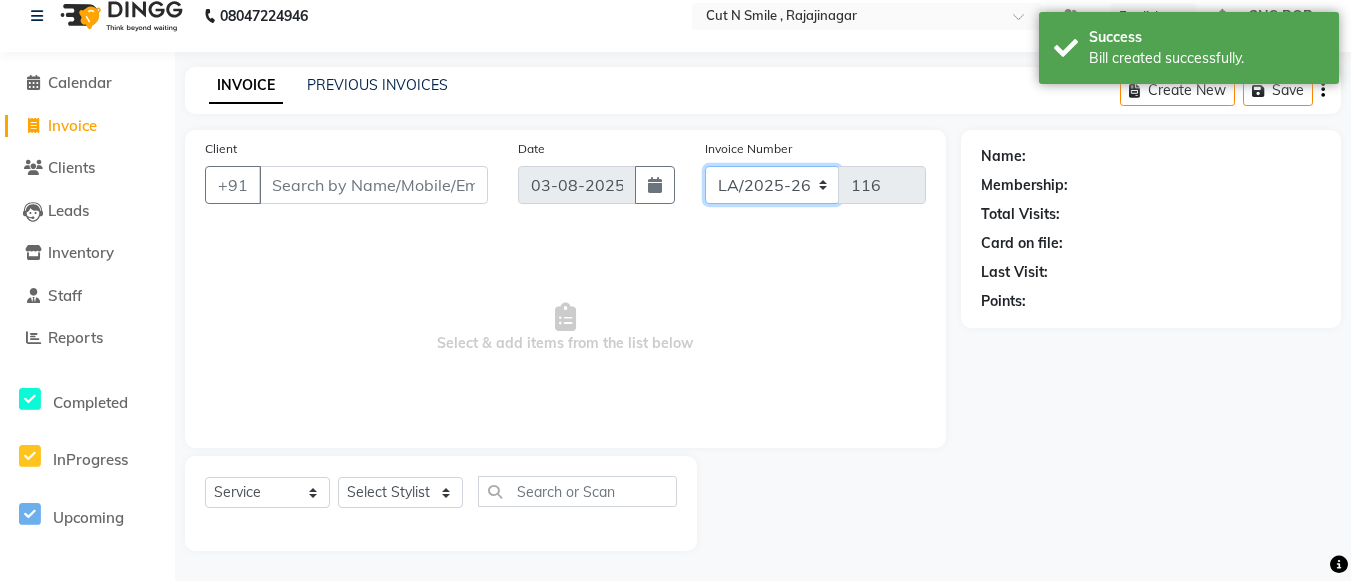 drag, startPoint x: 736, startPoint y: 198, endPoint x: 738, endPoint y: 219, distance: 21.095022 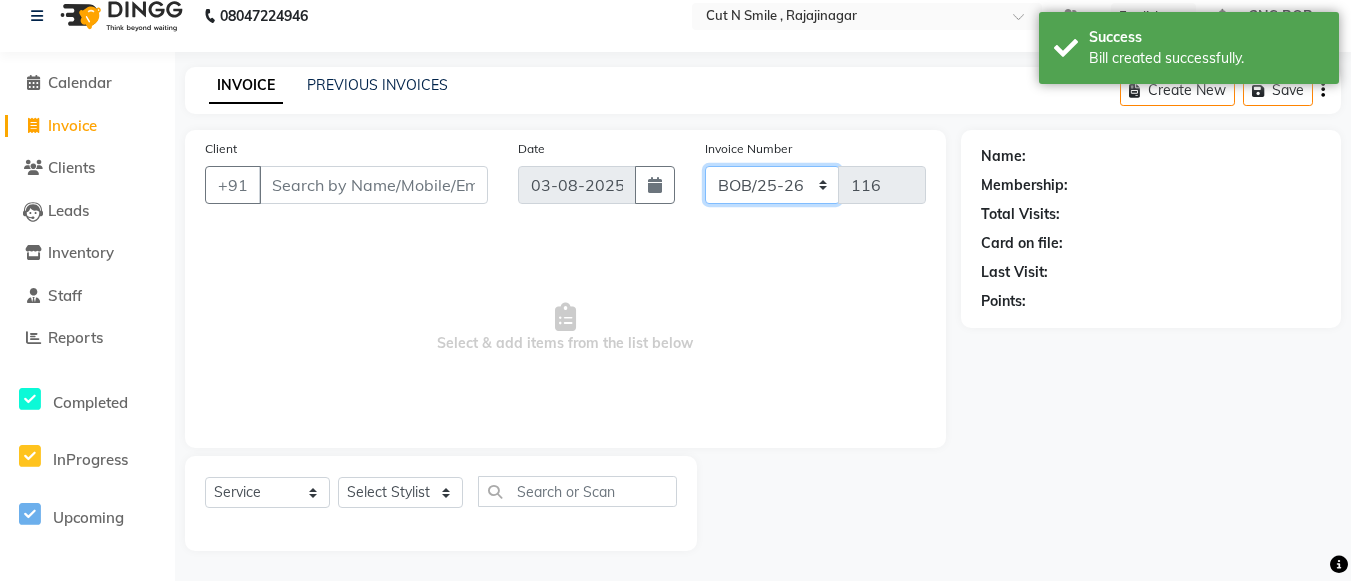 click on "BOB/25-26 LA/2025-26 SH/25 CH/25 SA/25" 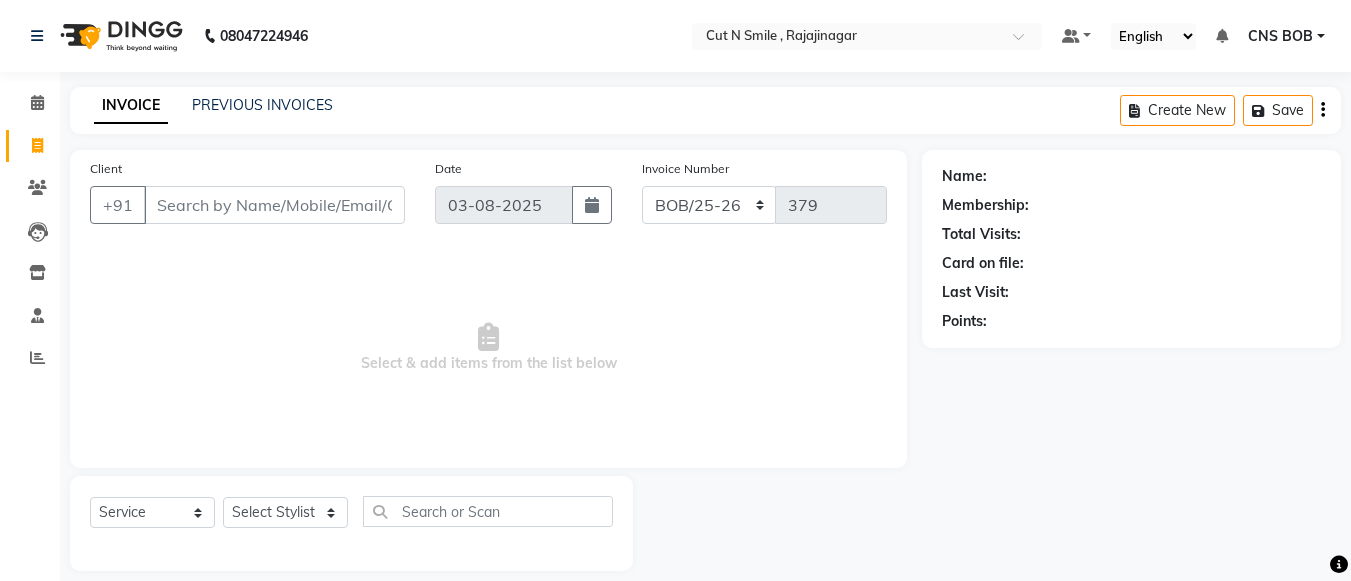 select on "service" 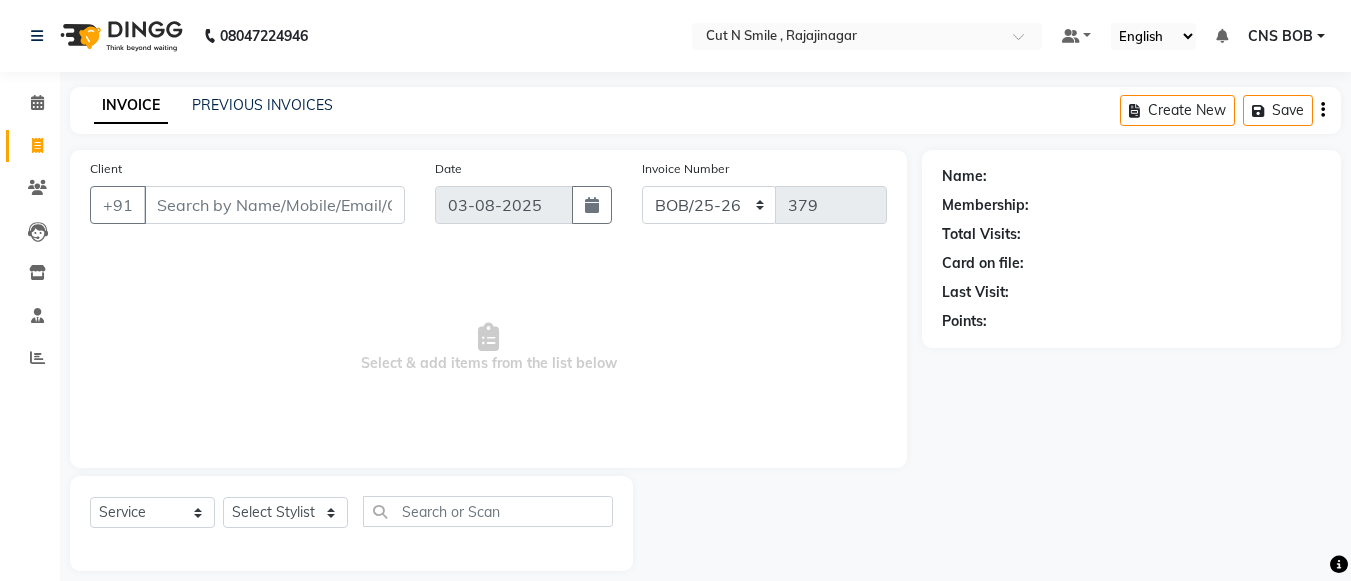 scroll, scrollTop: 20, scrollLeft: 0, axis: vertical 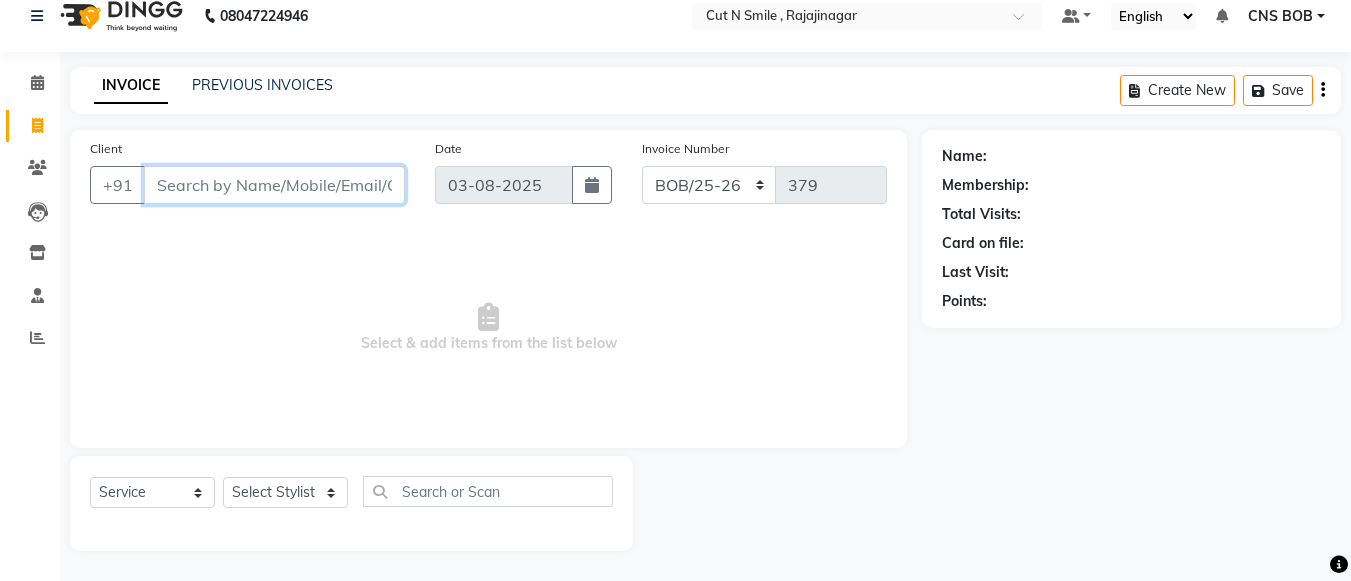 click on "Client" at bounding box center (274, 185) 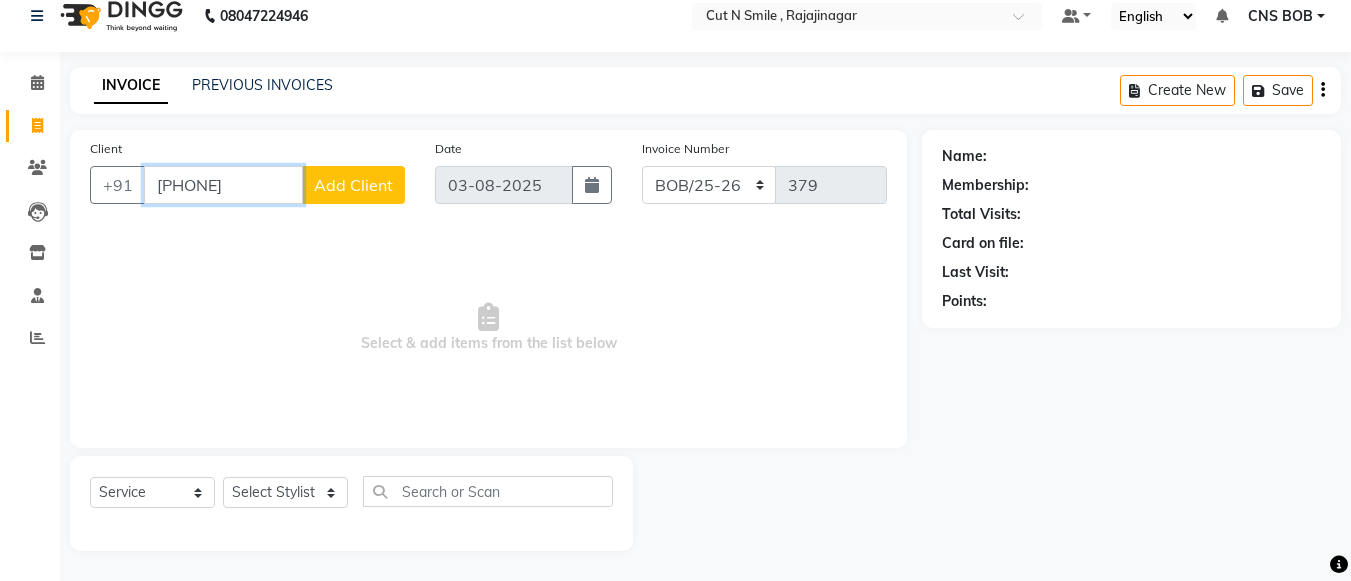 click on "[PHONE]" at bounding box center [223, 185] 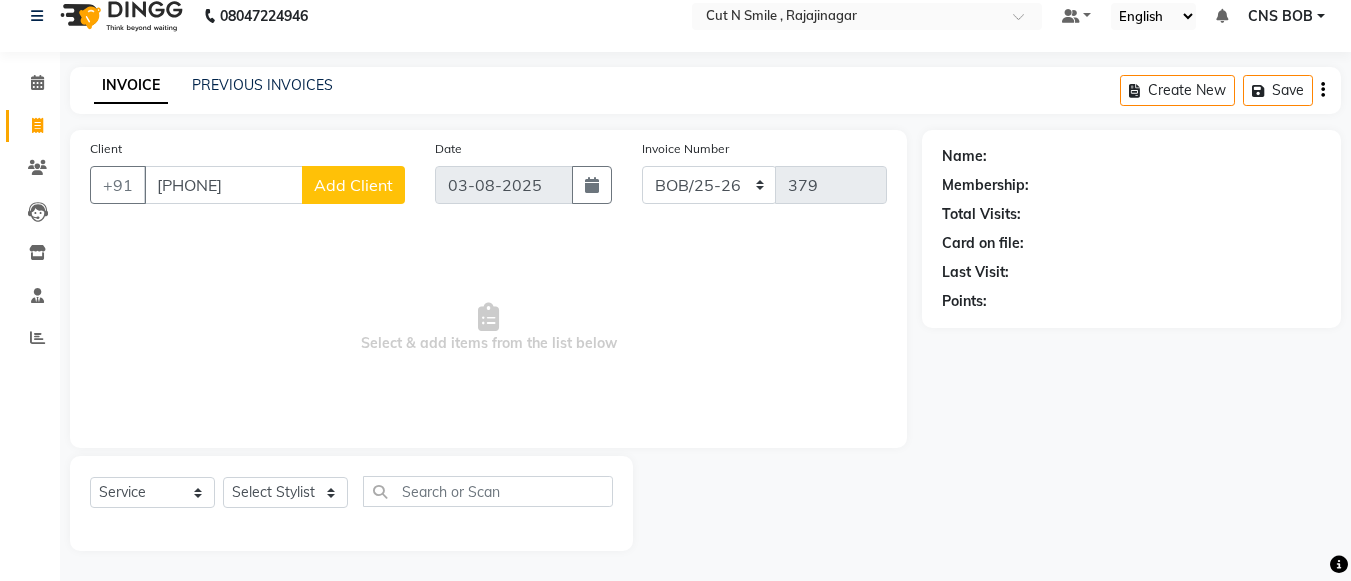 click on "Add Client" 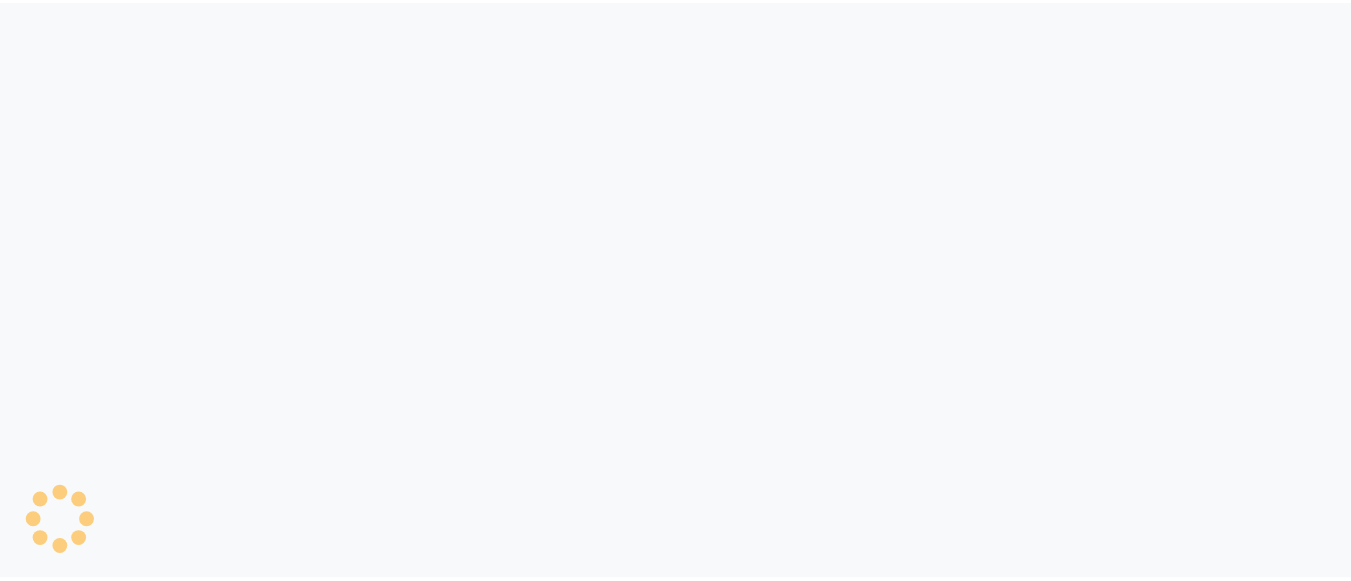 scroll, scrollTop: 0, scrollLeft: 0, axis: both 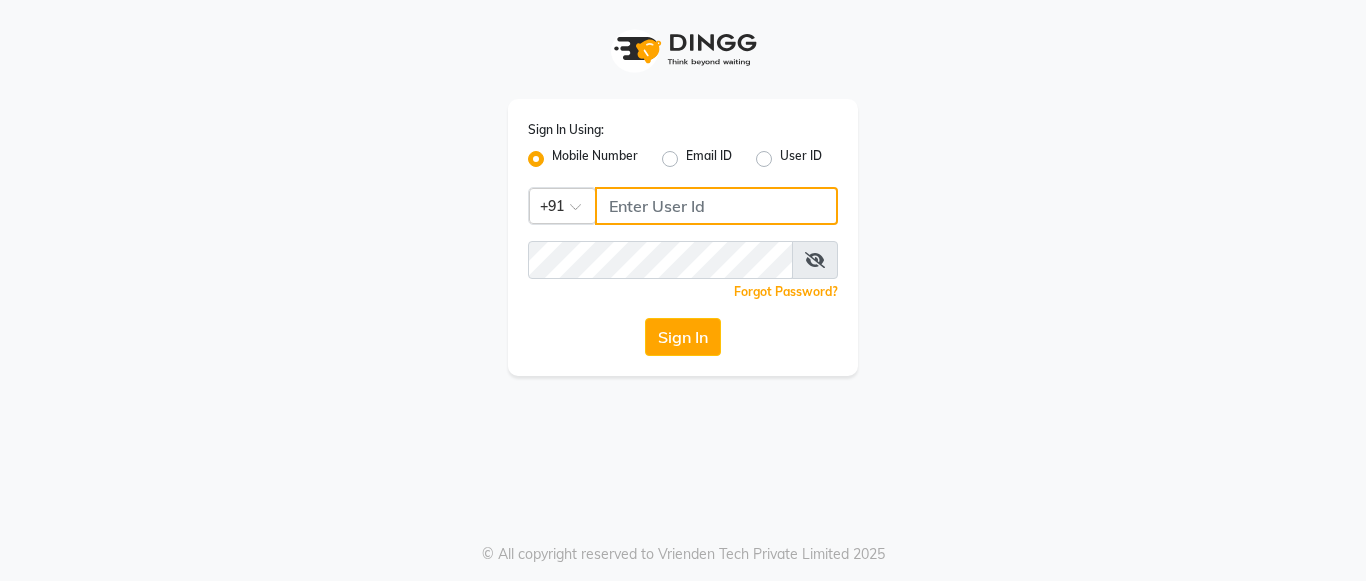 click 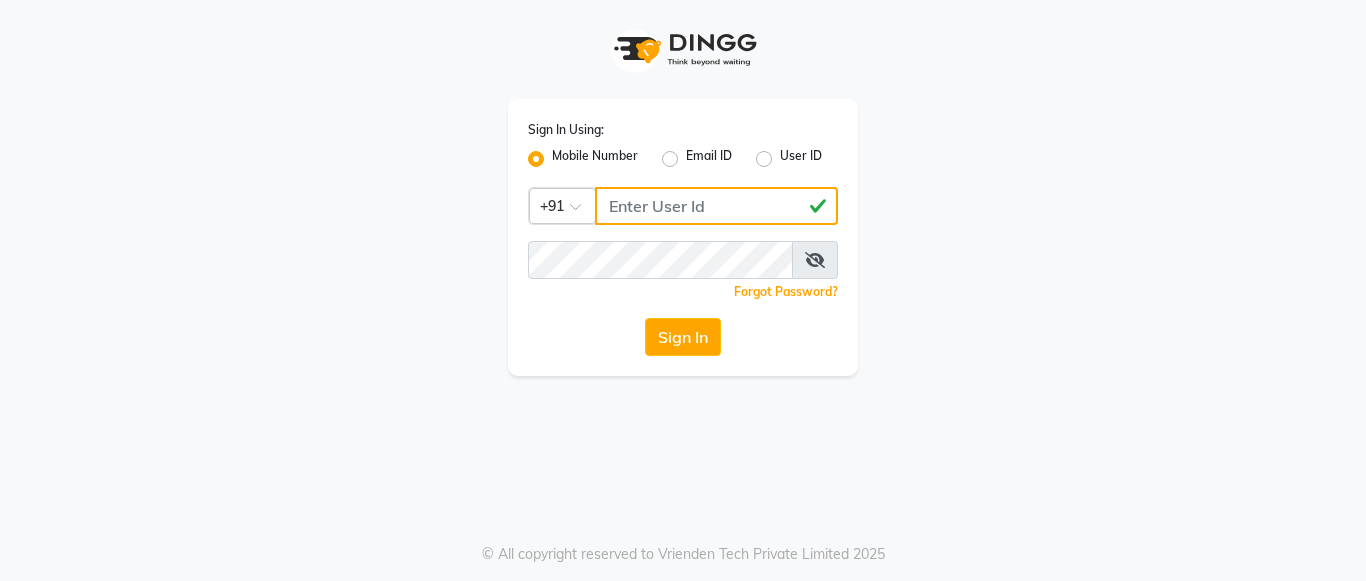type on "[PHONE]" 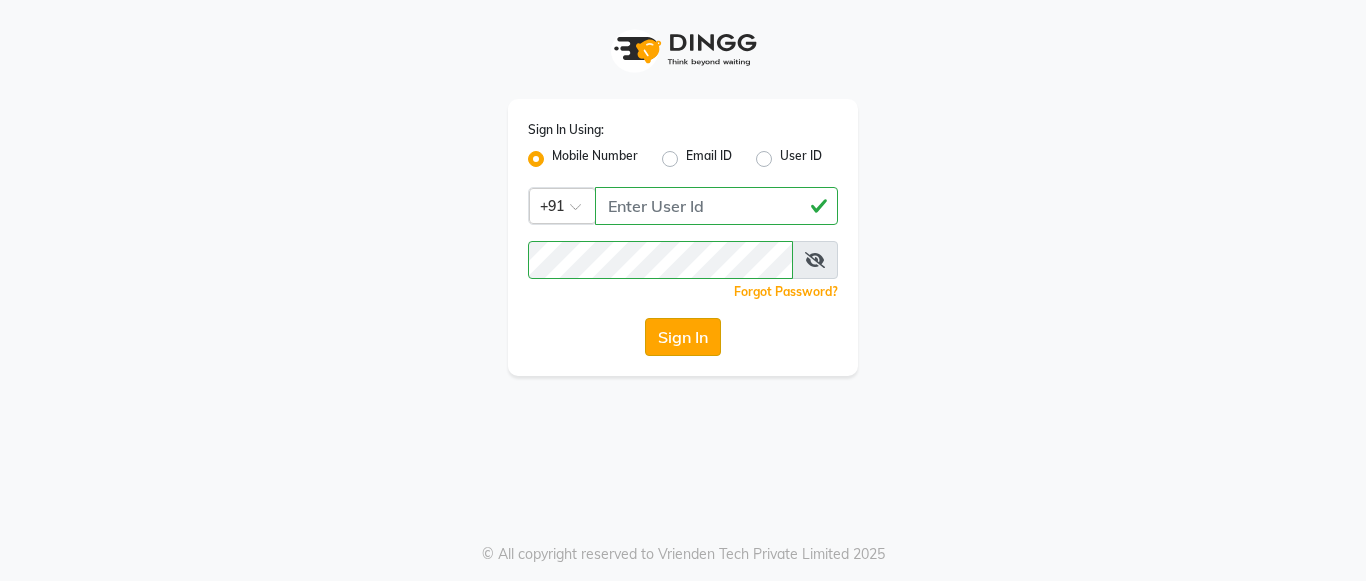 click on "Sign In" 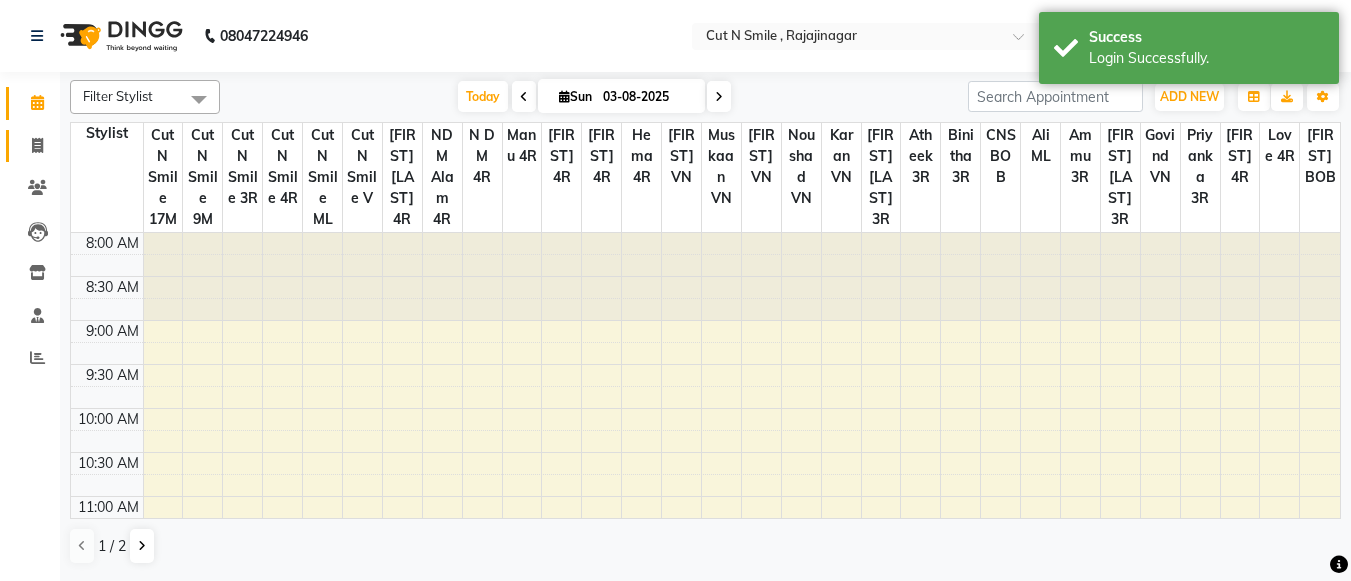 click 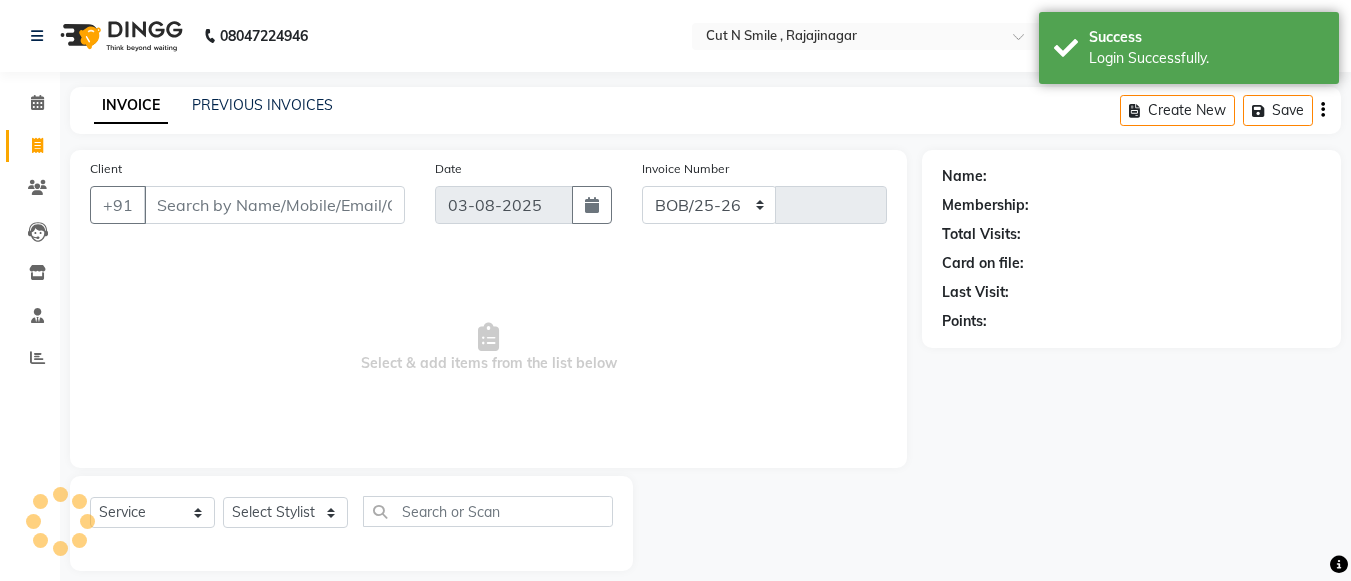 select on "7187" 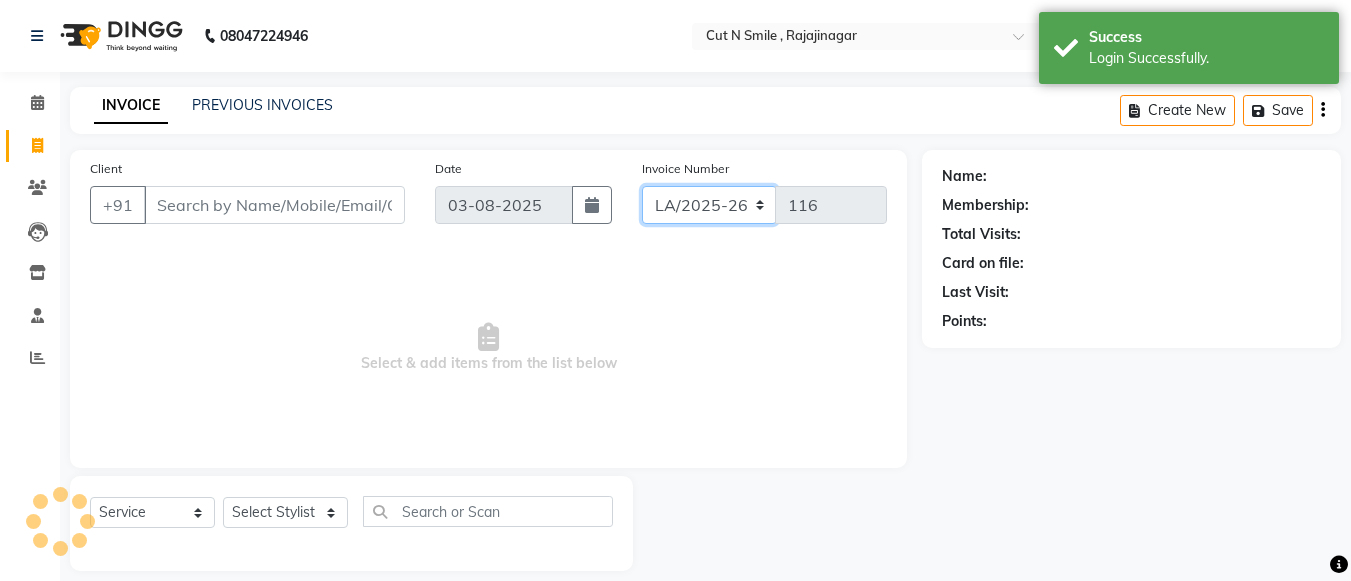 drag, startPoint x: 683, startPoint y: 215, endPoint x: 685, endPoint y: 242, distance: 27.073973 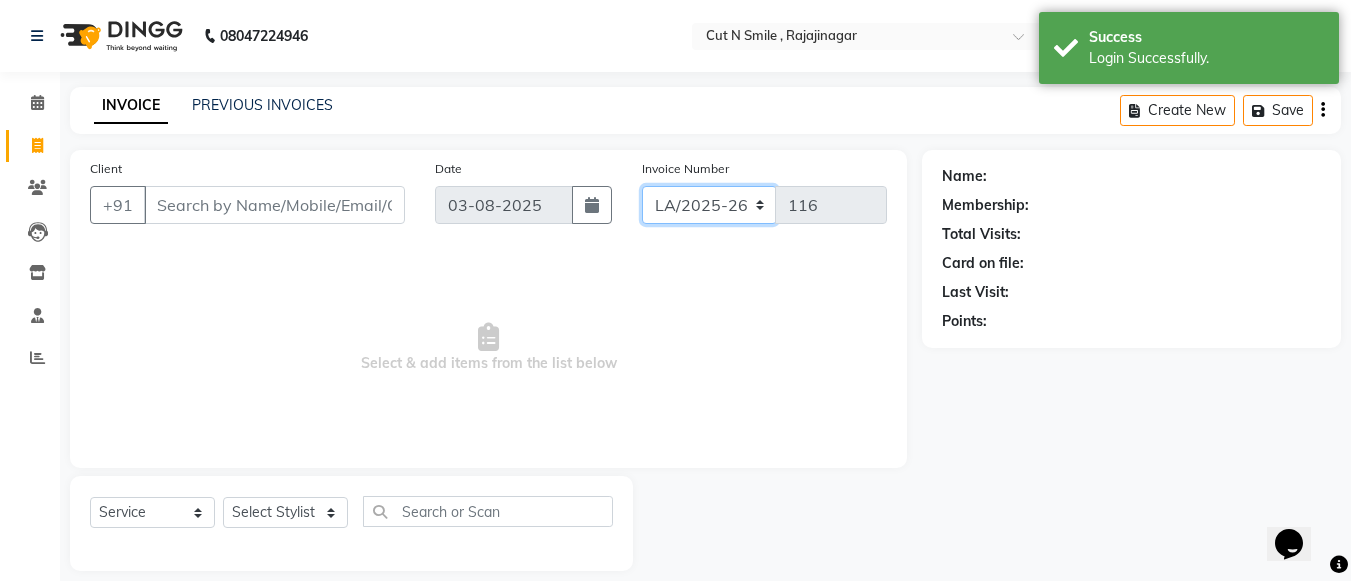 select on "8154" 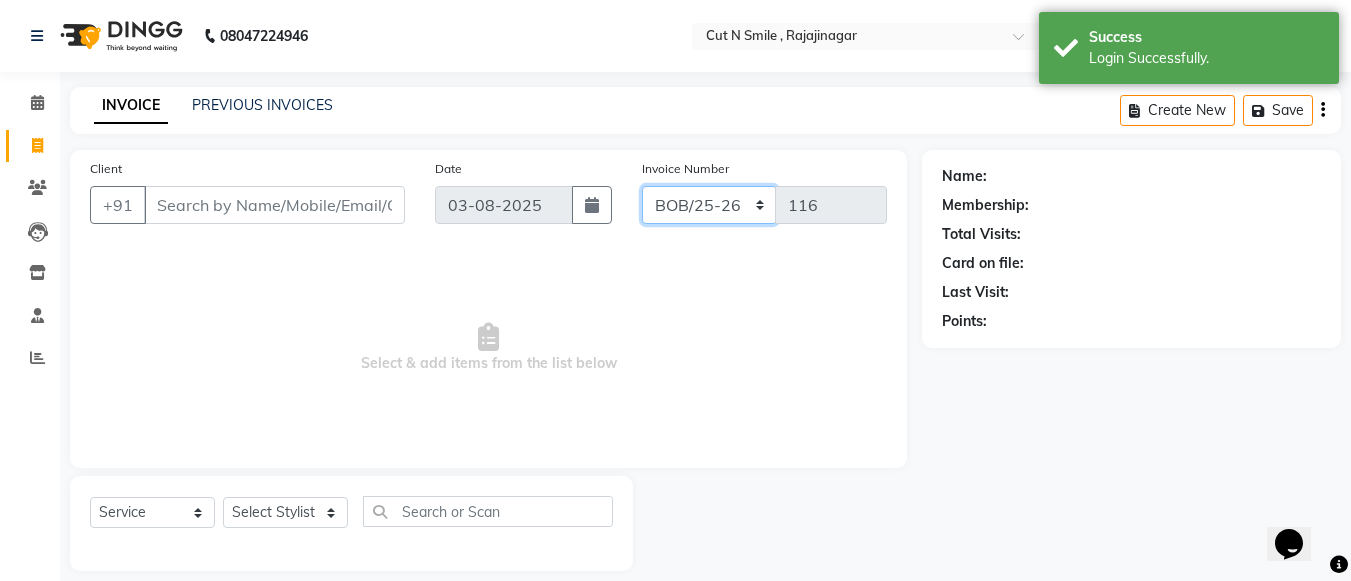 click on "BOB/25-26 LA/2025-26 SH/25 CH/25 SA/25" 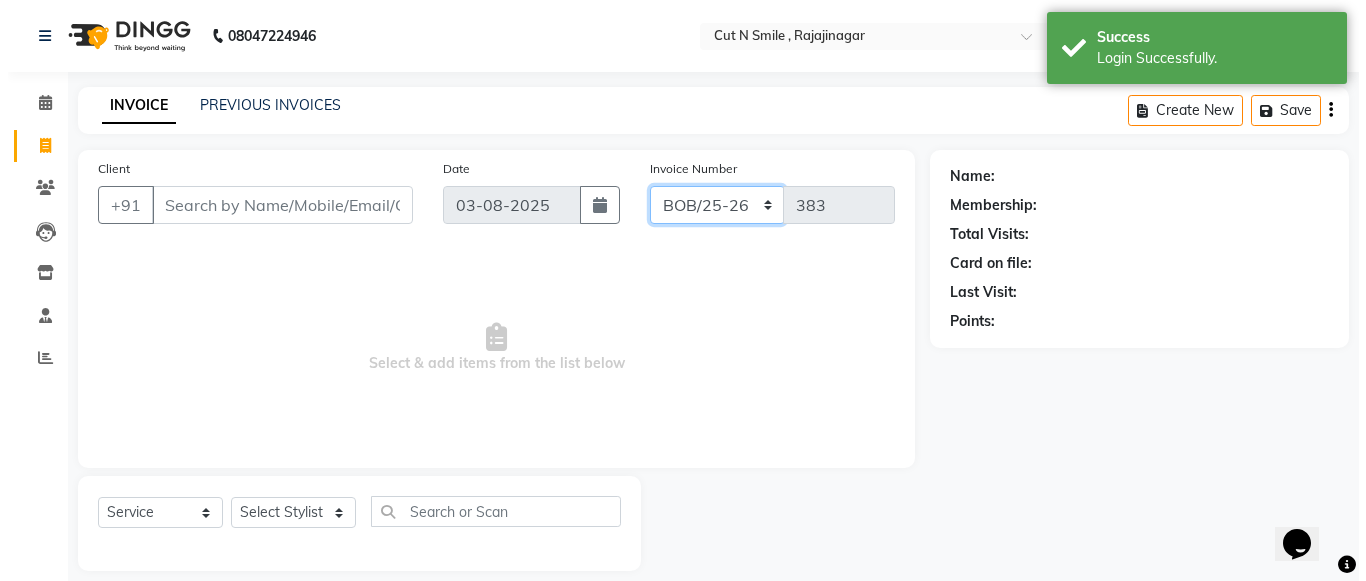 scroll, scrollTop: 0, scrollLeft: 0, axis: both 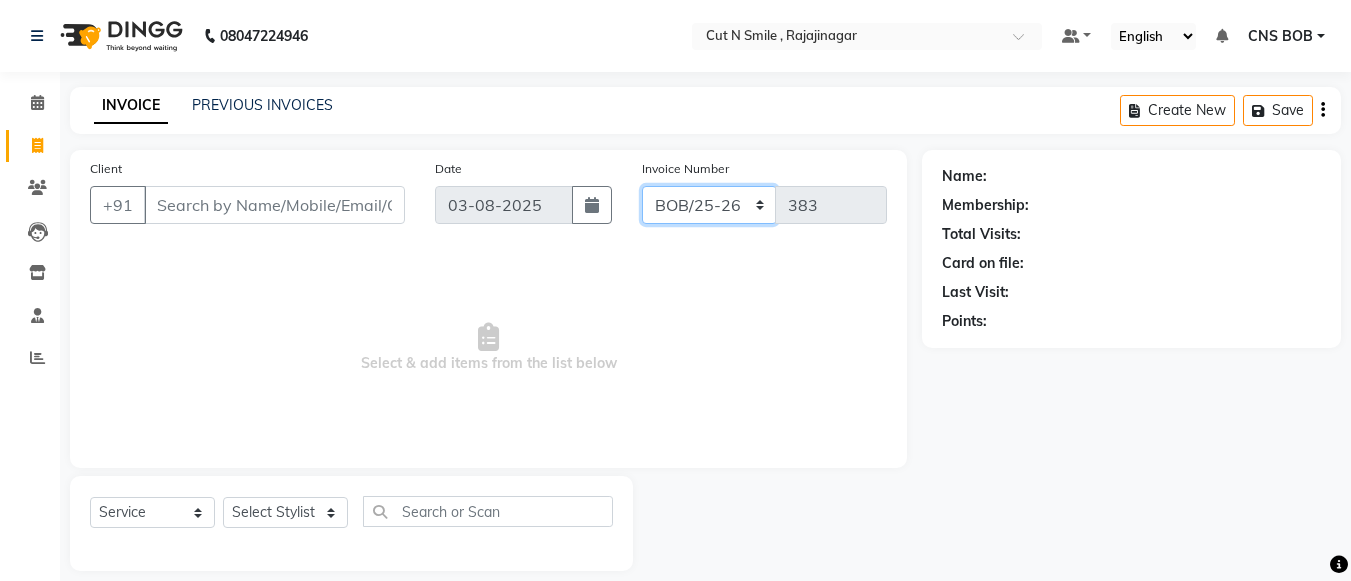 select on "7187" 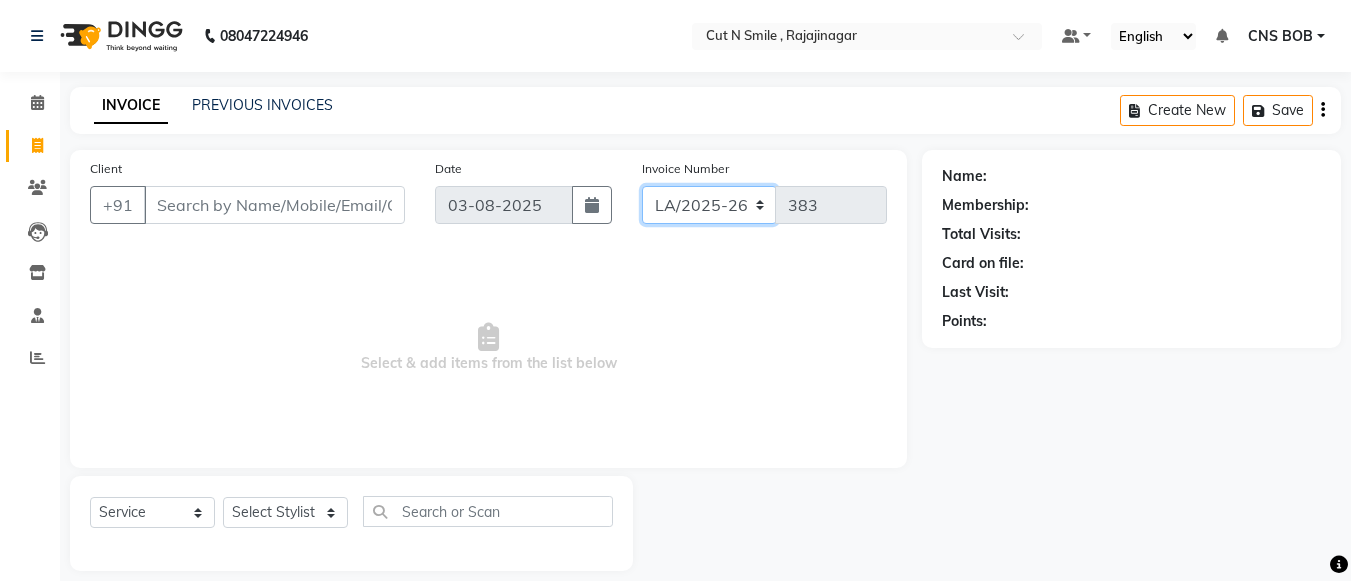 type on "116" 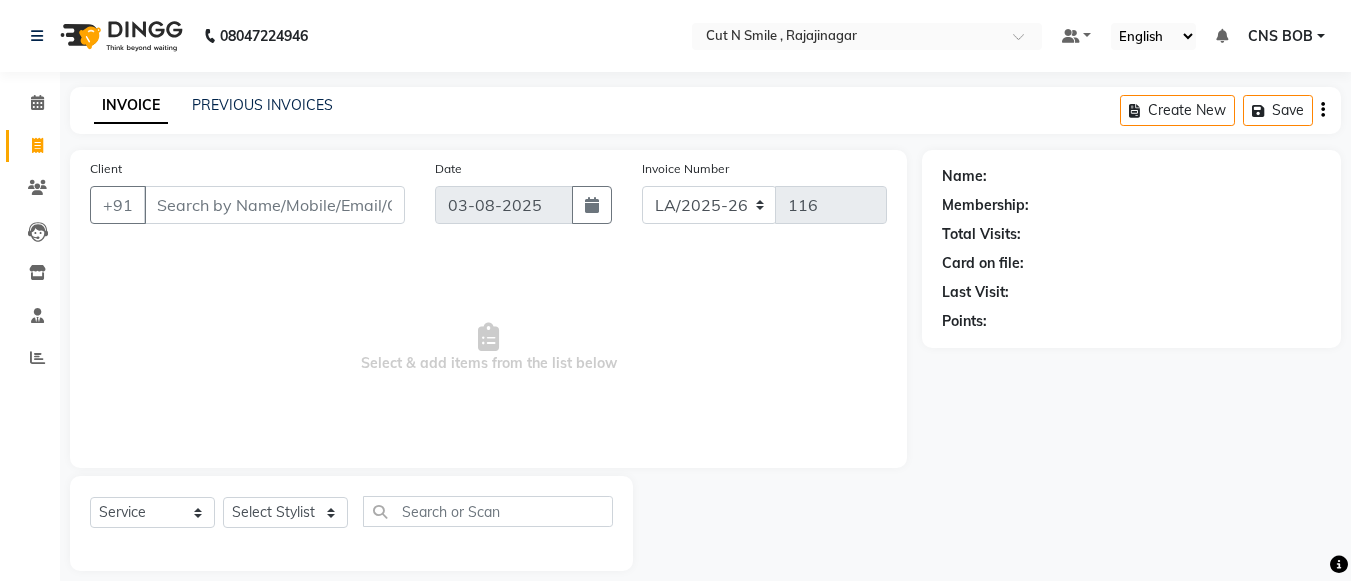 click on "Select & add items from the list below" at bounding box center (488, 348) 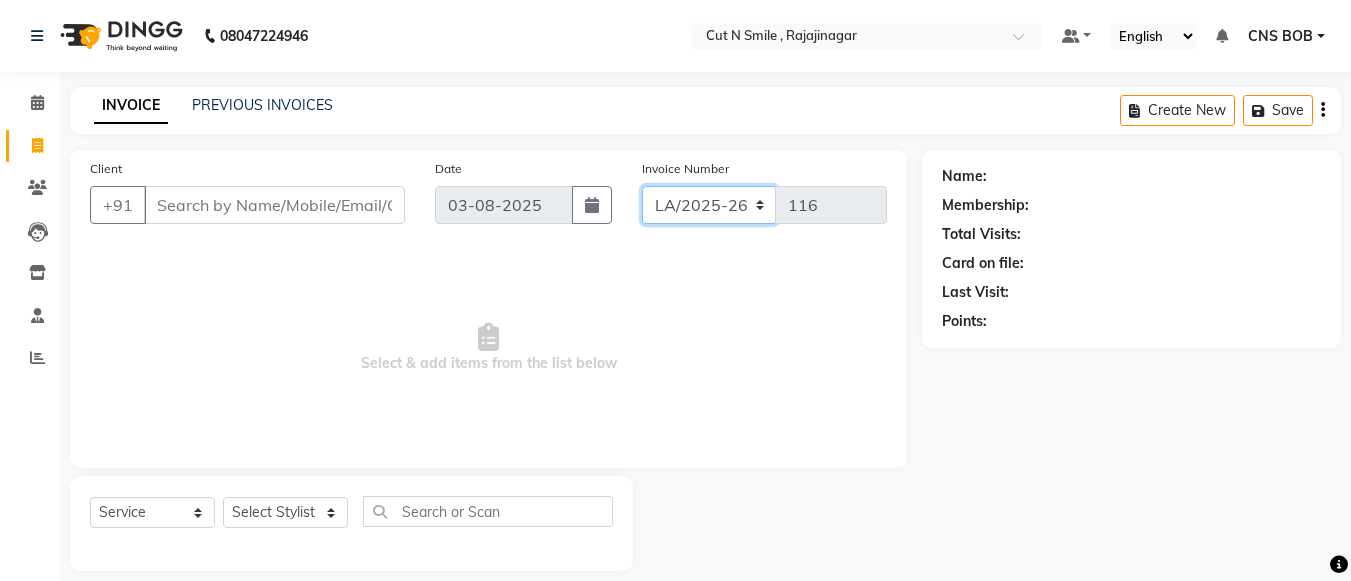 click on "BOB/25-26 LA/2025-26 SH/25 CH/25 SA/25" 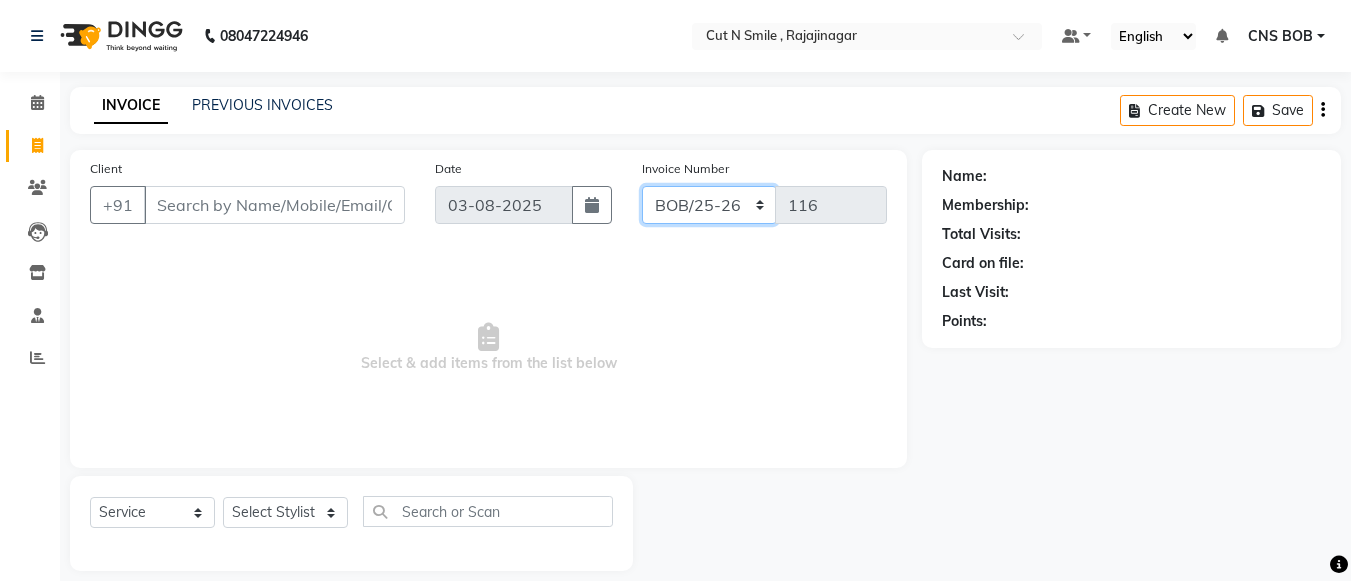 click on "BOB/25-26 LA/2025-26 SH/25 CH/25 SA/25" 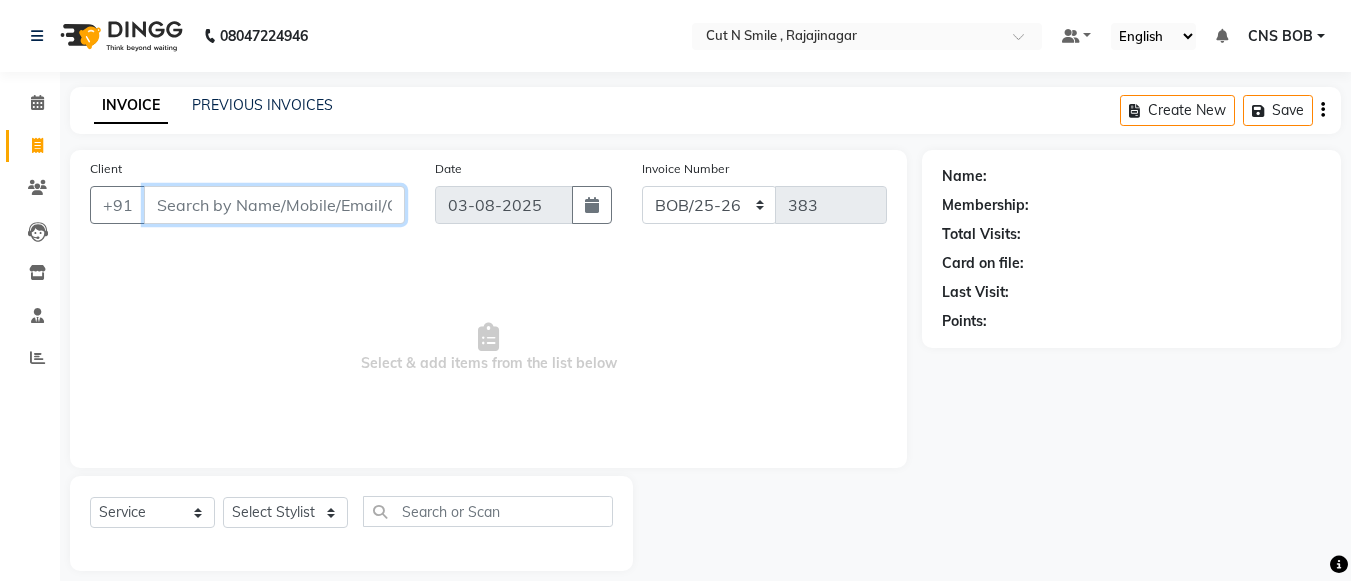 click on "Client" at bounding box center (274, 205) 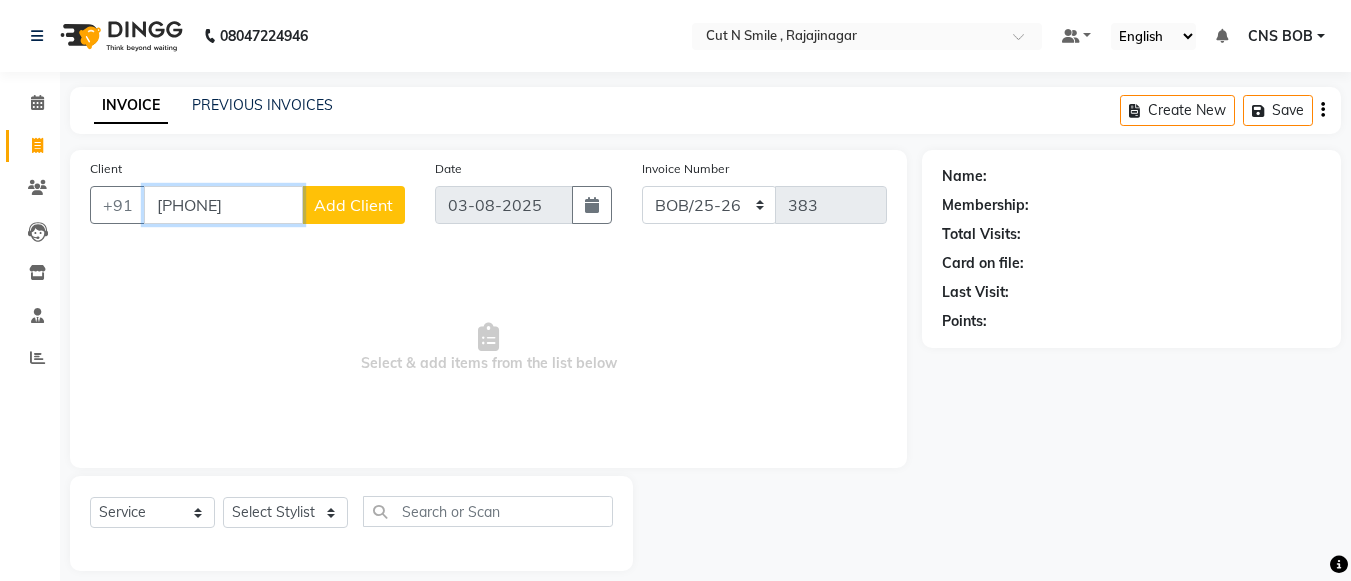 type on "9886404534" 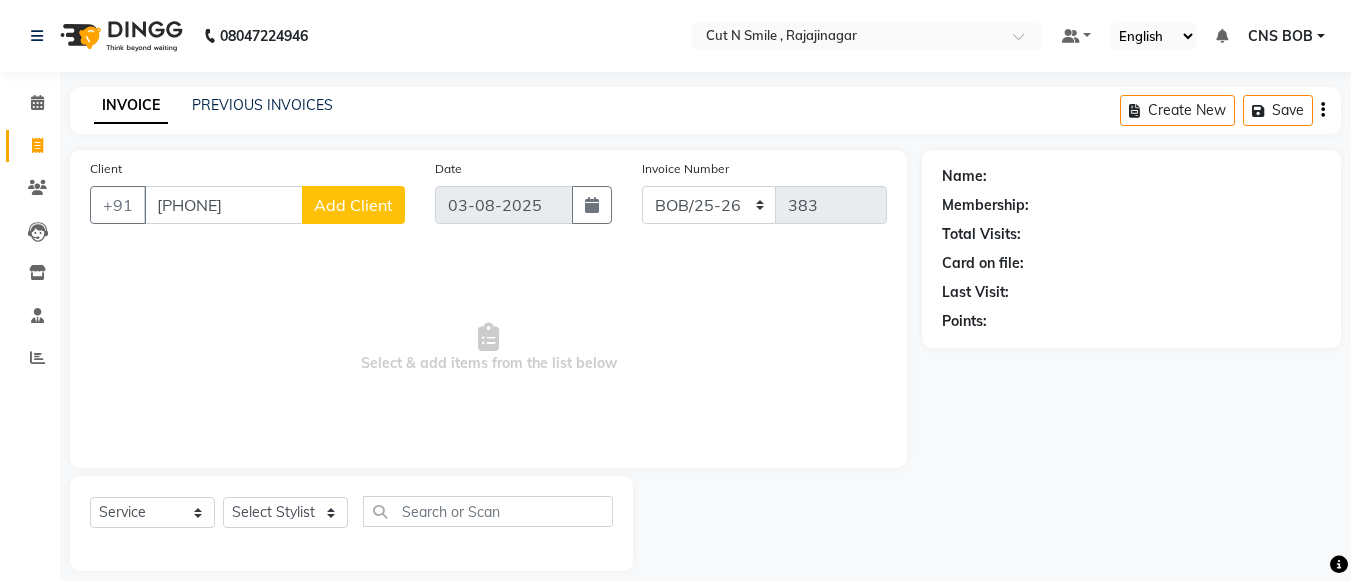 click on "Add Client" 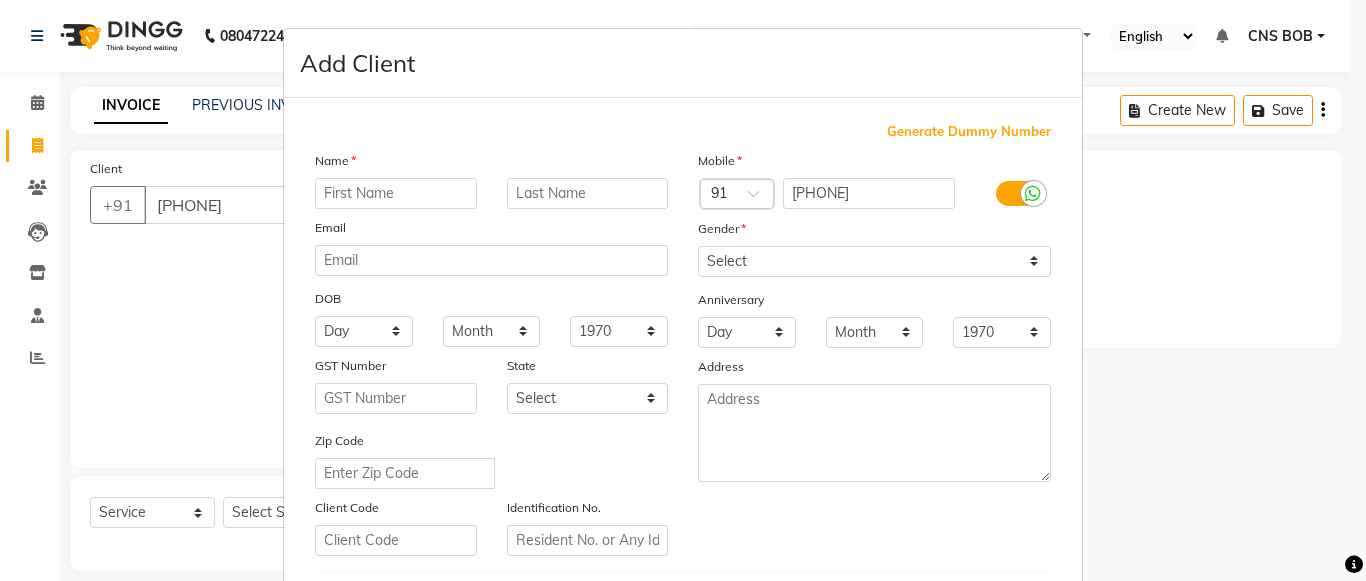 click at bounding box center [396, 193] 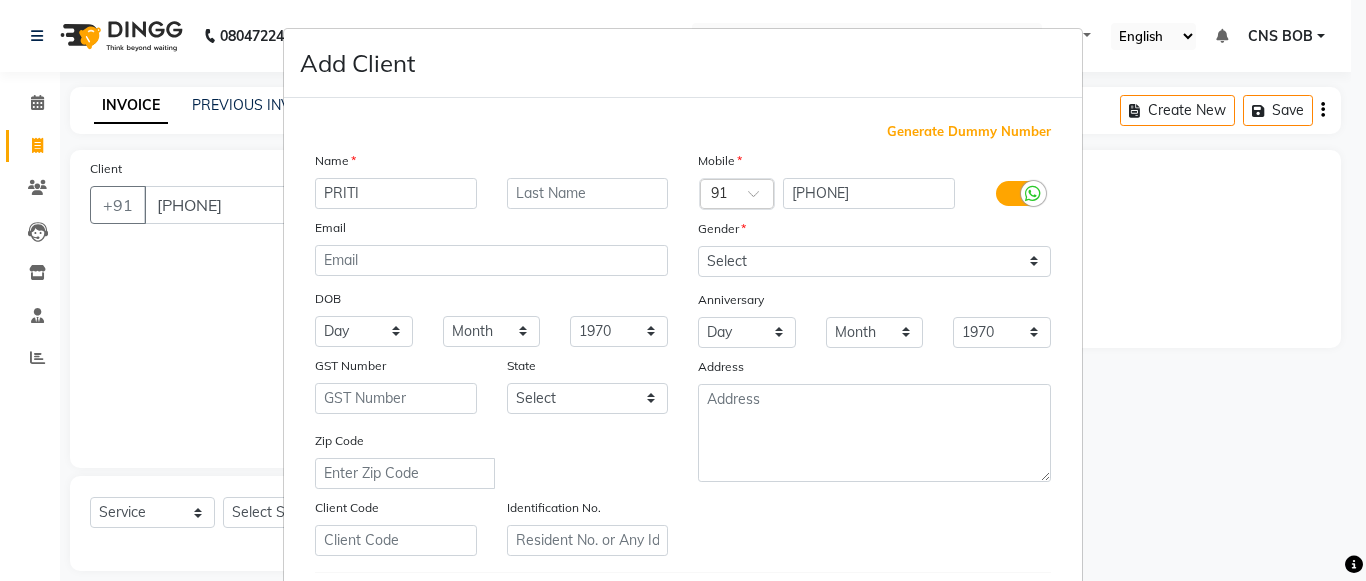 type on "PRITI" 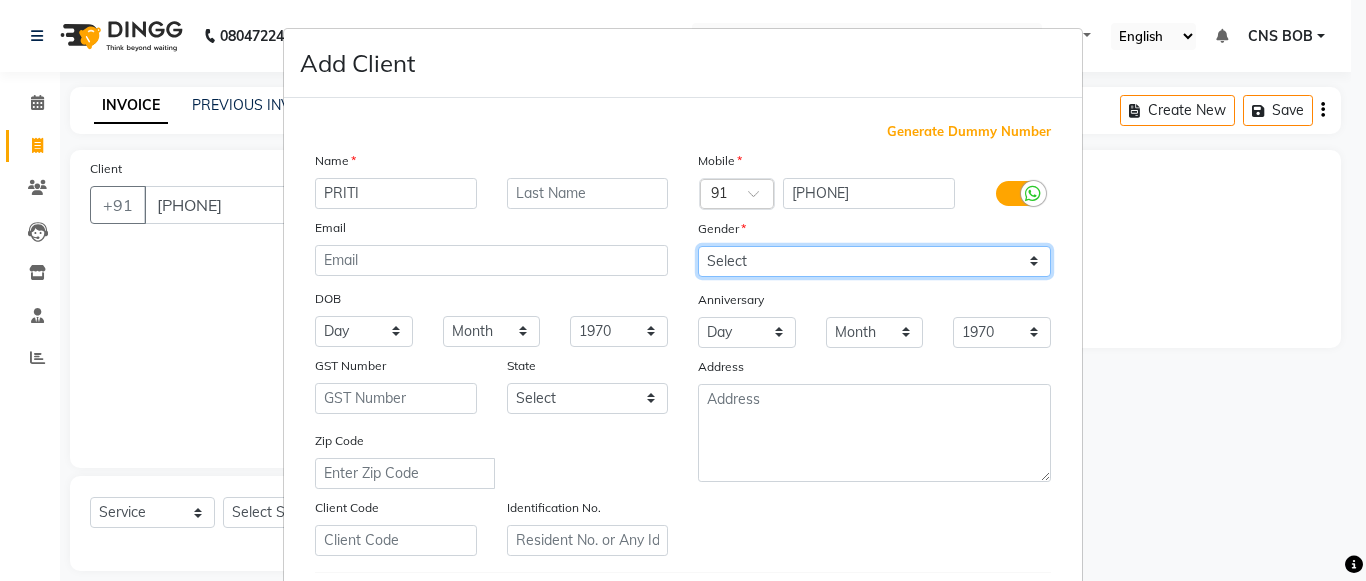 click on "Select Male Female Other Prefer Not To Say" at bounding box center [874, 261] 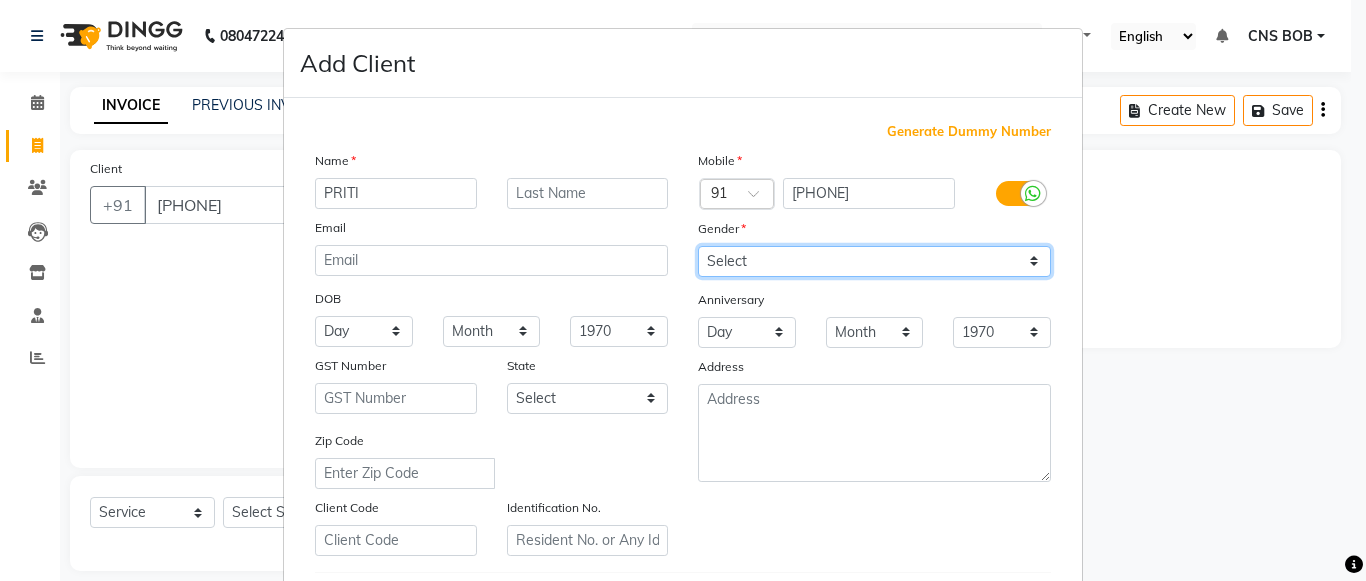 select on "female" 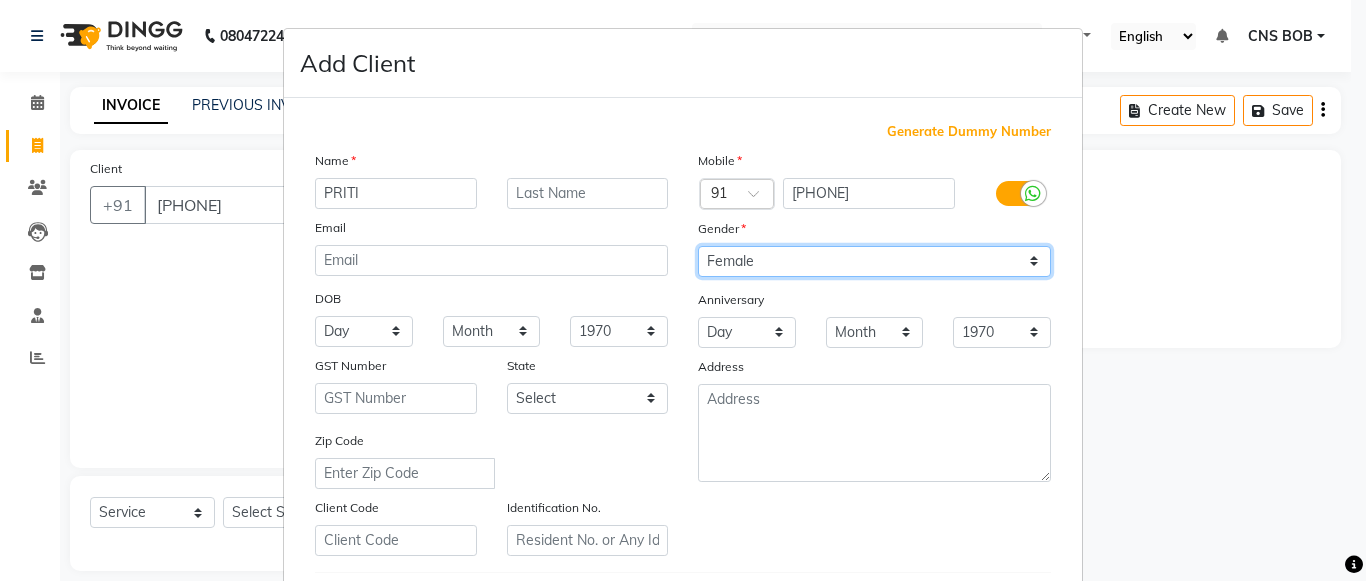 click on "Select Male Female Other Prefer Not To Say" at bounding box center [874, 261] 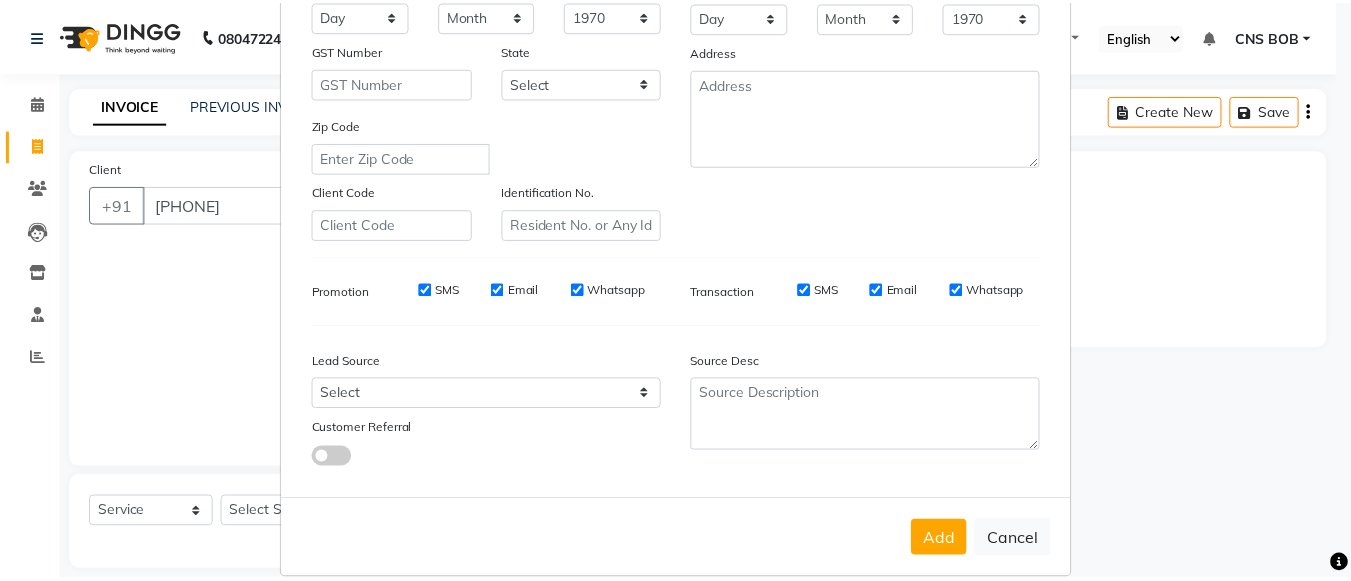 scroll, scrollTop: 342, scrollLeft: 0, axis: vertical 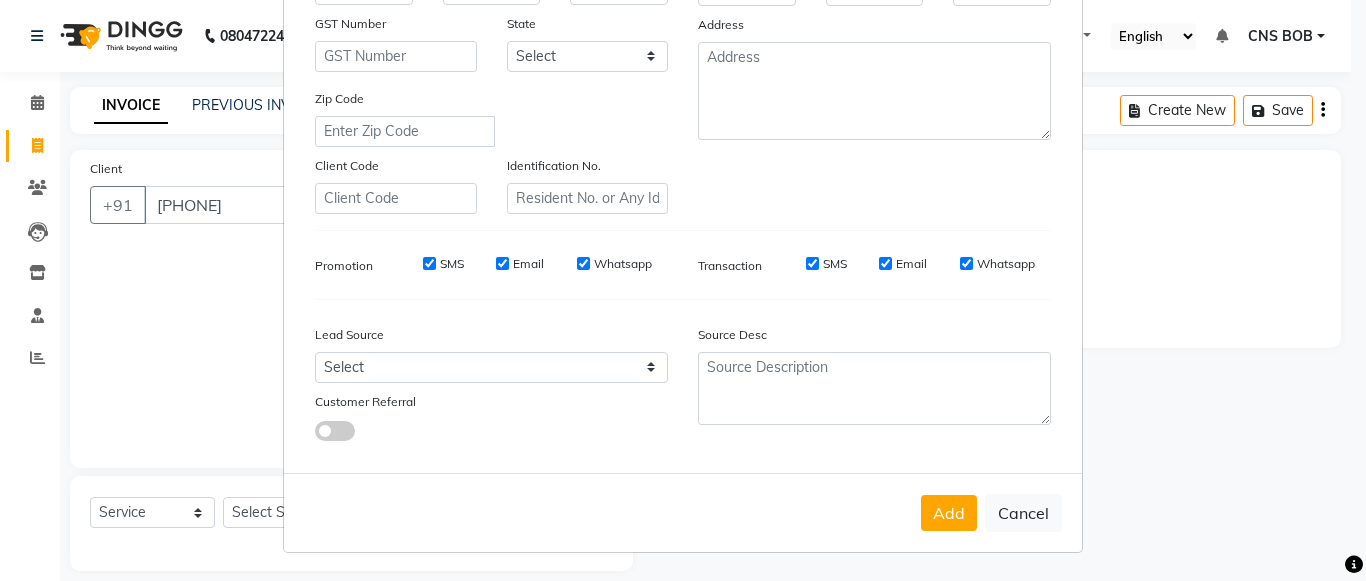 click on "Add" at bounding box center [949, 513] 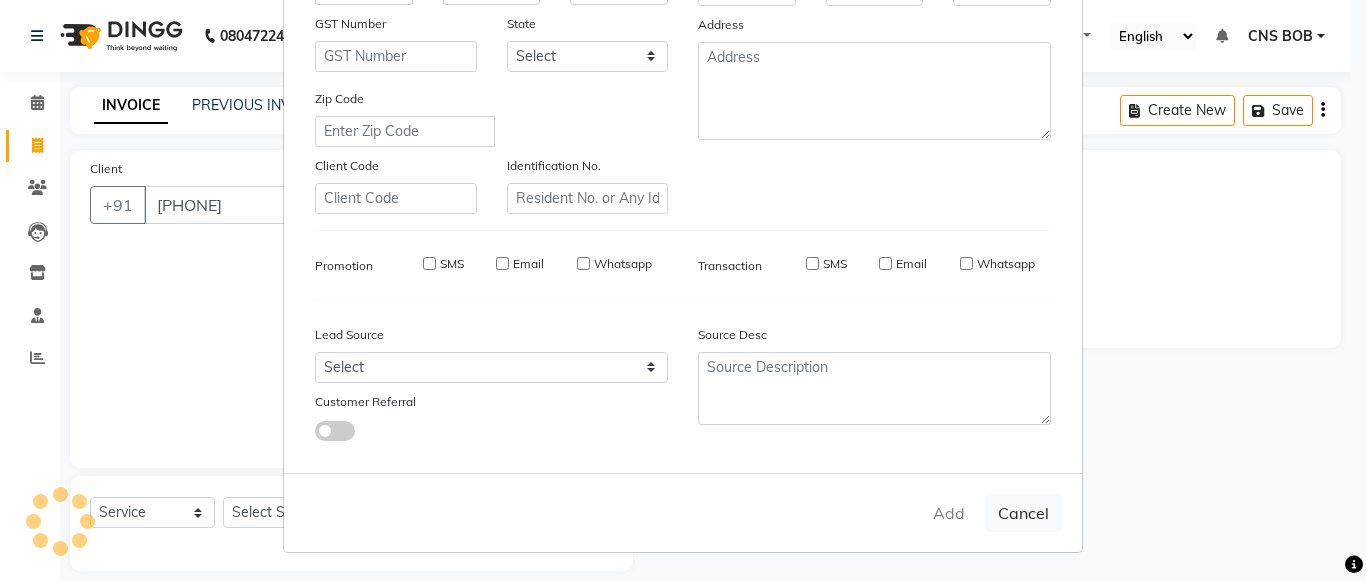 type 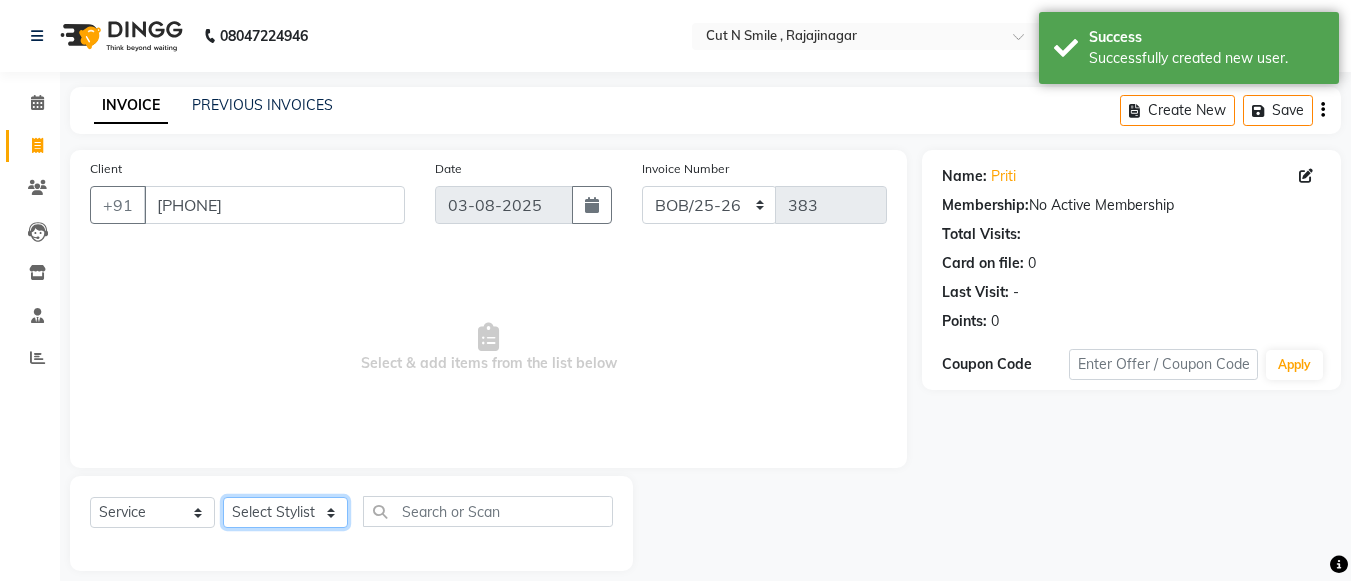 click on "Select Stylist Ali ML Ammu 3R Ankith VN Ash Mohammed 3R Atheek 3R Binitha 3R Bipana 4R CNS BOB  Cut N Smile 17M  Cut N Smile 3R Cut n Smile 4R Cut N Smile 9M Cut N Smile ML Cut N Smile V Fazil Ali 4R Govind VN Hema 4R Jayashree VN Karan VN Love 4R Mani Singh 3R Manu 4R  Muskaan VN Nadeem 4R N D M 4R NDM Alam 4R Noushad VN Pavan 4R Priya BOB Priyanka 3R Rahul 3R Ravi 3R Riya BOB Rohith 4R Roobina 3R Roopa 4R Rubina BOB Sahil Ahmed 3R Sahil Bhatti 4R Sameer 3R Sanajana BOB  Sanjana BOB Sarita VN Shaan 4R Shahid 4R Shakir VN Shanavaaz BOB Shiney 3R Shivu Raj 4R Srijana BOB Sunil Laddi 4R Sunny VN Supriya BOB Sushmitha 4R Vakeel 3R Varas 4R Varas BOB Vishwa VN" 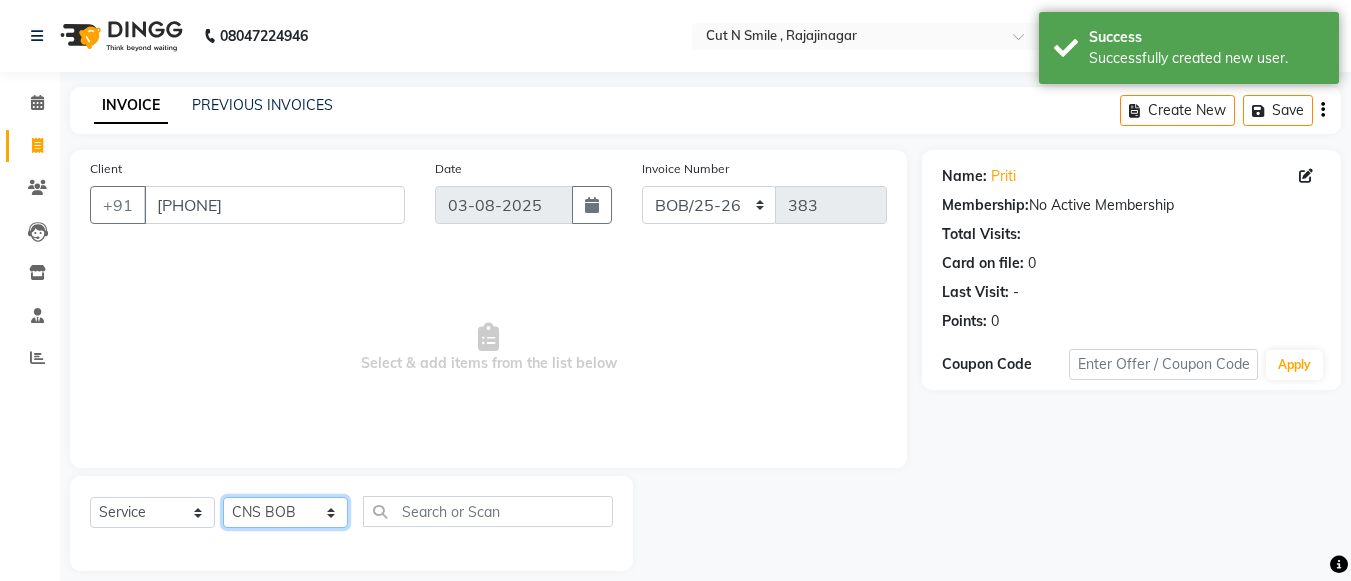 click on "Select Stylist Ali ML Ammu 3R Ankith VN Ash Mohammed 3R Atheek 3R Binitha 3R Bipana 4R CNS BOB  Cut N Smile 17M  Cut N Smile 3R Cut n Smile 4R Cut N Smile 9M Cut N Smile ML Cut N Smile V Fazil Ali 4R Govind VN Hema 4R Jayashree VN Karan VN Love 4R Mani Singh 3R Manu 4R  Muskaan VN Nadeem 4R N D M 4R NDM Alam 4R Noushad VN Pavan 4R Priya BOB Priyanka 3R Rahul 3R Ravi 3R Riya BOB Rohith 4R Roobina 3R Roopa 4R Rubina BOB Sahil Ahmed 3R Sahil Bhatti 4R Sameer 3R Sanajana BOB  Sanjana BOB Sarita VN Shaan 4R Shahid 4R Shakir VN Shanavaaz BOB Shiney 3R Shivu Raj 4R Srijana BOB Sunil Laddi 4R Sunny VN Supriya BOB Sushmitha 4R Vakeel 3R Varas 4R Varas BOB Vishwa VN" 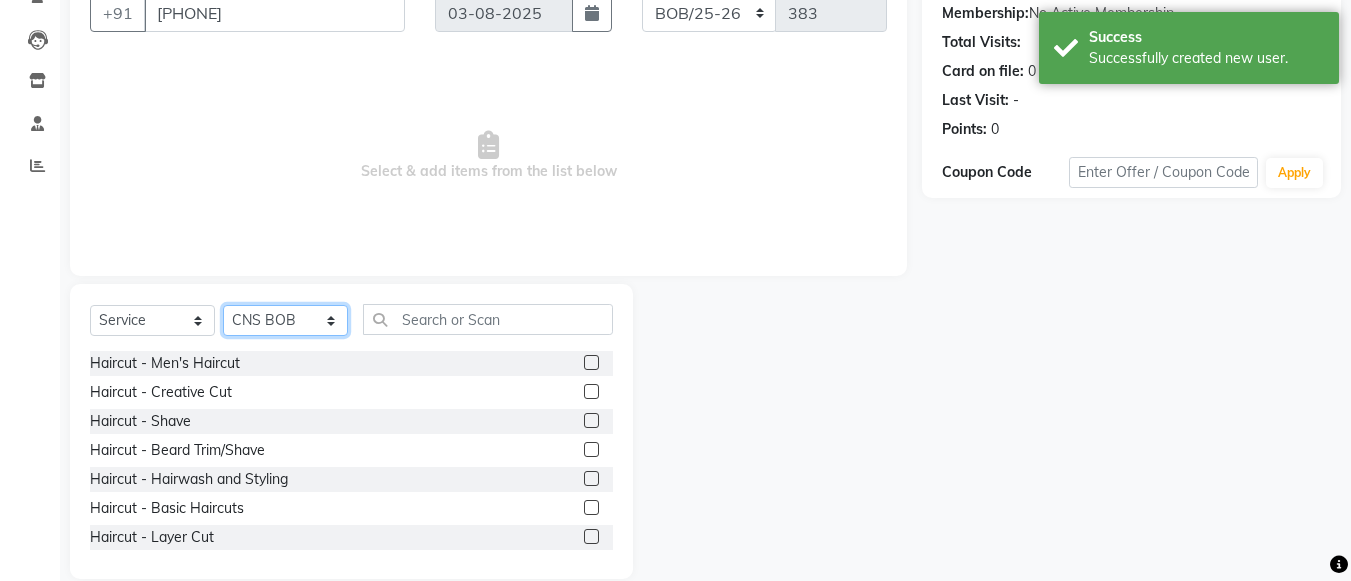 scroll, scrollTop: 220, scrollLeft: 0, axis: vertical 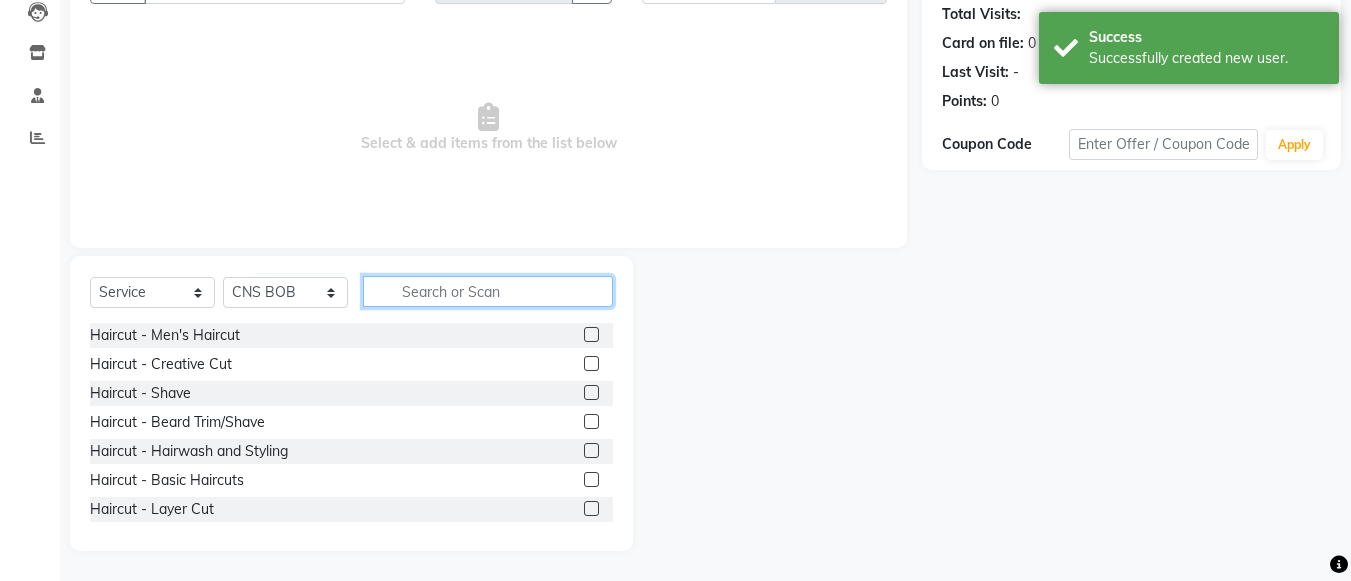 click 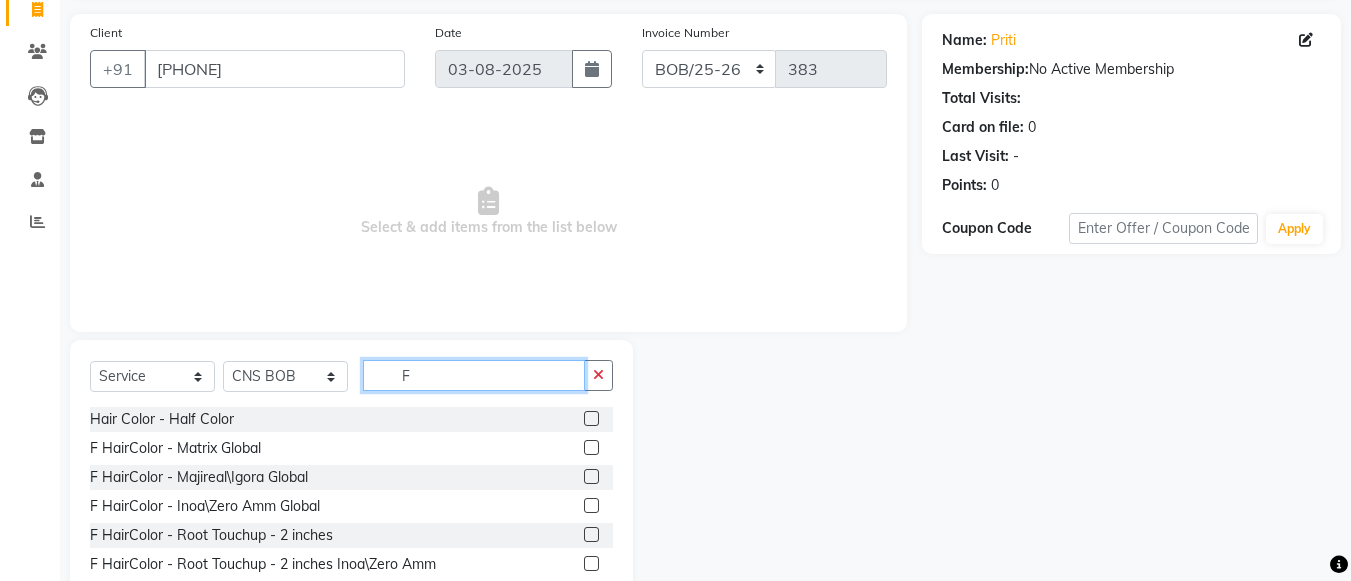 scroll, scrollTop: 220, scrollLeft: 0, axis: vertical 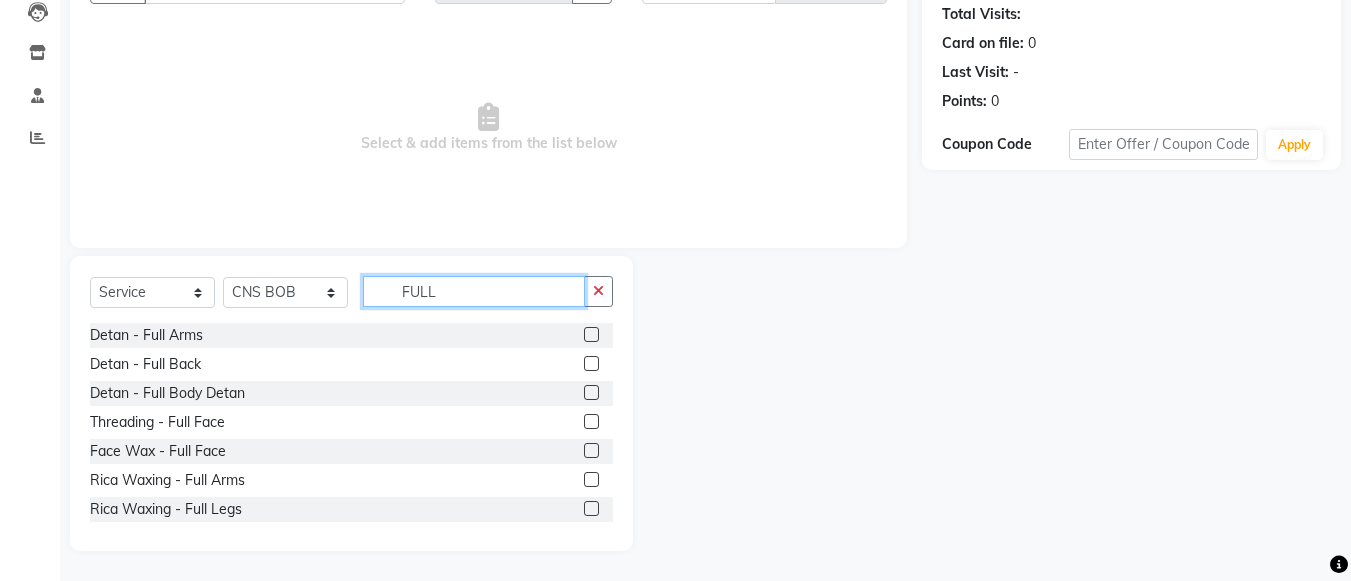 type on "FULL" 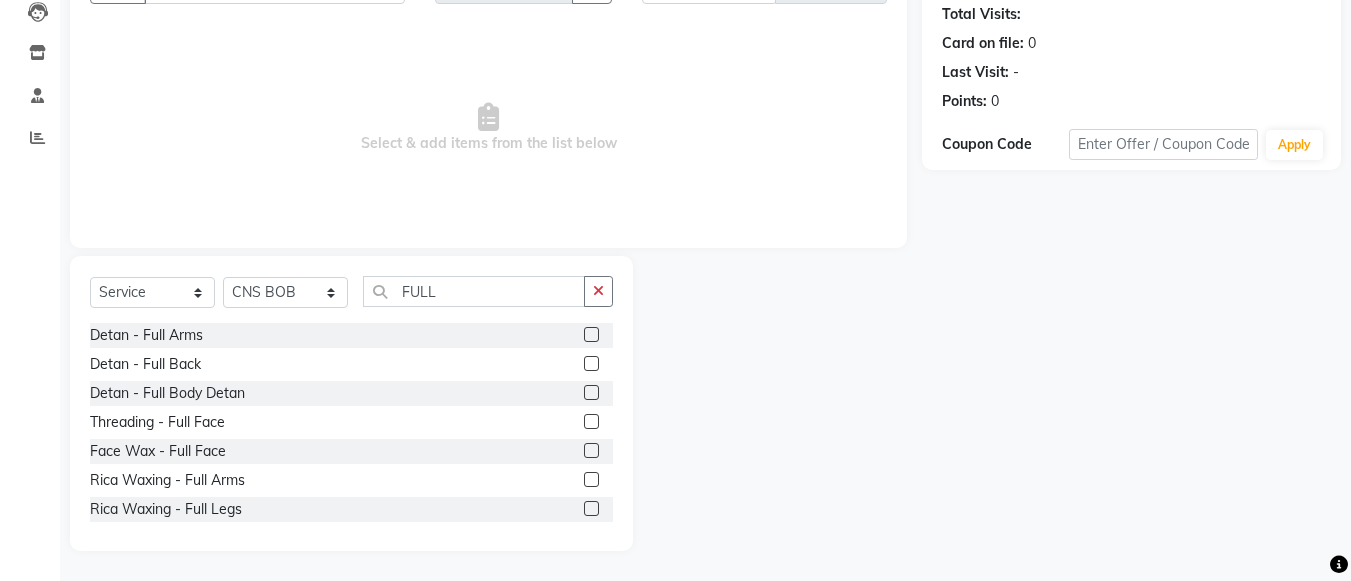 click 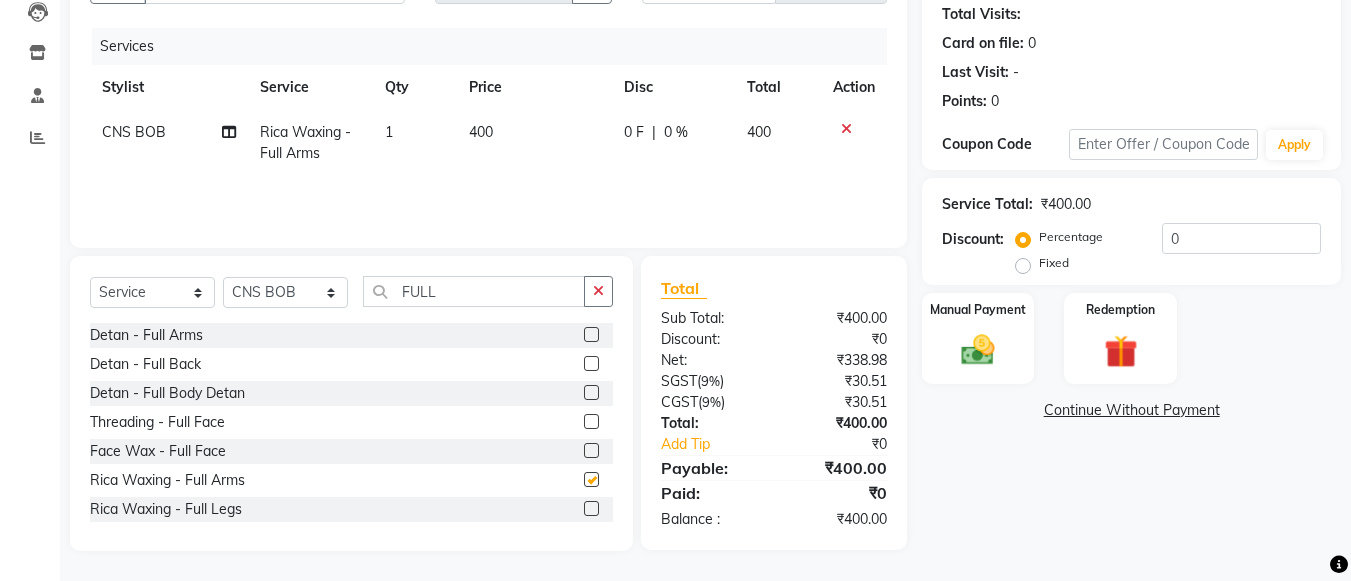 checkbox on "false" 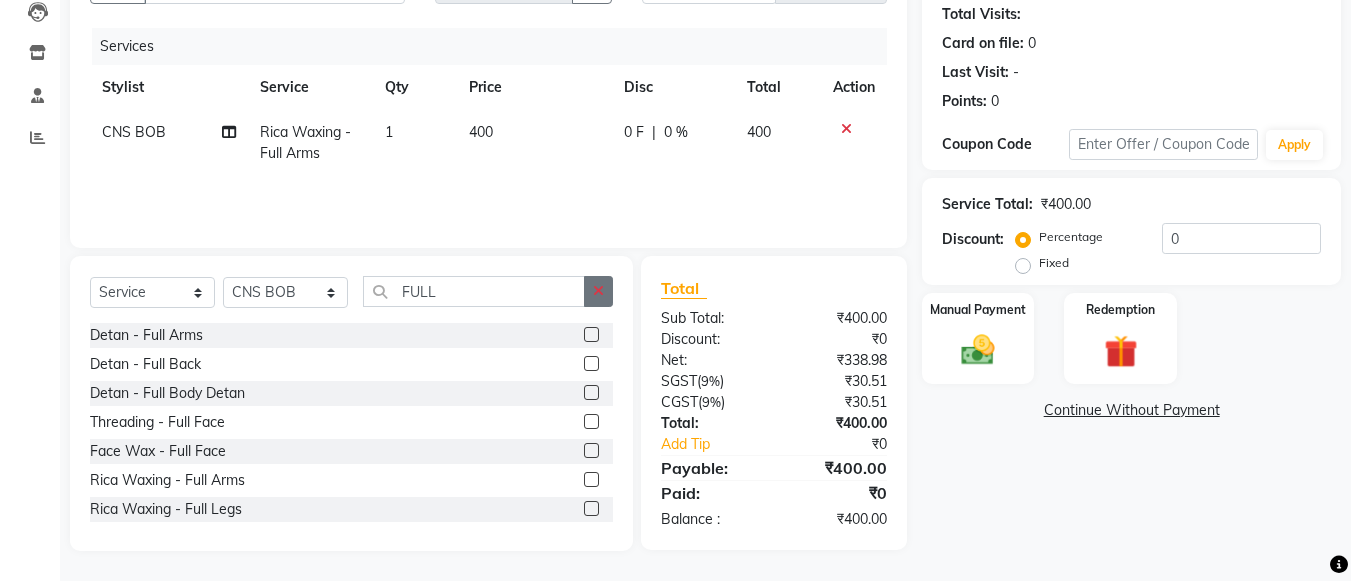 click 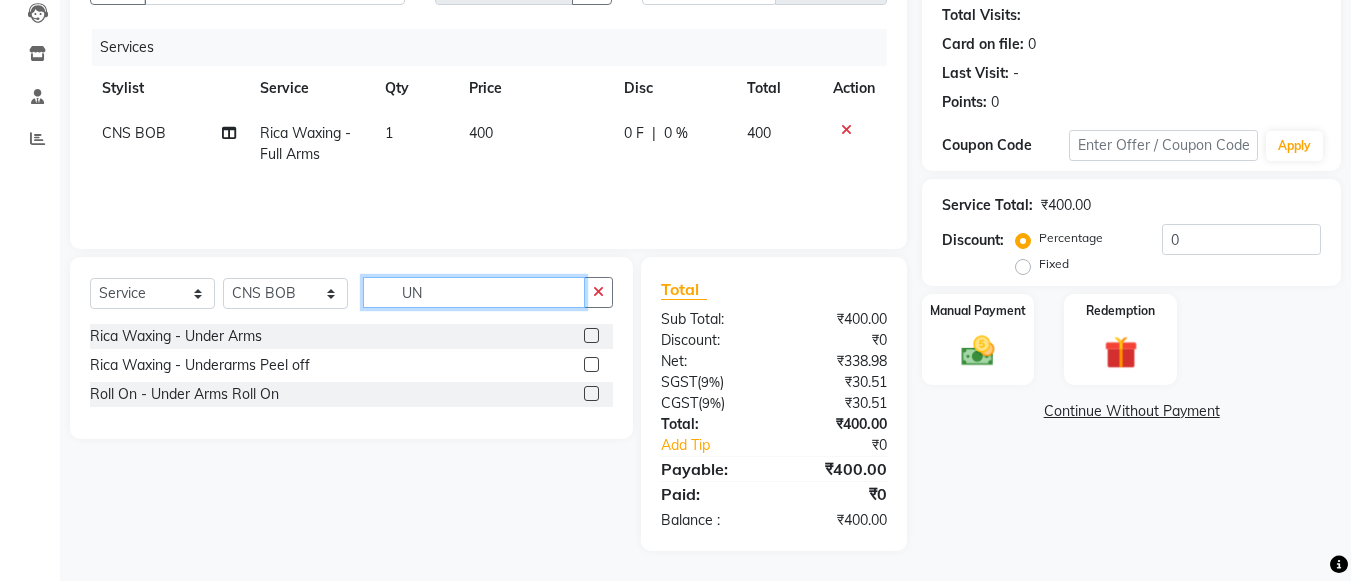 scroll, scrollTop: 219, scrollLeft: 0, axis: vertical 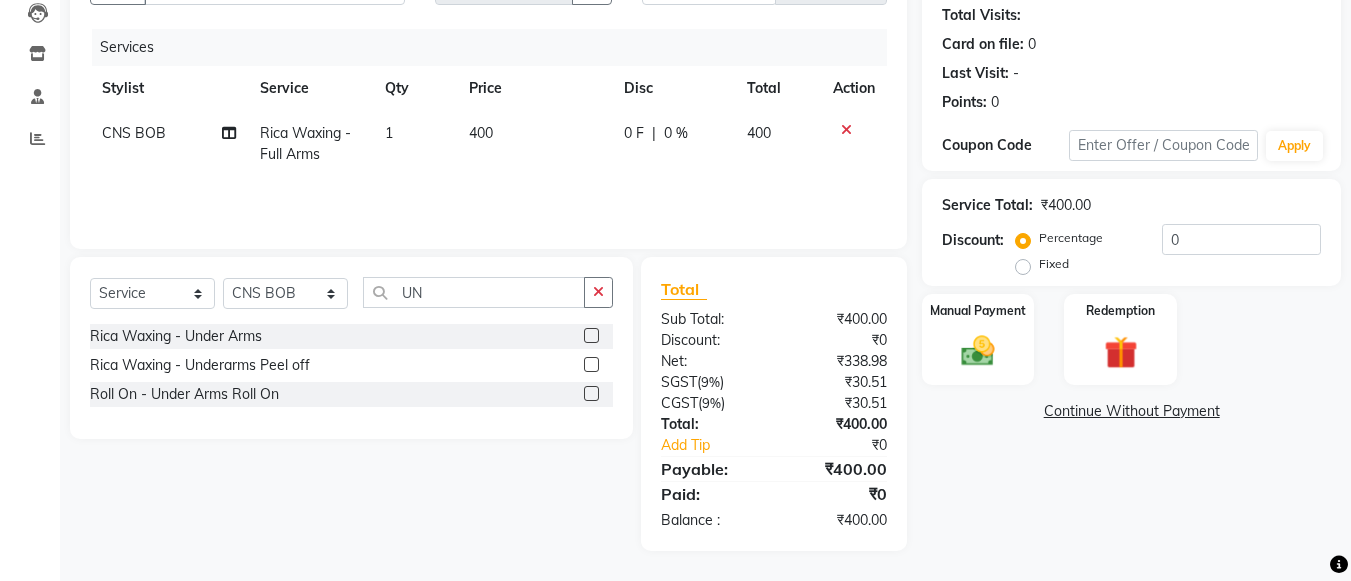 click 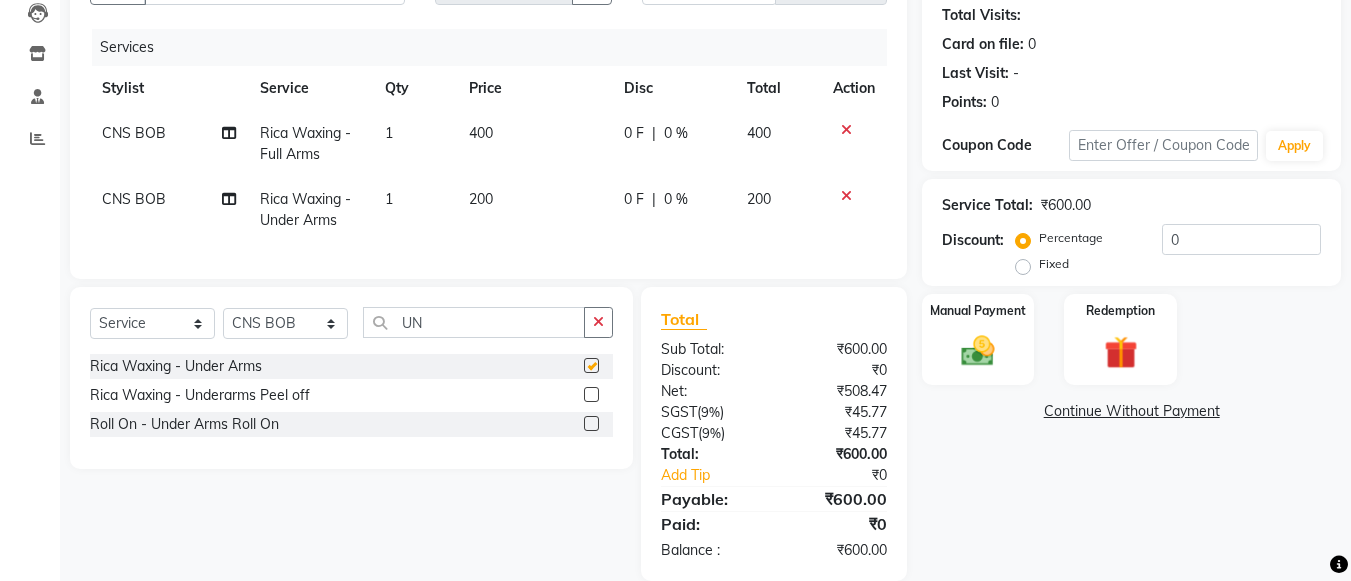 checkbox on "false" 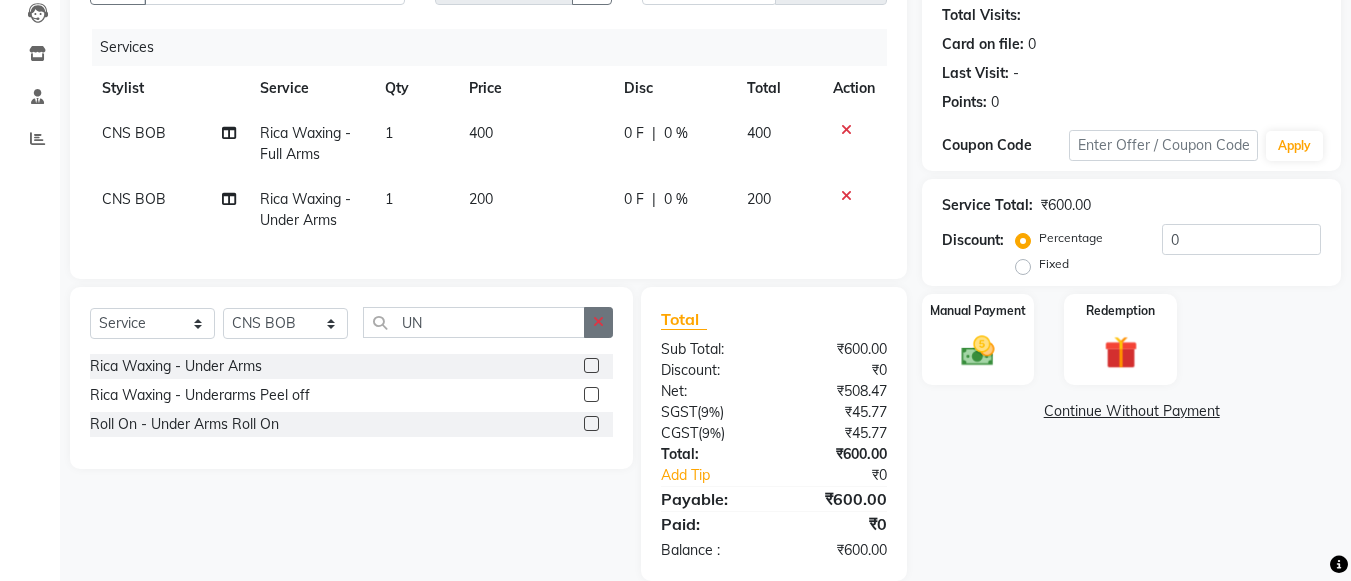 click 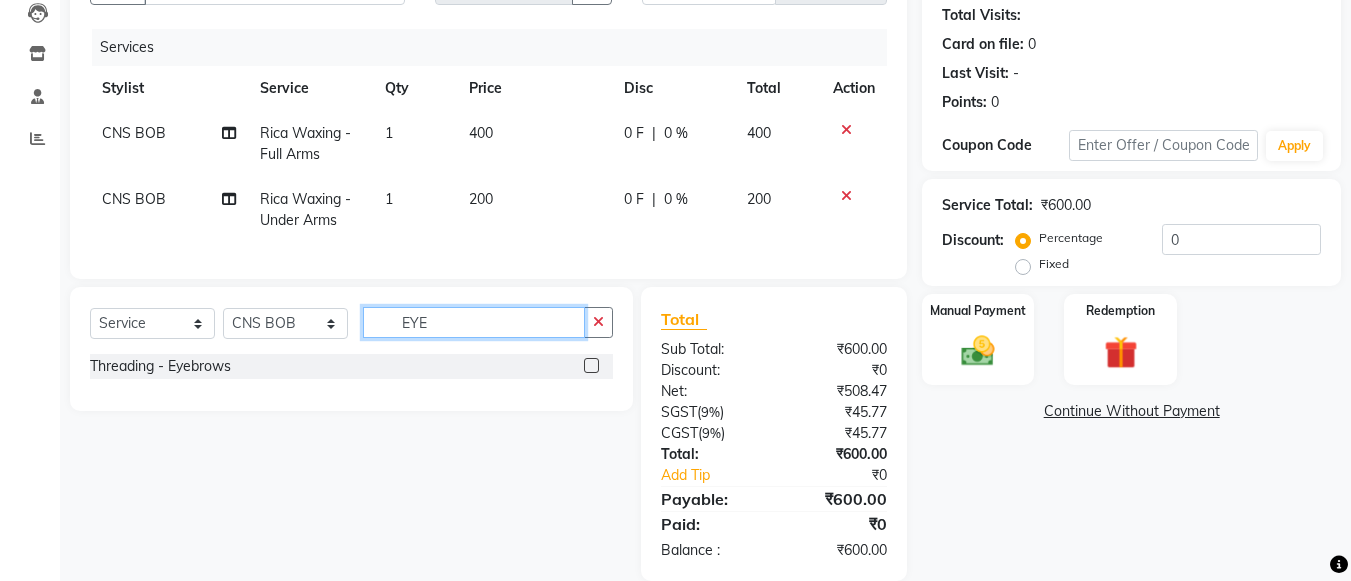 type on "EYE" 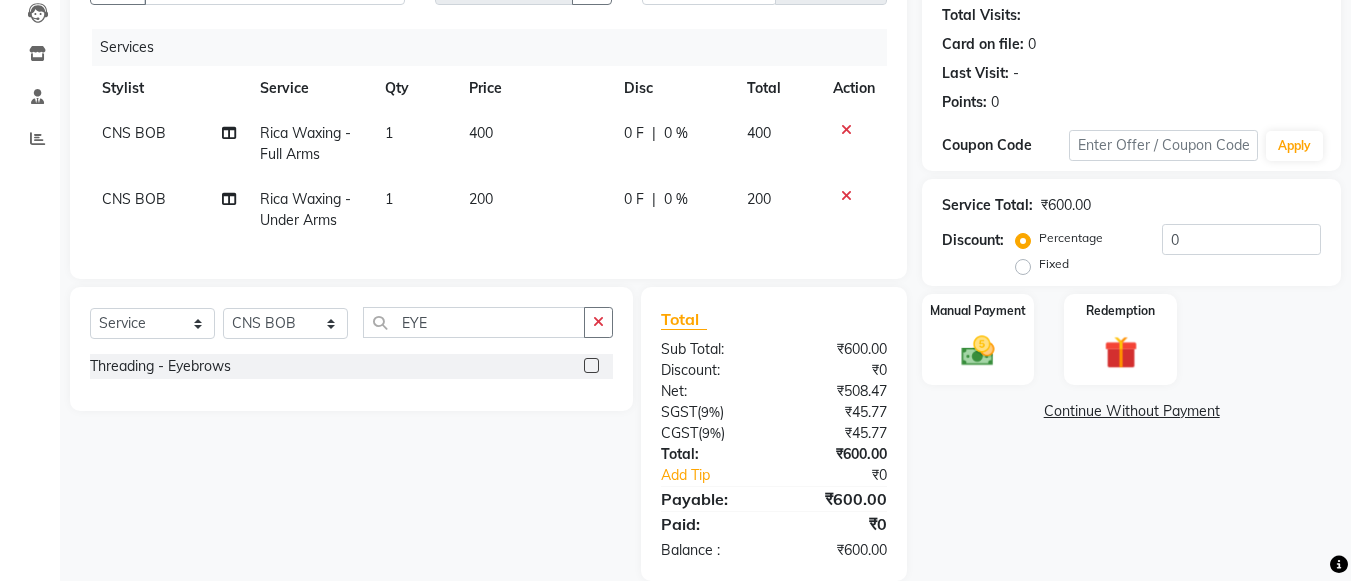 click 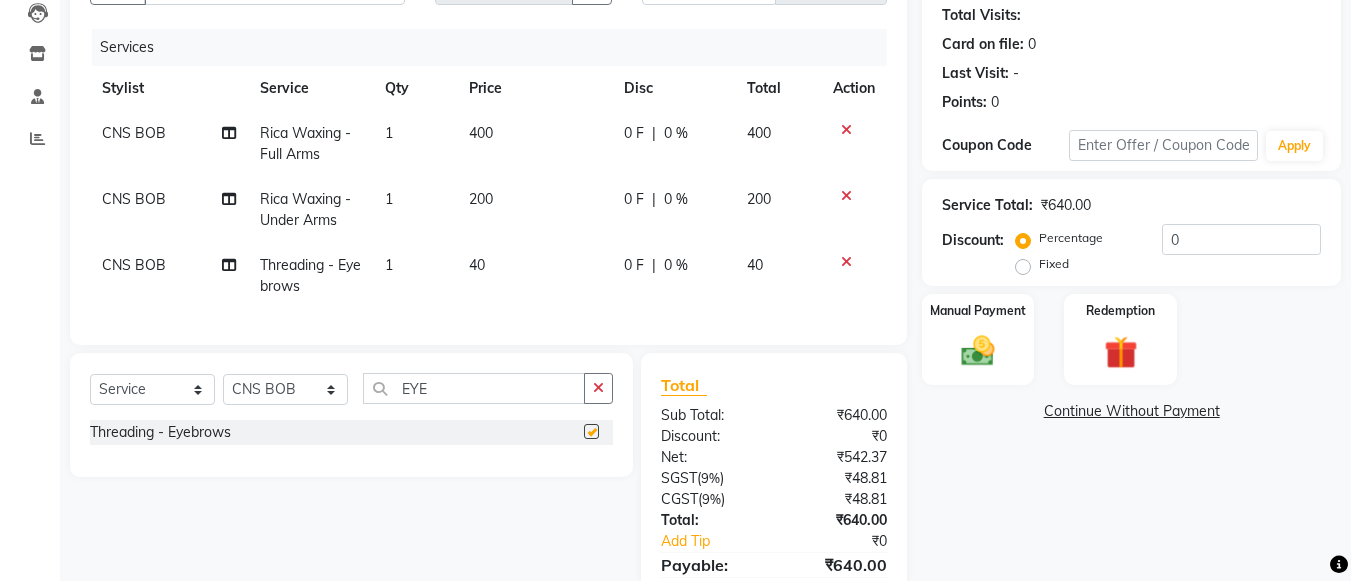 checkbox on "false" 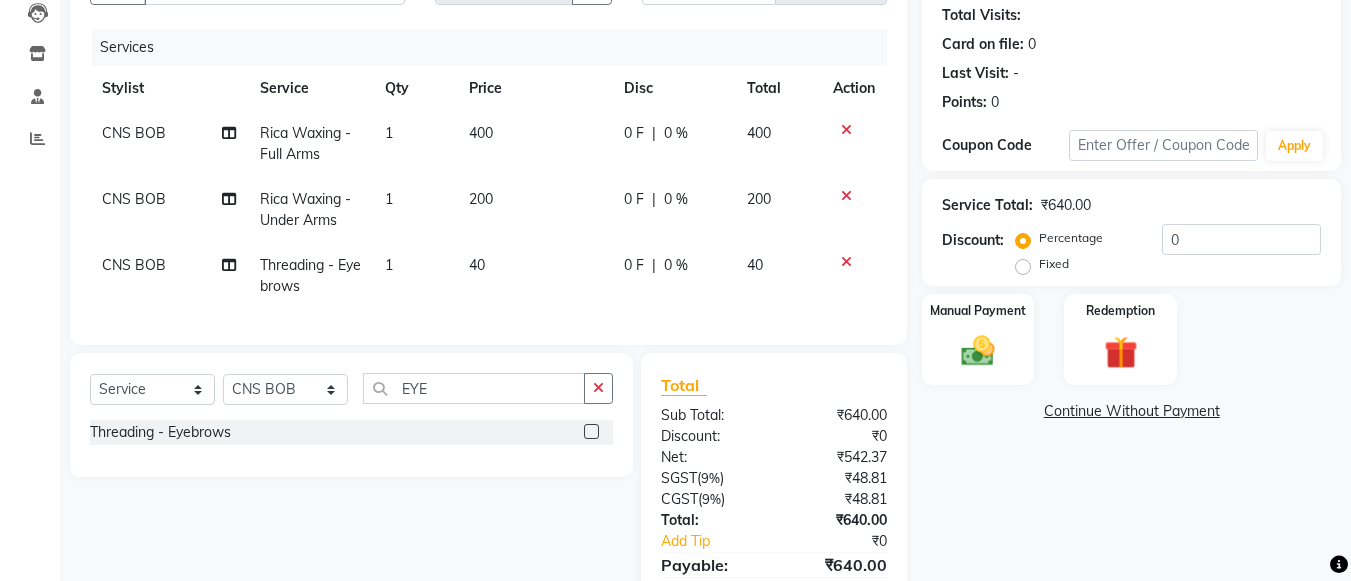 click on "40" 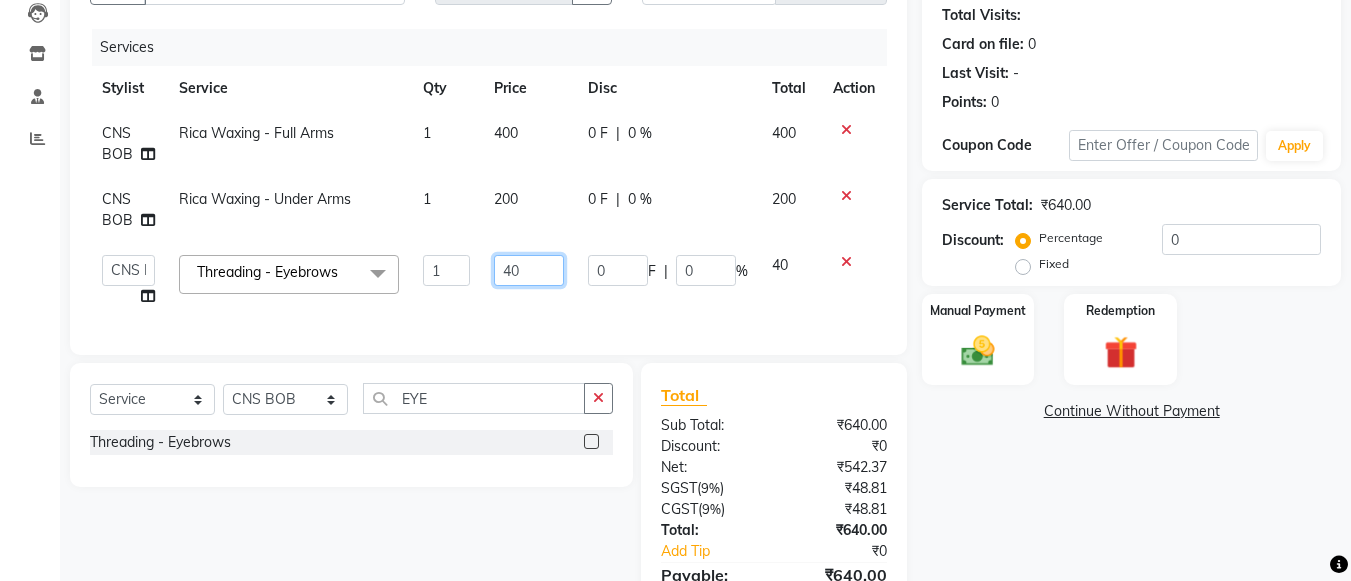 click on "40" 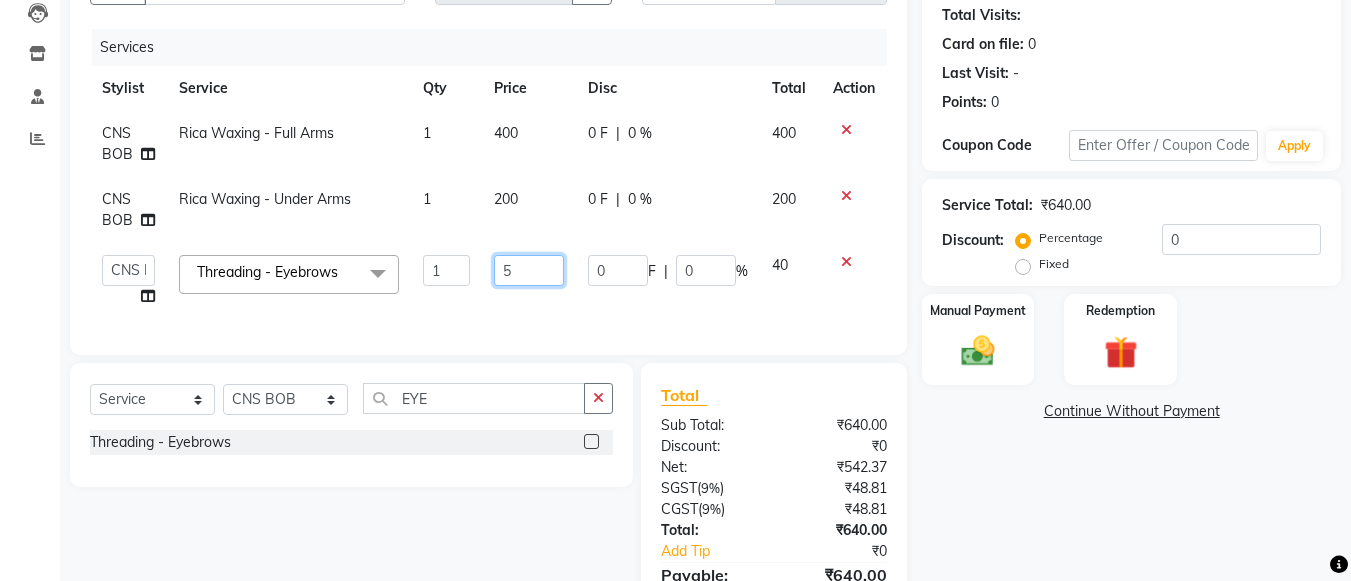 type on "50" 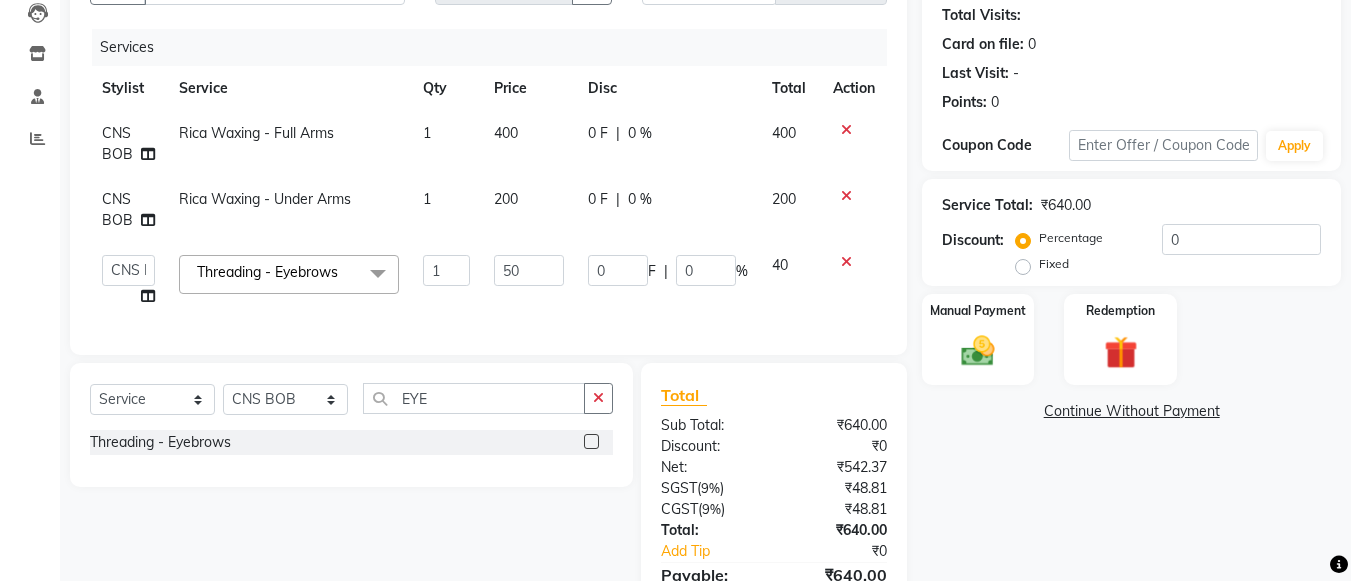 click on "Name: Priti  Membership:  No Active Membership  Total Visits:   Card on file:  0 Last Visit:   - Points:   0  Coupon Code Apply Service Total:  ₹640.00  Discount:  Percentage   Fixed  0 Manual Payment Redemption  Continue Without Payment" 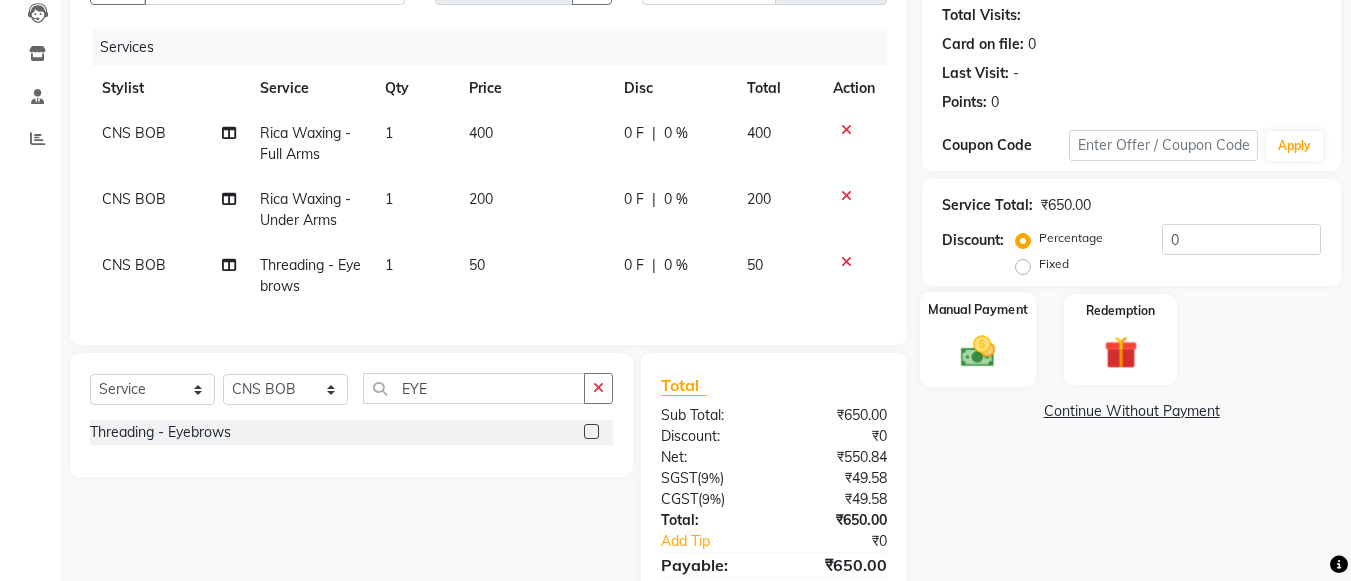 click 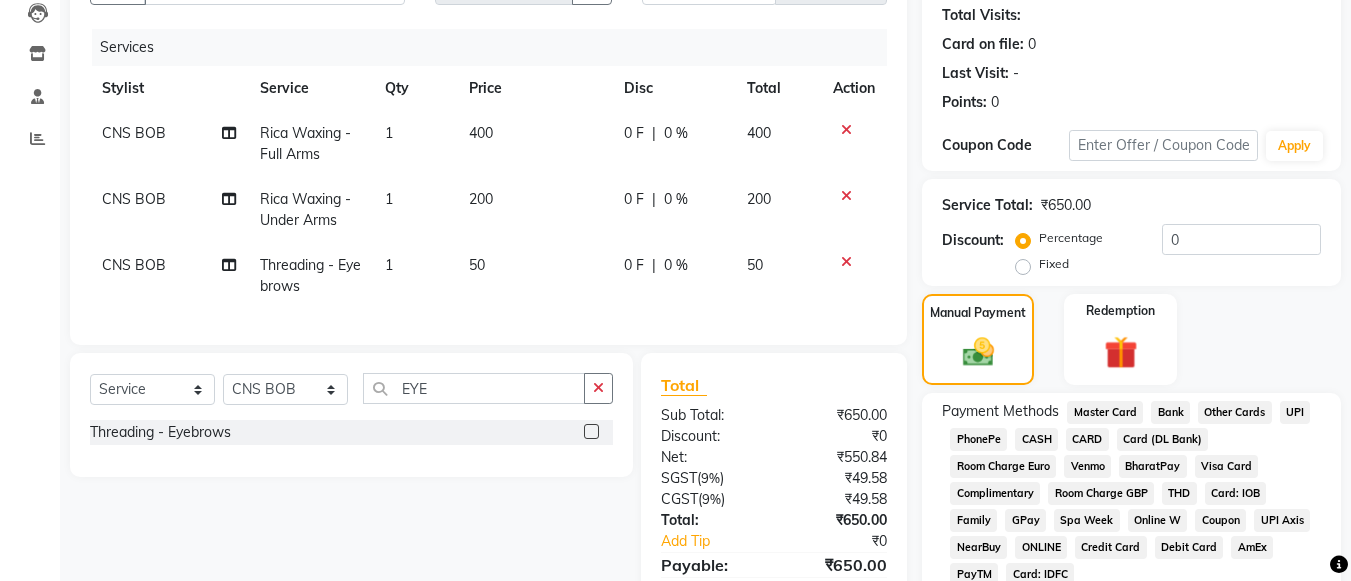 click on "UPI" 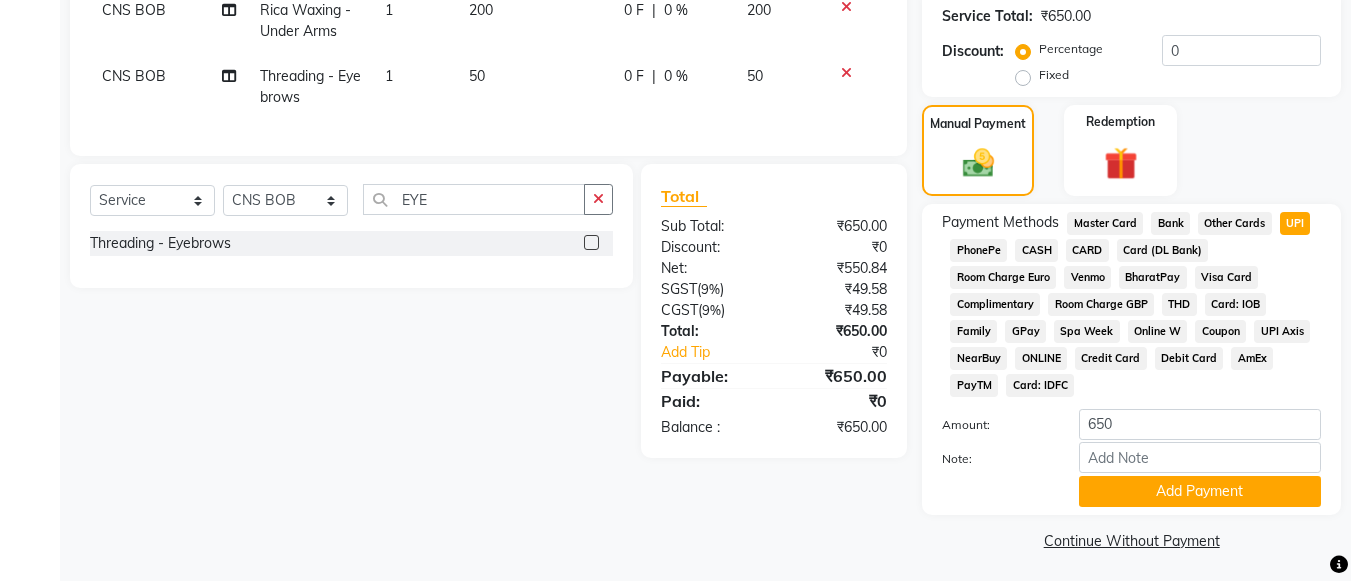 scroll, scrollTop: 413, scrollLeft: 0, axis: vertical 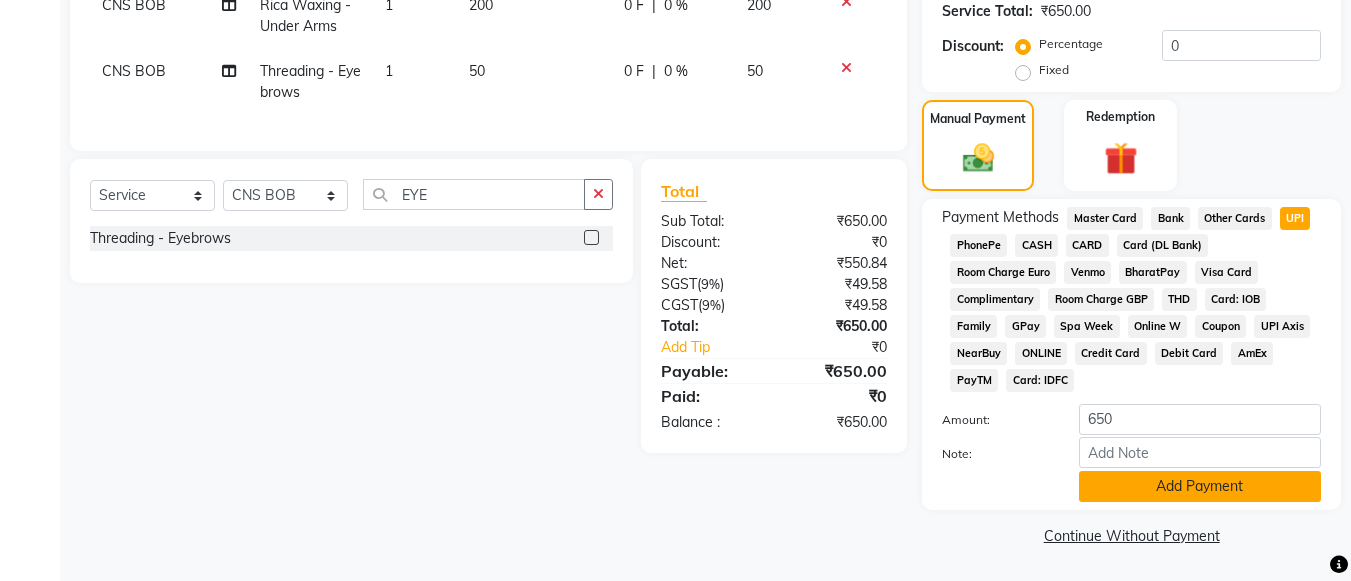 click on "Add Payment" 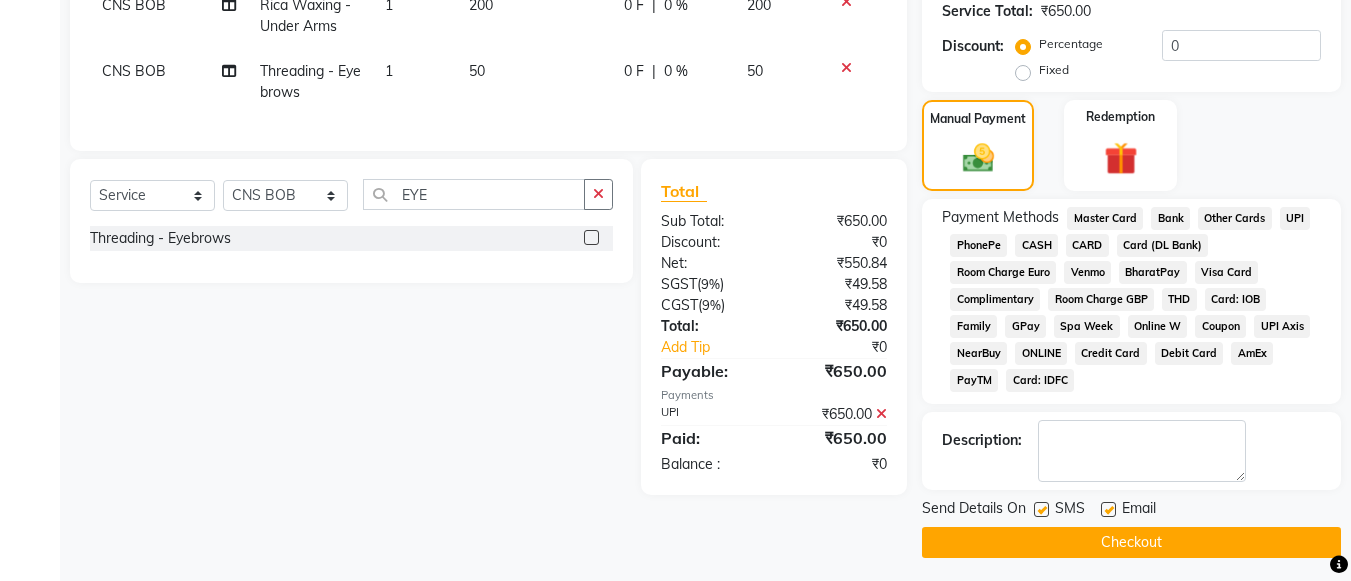 click on "Checkout" 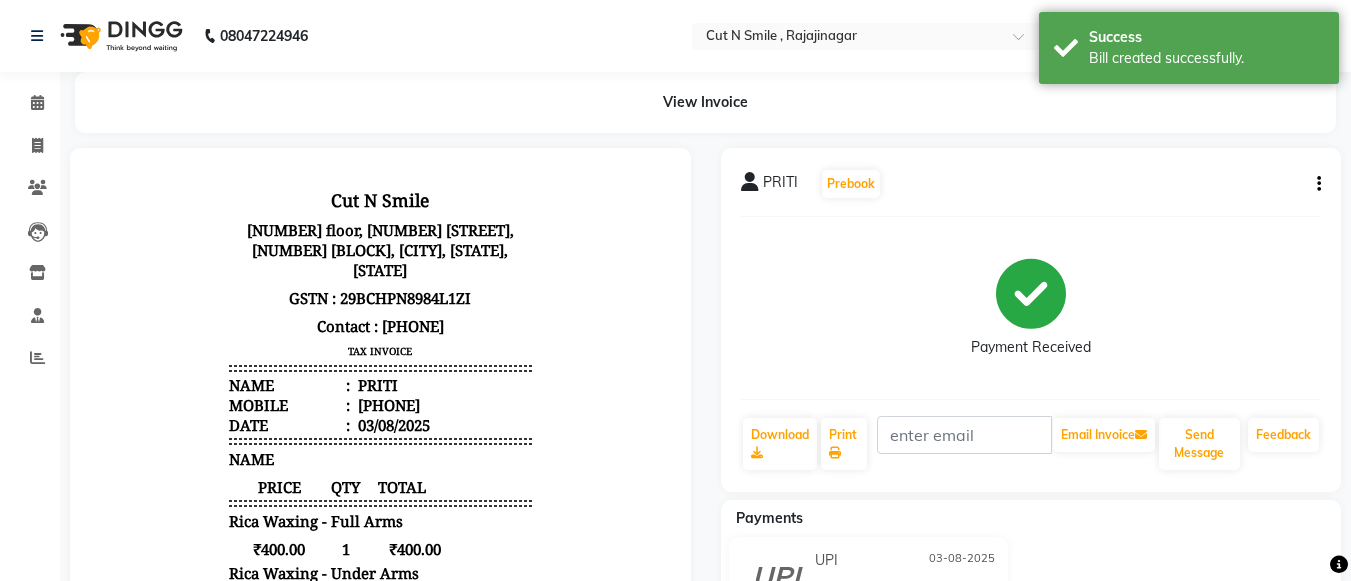scroll, scrollTop: 0, scrollLeft: 0, axis: both 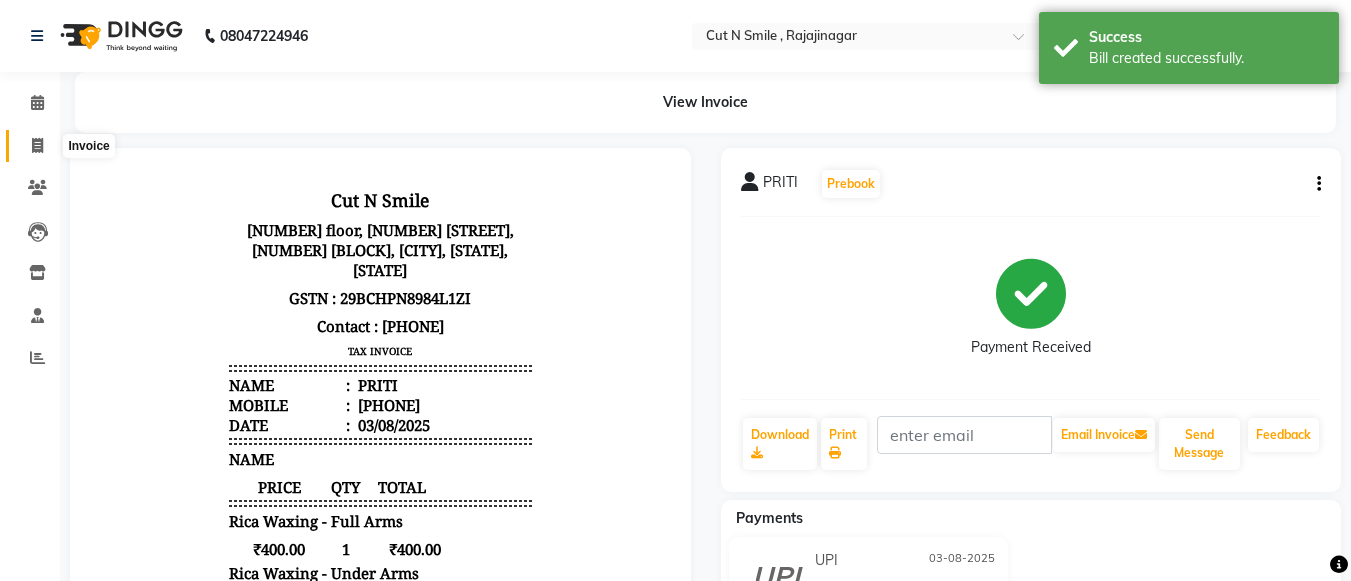 click 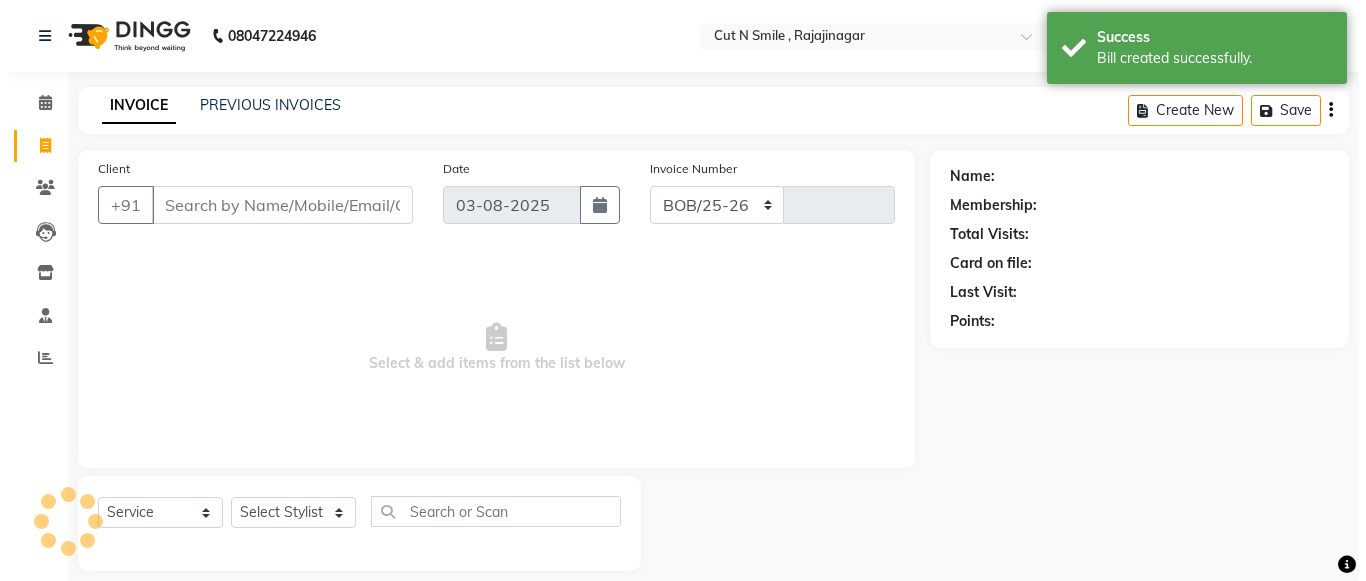 scroll, scrollTop: 20, scrollLeft: 0, axis: vertical 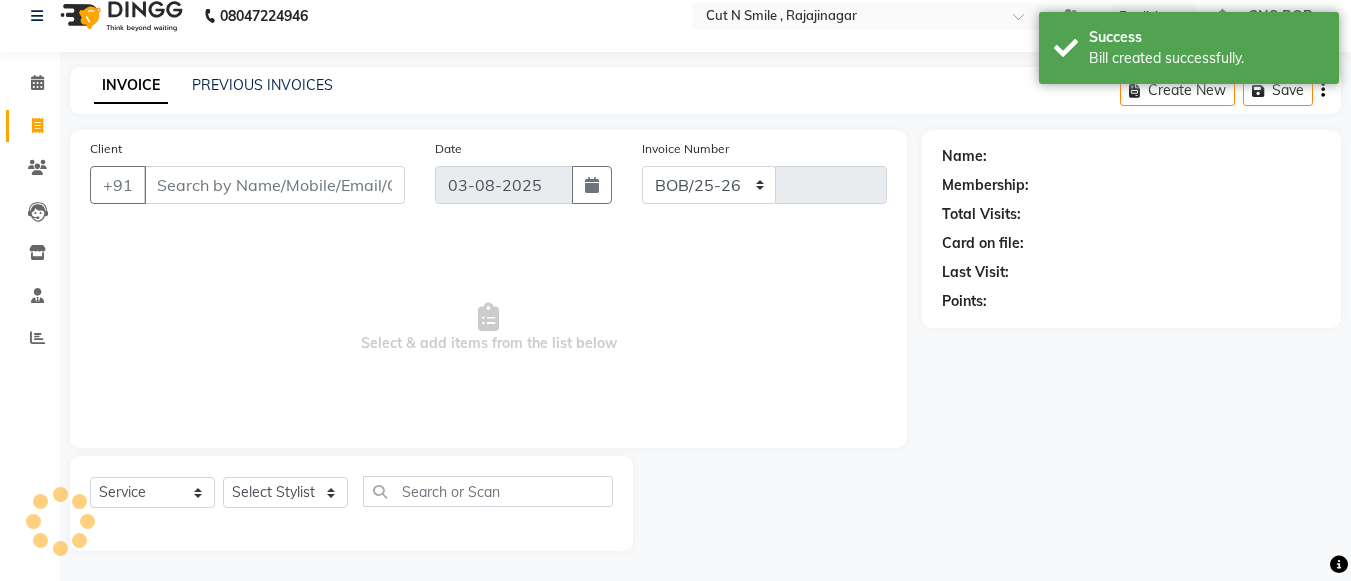 select on "7187" 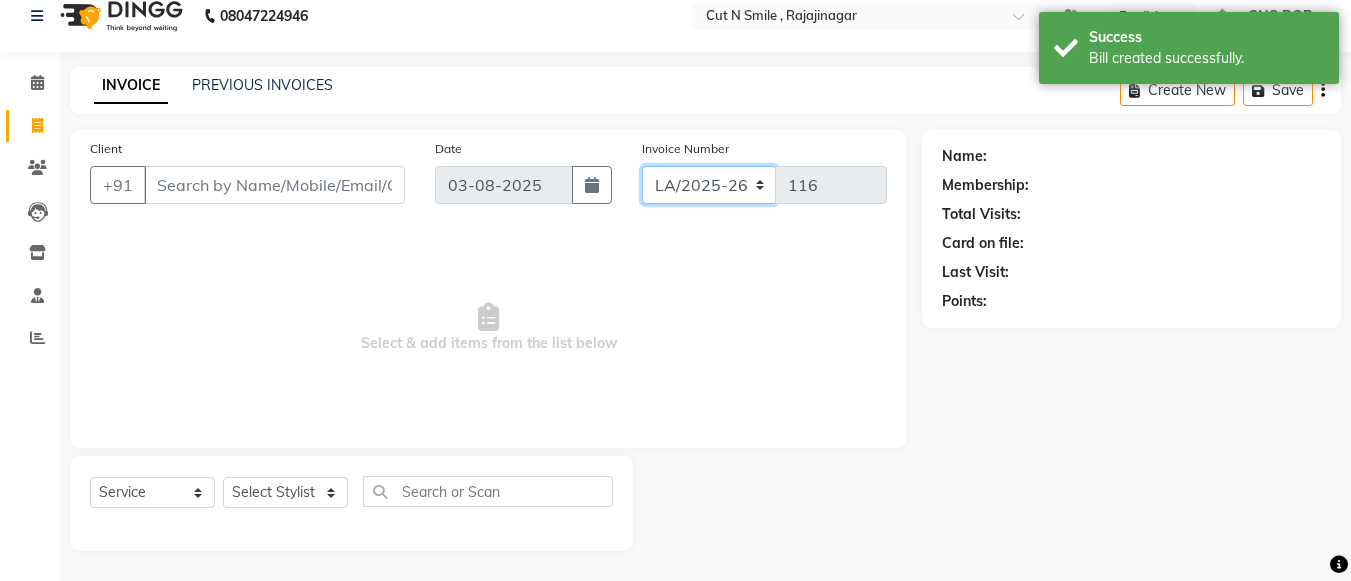 click on "BOB/25-26 LA/2025-26 SH/25 CH/25 SA/25" 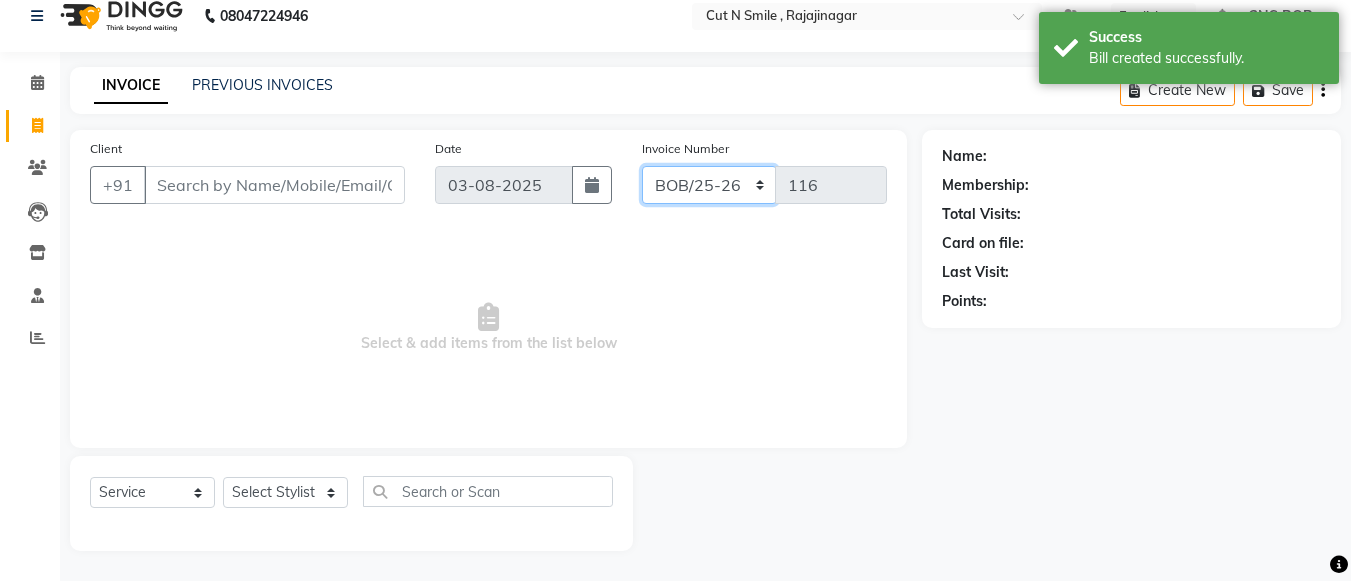 click on "BOB/25-26 LA/2025-26 SH/25 CH/25 SA/25" 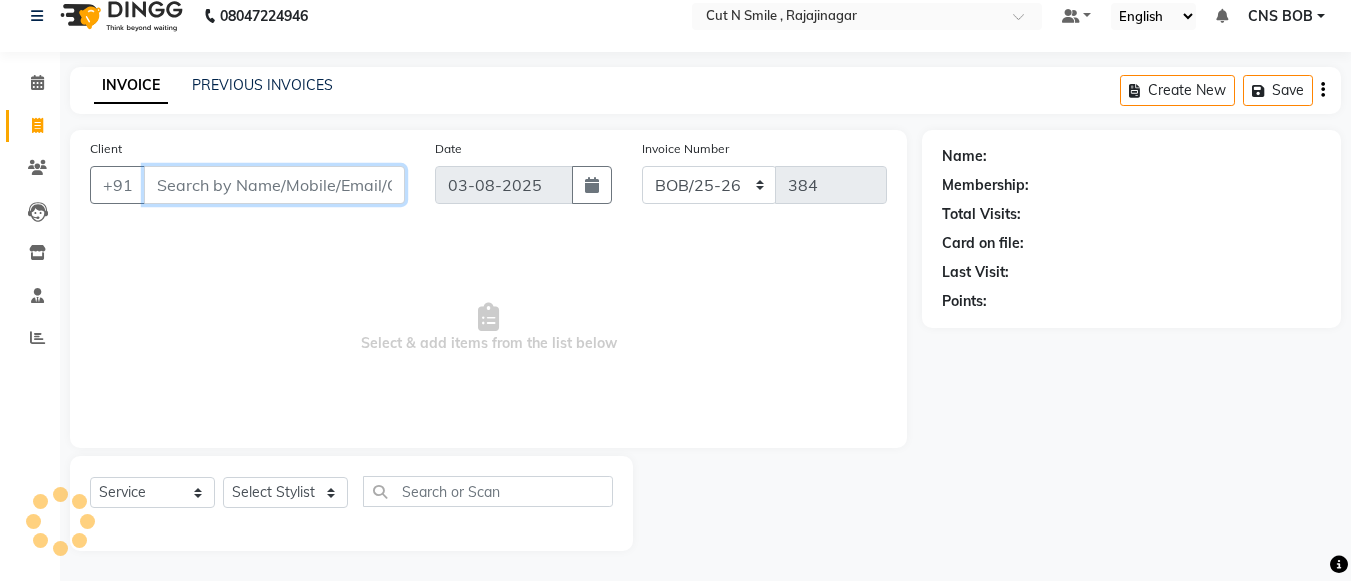 click on "Client" at bounding box center (274, 185) 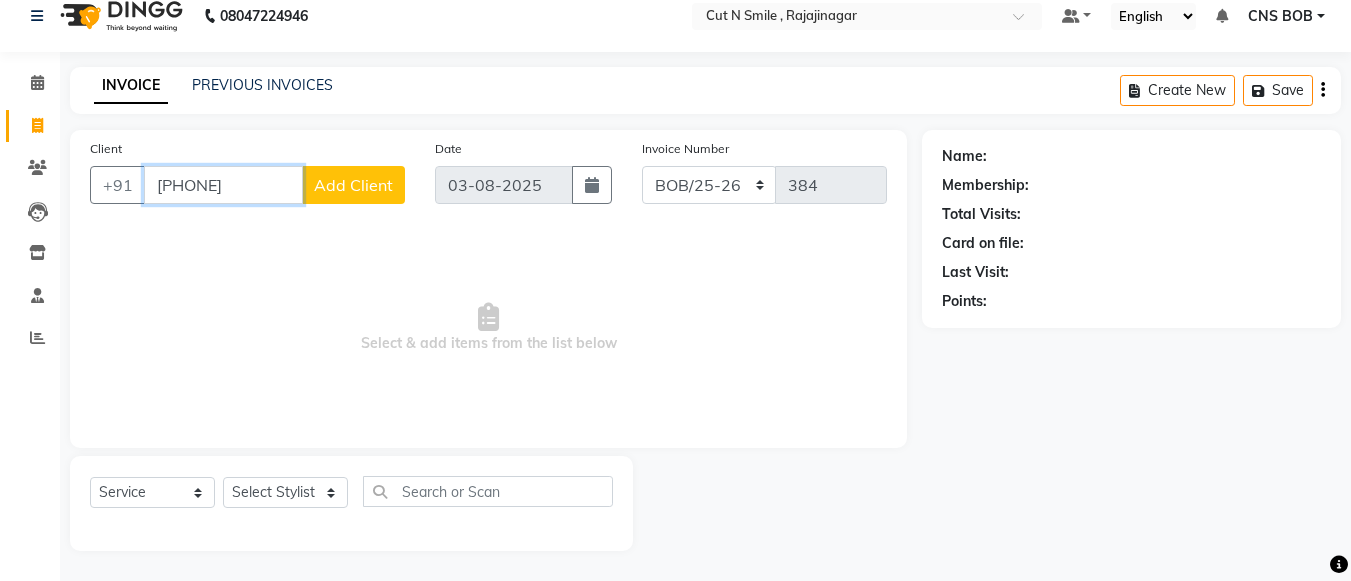 type on "9986684771" 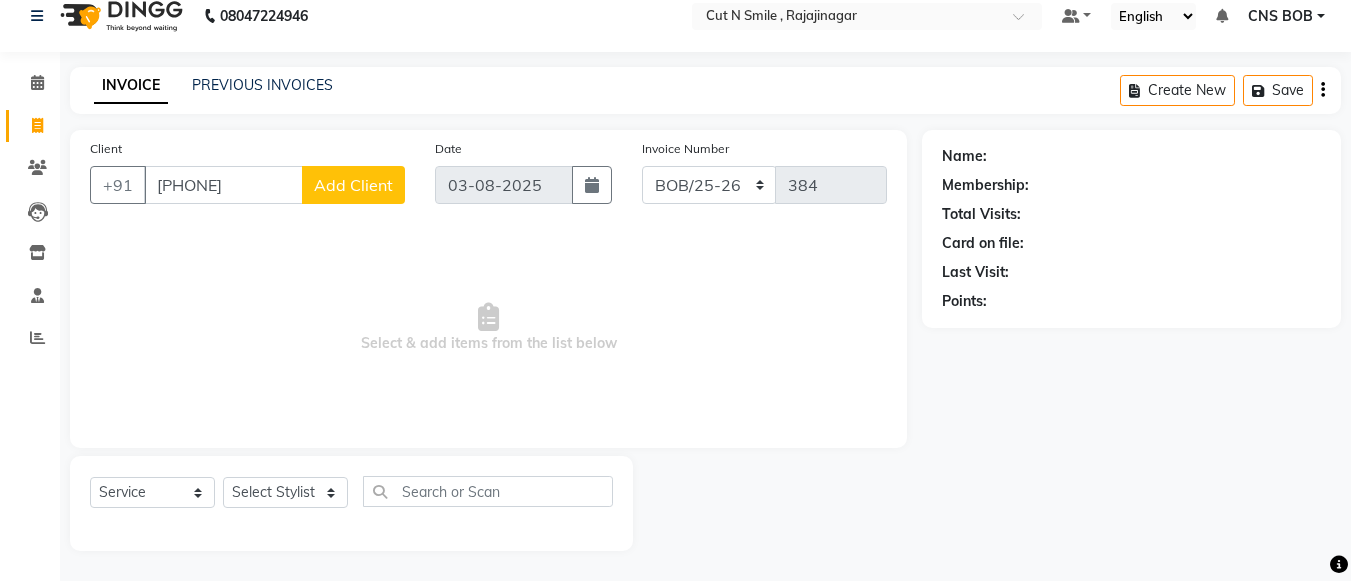 click on "Add Client" 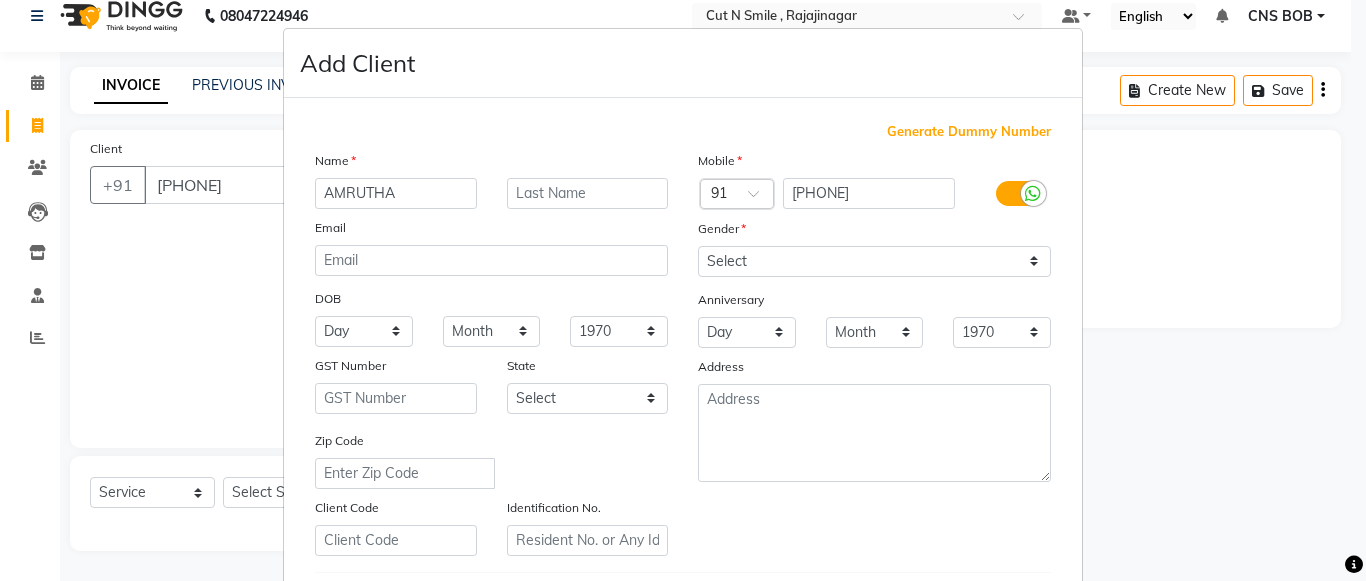 type on "AMRUTHA" 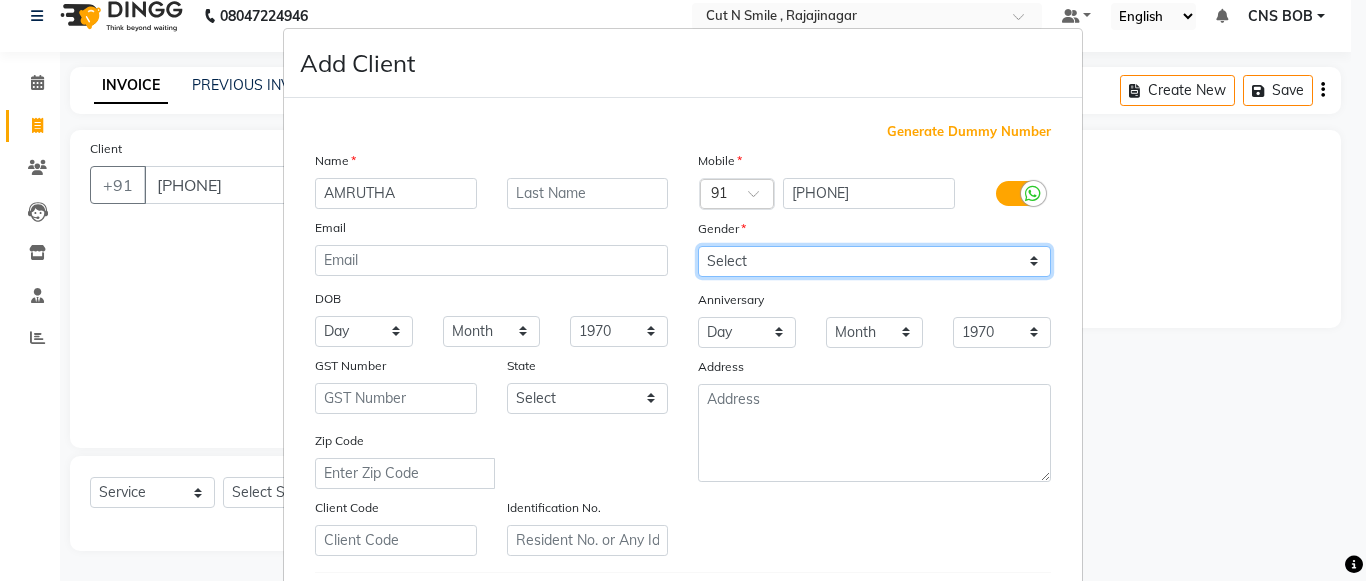 drag, startPoint x: 761, startPoint y: 262, endPoint x: 737, endPoint y: 334, distance: 75.89466 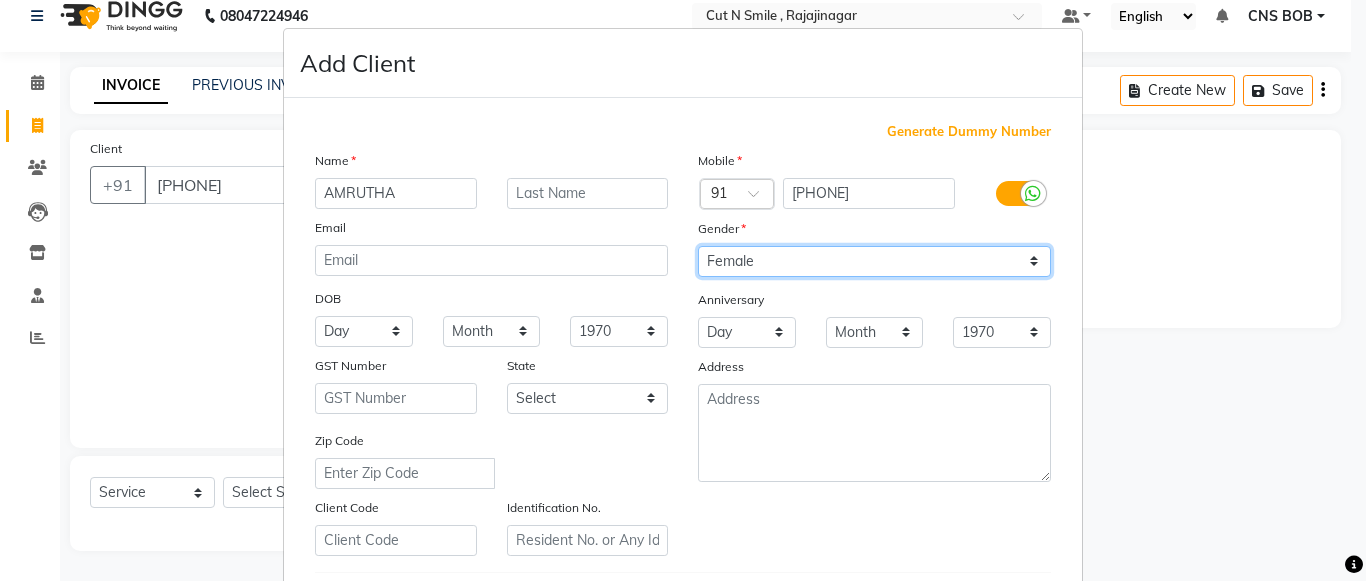 click on "Select Male Female Other Prefer Not To Say" at bounding box center [874, 261] 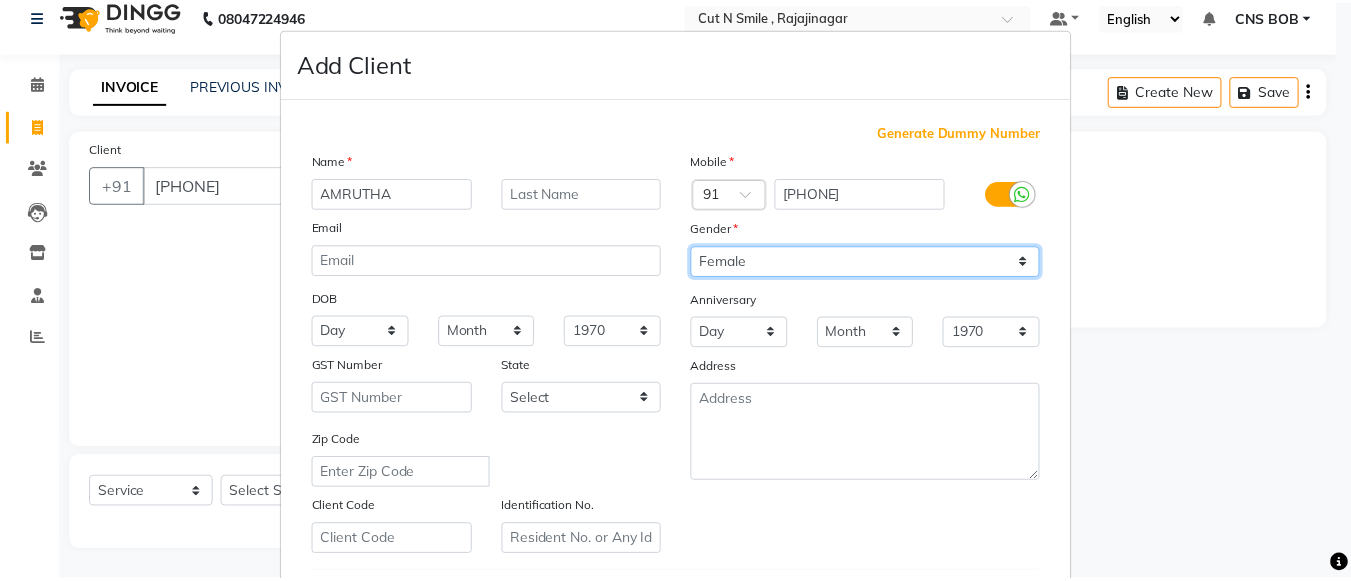 scroll, scrollTop: 342, scrollLeft: 0, axis: vertical 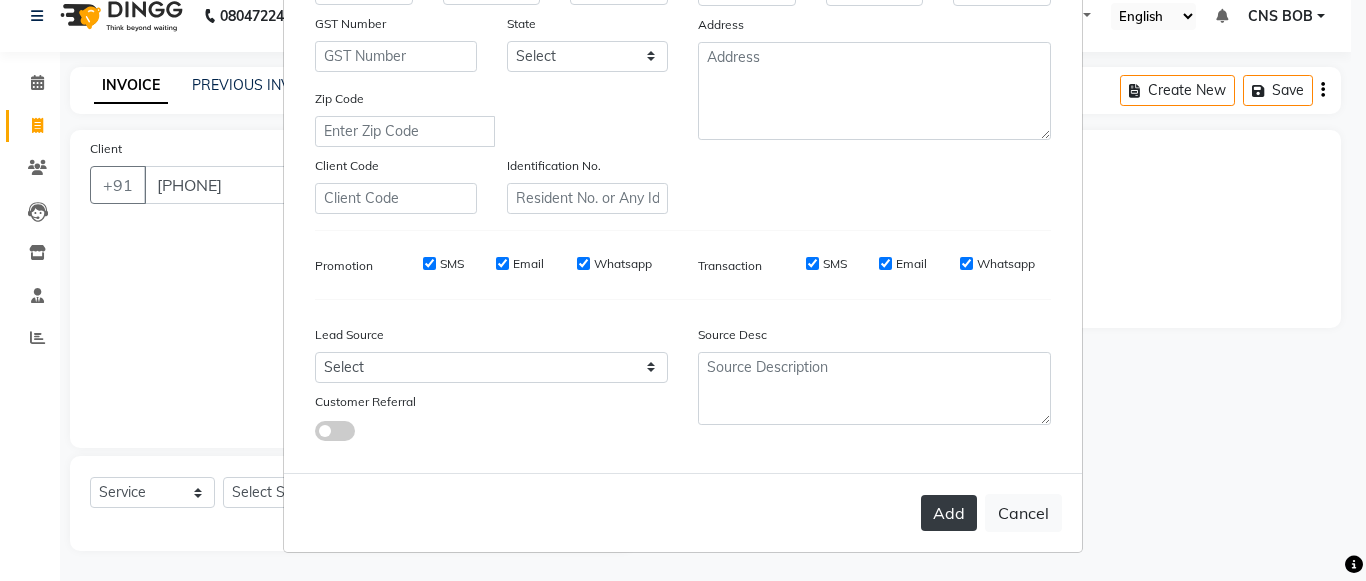 click on "Add" at bounding box center [949, 513] 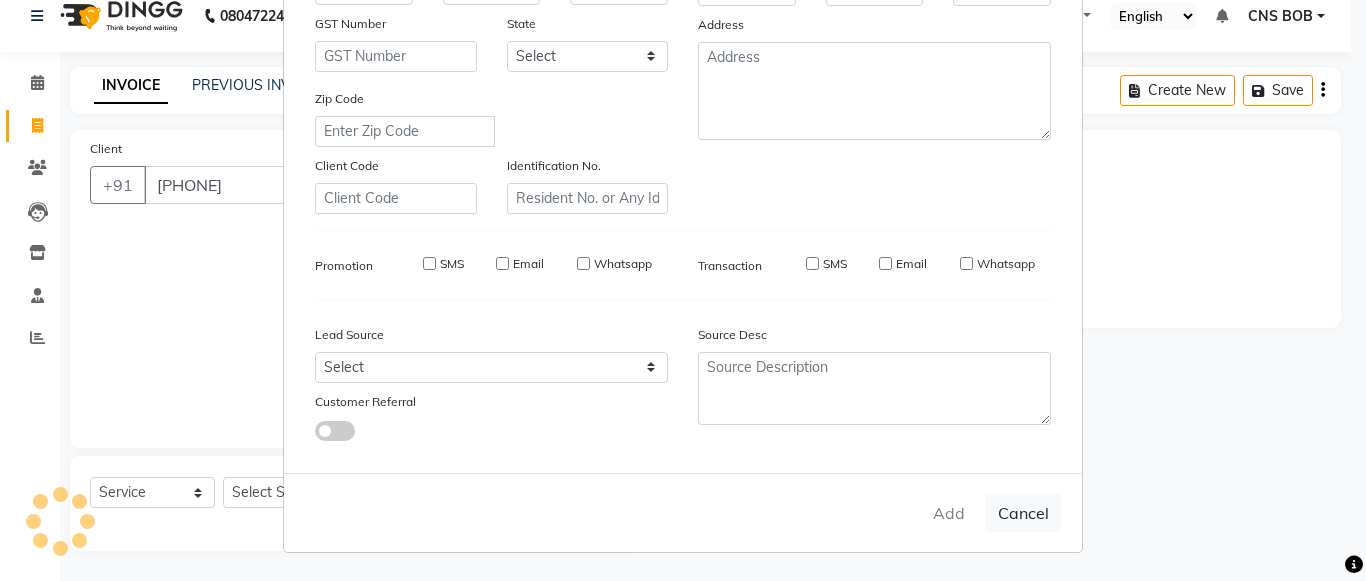 type 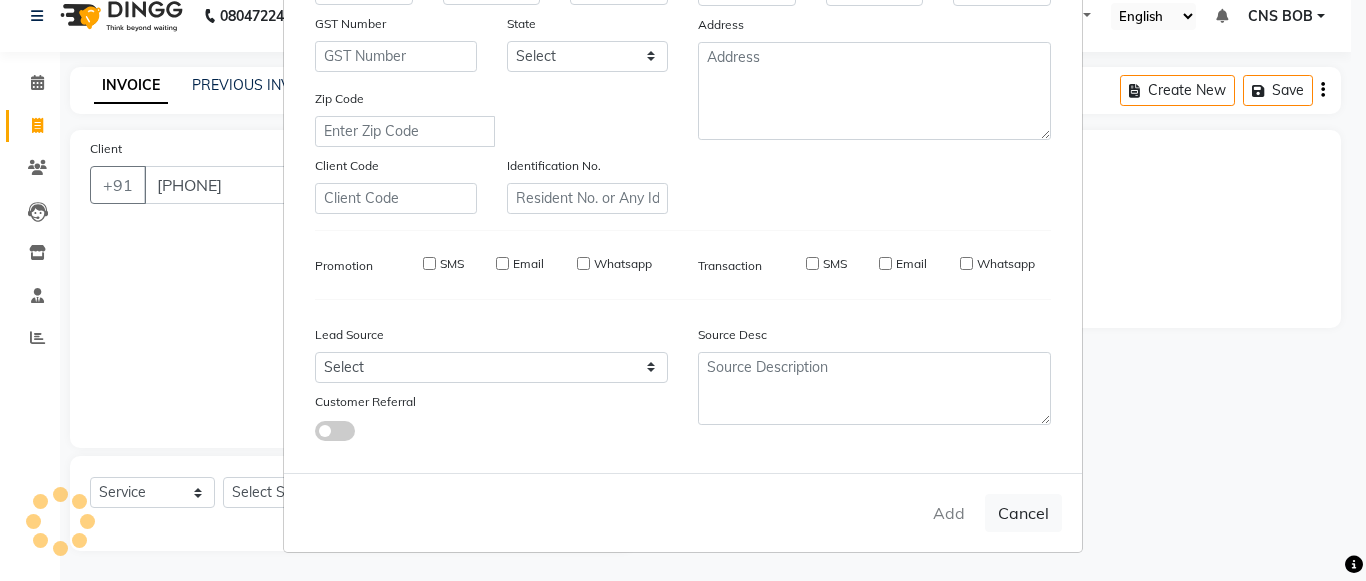 select 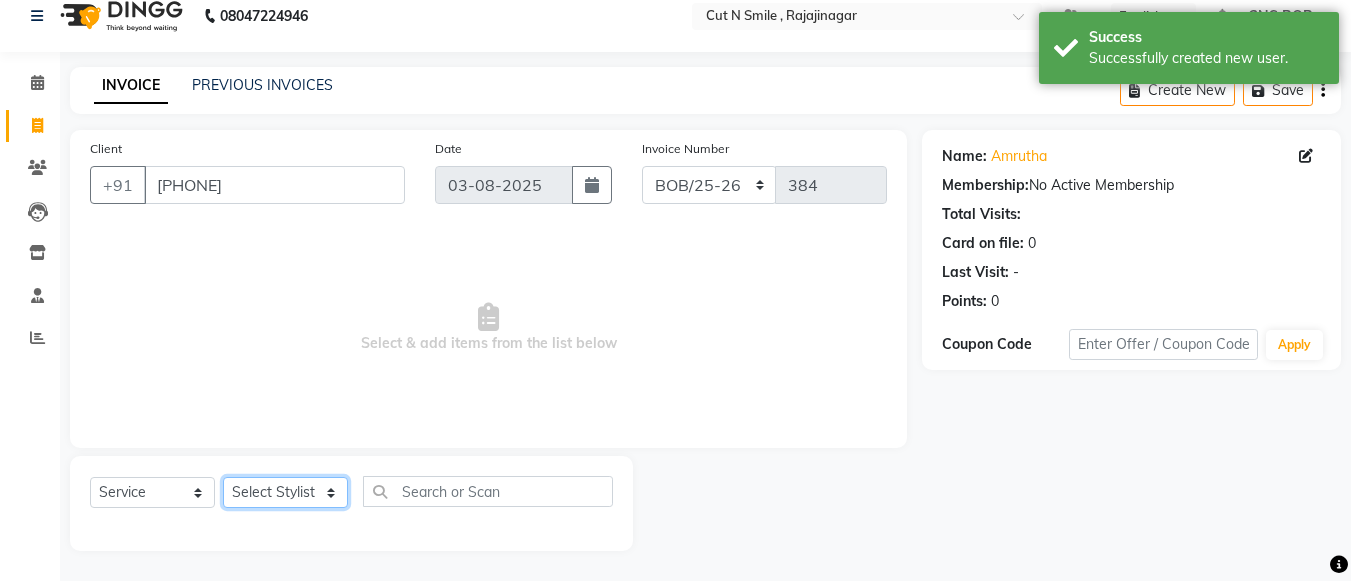 click on "Select Stylist Ali ML Ammu 3R Ankith VN Ash Mohammed 3R Atheek 3R Binitha 3R Bipana 4R CNS BOB  Cut N Smile 17M  Cut N Smile 3R Cut n Smile 4R Cut N Smile 9M Cut N Smile ML Cut N Smile V Fazil Ali 4R Govind VN Hema 4R Jayashree VN Karan VN Love 4R Mani Singh 3R Manu 4R  Muskaan VN Nadeem 4R N D M 4R NDM Alam 4R Noushad VN Pavan 4R Priya BOB Priyanka 3R Rahul 3R Ravi 3R Riya BOB Rohith 4R Roobina 3R Roopa 4R Rubina BOB Sahil Ahmed 3R Sahil Bhatti 4R Sameer 3R Sanajana BOB  Sanjana BOB Sarita VN Shaan 4R Shahid 4R Shakir VN Shanavaaz BOB Shiney 3R Shivu Raj 4R Srijana BOB Sunil Laddi 4R Sunny VN Supriya BOB Sushmitha 4R Vakeel 3R Varas 4R Varas BOB Vishwa VN" 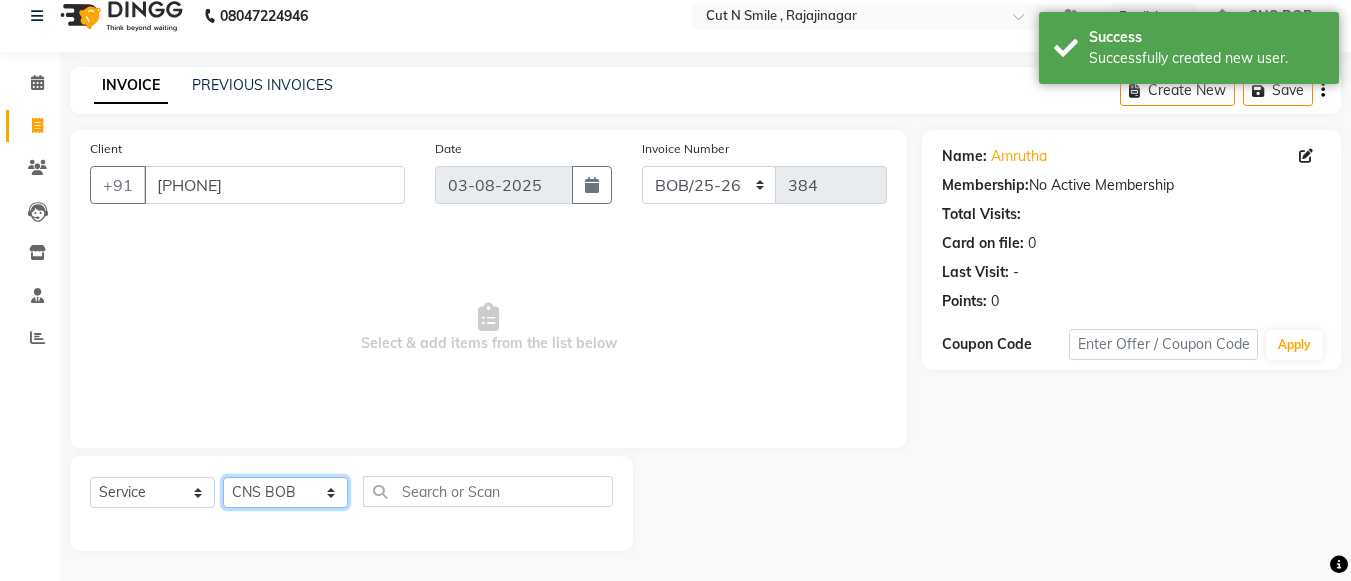 click on "Select Stylist Ali ML Ammu 3R Ankith VN Ash Mohammed 3R Atheek 3R Binitha 3R Bipana 4R CNS BOB  Cut N Smile 17M  Cut N Smile 3R Cut n Smile 4R Cut N Smile 9M Cut N Smile ML Cut N Smile V Fazil Ali 4R Govind VN Hema 4R Jayashree VN Karan VN Love 4R Mani Singh 3R Manu 4R  Muskaan VN Nadeem 4R N D M 4R NDM Alam 4R Noushad VN Pavan 4R Priya BOB Priyanka 3R Rahul 3R Ravi 3R Riya BOB Rohith 4R Roobina 3R Roopa 4R Rubina BOB Sahil Ahmed 3R Sahil Bhatti 4R Sameer 3R Sanajana BOB  Sanjana BOB Sarita VN Shaan 4R Shahid 4R Shakir VN Shanavaaz BOB Shiney 3R Shivu Raj 4R Srijana BOB Sunil Laddi 4R Sunny VN Supriya BOB Sushmitha 4R Vakeel 3R Varas 4R Varas BOB Vishwa VN" 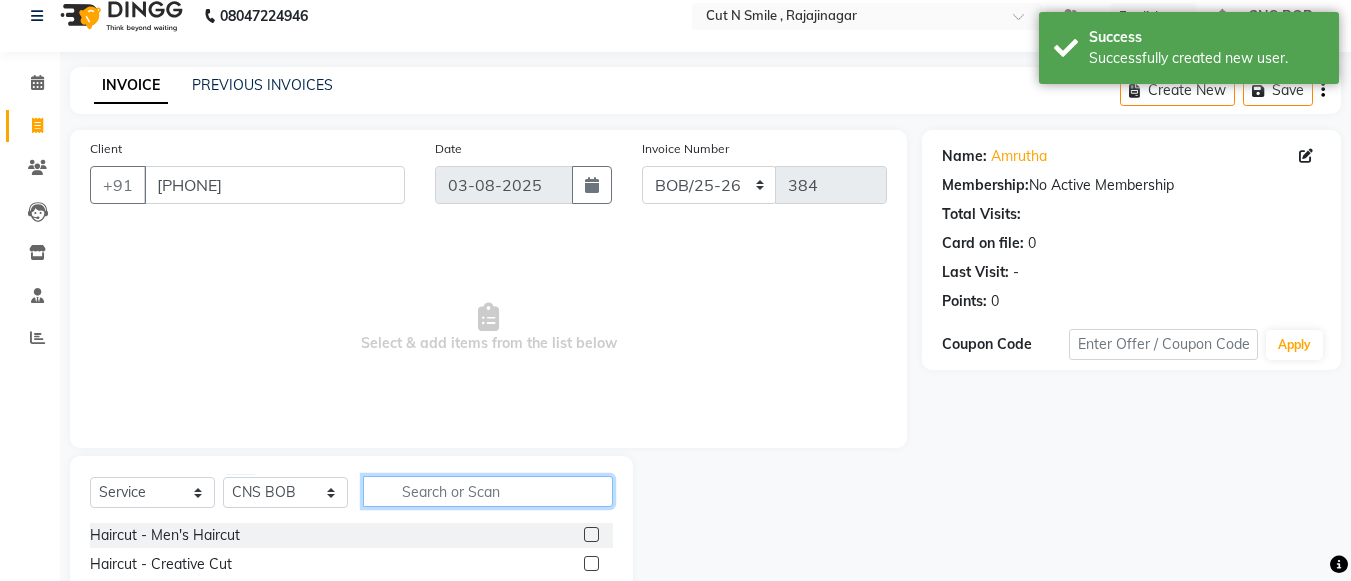 click 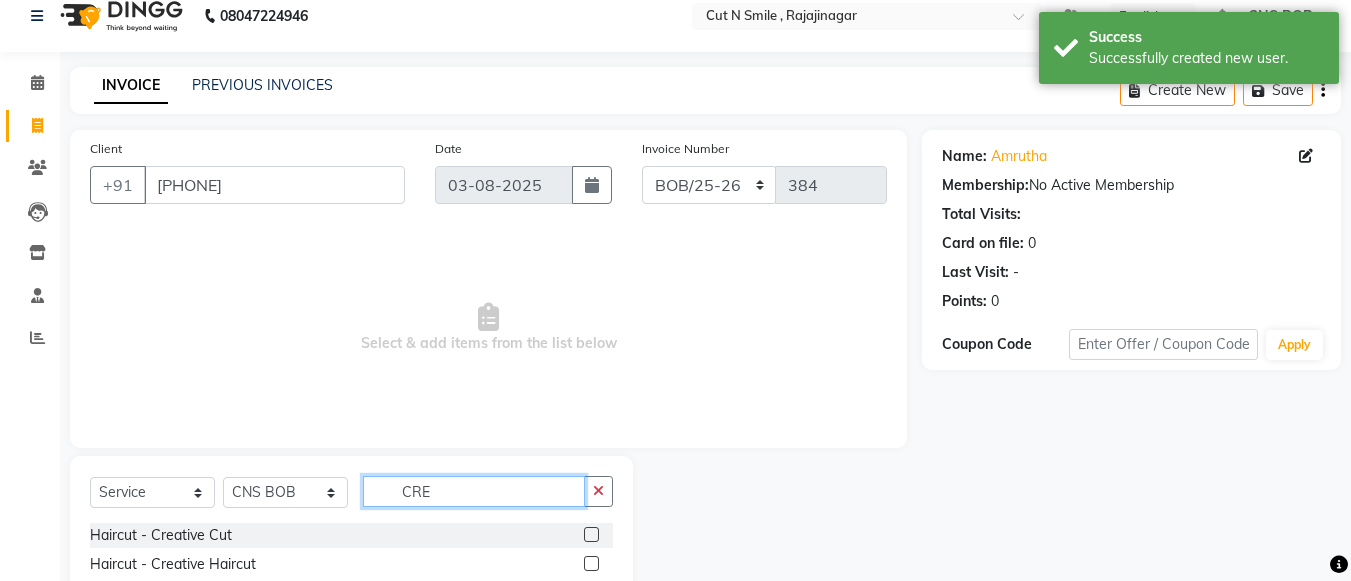 scroll, scrollTop: 165, scrollLeft: 0, axis: vertical 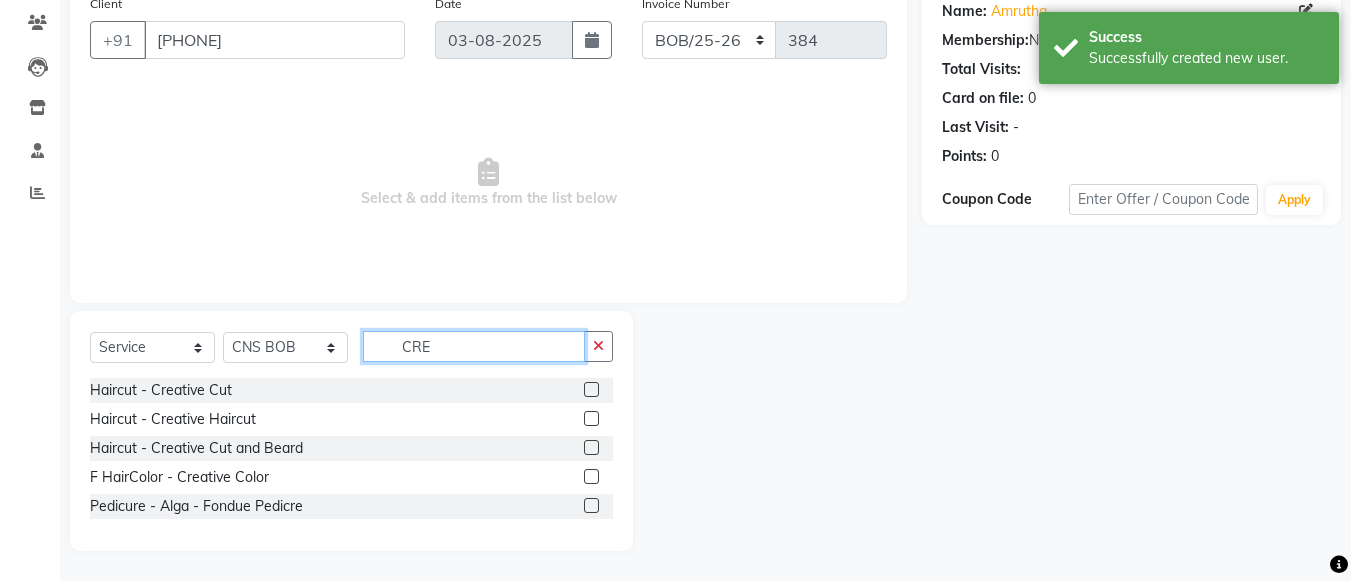 type on "CRE" 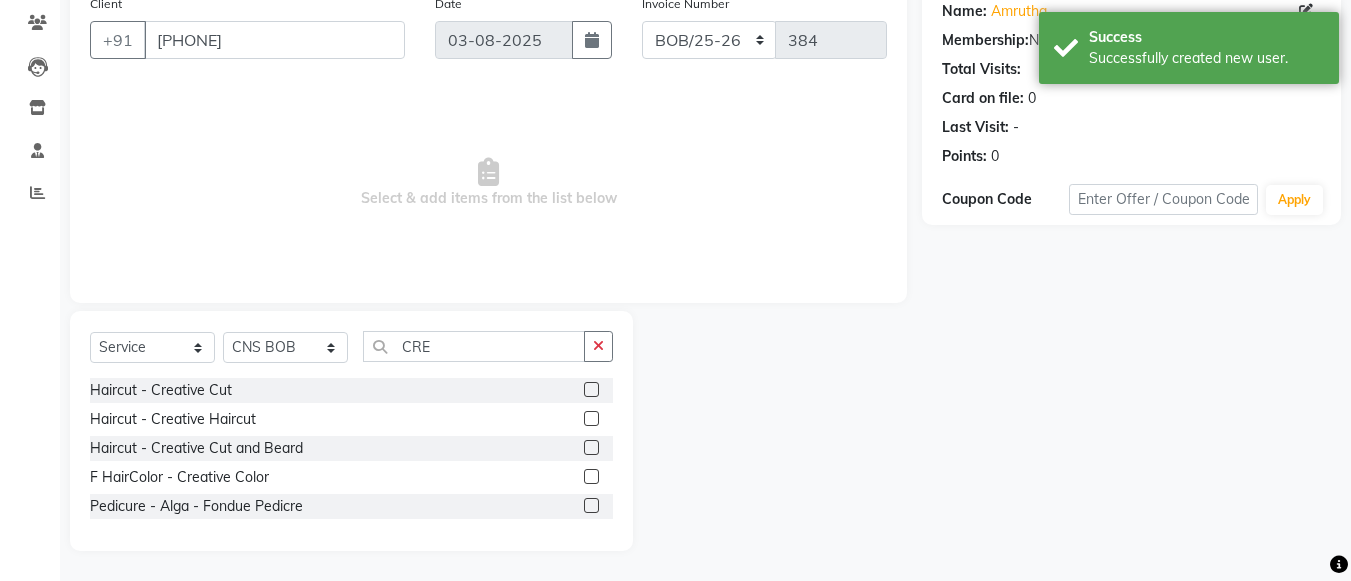 click 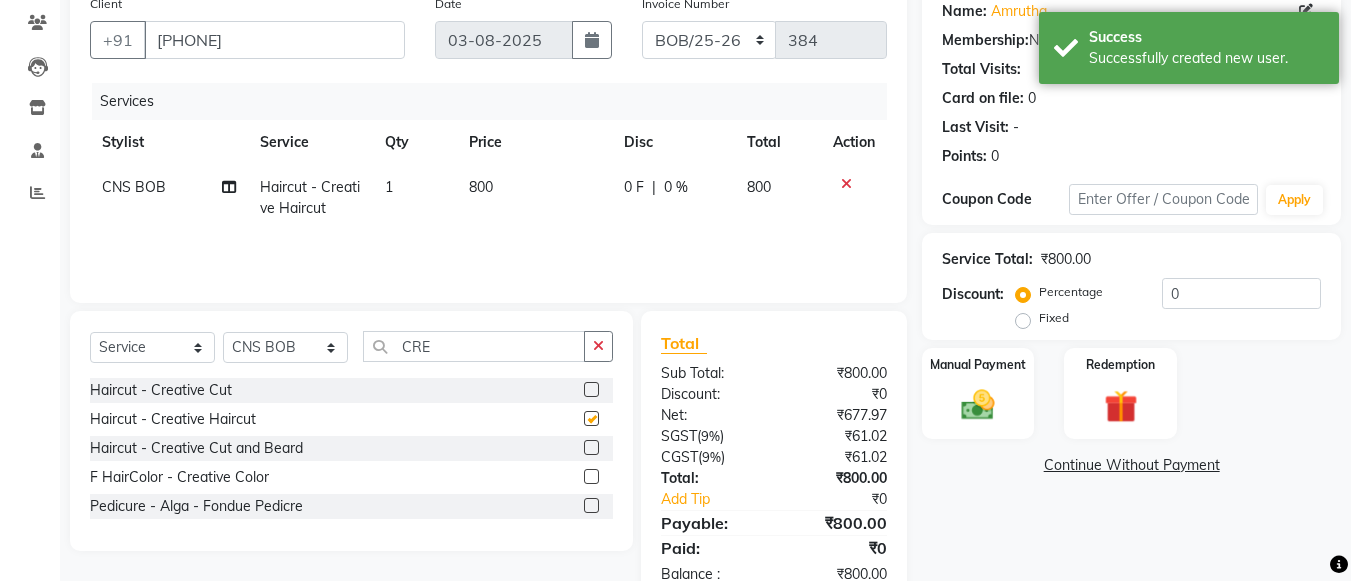 checkbox on "false" 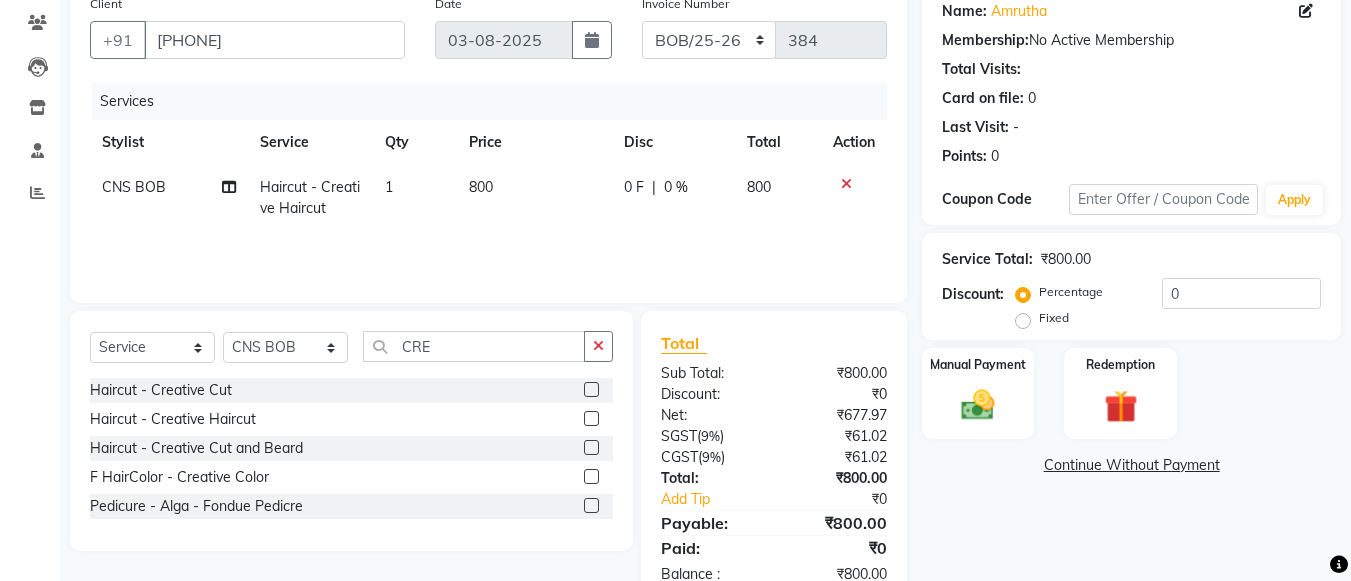 click on "Fixed" 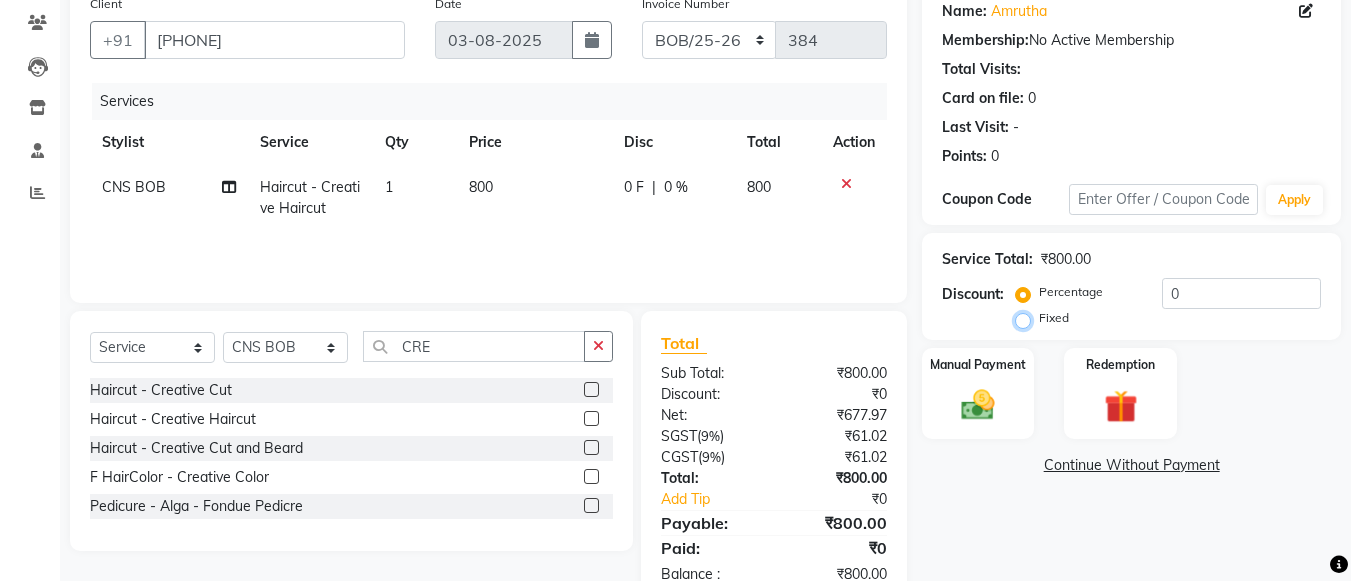 click on "Fixed" at bounding box center [1027, 318] 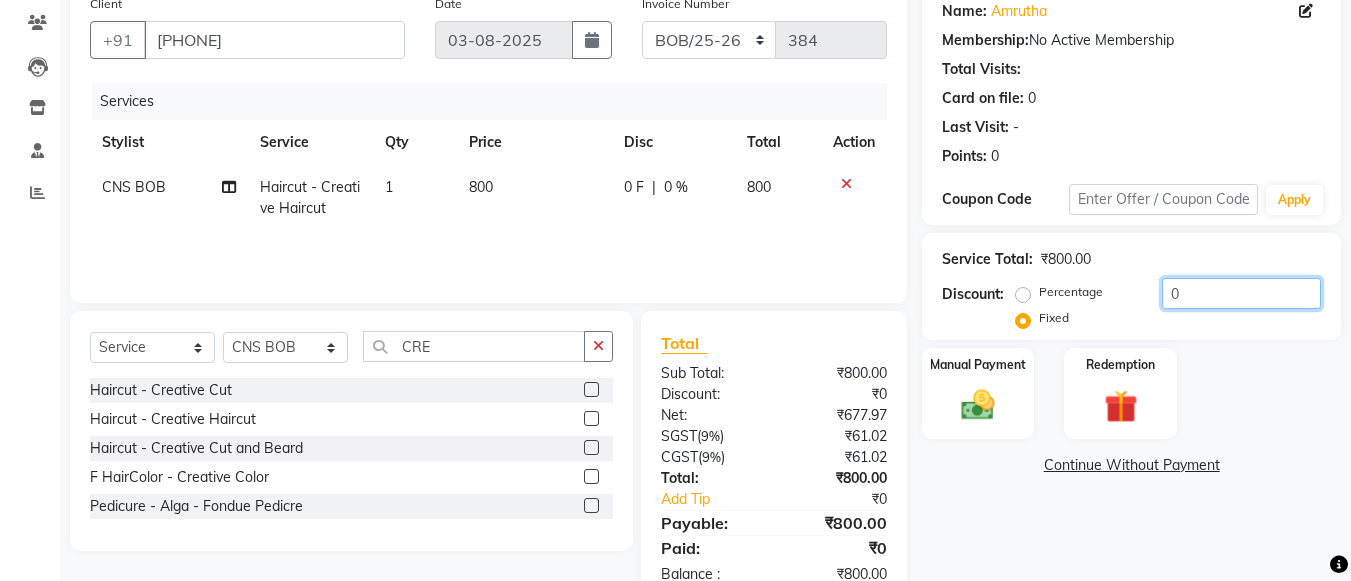 click on "0" 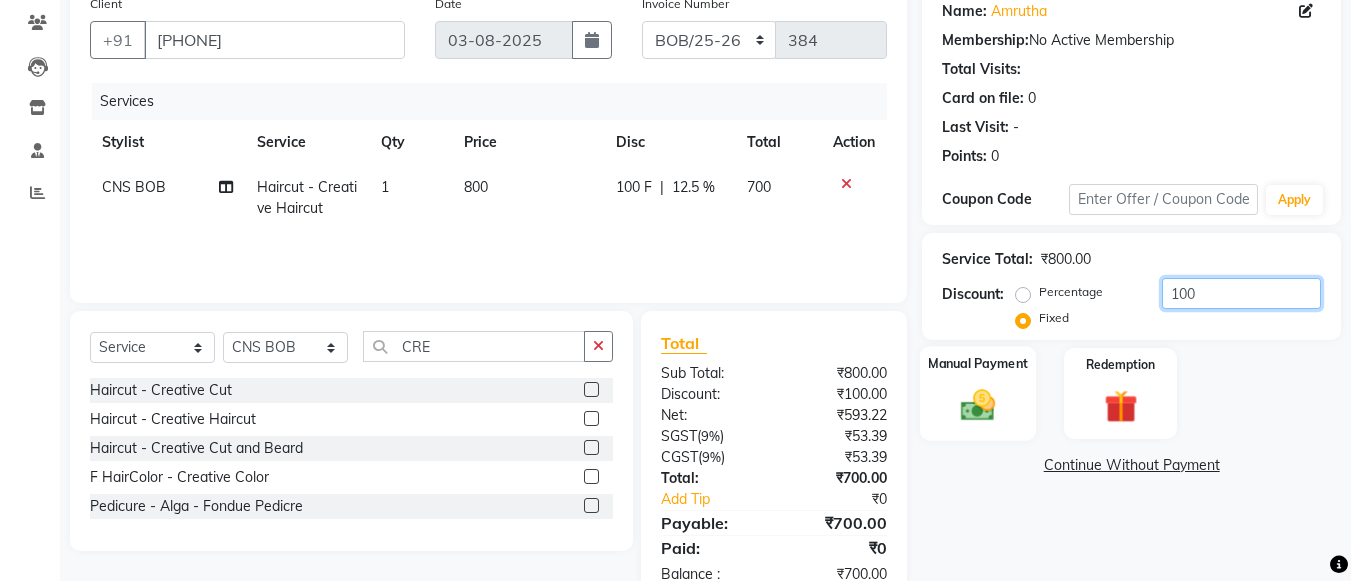type on "100" 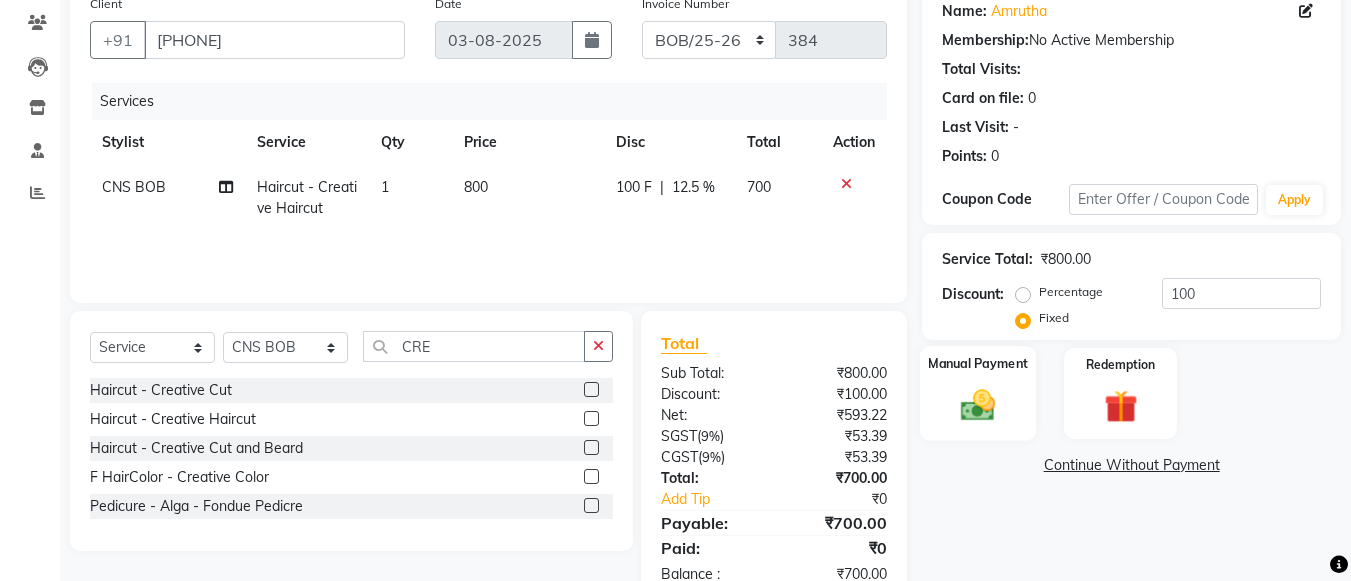 click 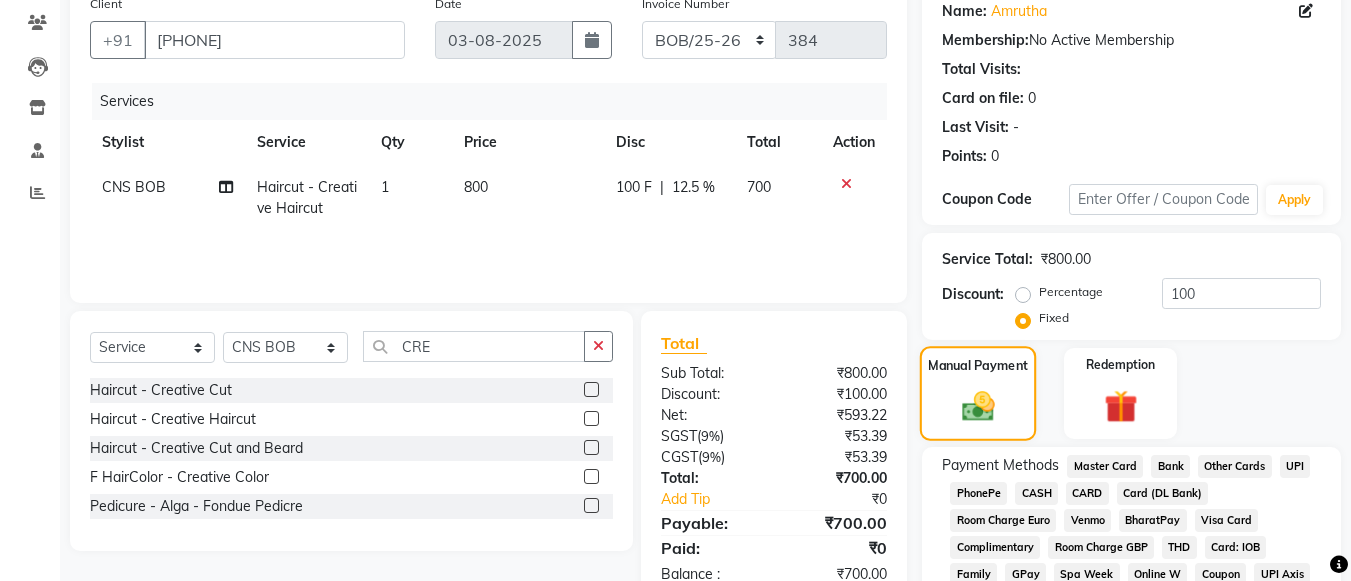 scroll, scrollTop: 307, scrollLeft: 0, axis: vertical 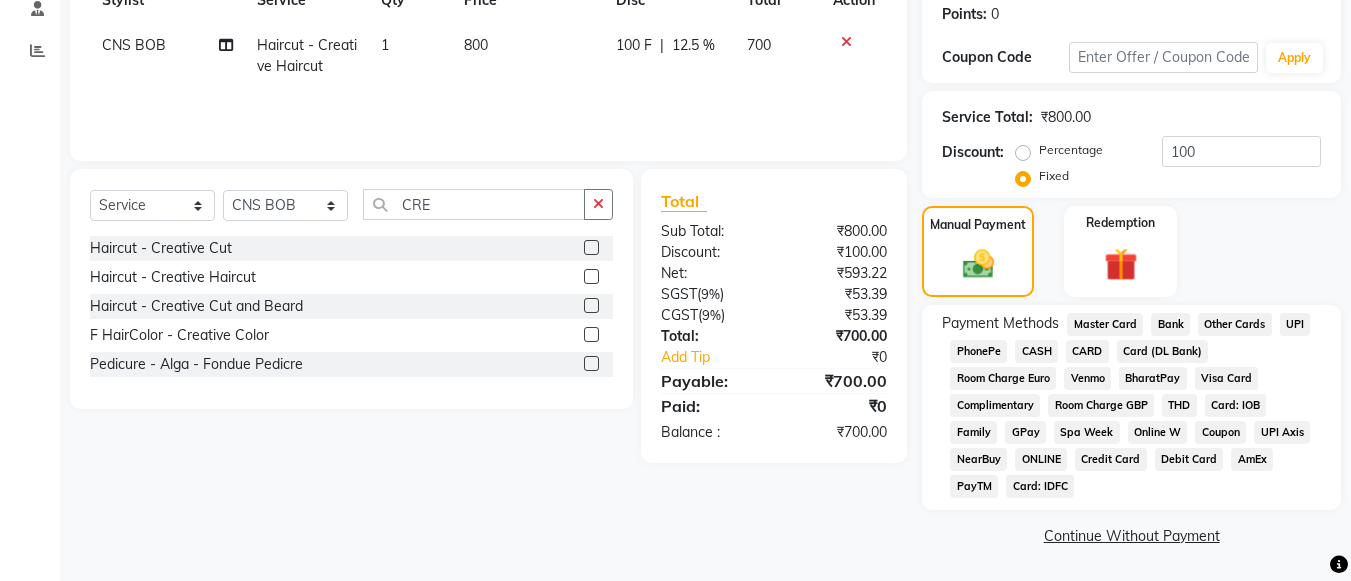 click on "UPI" 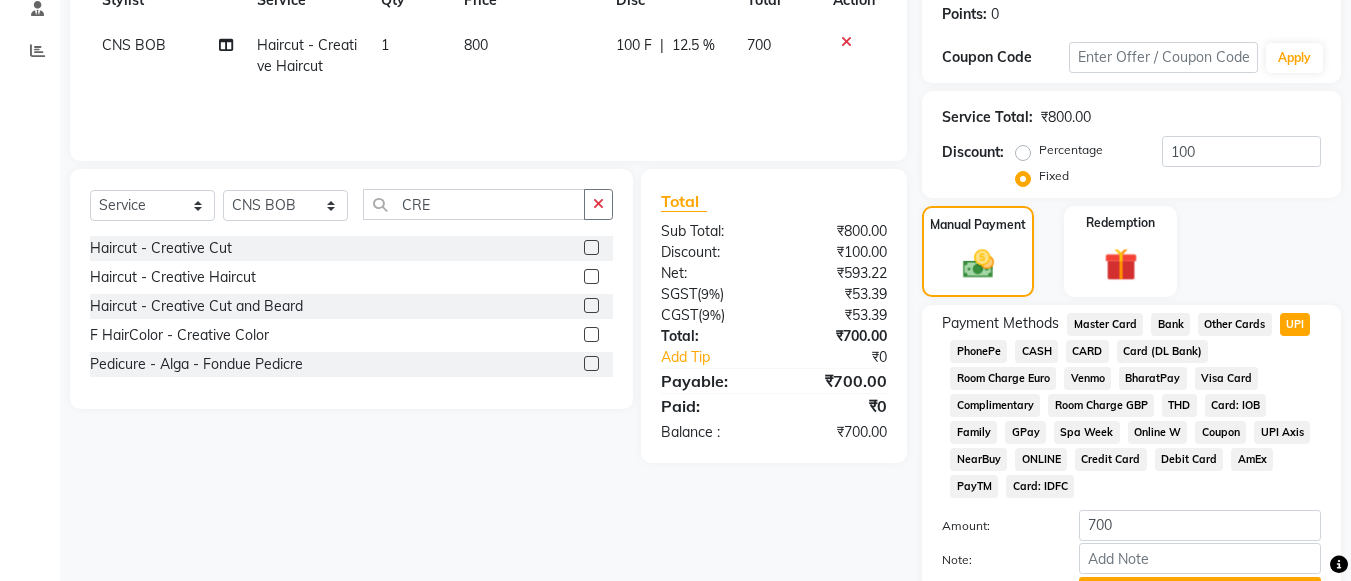scroll, scrollTop: 413, scrollLeft: 0, axis: vertical 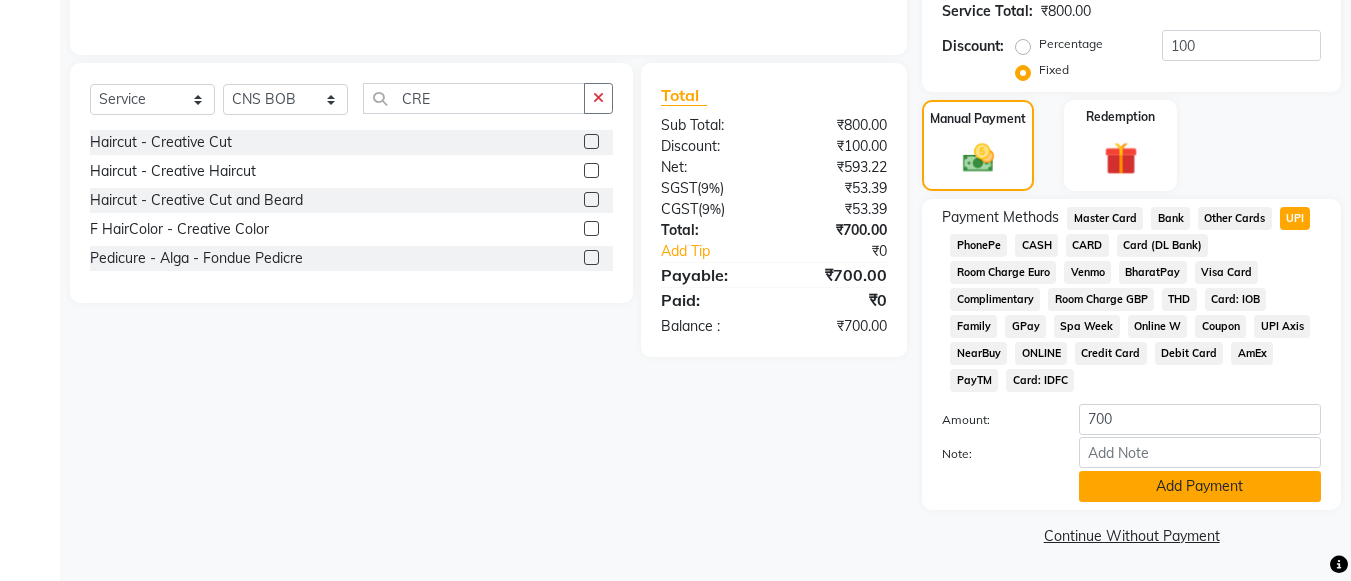 click on "Add Payment" 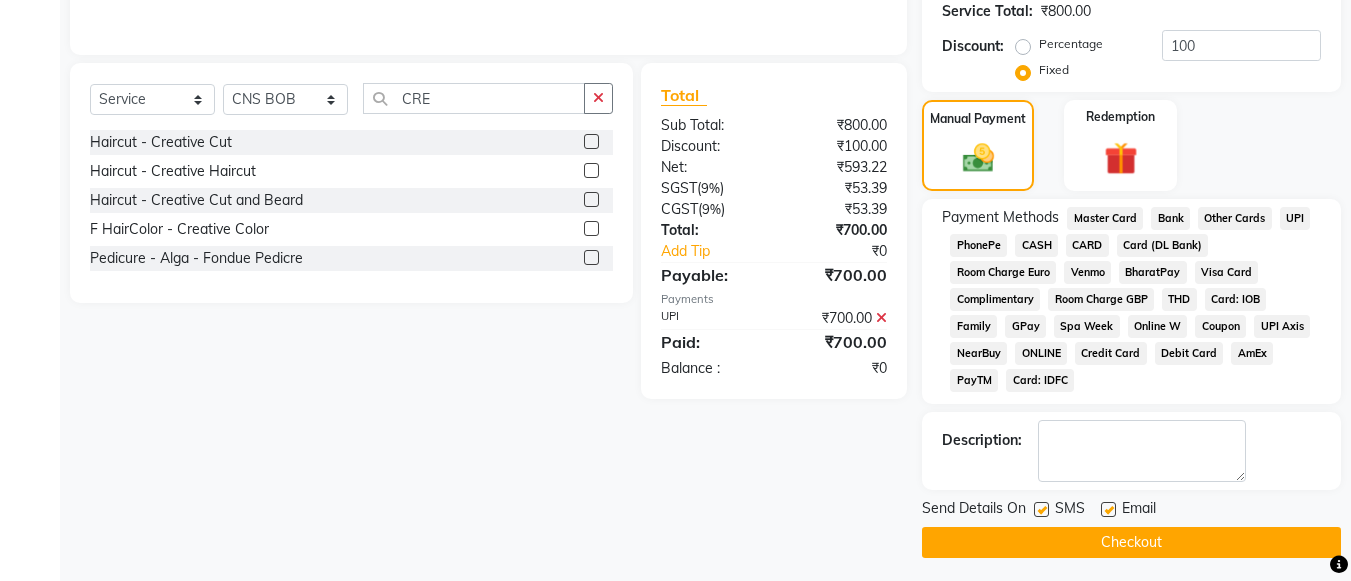click on "Checkout" 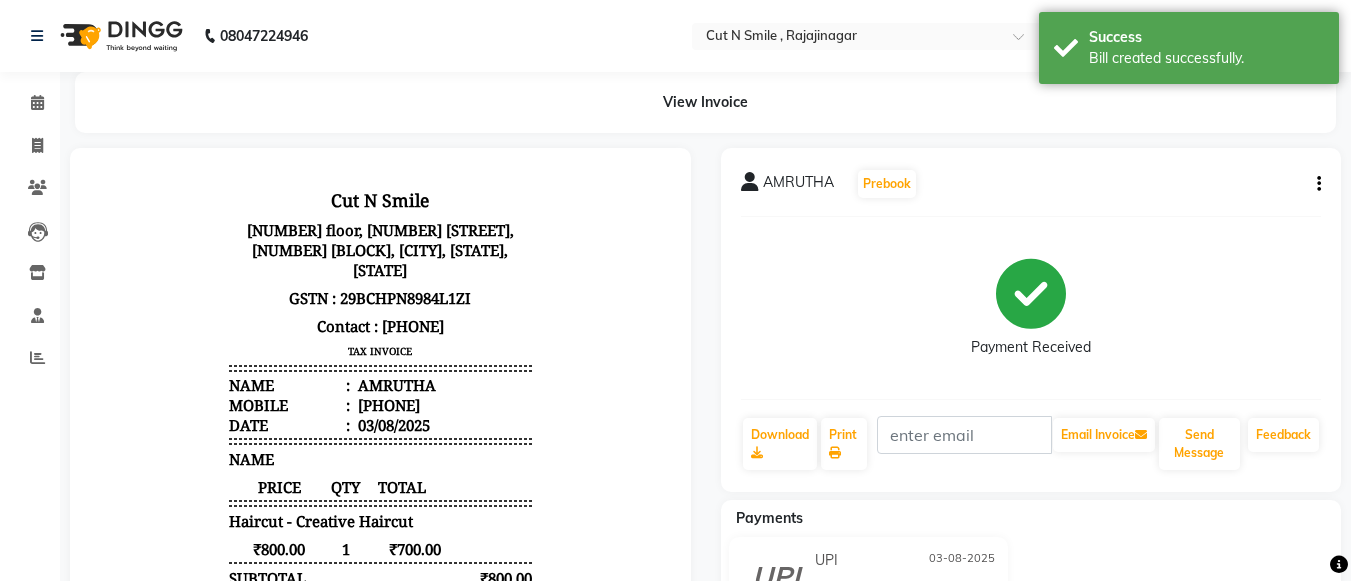 scroll, scrollTop: 0, scrollLeft: 0, axis: both 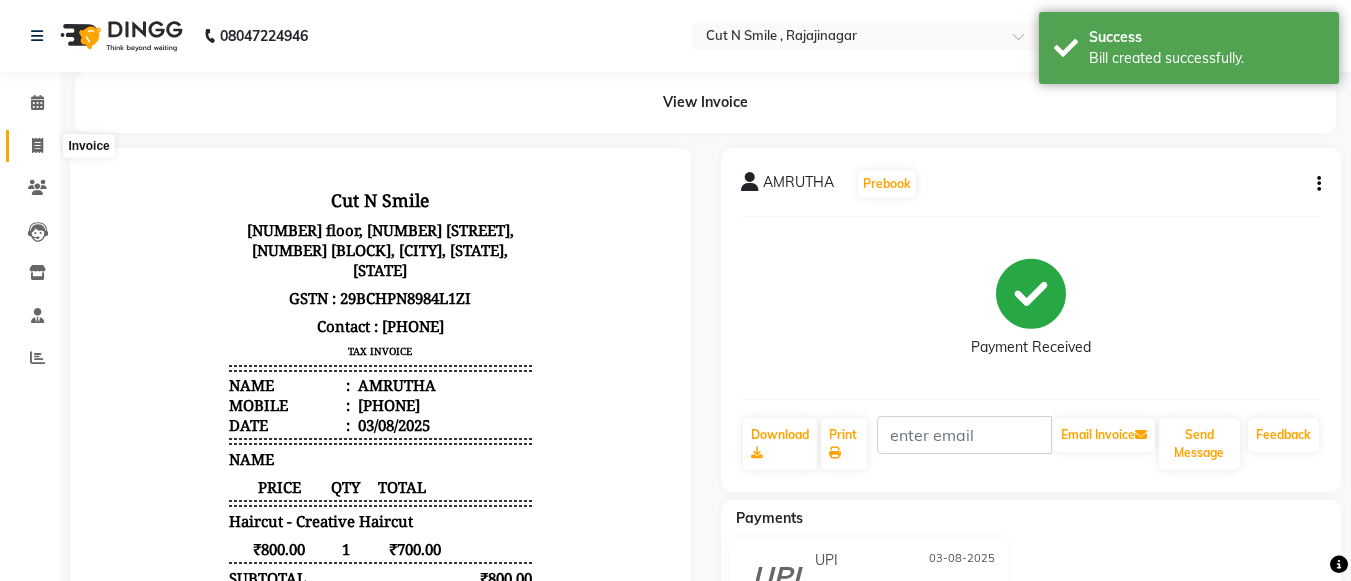 click 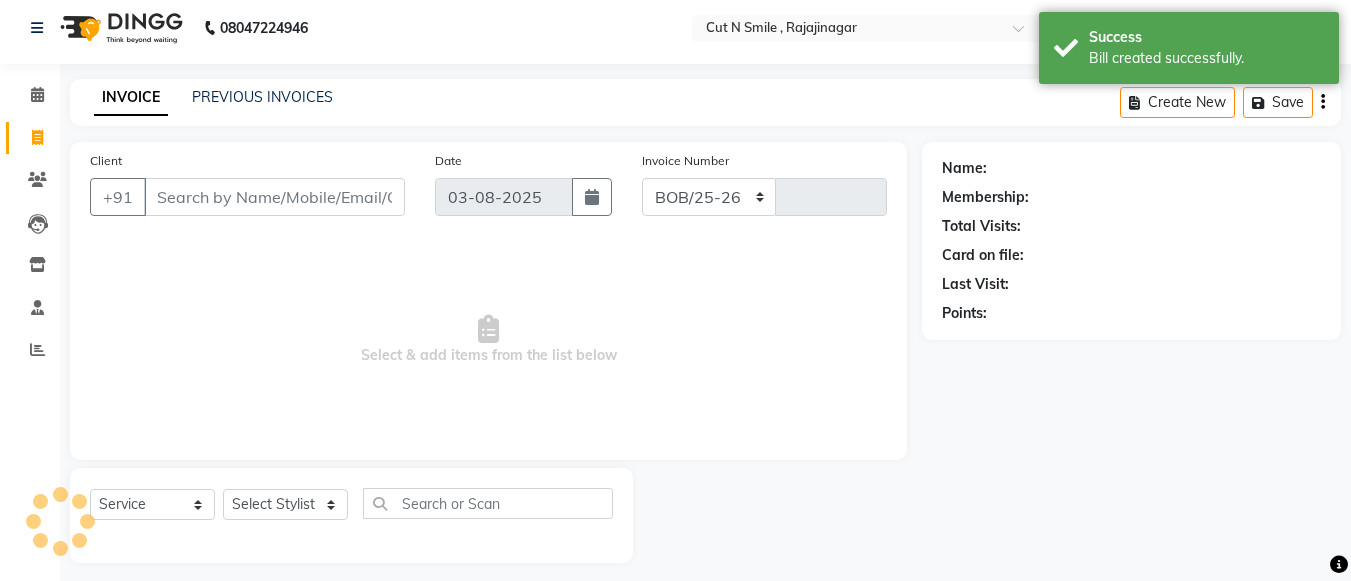 select on "7187" 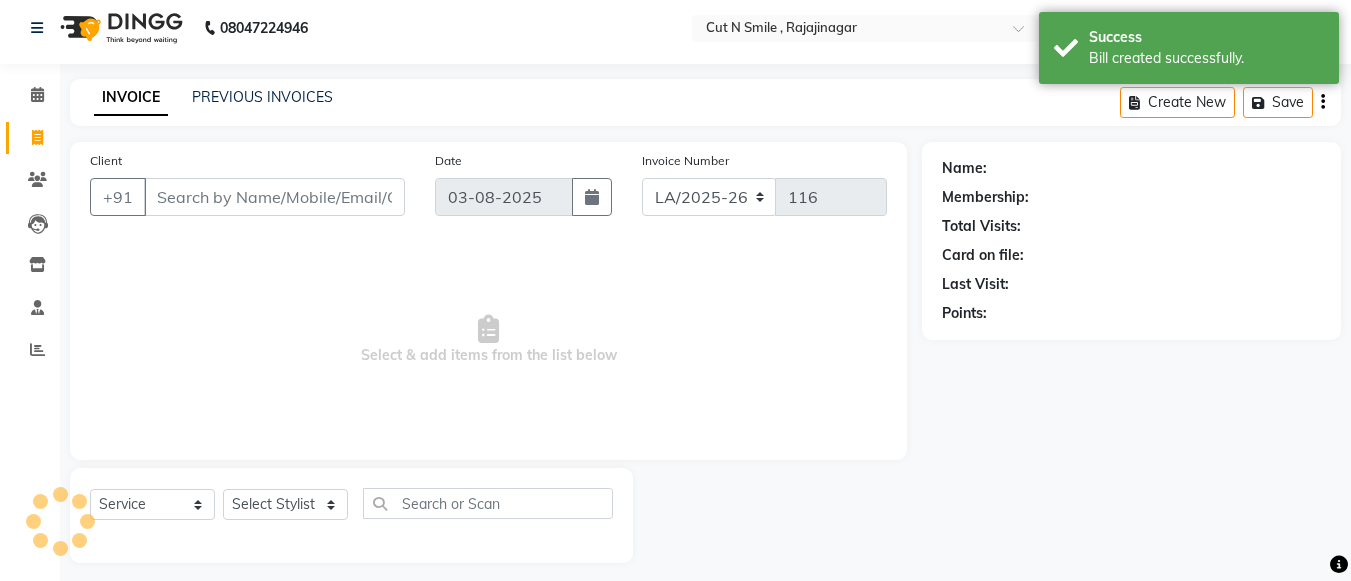 scroll, scrollTop: 20, scrollLeft: 0, axis: vertical 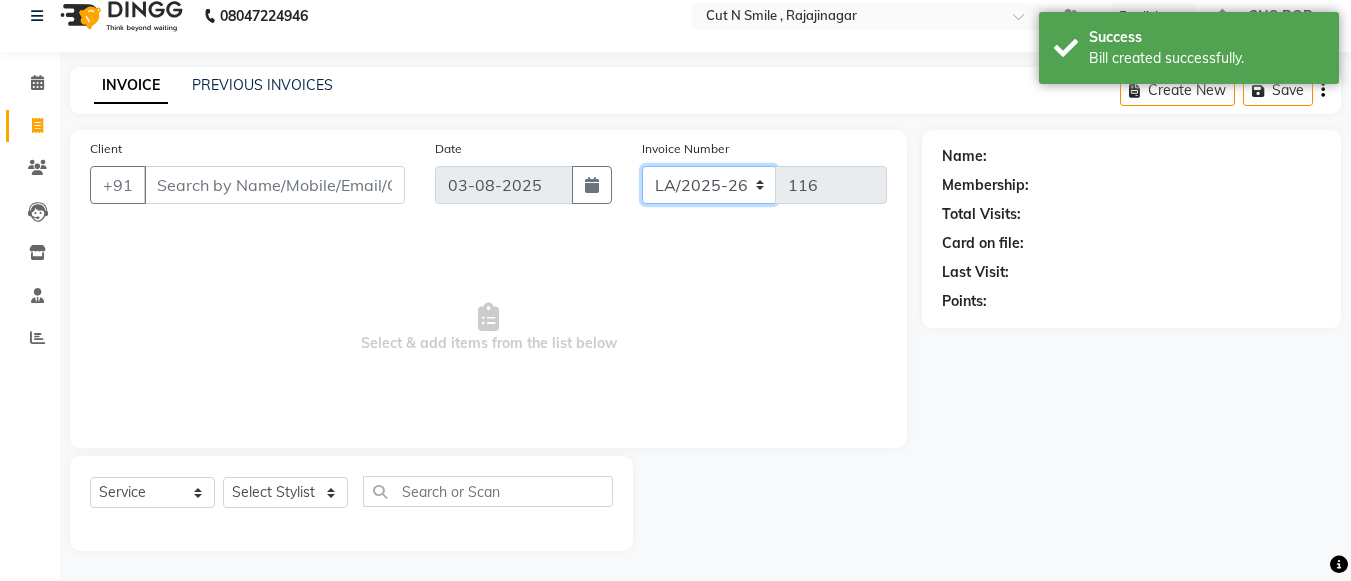 click on "BOB/25-26 LA/2025-26 SH/25 CH/25 SA/25" 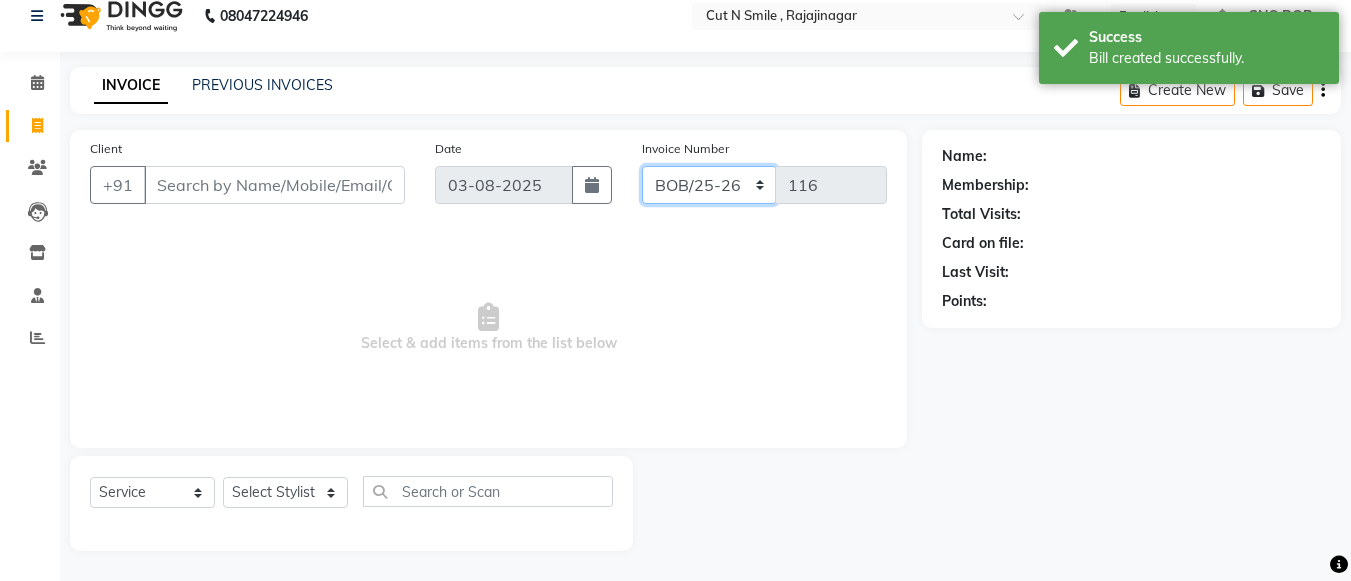 click on "BOB/25-26 LA/2025-26 SH/25 CH/25 SA/25" 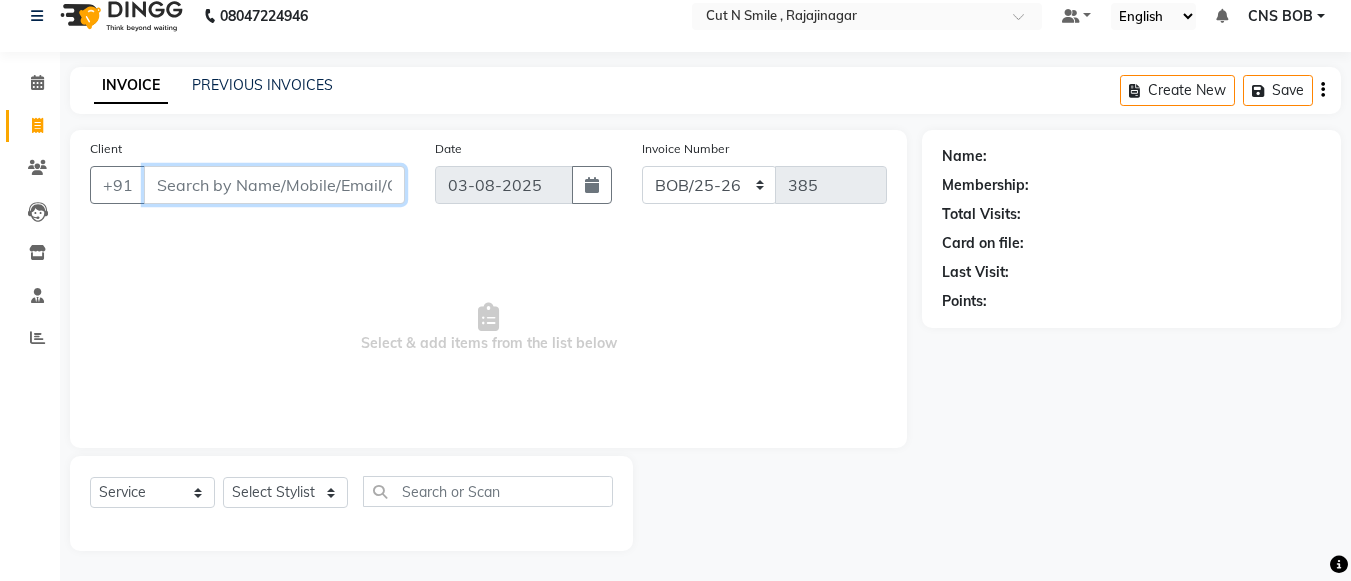 click on "Client" at bounding box center (274, 185) 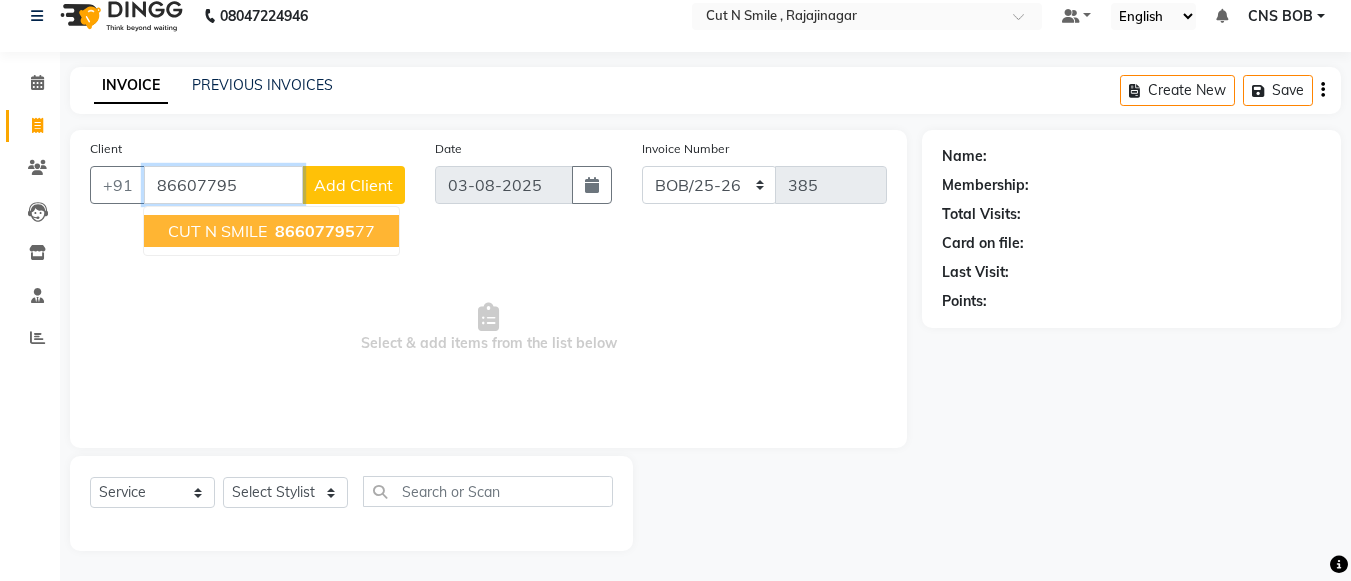 click on "86607795" at bounding box center [315, 231] 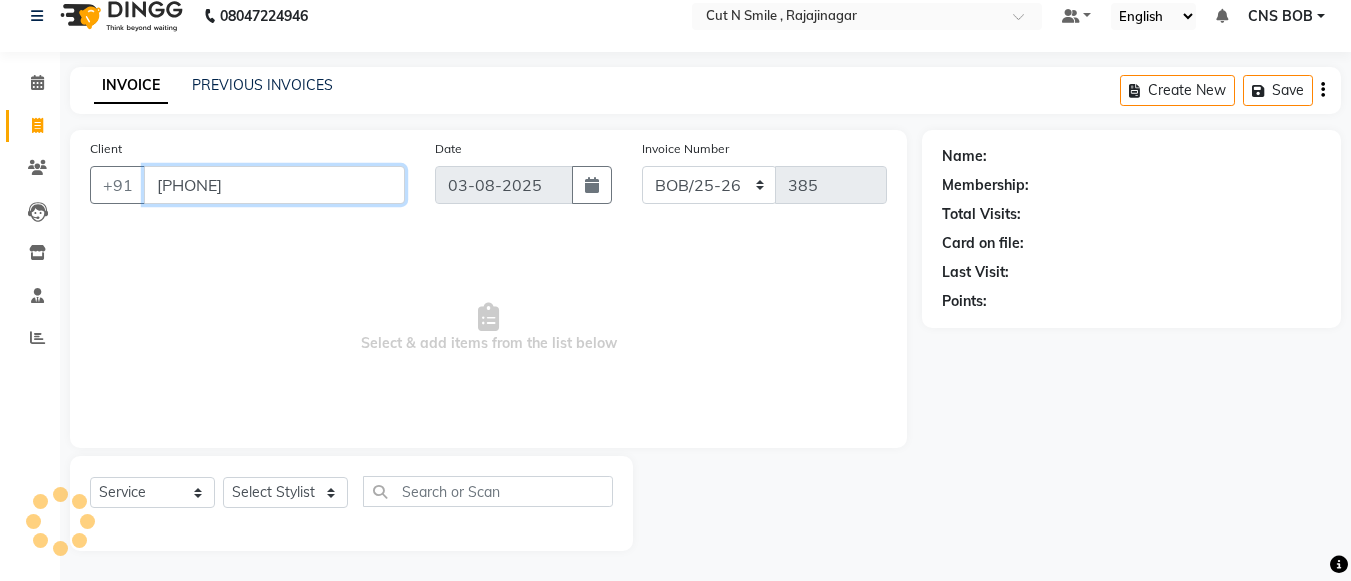 type on "8660779577" 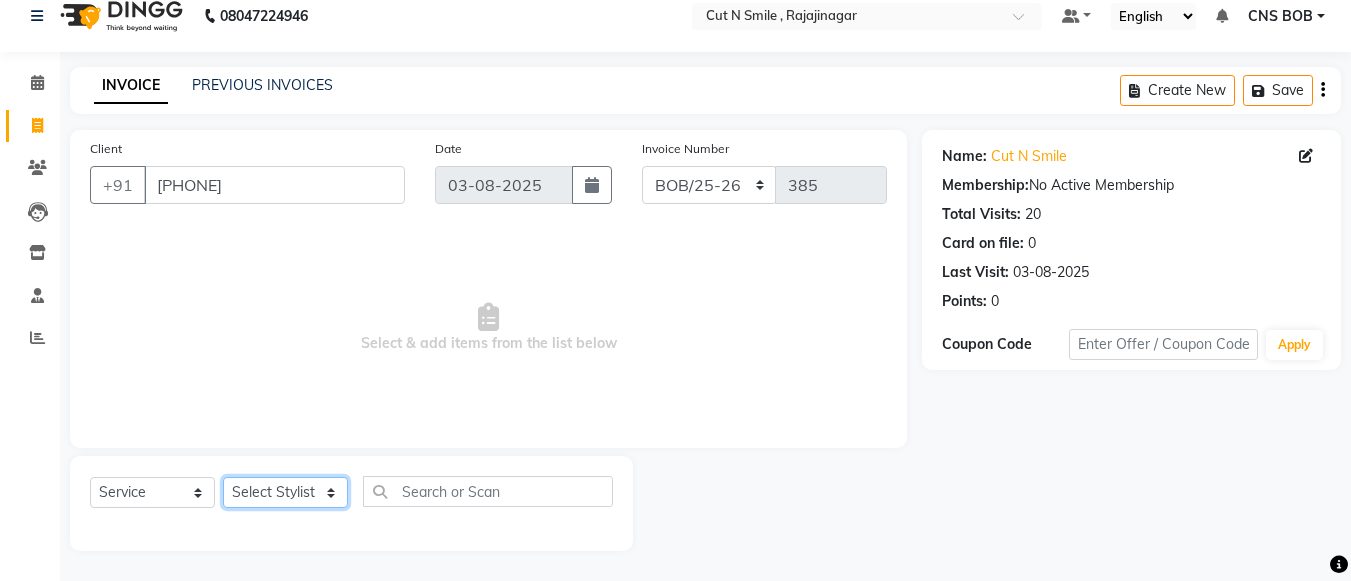 click on "Select Stylist Ali ML Ammu 3R Ankith VN Ash Mohammed 3R Atheek 3R Binitha 3R Bipana 4R CNS BOB  Cut N Smile 17M  Cut N Smile 3R Cut n Smile 4R Cut N Smile 9M Cut N Smile ML Cut N Smile V Fazil Ali 4R Govind VN Hema 4R Jayashree VN Karan VN Love 4R Mani Singh 3R Manu 4R  Muskaan VN Nadeem 4R N D M 4R NDM Alam 4R Noushad VN Pavan 4R Priya BOB Priyanka 3R Rahul 3R Ravi 3R Riya BOB Rohith 4R Roobina 3R Roopa 4R Rubina BOB Sahil Ahmed 3R Sahil Bhatti 4R Sameer 3R Sanajana BOB  Sanjana BOB Sarita VN Shaan 4R Shahid 4R Shakir VN Shanavaaz BOB Shiney 3R Shivu Raj 4R Srijana BOB Sunil Laddi 4R Sunny VN Supriya BOB Sushmitha 4R Vakeel 3R Varas 4R Varas BOB Vishwa VN" 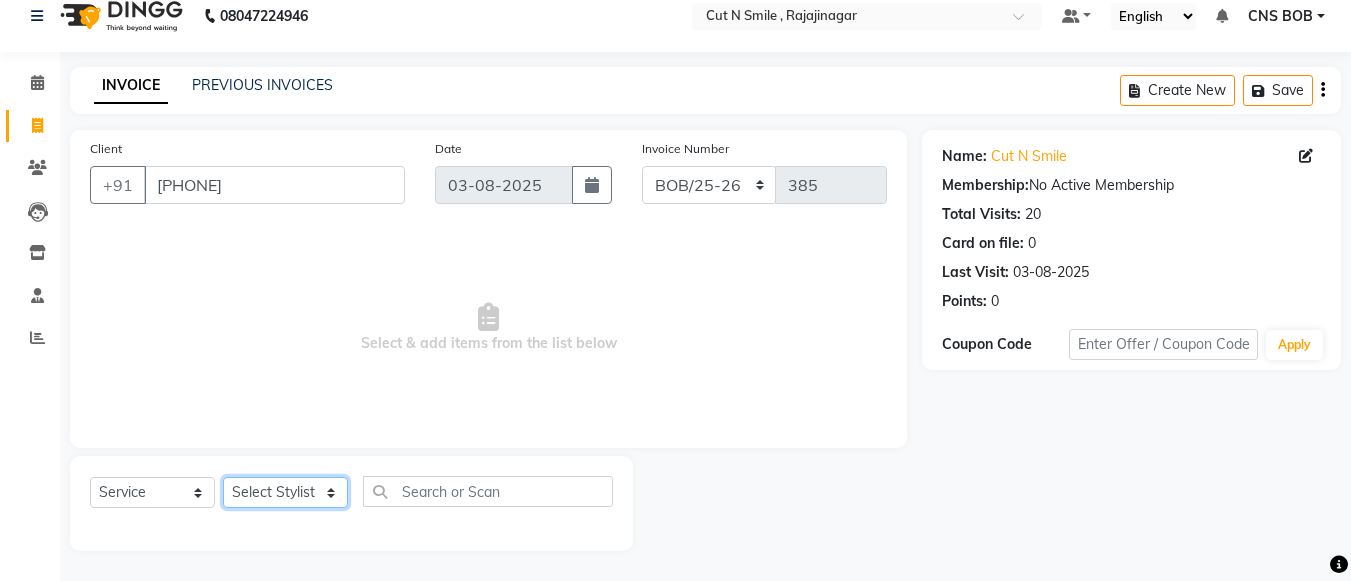 select on "[NUMBER]" 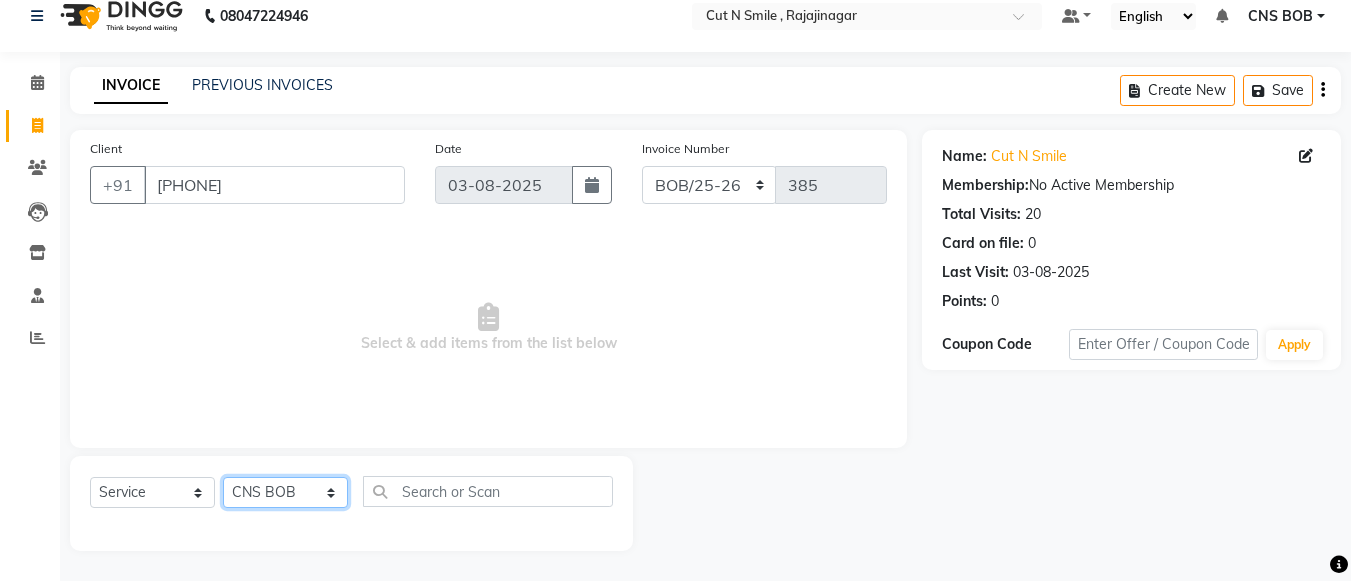 click on "Select Stylist Ali ML Ammu 3R Ankith VN Ash Mohammed 3R Atheek 3R Binitha 3R Bipana 4R CNS BOB  Cut N Smile 17M  Cut N Smile 3R Cut n Smile 4R Cut N Smile 9M Cut N Smile ML Cut N Smile V Fazil Ali 4R Govind VN Hema 4R Jayashree VN Karan VN Love 4R Mani Singh 3R Manu 4R  Muskaan VN Nadeem 4R N D M 4R NDM Alam 4R Noushad VN Pavan 4R Priya BOB Priyanka 3R Rahul 3R Ravi 3R Riya BOB Rohith 4R Roobina 3R Roopa 4R Rubina BOB Sahil Ahmed 3R Sahil Bhatti 4R Sameer 3R Sanajana BOB  Sanjana BOB Sarita VN Shaan 4R Shahid 4R Shakir VN Shanavaaz BOB Shiney 3R Shivu Raj 4R Srijana BOB Sunil Laddi 4R Sunny VN Supriya BOB Sushmitha 4R Vakeel 3R Varas 4R Varas BOB Vishwa VN" 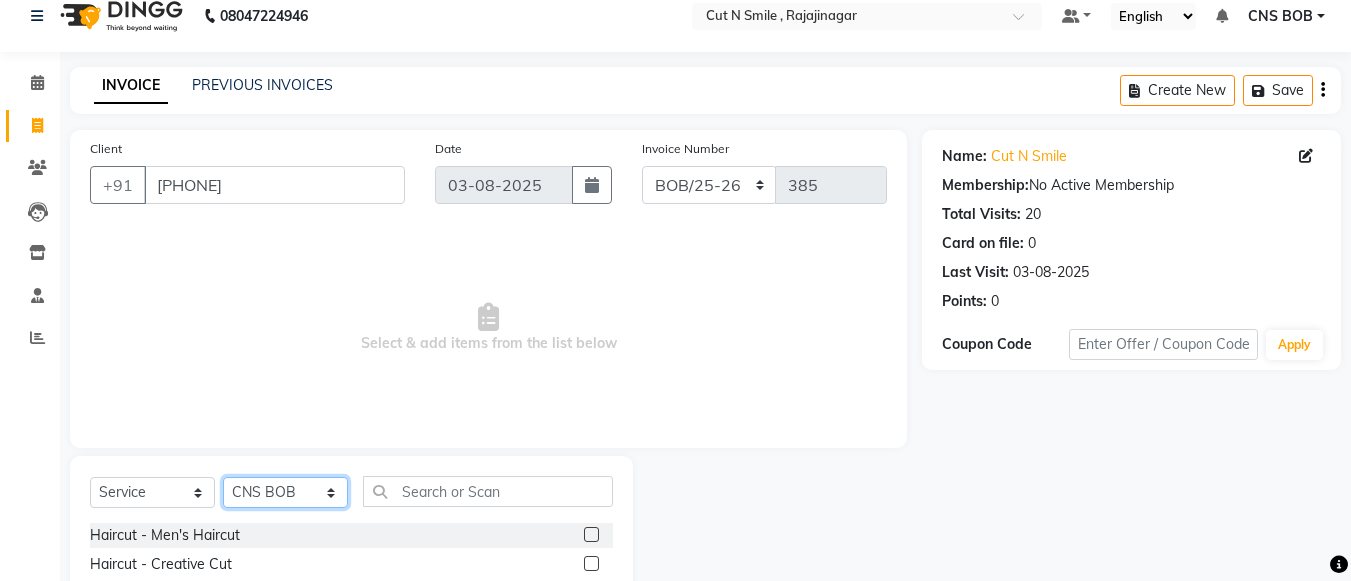 scroll, scrollTop: 220, scrollLeft: 0, axis: vertical 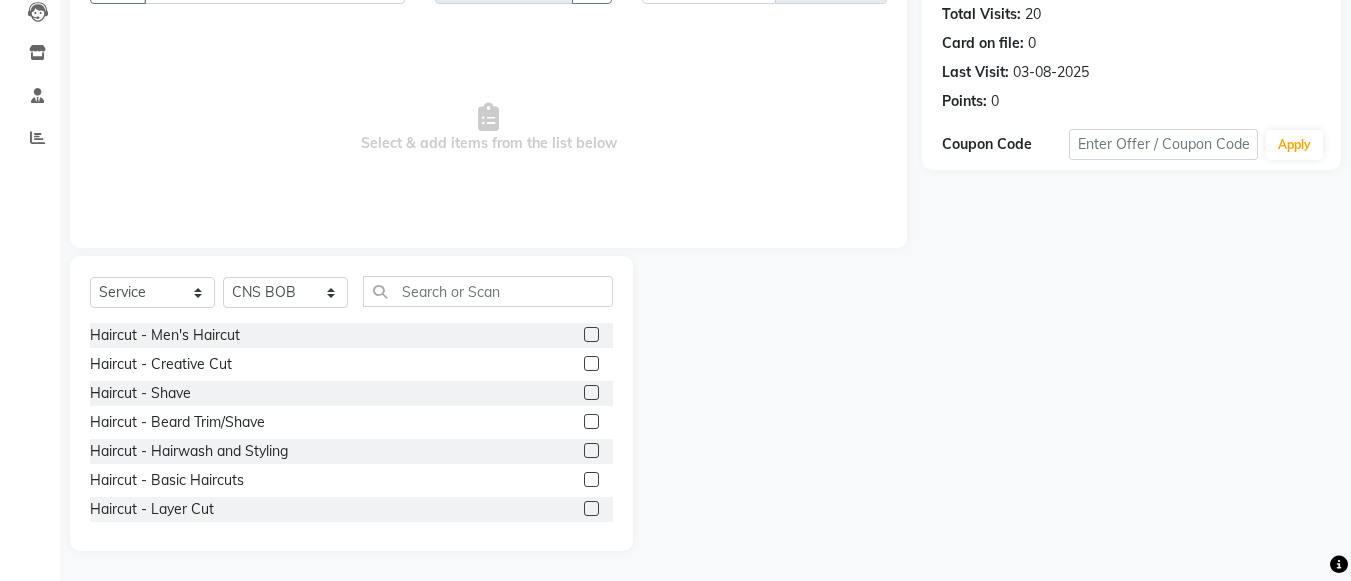 click 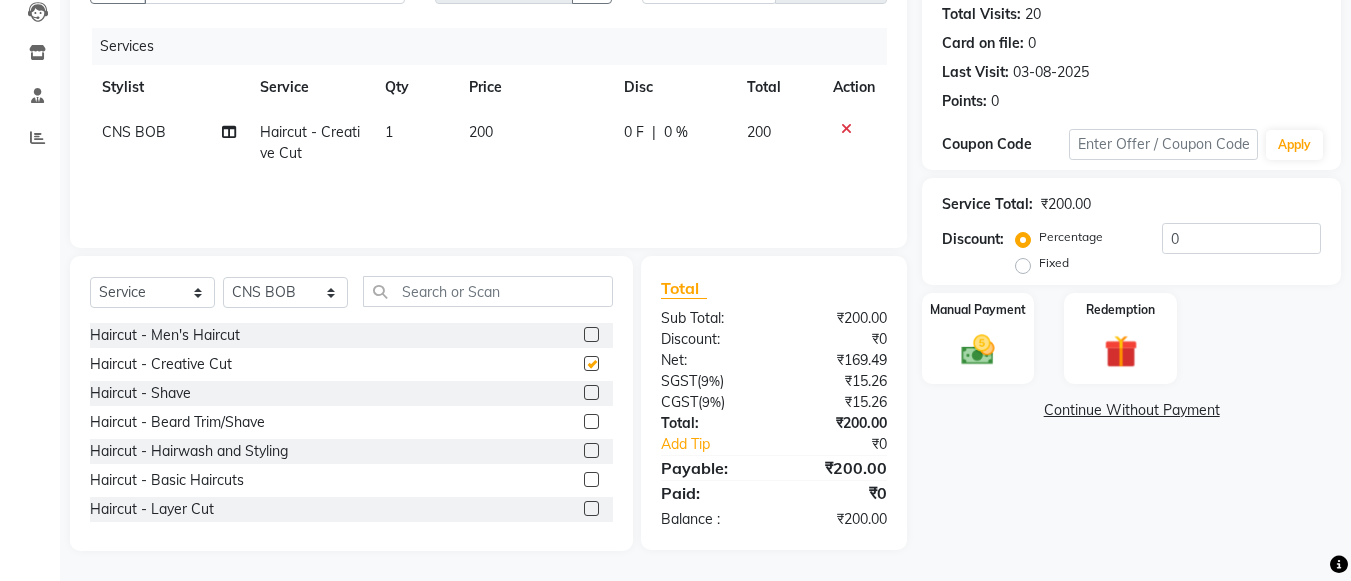 checkbox on "false" 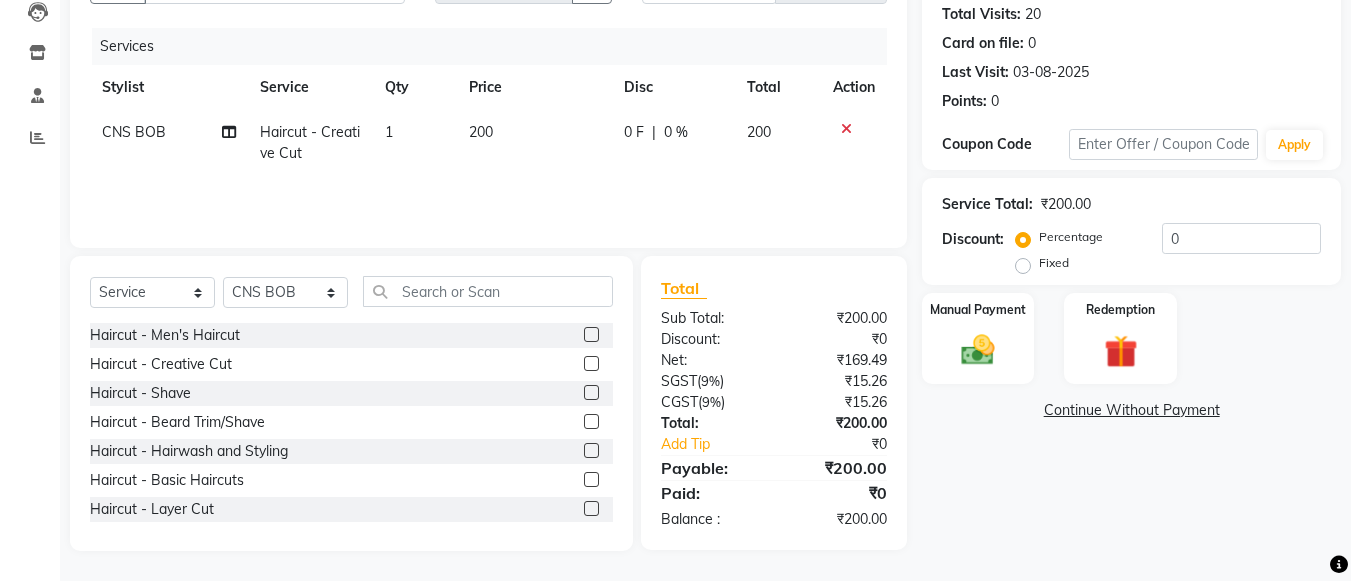 click 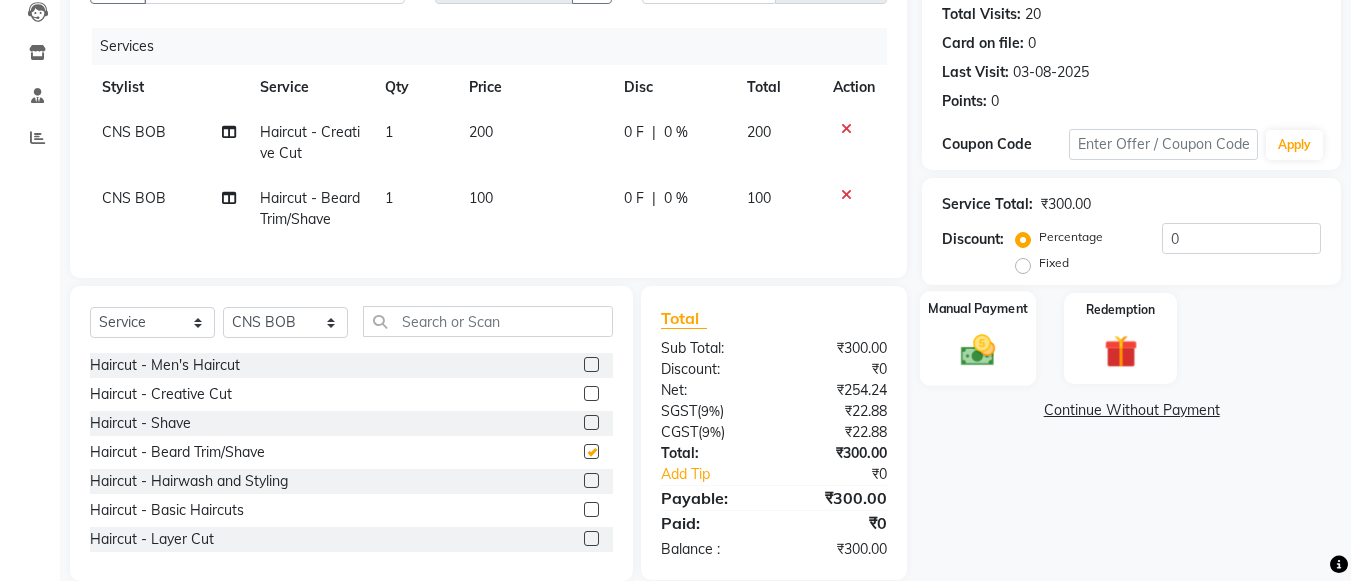 checkbox on "false" 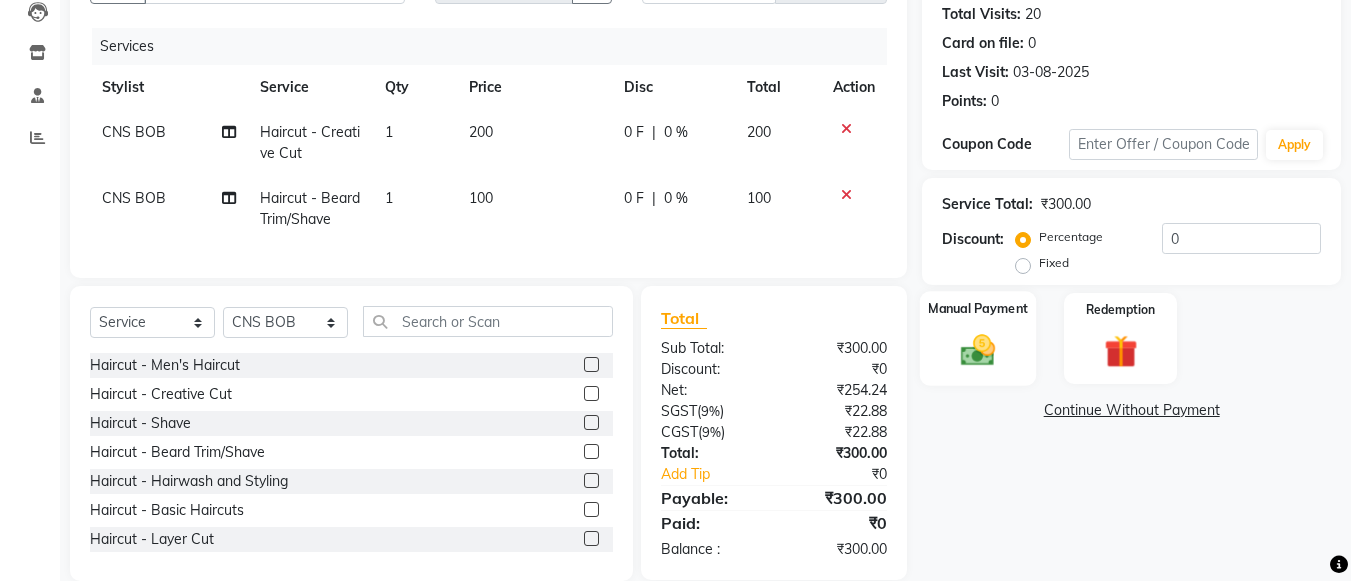 click 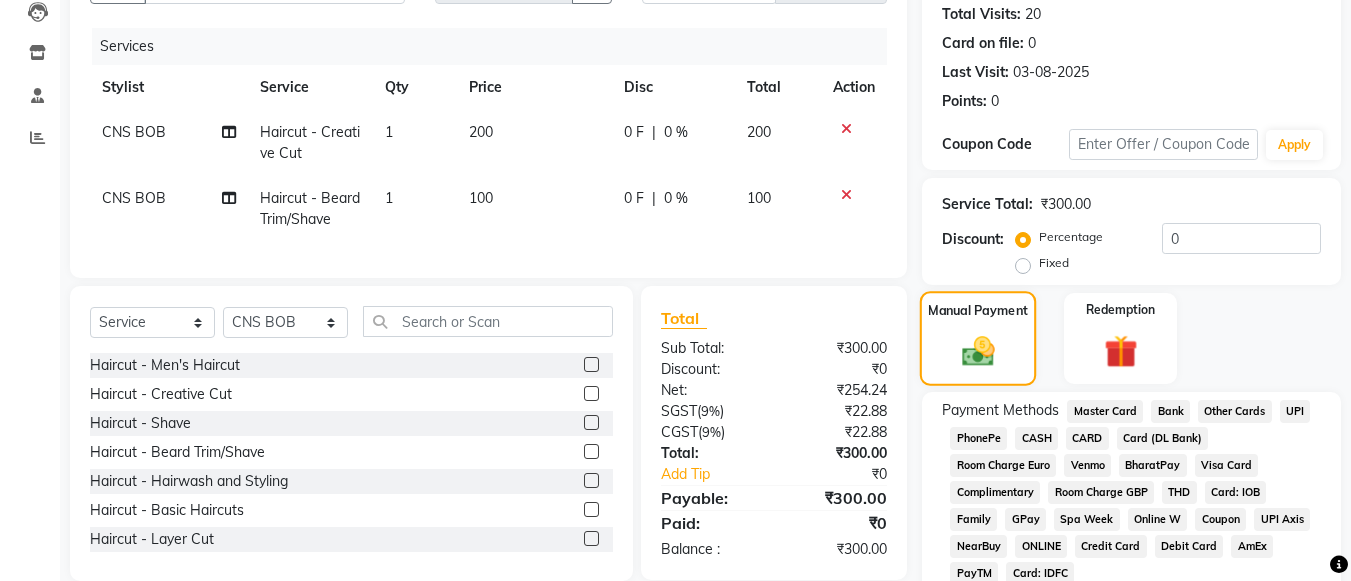 scroll, scrollTop: 307, scrollLeft: 0, axis: vertical 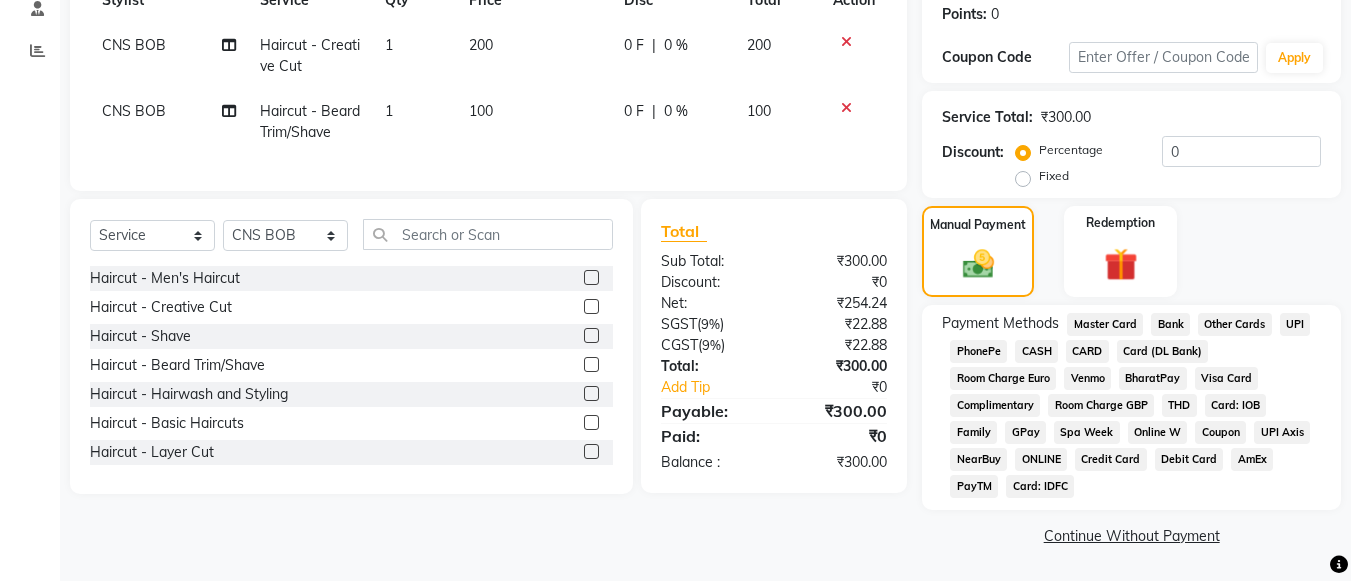 click on "UPI" 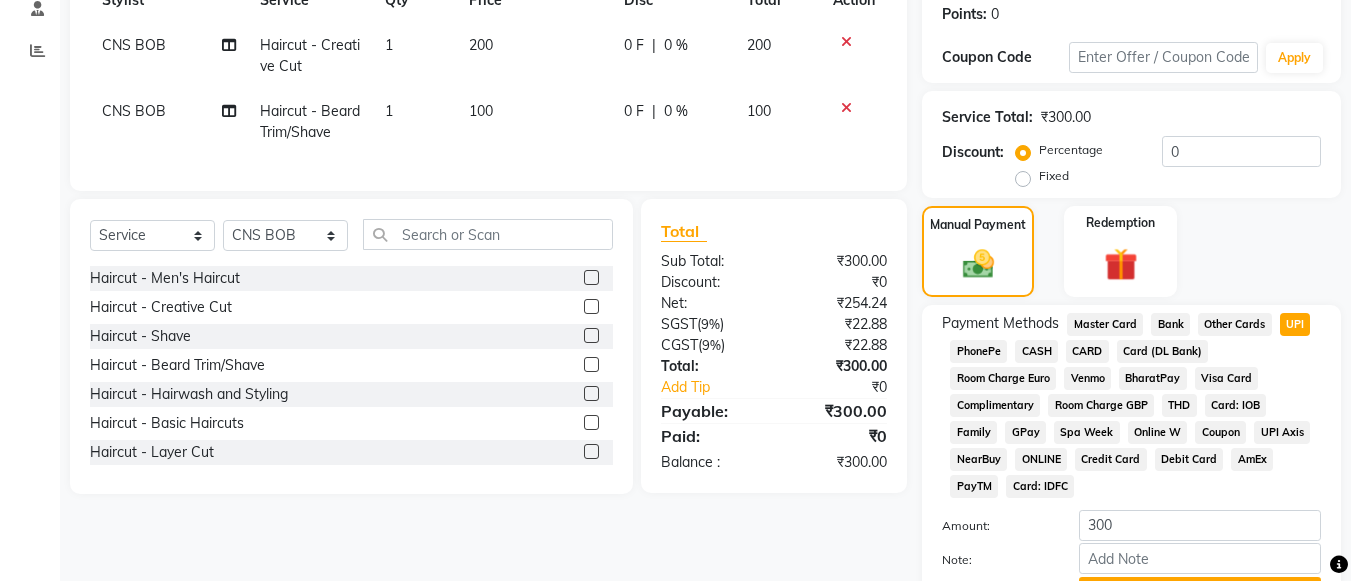 scroll, scrollTop: 413, scrollLeft: 0, axis: vertical 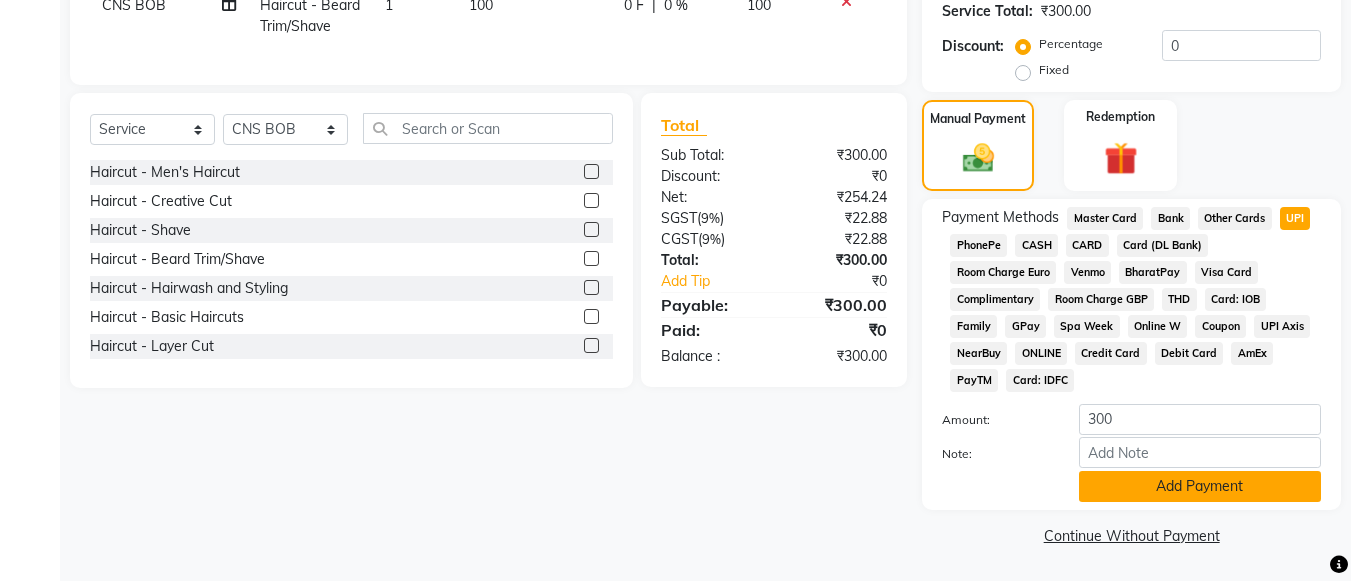 click on "Add Payment" 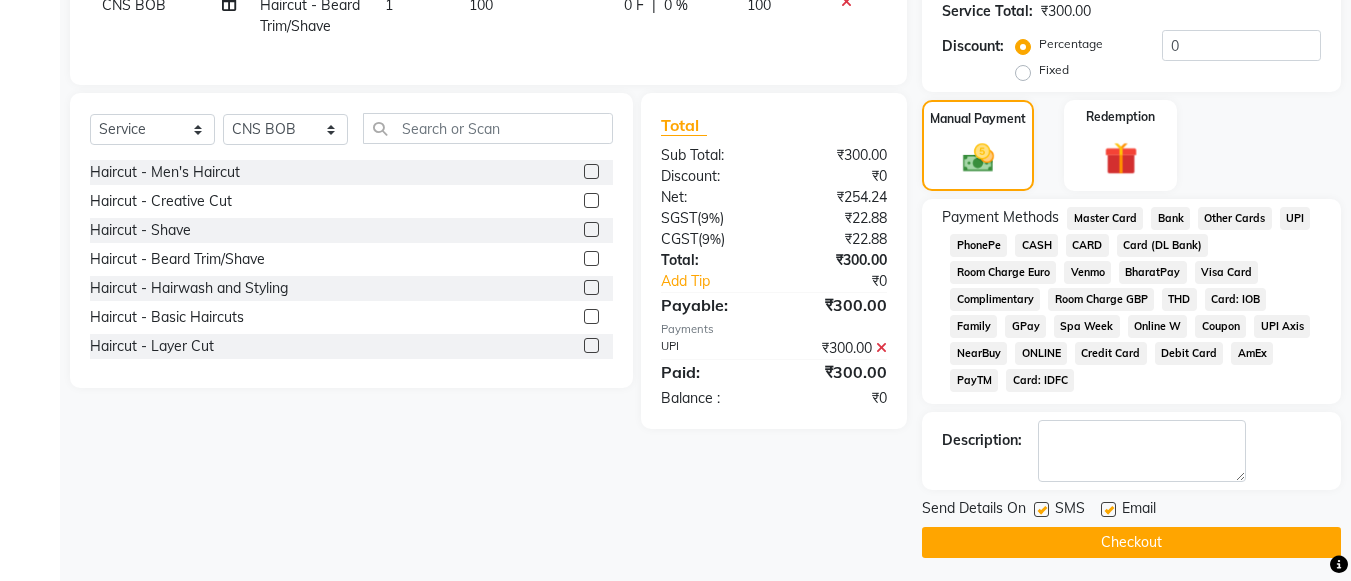 click on "Checkout" 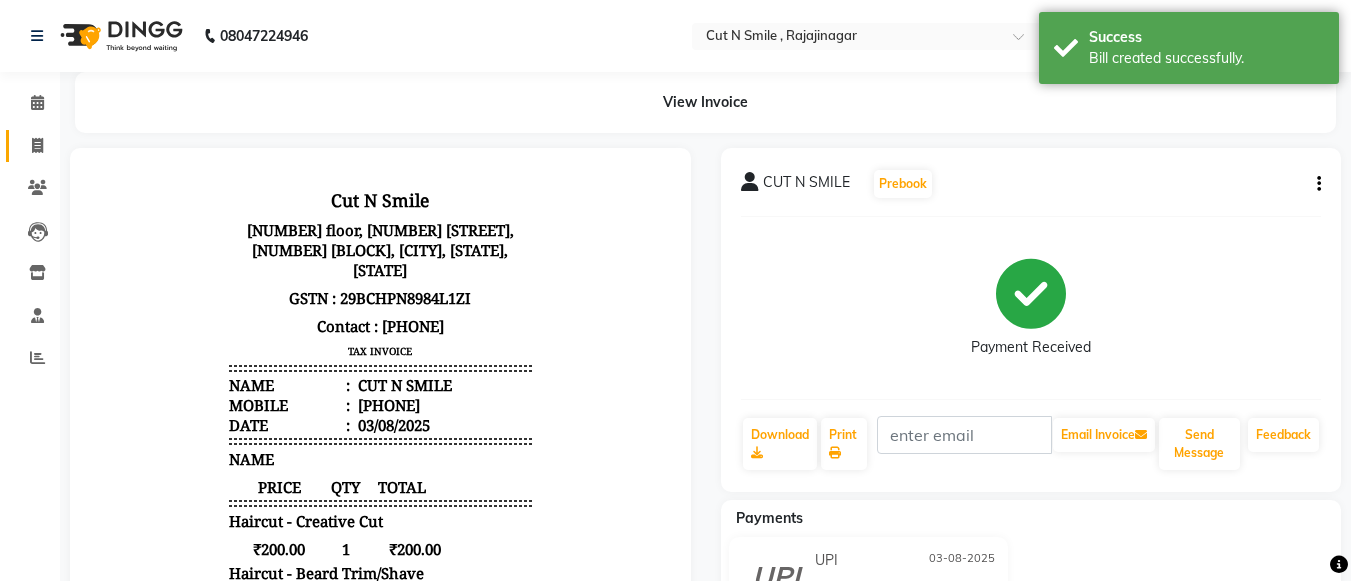 scroll, scrollTop: 0, scrollLeft: 0, axis: both 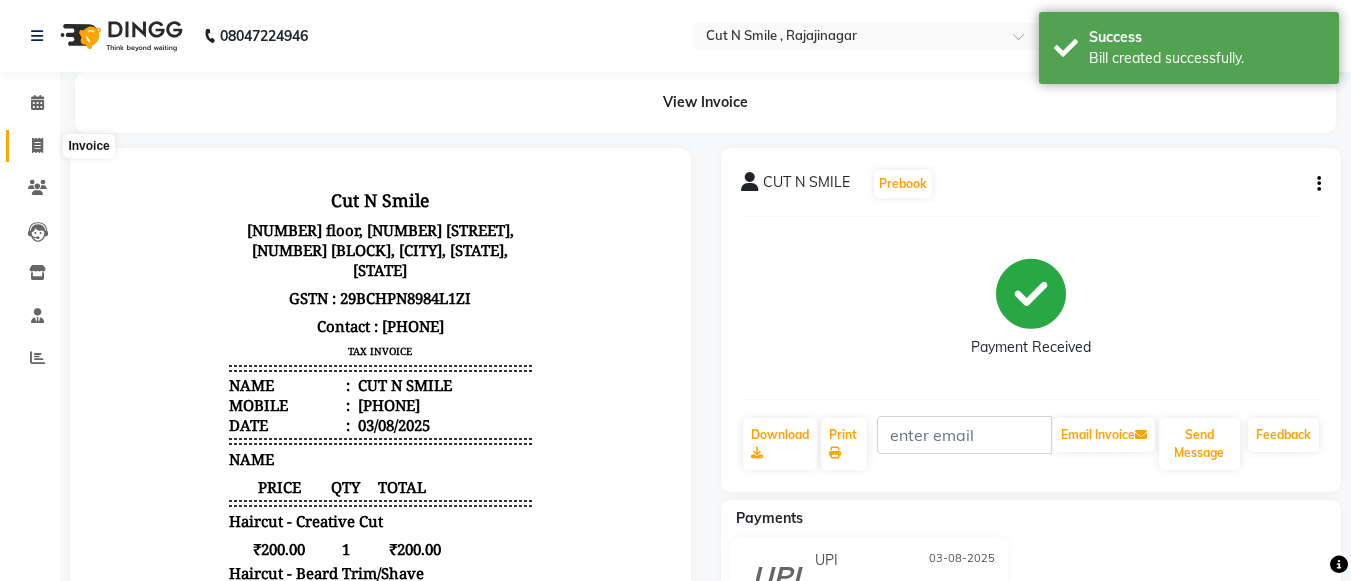 click 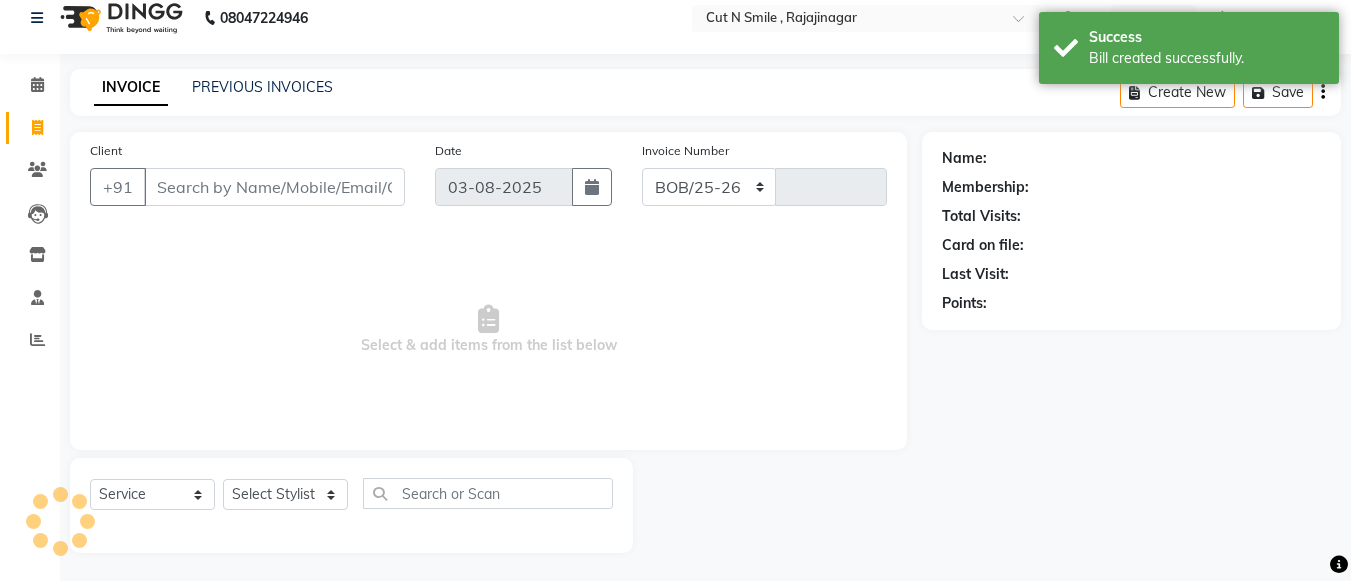 select on "7187" 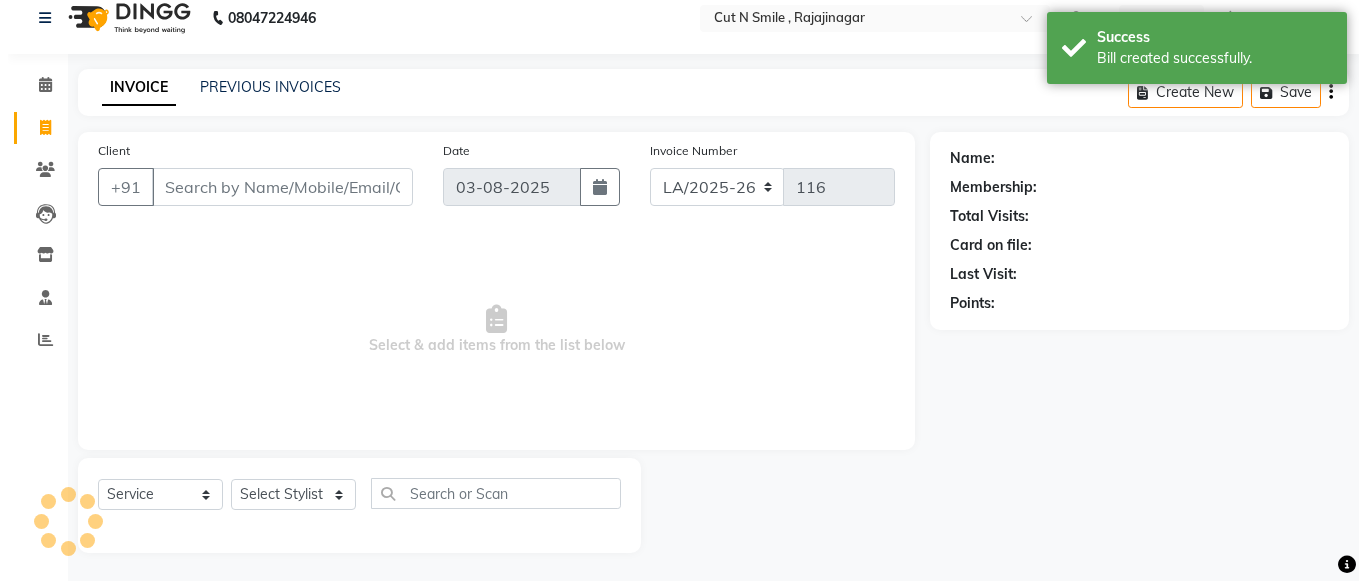 scroll, scrollTop: 20, scrollLeft: 0, axis: vertical 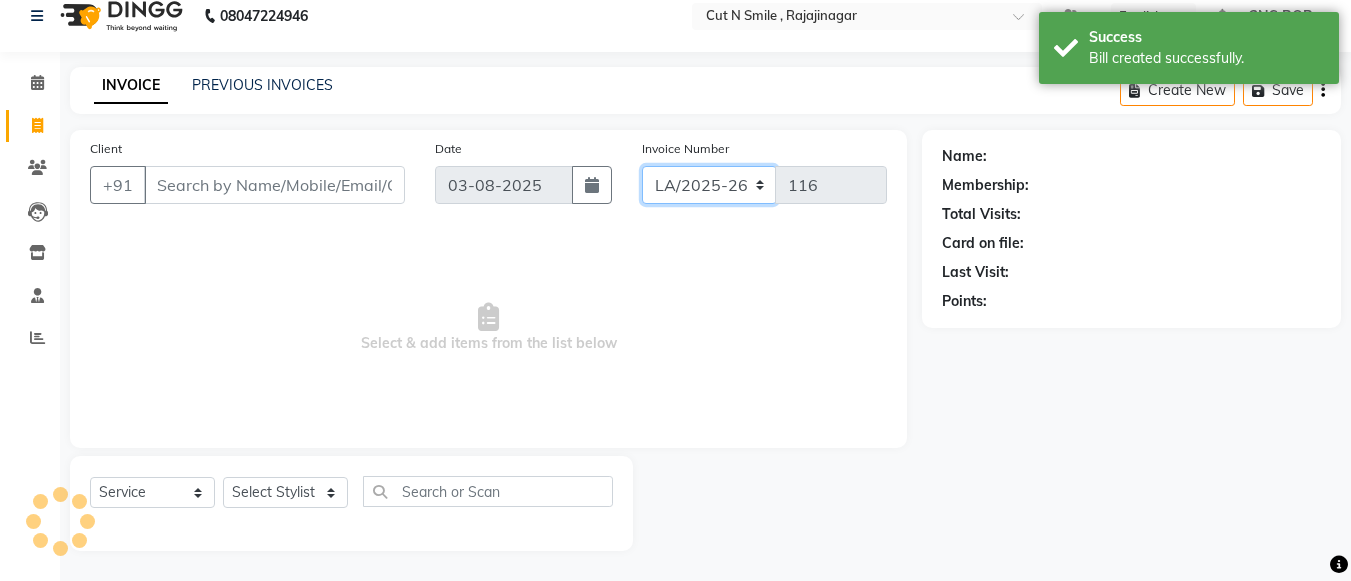 click on "BOB/25-26 LA/2025-26 SH/25 CH/25 SA/25" 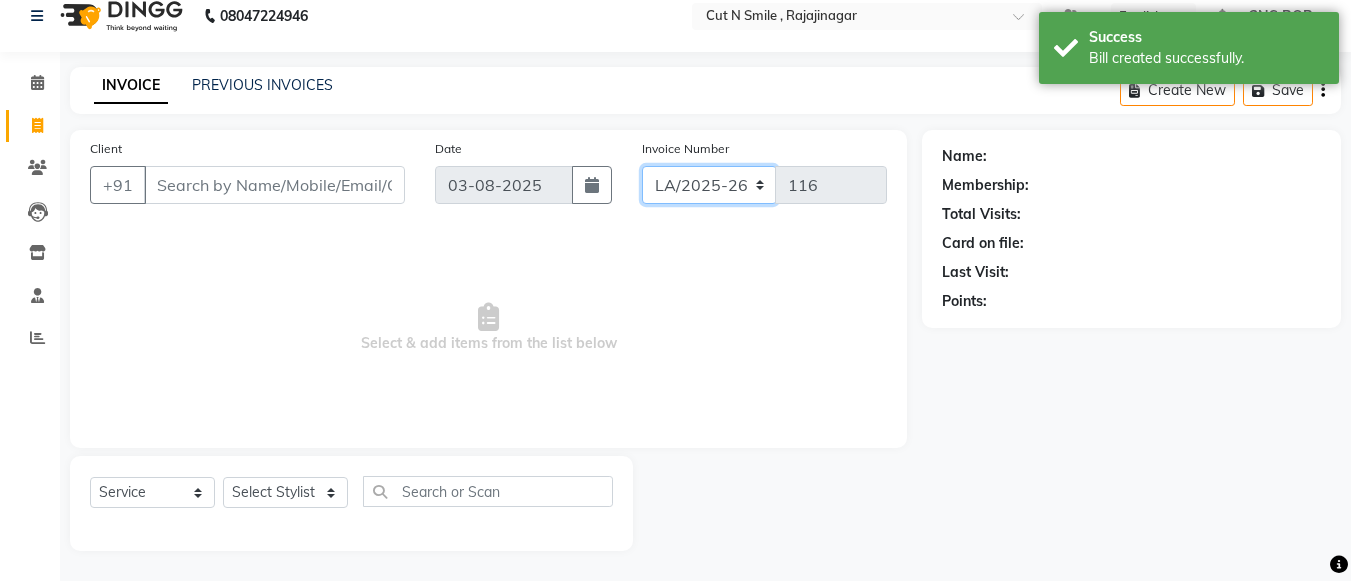 select on "8154" 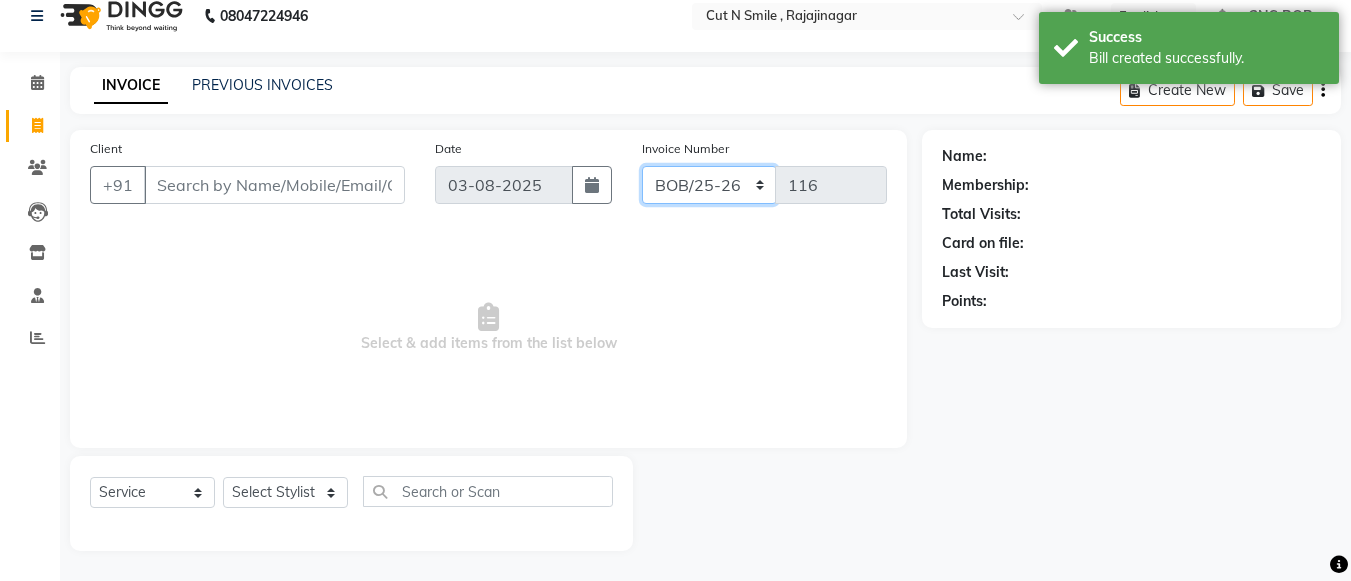 click on "BOB/25-26 LA/2025-26 SH/25 CH/25 SA/25" 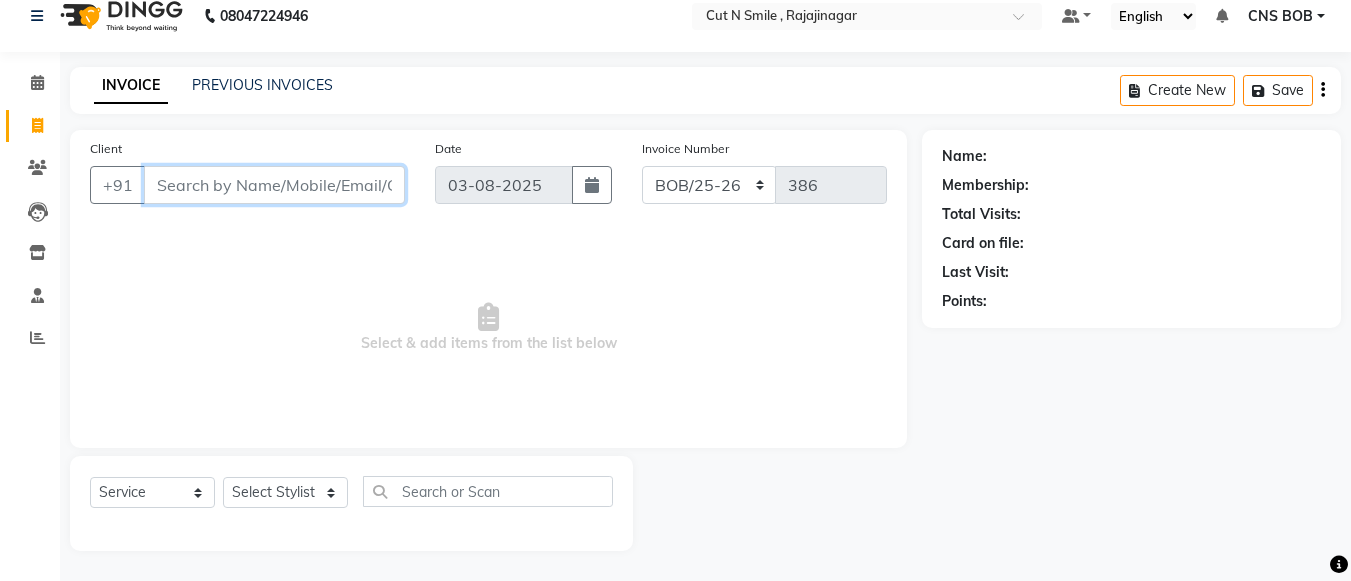 click on "Client" at bounding box center (274, 185) 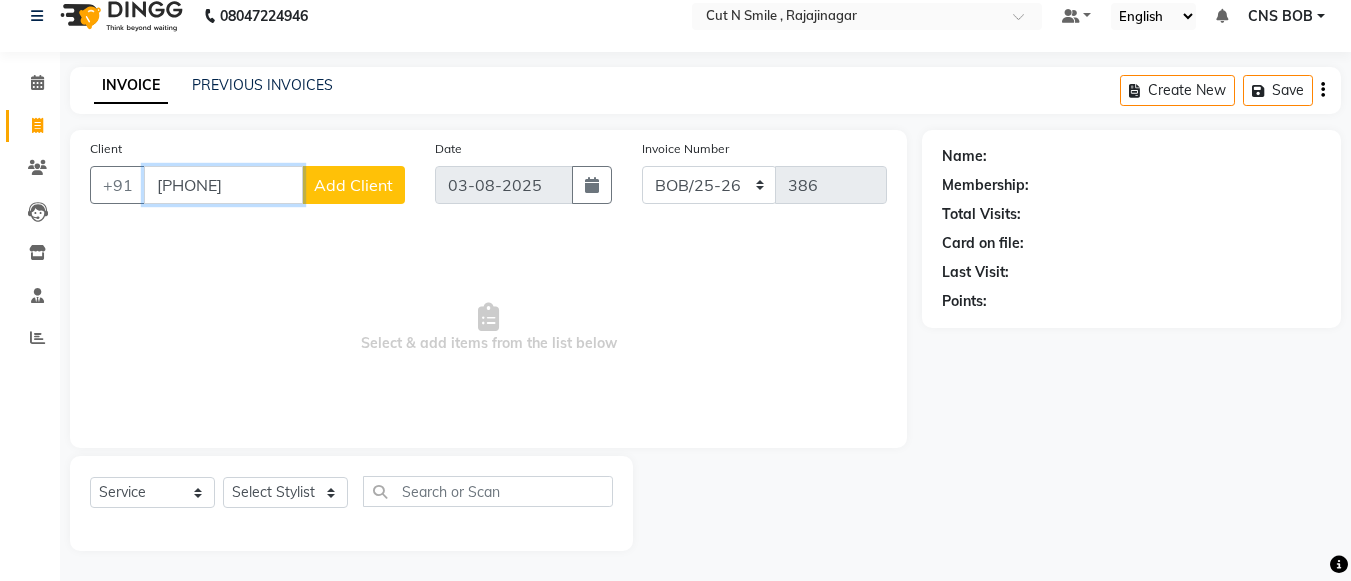 type on "9665500117" 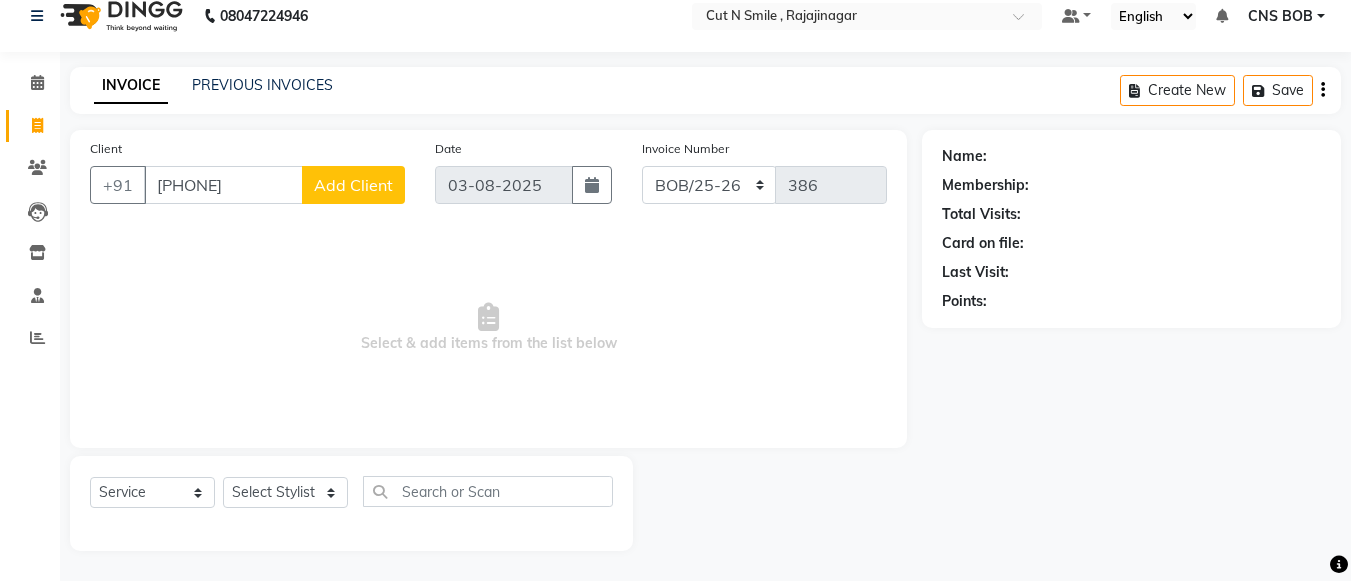 click on "Add Client" 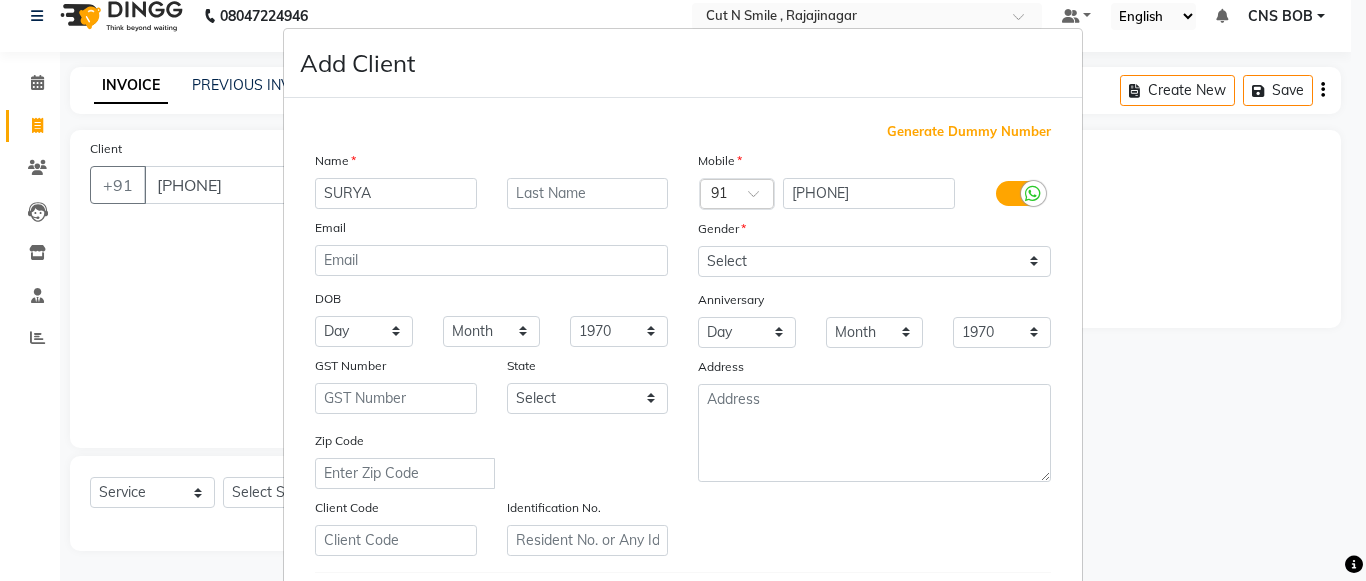 type on "SURYA" 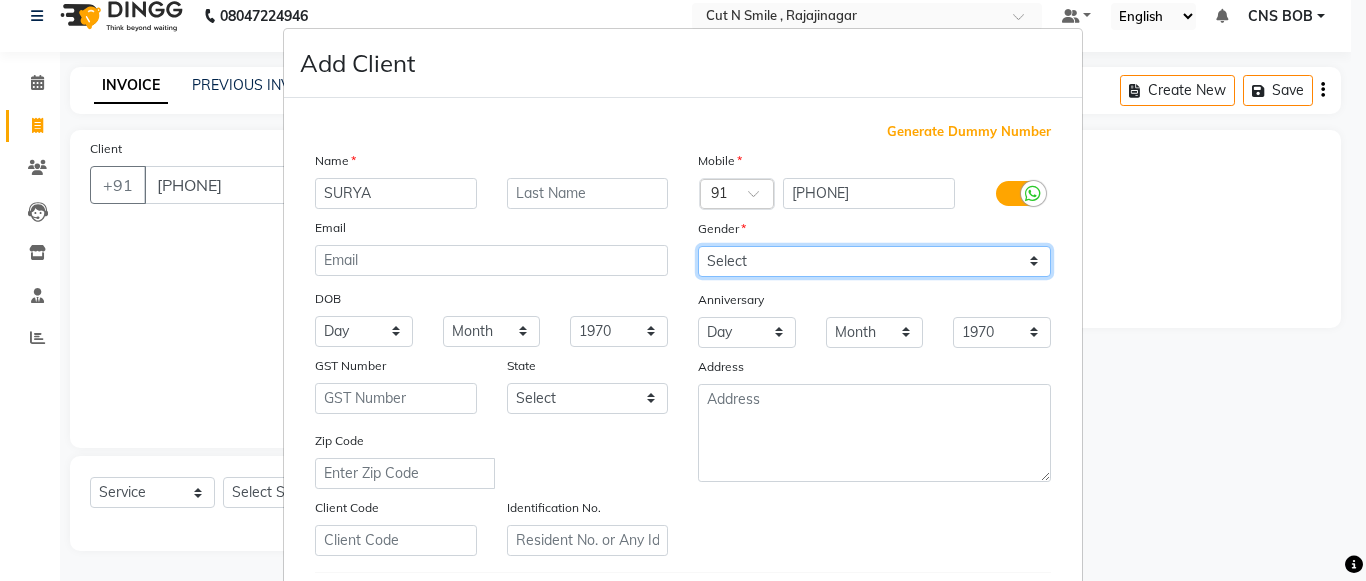 drag, startPoint x: 796, startPoint y: 265, endPoint x: 740, endPoint y: 323, distance: 80.622574 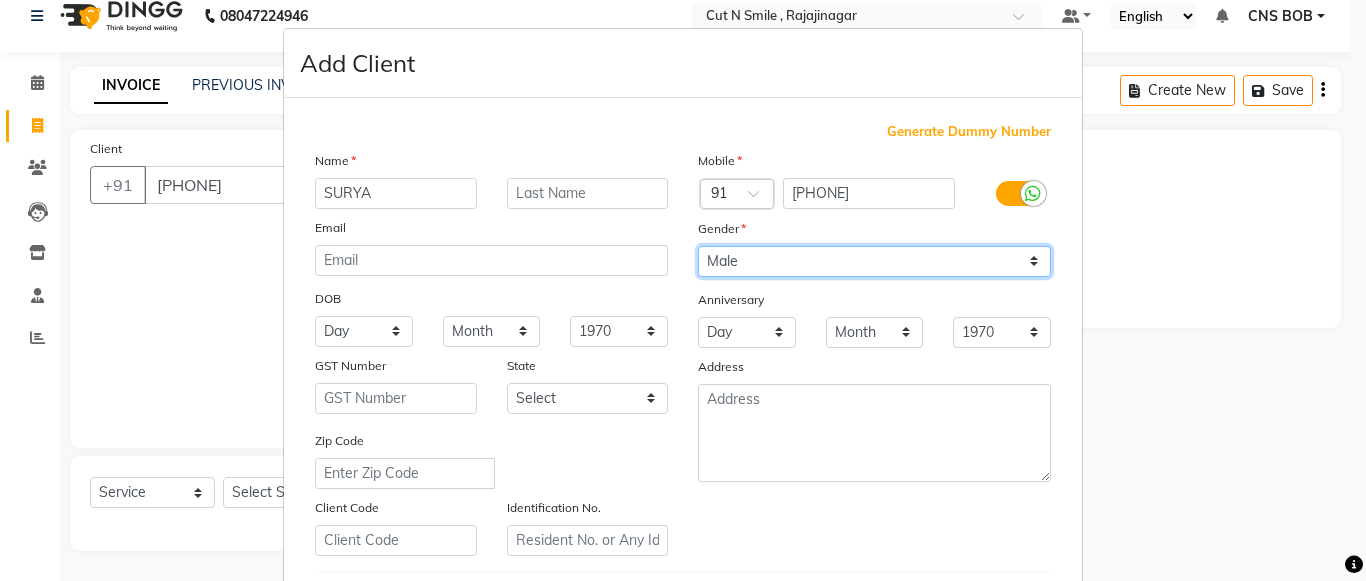 click on "Select Male Female Other Prefer Not To Say" at bounding box center (874, 261) 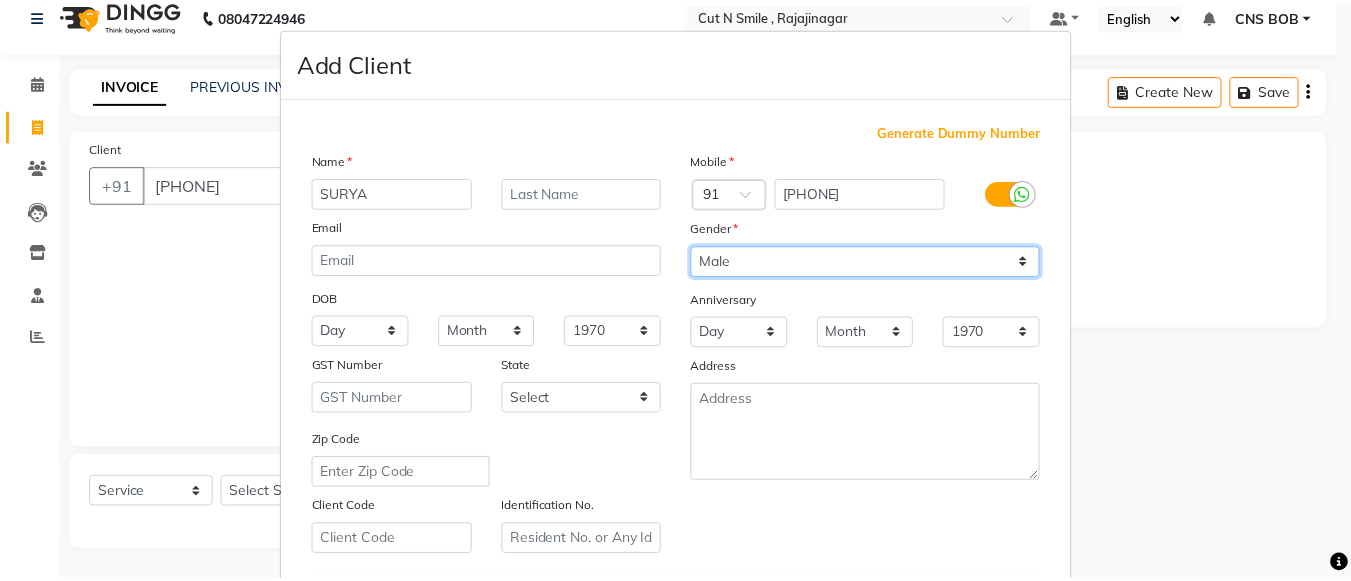 scroll, scrollTop: 342, scrollLeft: 0, axis: vertical 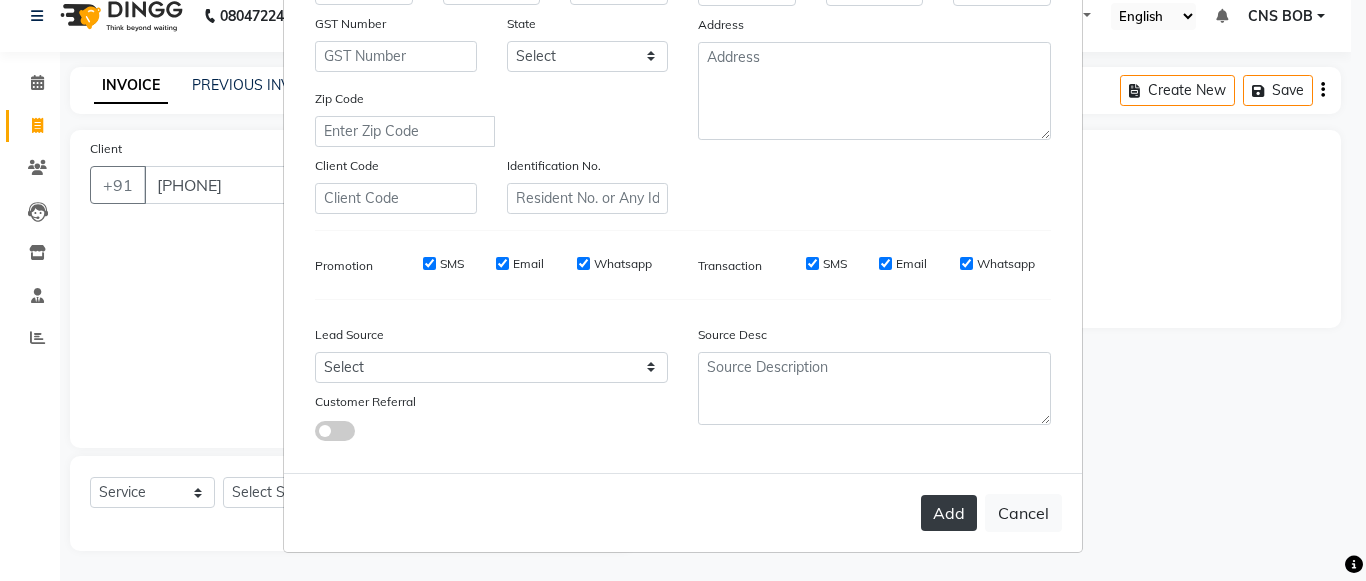 click on "Add" at bounding box center (949, 513) 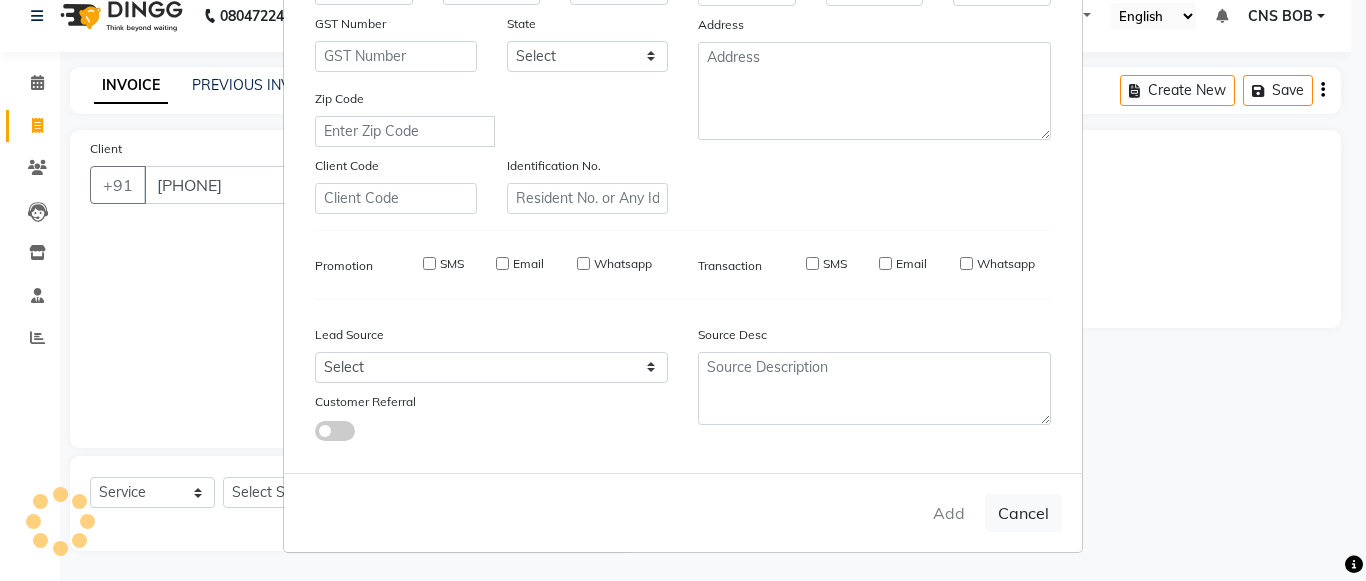 type 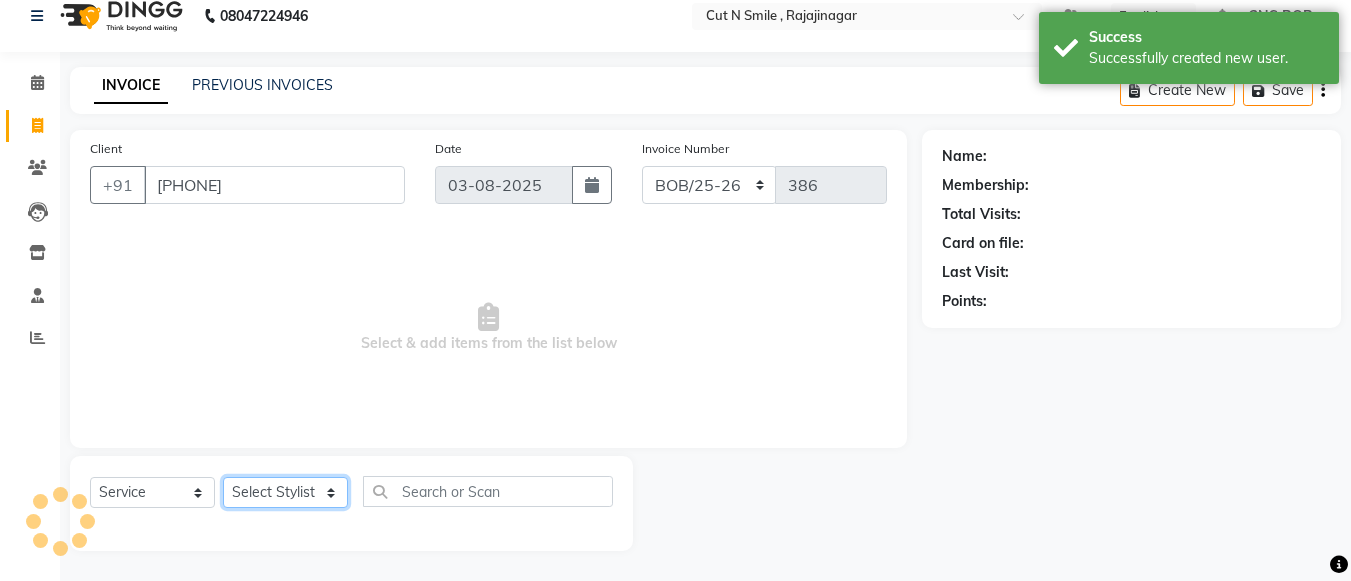 click on "Select Stylist Ali ML Ammu 3R Ankith VN Ash Mohammed 3R Atheek 3R Binitha 3R Bipana 4R CNS BOB  Cut N Smile 17M  Cut N Smile 3R Cut n Smile 4R Cut N Smile 9M Cut N Smile ML Cut N Smile V Fazil Ali 4R Govind VN Hema 4R Jayashree VN Karan VN Love 4R Mani Singh 3R Manu 4R  Muskaan VN Nadeem 4R N D M 4R NDM Alam 4R Noushad VN Pavan 4R Priya BOB Priyanka 3R Rahul 3R Ravi 3R Riya BOB Rohith 4R Roobina 3R Roopa 4R Rubina BOB Sahil Ahmed 3R Sahil Bhatti 4R Sameer 3R Sanajana BOB  Sanjana BOB Sarita VN Shaan 4R Shahid 4R Shakir VN Shanavaaz BOB Shiney 3R Shivu Raj 4R Srijana BOB Sunil Laddi 4R Sunny VN Supriya BOB Sushmitha 4R Vakeel 3R Varas 4R Varas BOB Vishwa VN" 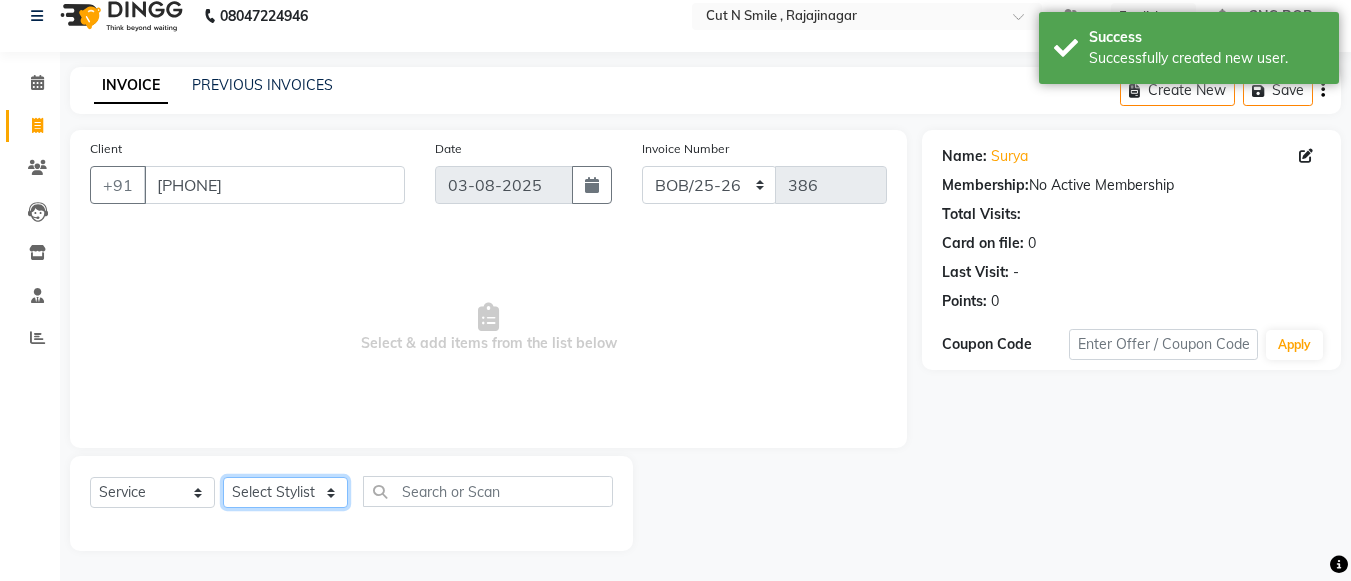 select on "[NUMBER]" 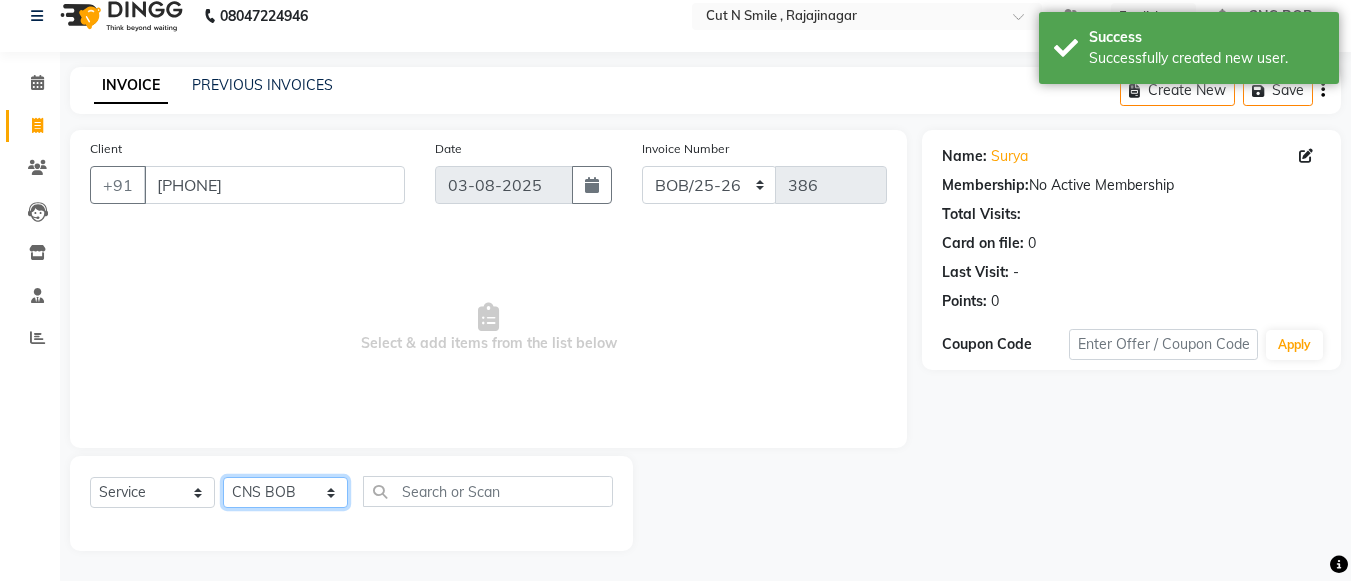 click on "Select Stylist Ali ML Ammu 3R Ankith VN Ash Mohammed 3R Atheek 3R Binitha 3R Bipana 4R CNS BOB  Cut N Smile 17M  Cut N Smile 3R Cut n Smile 4R Cut N Smile 9M Cut N Smile ML Cut N Smile V Fazil Ali 4R Govind VN Hema 4R Jayashree VN Karan VN Love 4R Mani Singh 3R Manu 4R  Muskaan VN Nadeem 4R N D M 4R NDM Alam 4R Noushad VN Pavan 4R Priya BOB Priyanka 3R Rahul 3R Ravi 3R Riya BOB Rohith 4R Roobina 3R Roopa 4R Rubina BOB Sahil Ahmed 3R Sahil Bhatti 4R Sameer 3R Sanajana BOB  Sanjana BOB Sarita VN Shaan 4R Shahid 4R Shakir VN Shanavaaz BOB Shiney 3R Shivu Raj 4R Srijana BOB Sunil Laddi 4R Sunny VN Supriya BOB Sushmitha 4R Vakeel 3R Varas 4R Varas BOB Vishwa VN" 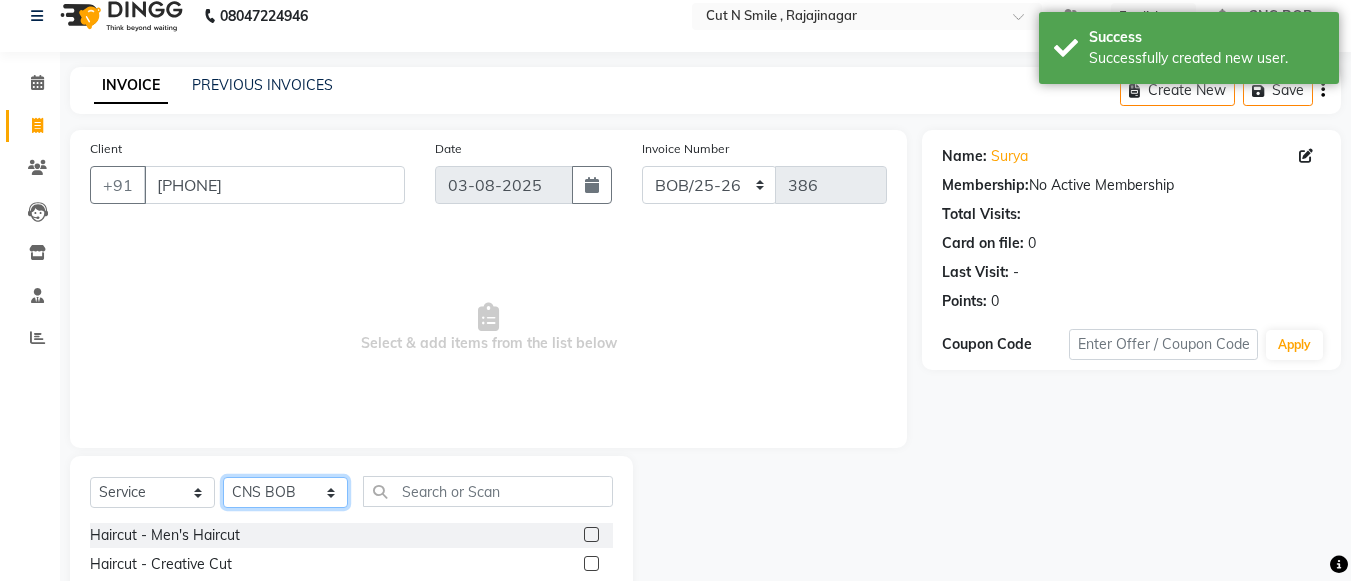 scroll, scrollTop: 220, scrollLeft: 0, axis: vertical 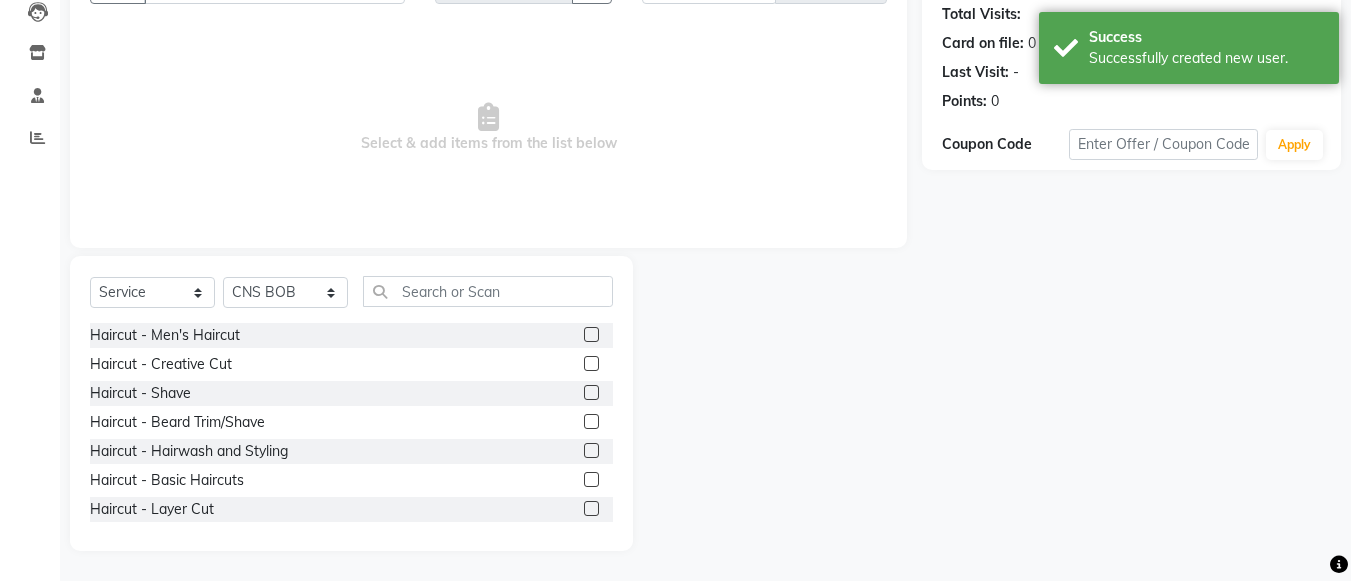click 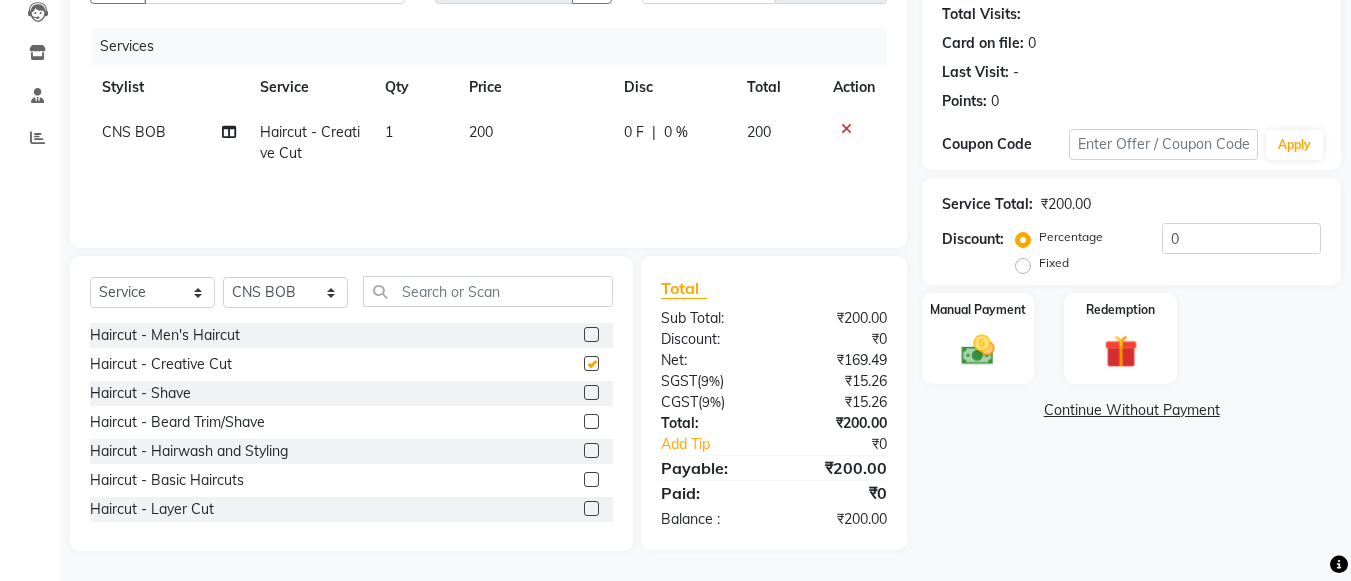 checkbox on "false" 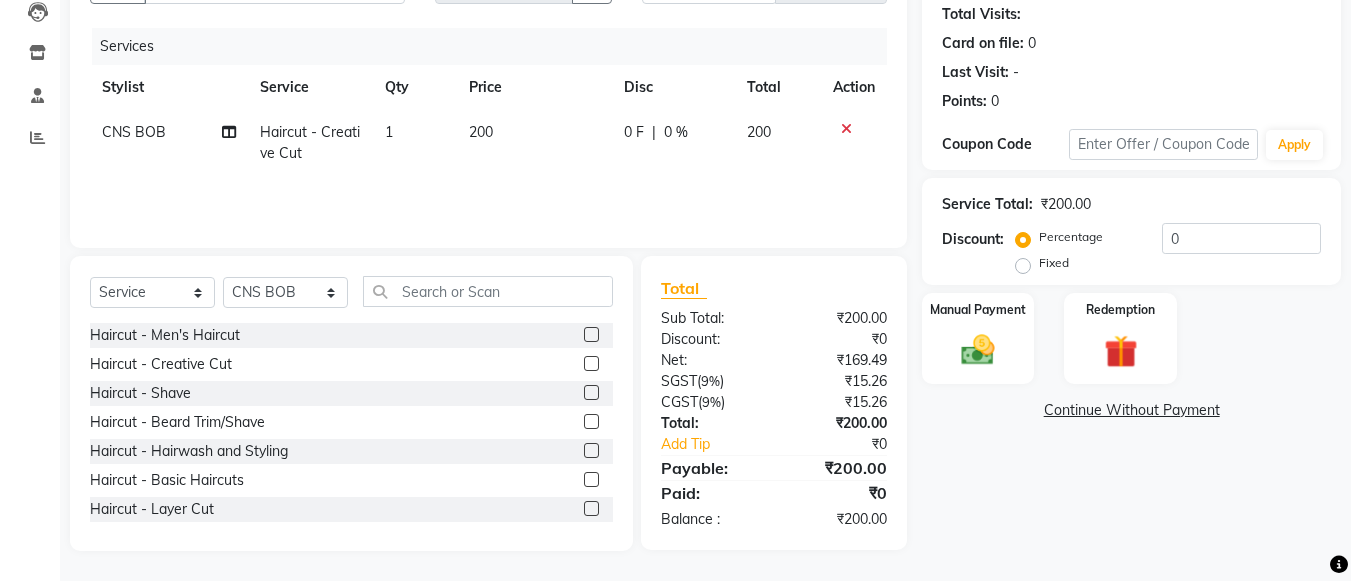 click 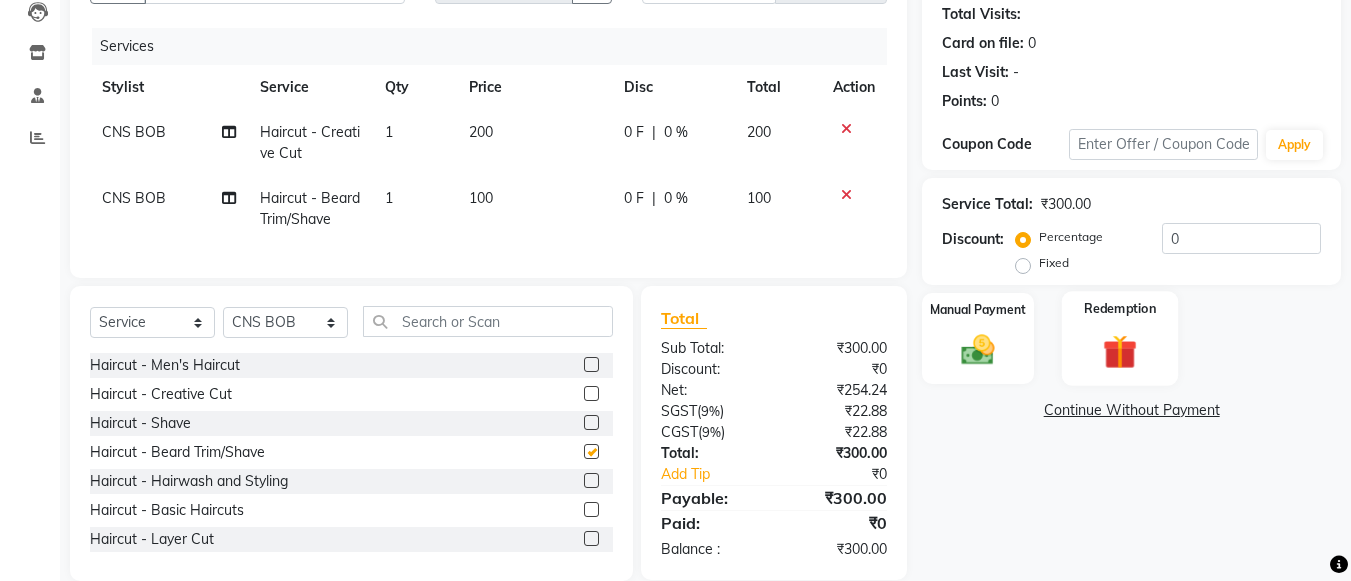 checkbox on "false" 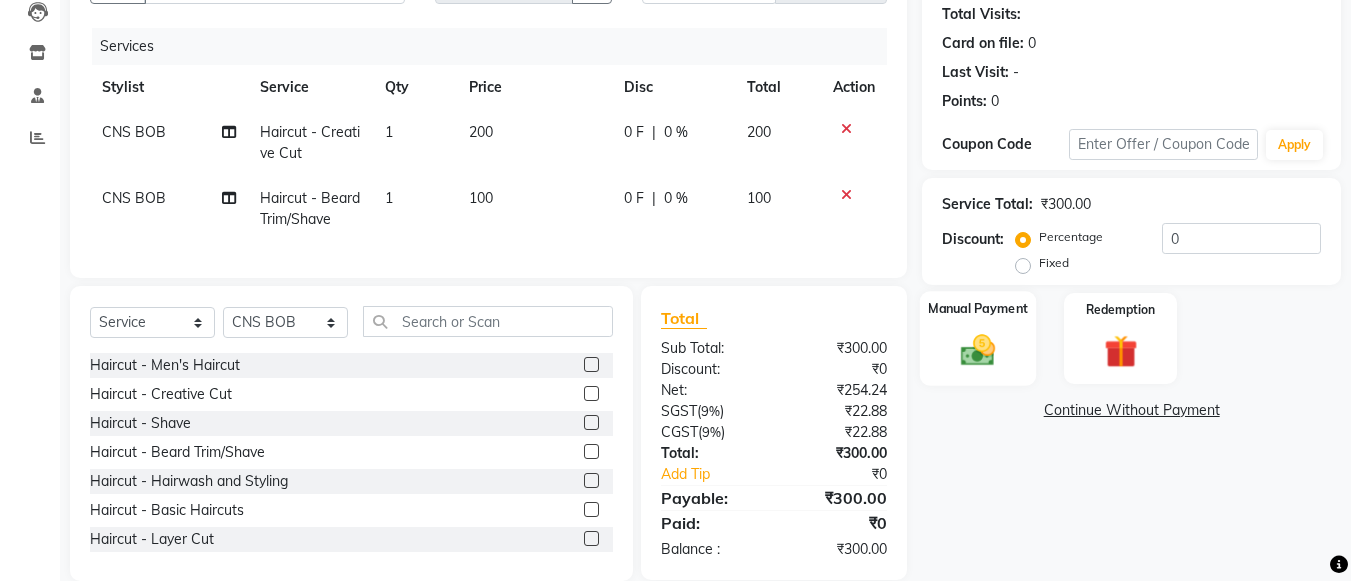 click on "Manual Payment" 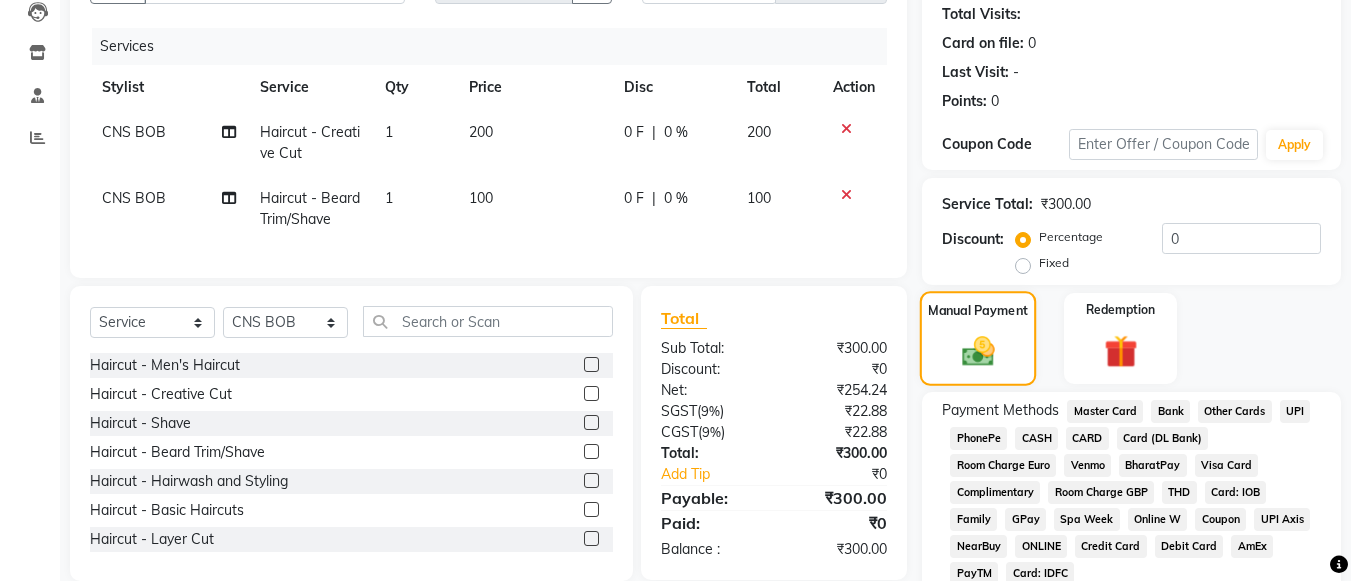 scroll, scrollTop: 307, scrollLeft: 0, axis: vertical 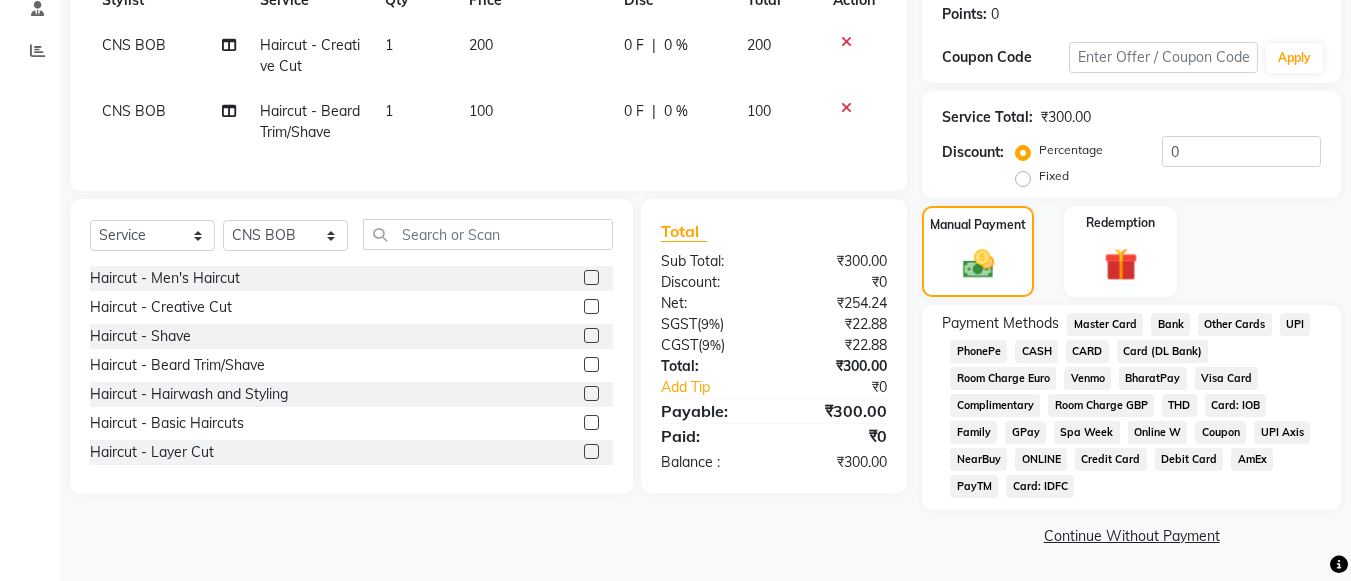 click on "CASH" 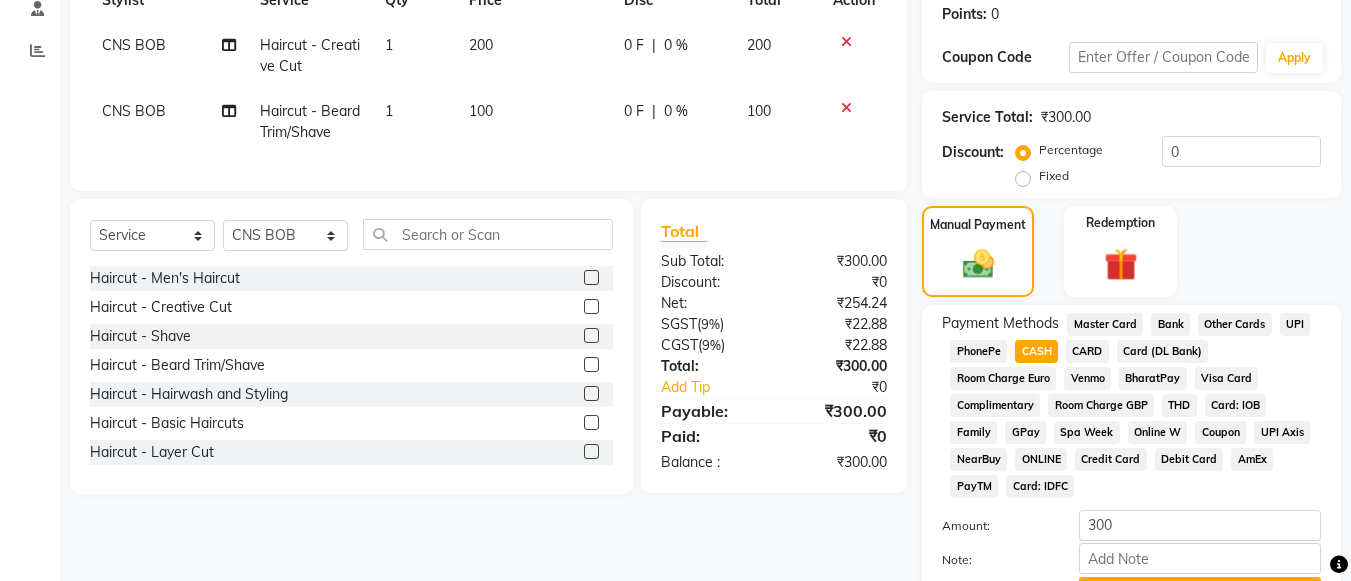 scroll, scrollTop: 413, scrollLeft: 0, axis: vertical 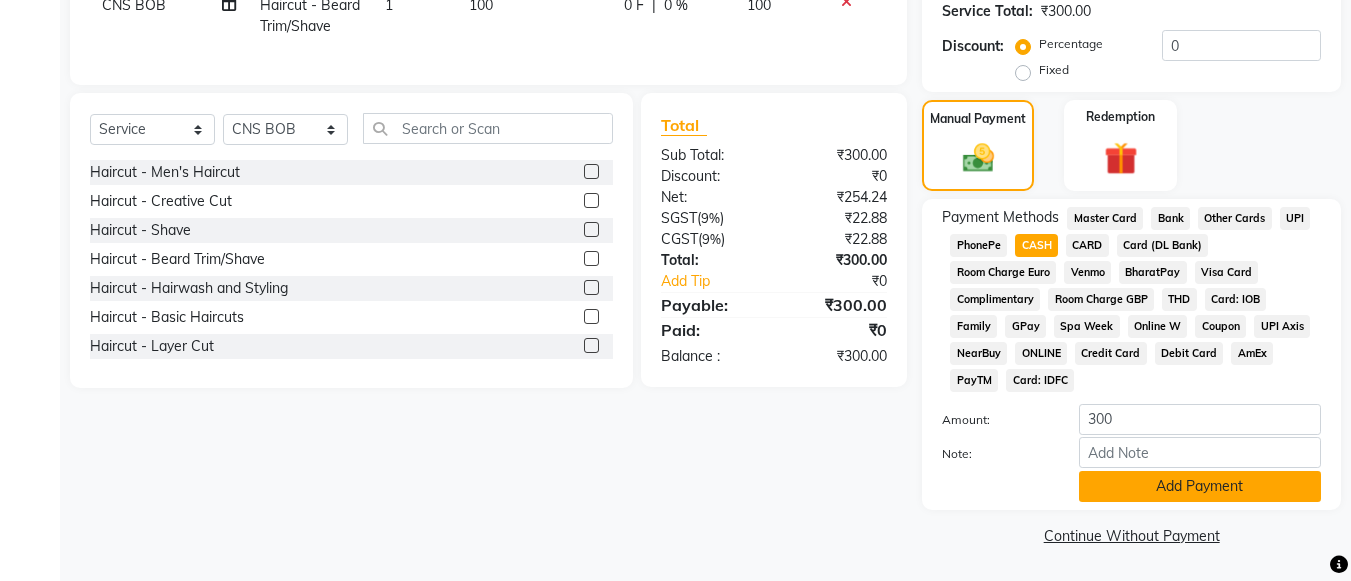click on "Add Payment" 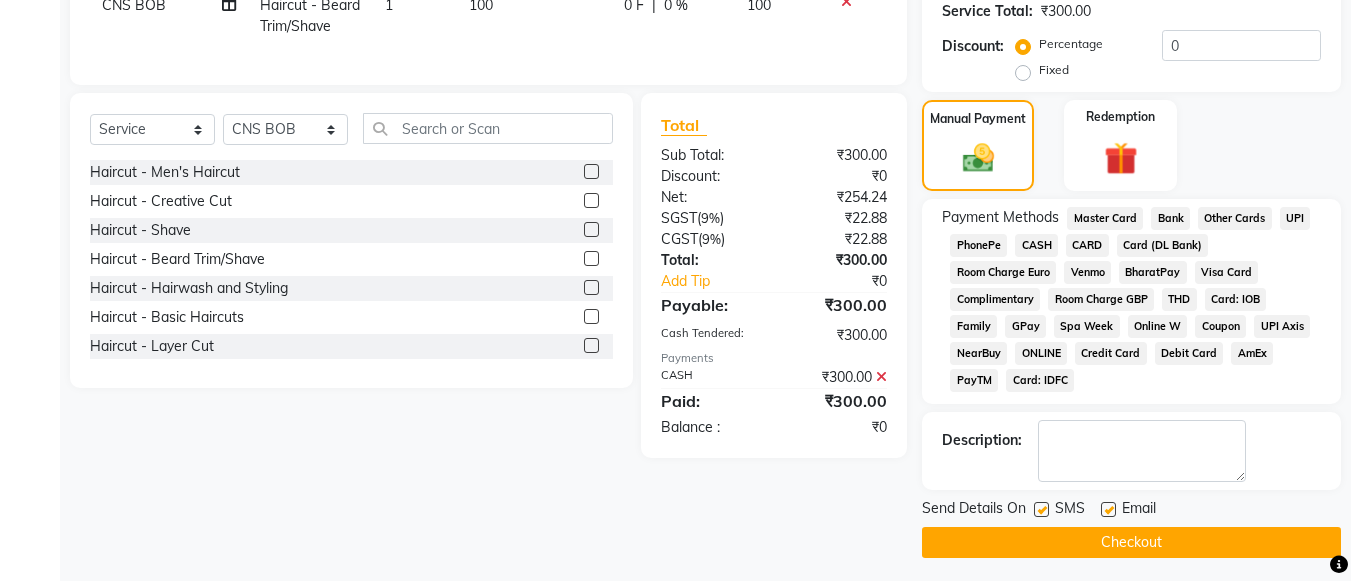 click on "Checkout" 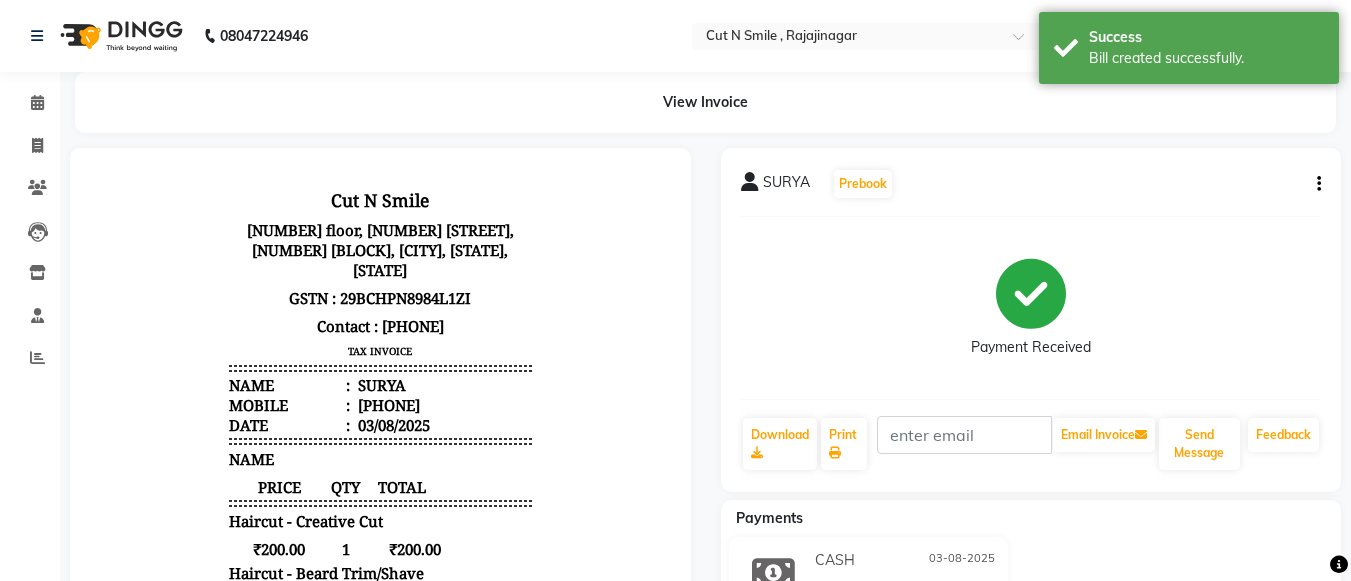 scroll, scrollTop: 0, scrollLeft: 0, axis: both 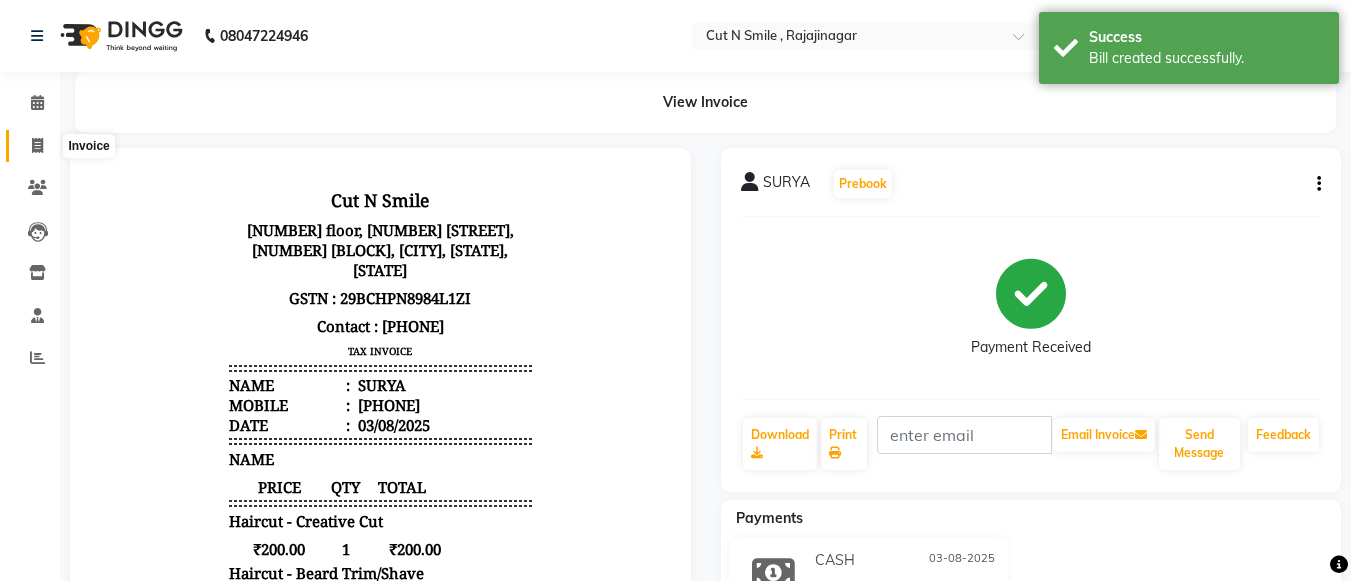 click 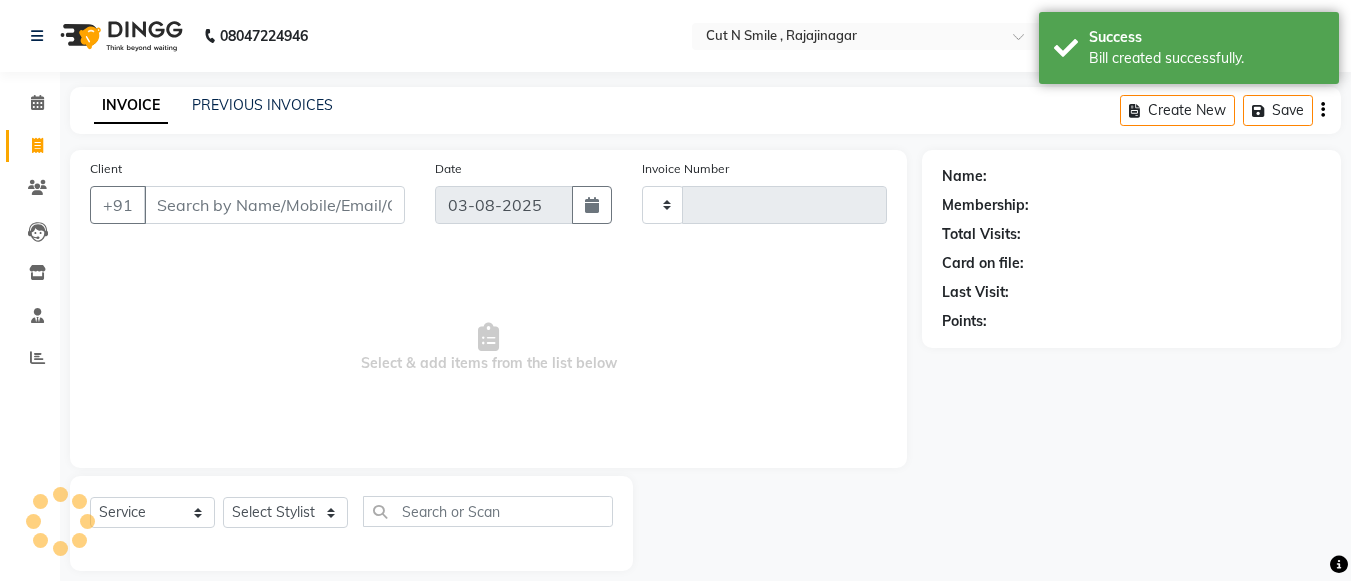 scroll, scrollTop: 20, scrollLeft: 0, axis: vertical 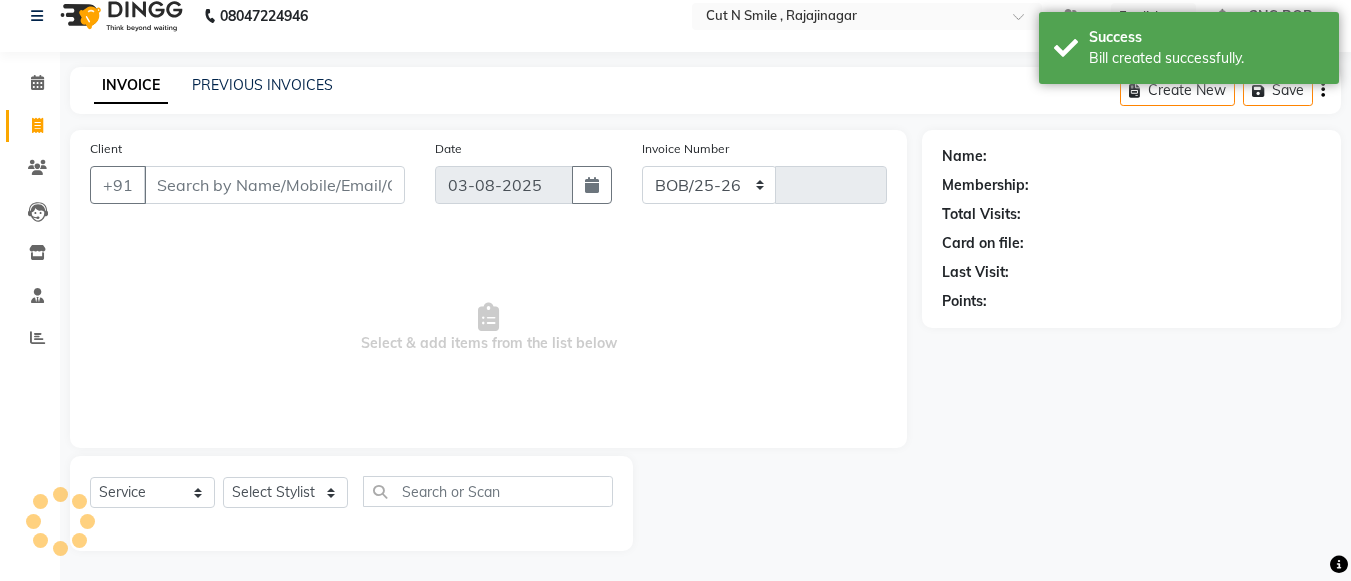 select on "7187" 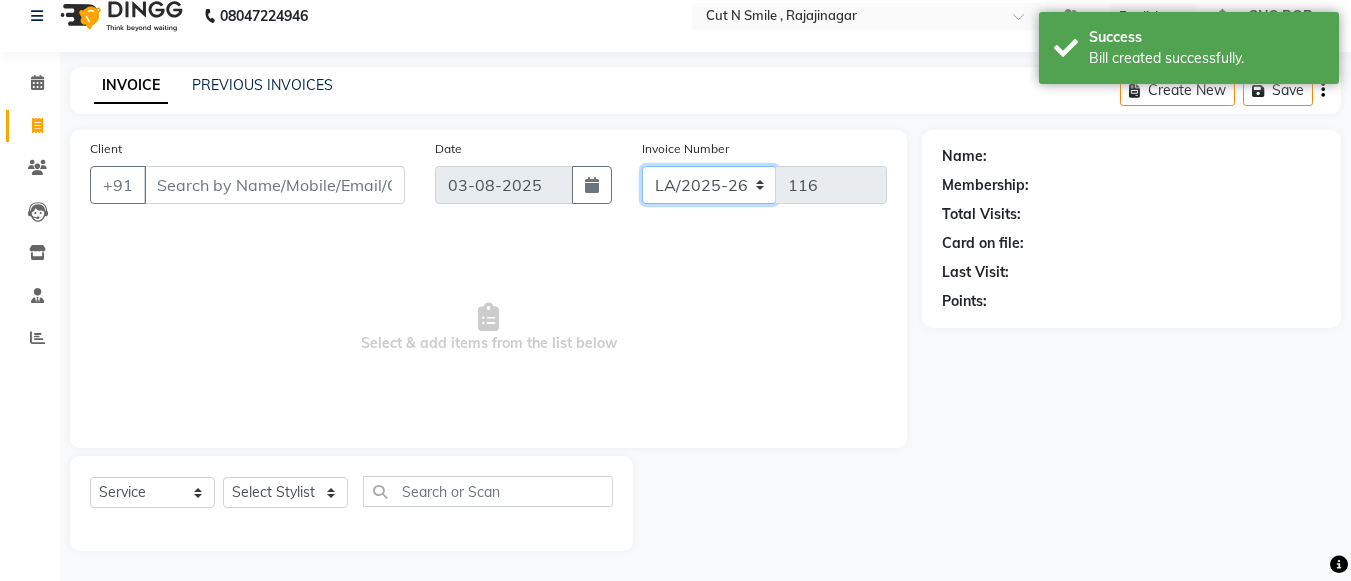 click on "BOB/25-26 LA/2025-26 SH/25 CH/25 SA/25" 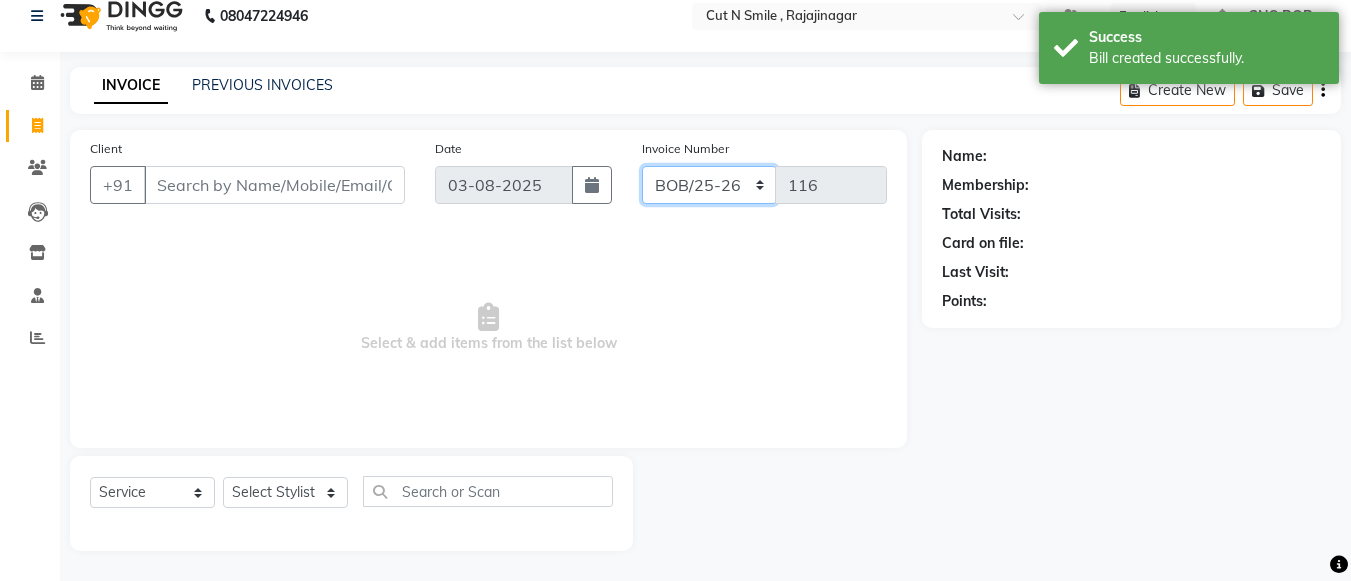click on "BOB/25-26 LA/2025-26 SH/25 CH/25 SA/25" 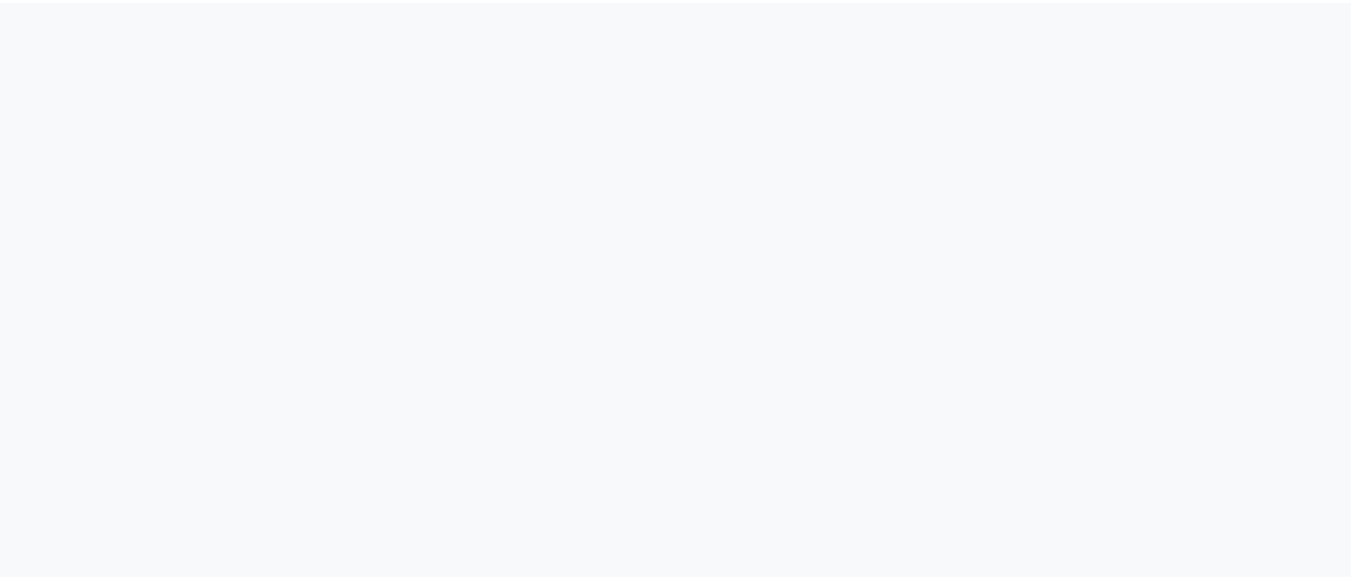 scroll, scrollTop: 0, scrollLeft: 0, axis: both 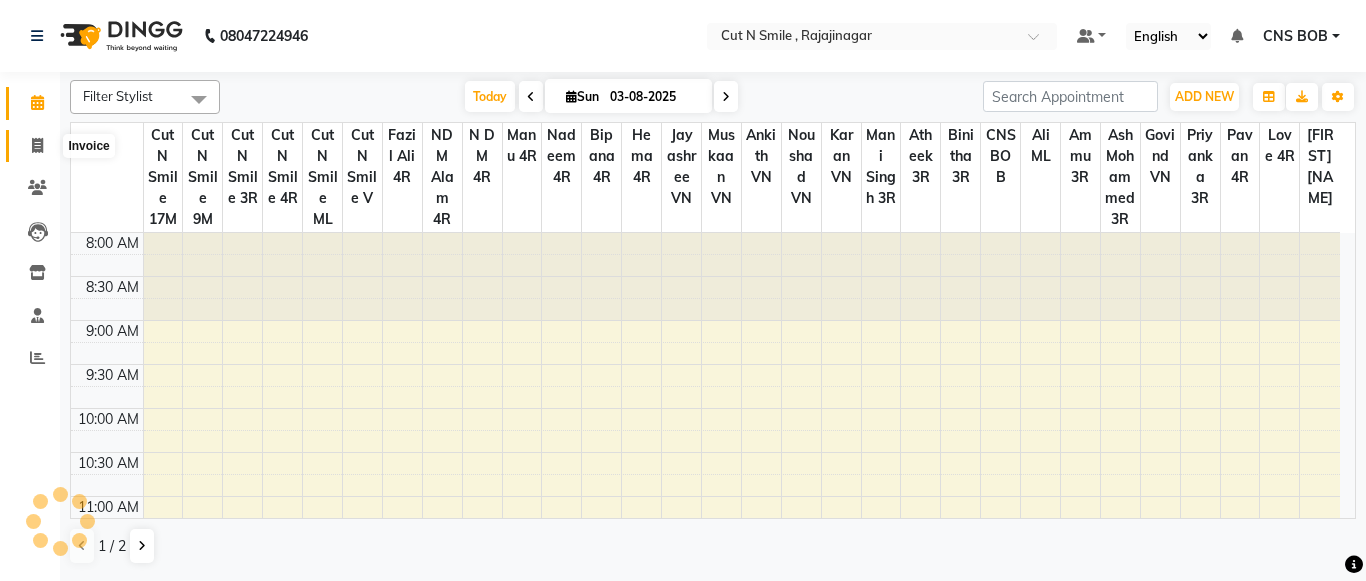 select on "en" 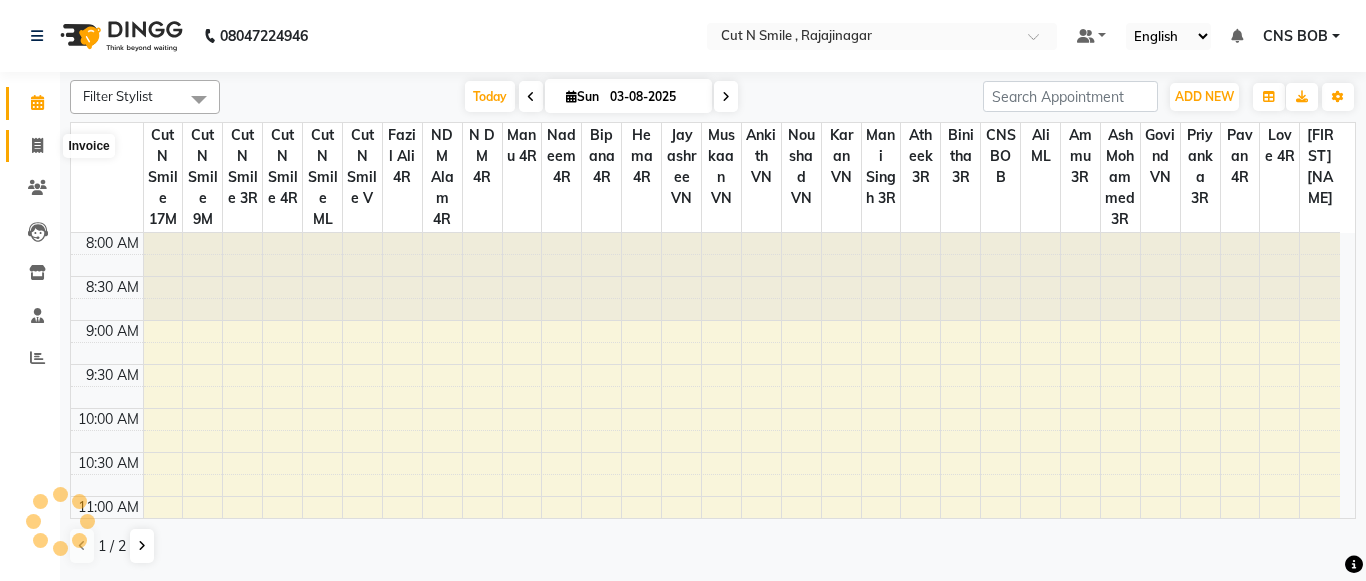 click 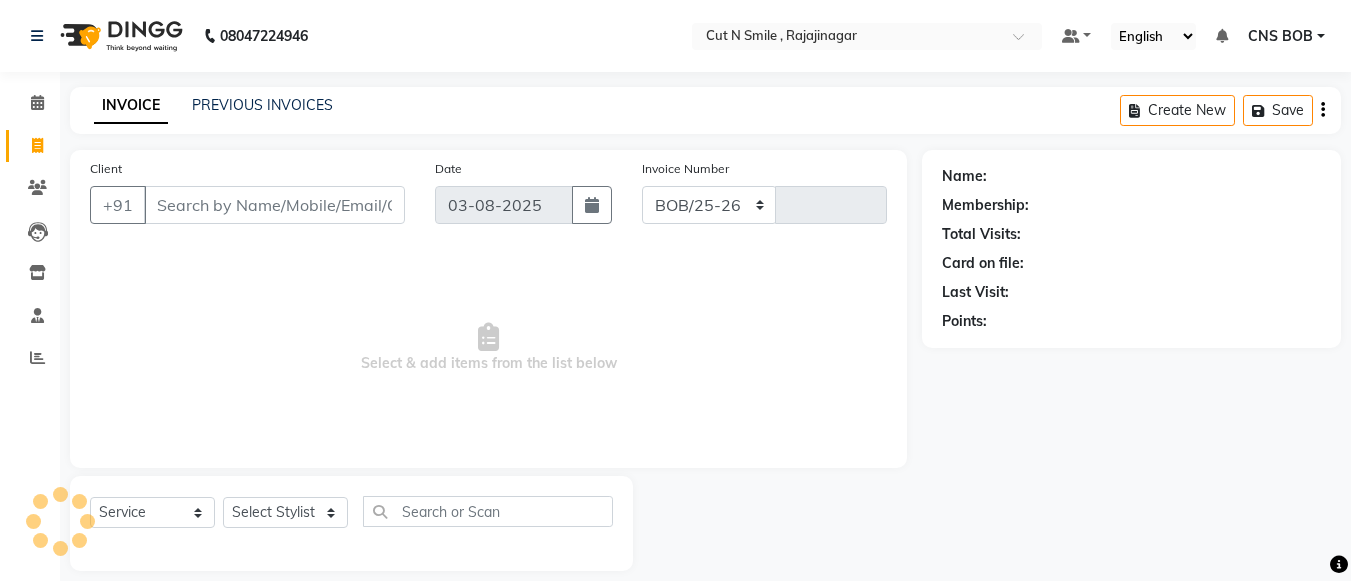 select on "7187" 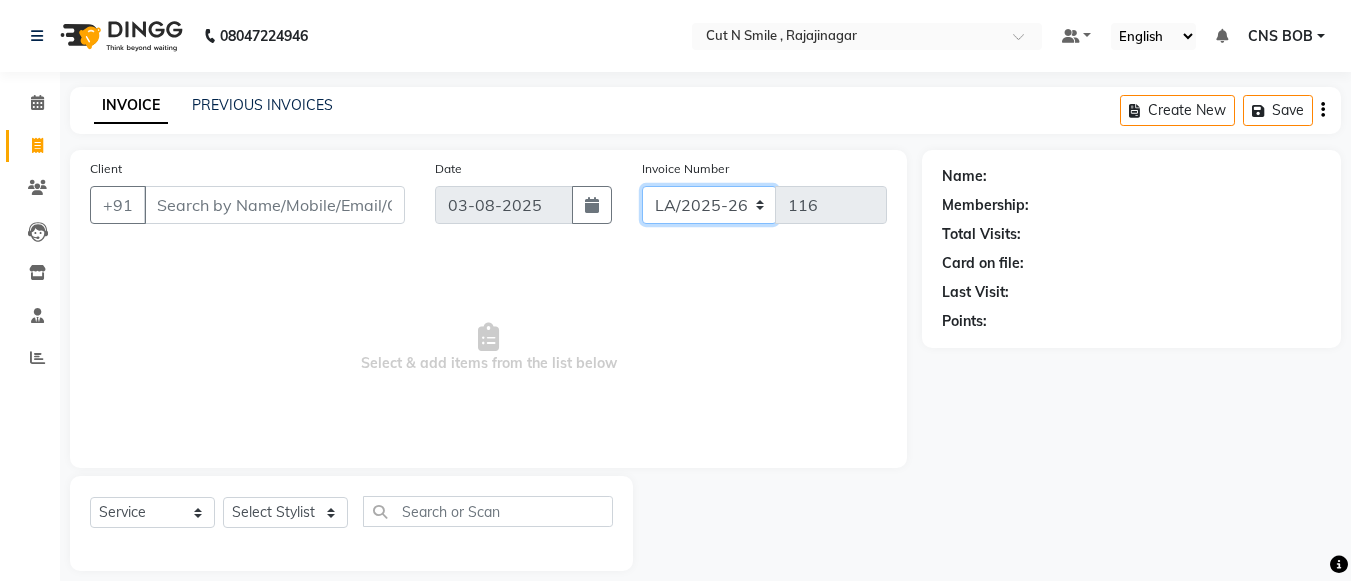 drag, startPoint x: 719, startPoint y: 203, endPoint x: 711, endPoint y: 228, distance: 26.24881 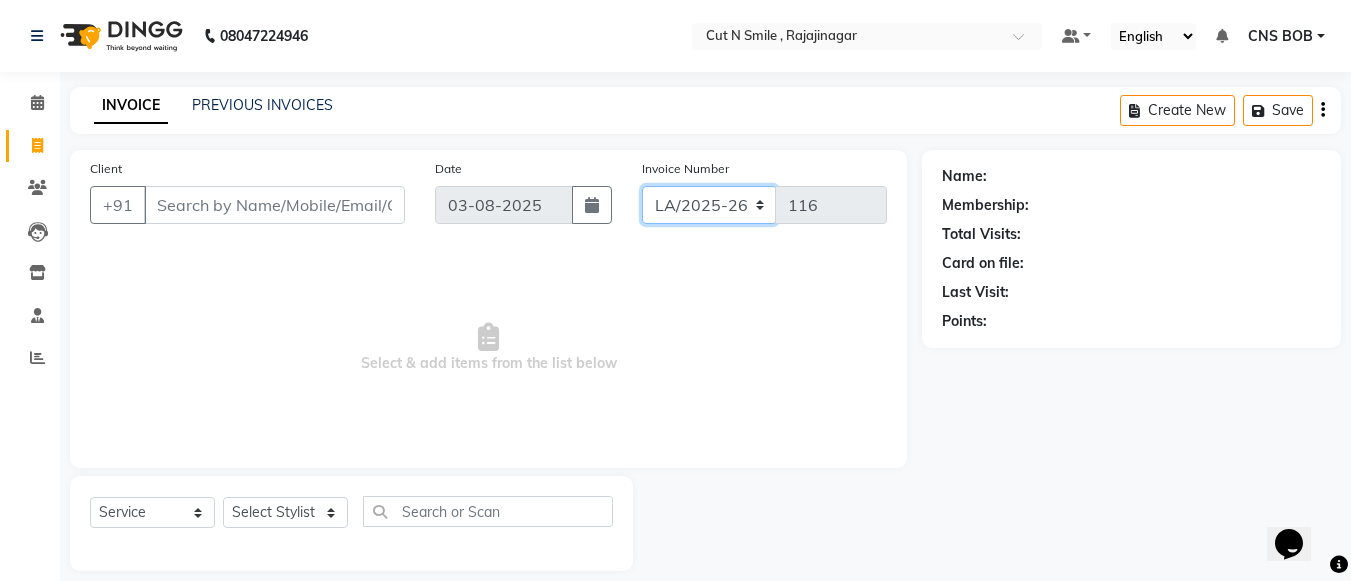 scroll, scrollTop: 0, scrollLeft: 0, axis: both 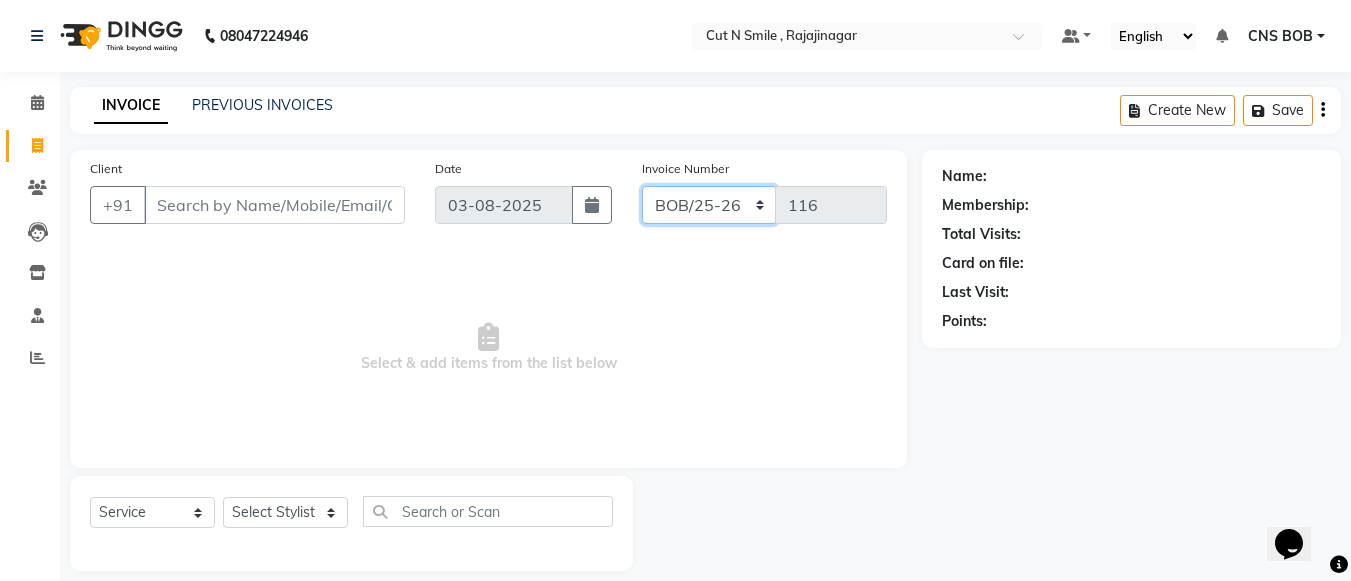 click on "BOB/25-26 LA/2025-26 SH/25 CH/25 SA/25" 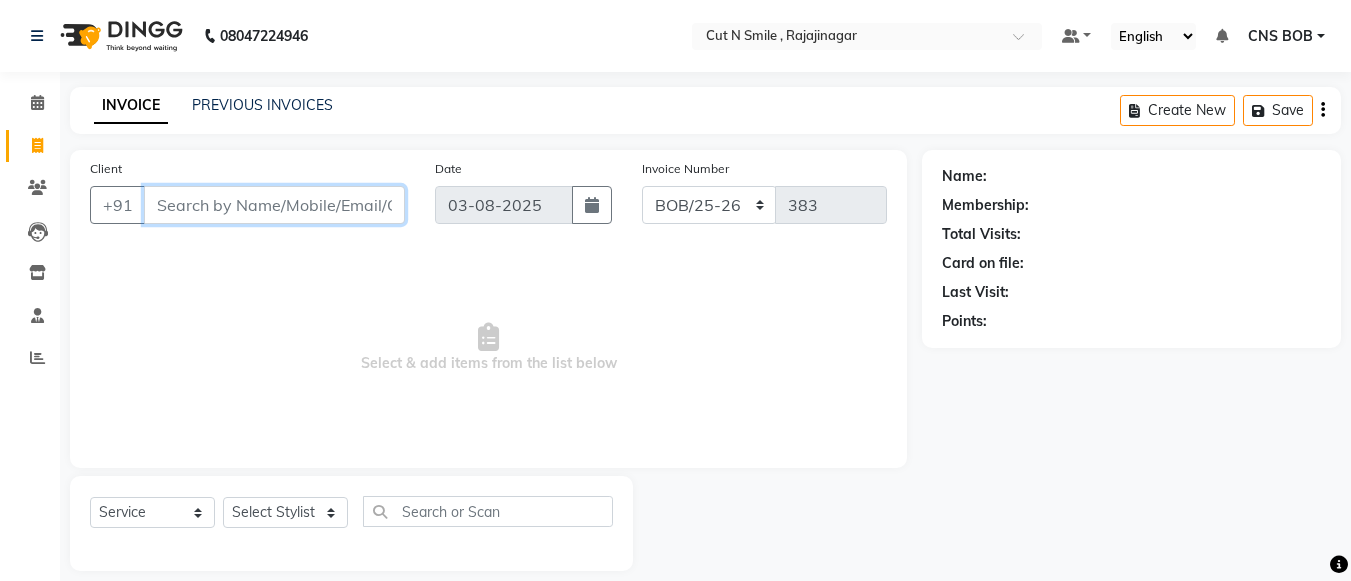 click on "Client" at bounding box center [274, 205] 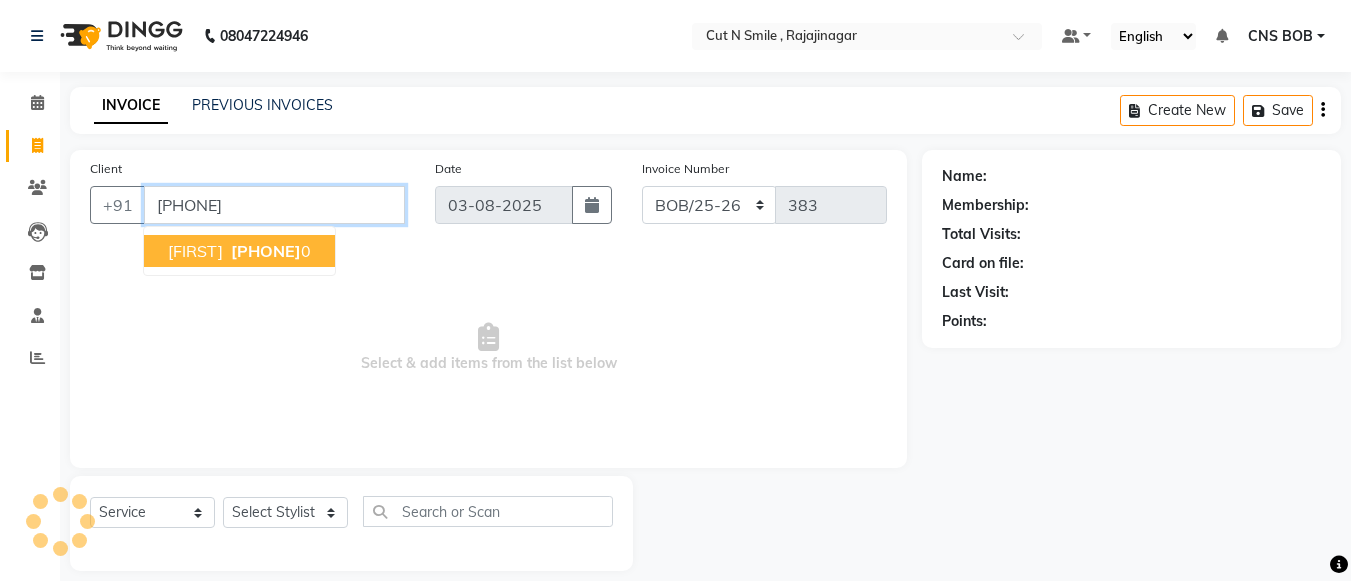 type on "9380060670" 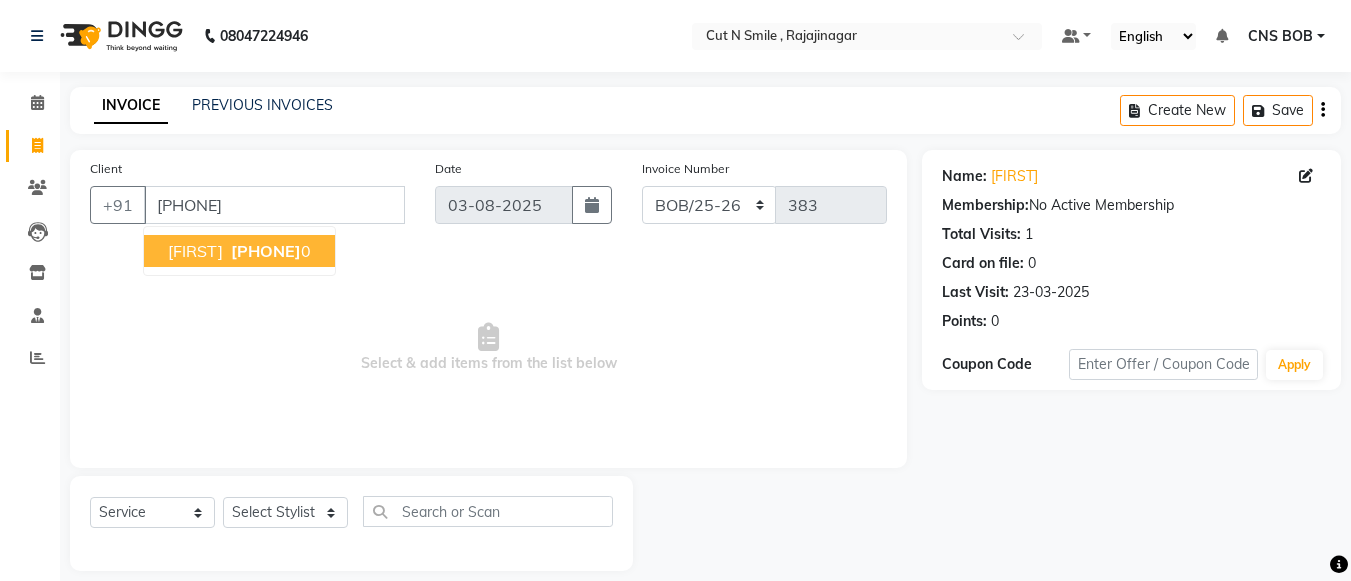 click on "938006067" at bounding box center (266, 251) 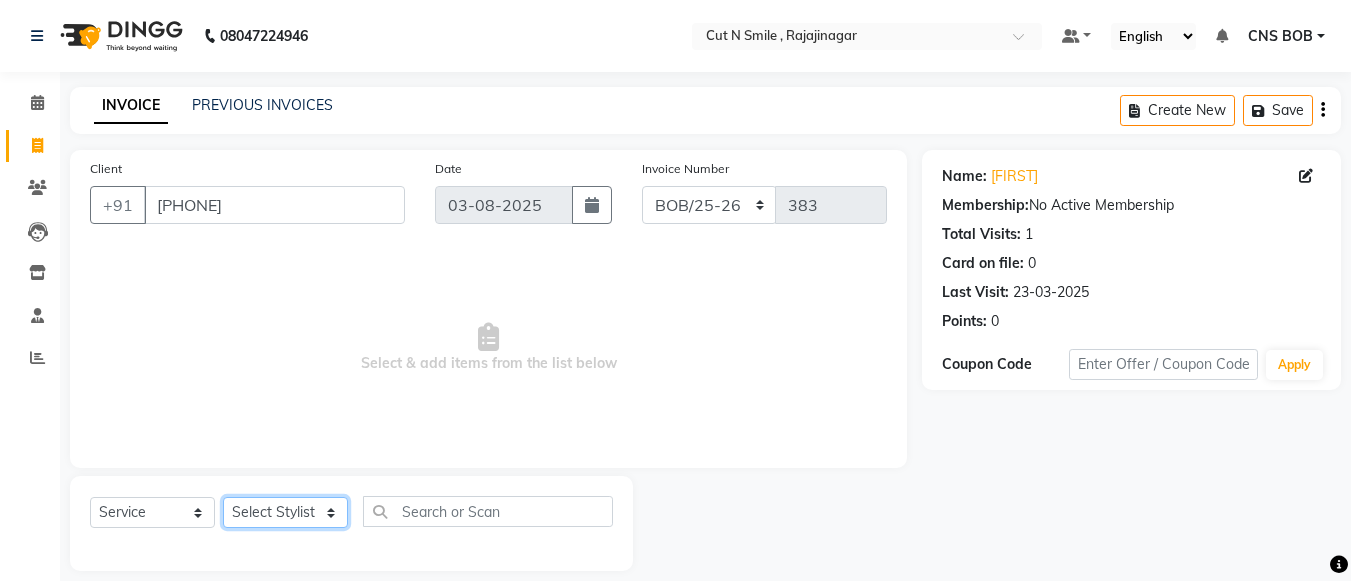 click on "Select Stylist Ali ML Ammu 3R Ankith VN Ash Mohammed 3R Atheek 3R Binitha 3R Bipana 4R CNS BOB  Cut N Smile 17M  Cut N Smile 3R Cut n Smile 4R Cut N Smile 9M Cut N Smile ML Cut N Smile V Fazil Ali 4R Govind VN Hema 4R Jayashree VN Karan VN Love 4R Mani Singh 3R Manu 4R  Muskaan VN Nadeem 4R N D M 4R NDM Alam 4R Noushad VN Pavan 4R Priya BOB Priyanka 3R Rahul 3R Ravi 3R Riya BOB Rohith 4R Roobina 3R Roopa 4R Rubina BOB Sahil Ahmed 3R Sahil Bhatti 4R Sameer 3R Sanajana BOB  Sanjana BOB Sarita VN Shaan 4R Shahid 4R Shakir VN Shanavaaz BOB Shiney 3R Shivu Raj 4R Srijana BOB Sunil Laddi 4R Sunny VN Supriya BOB Sushmitha 4R Vakeel 3R Varas 4R Varas BOB Vishwa VN" 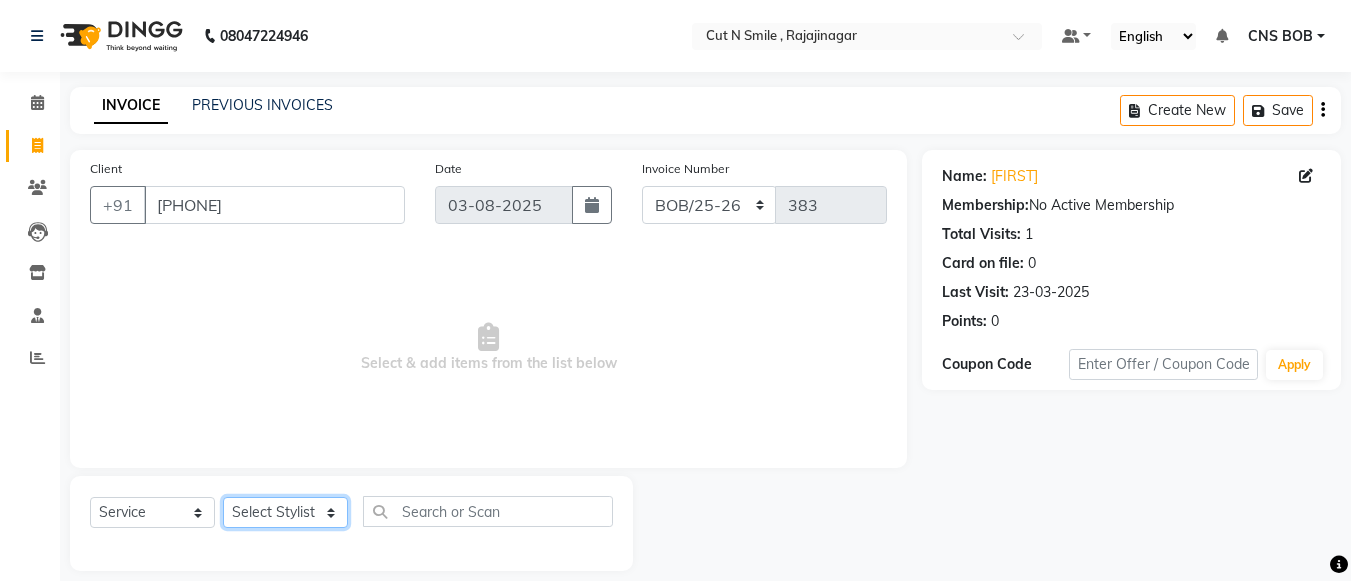 select on "[NUMBER]" 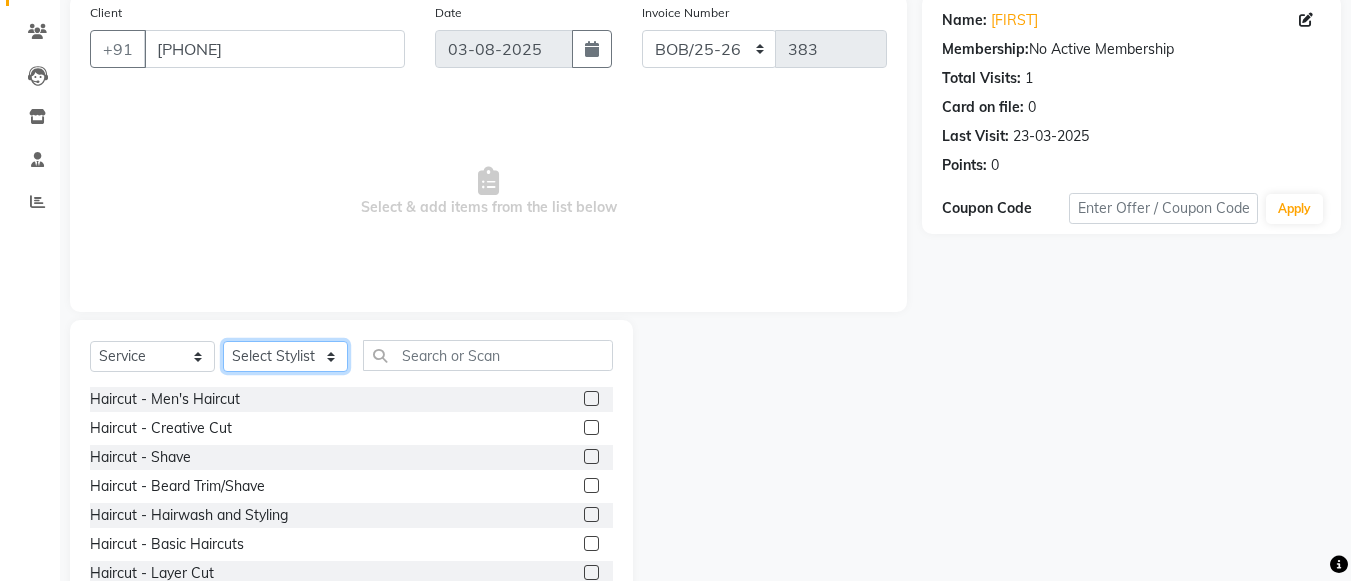 scroll, scrollTop: 158, scrollLeft: 0, axis: vertical 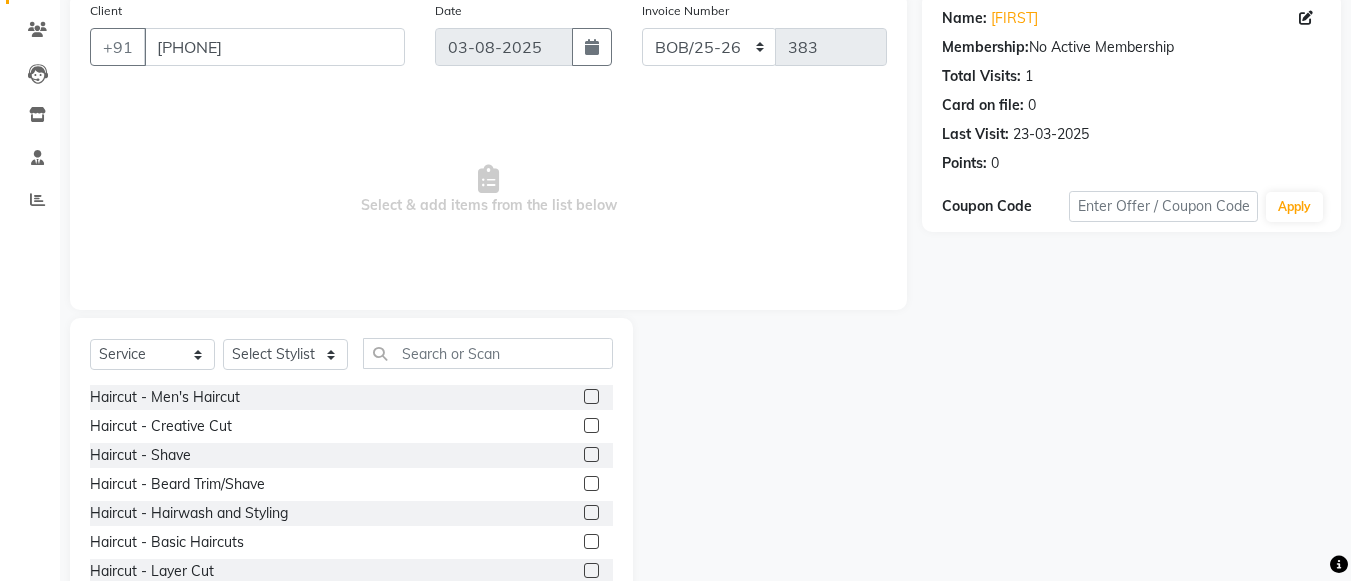 click 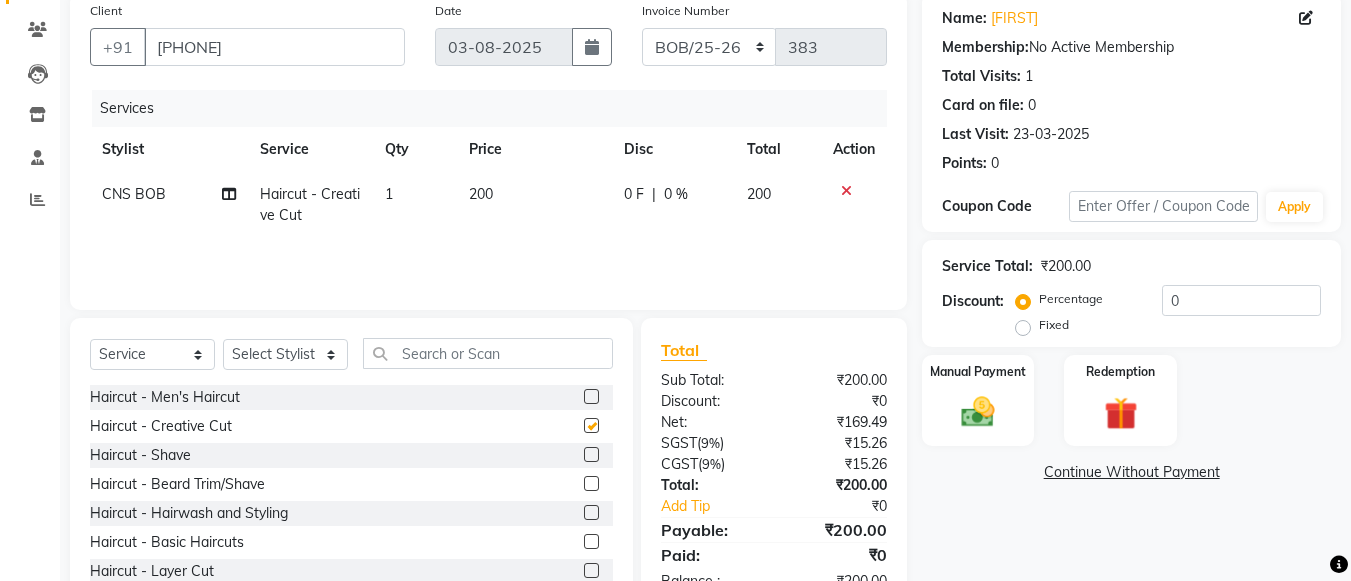 checkbox on "false" 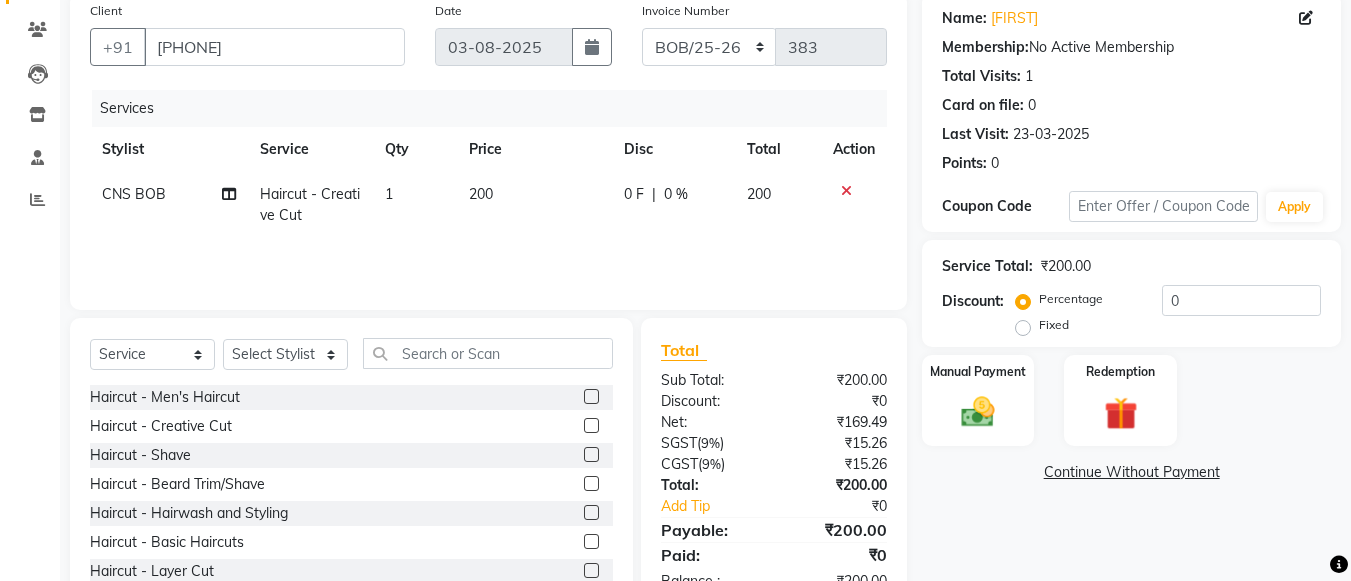 click 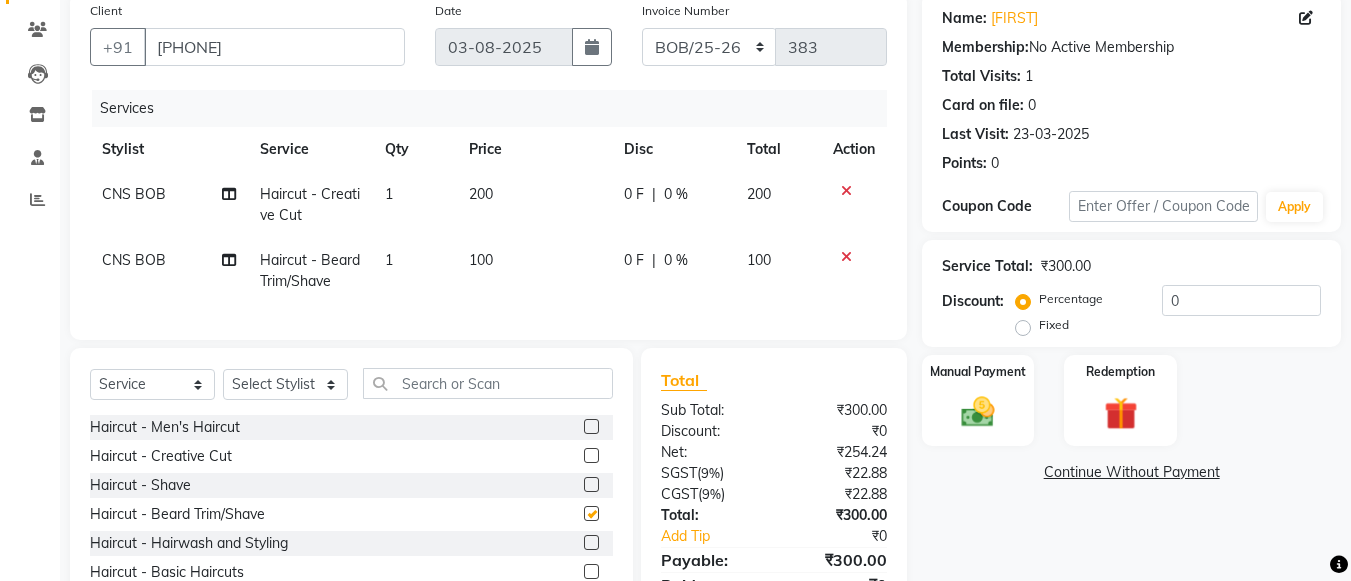 checkbox on "false" 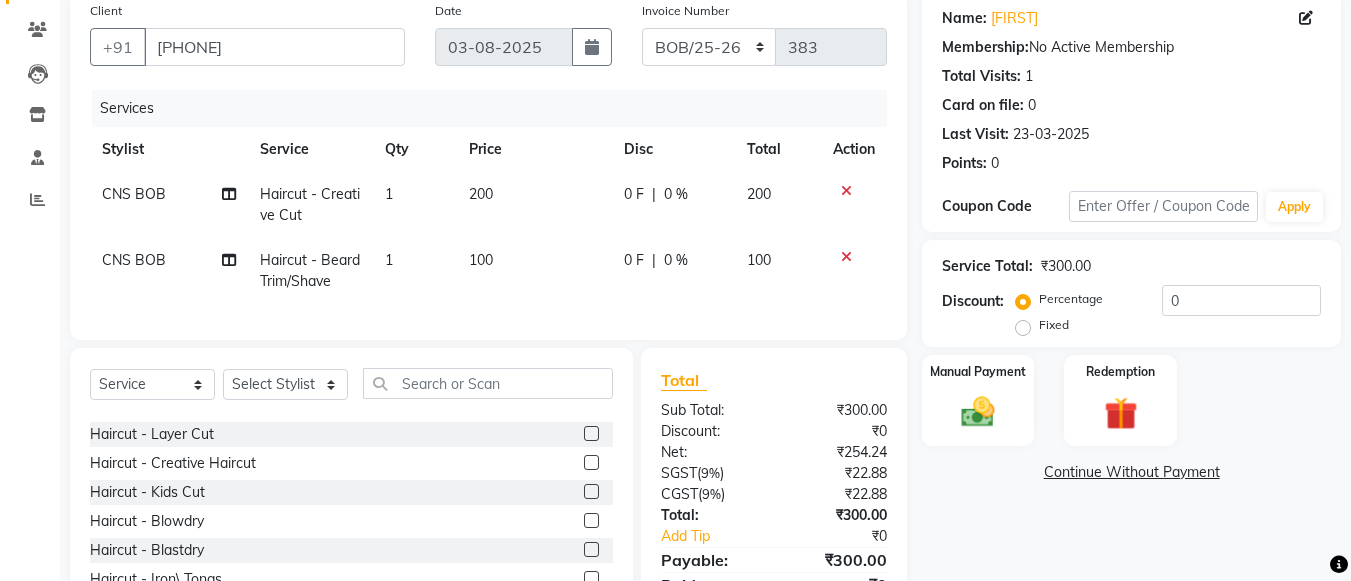 scroll, scrollTop: 158, scrollLeft: 0, axis: vertical 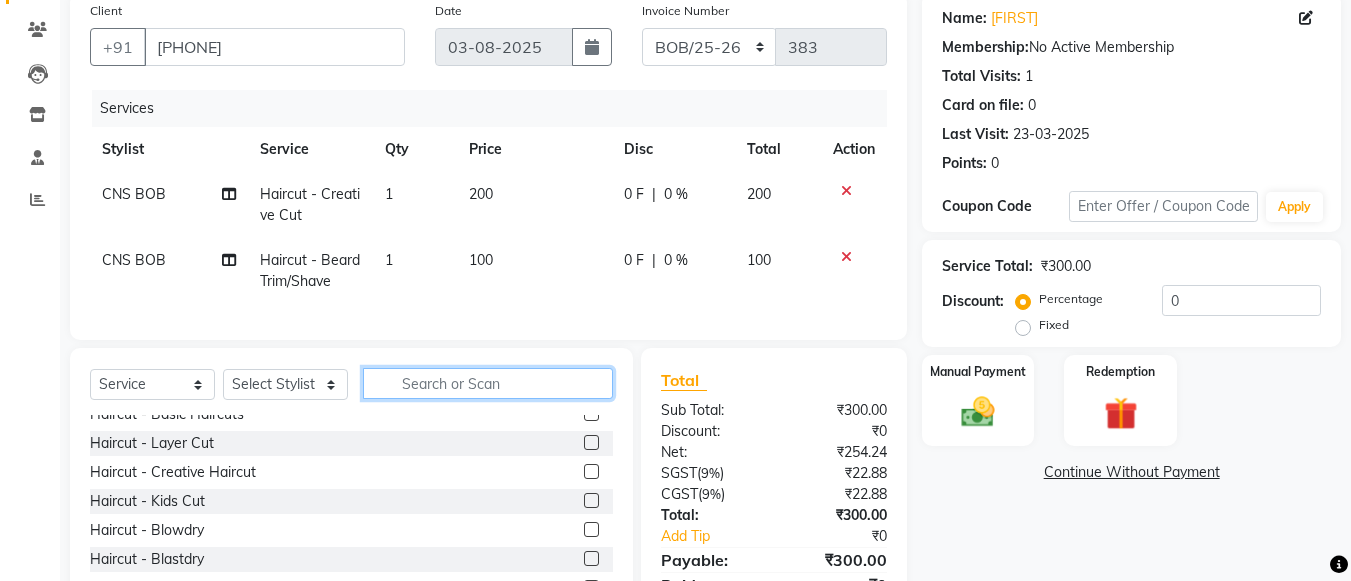 click 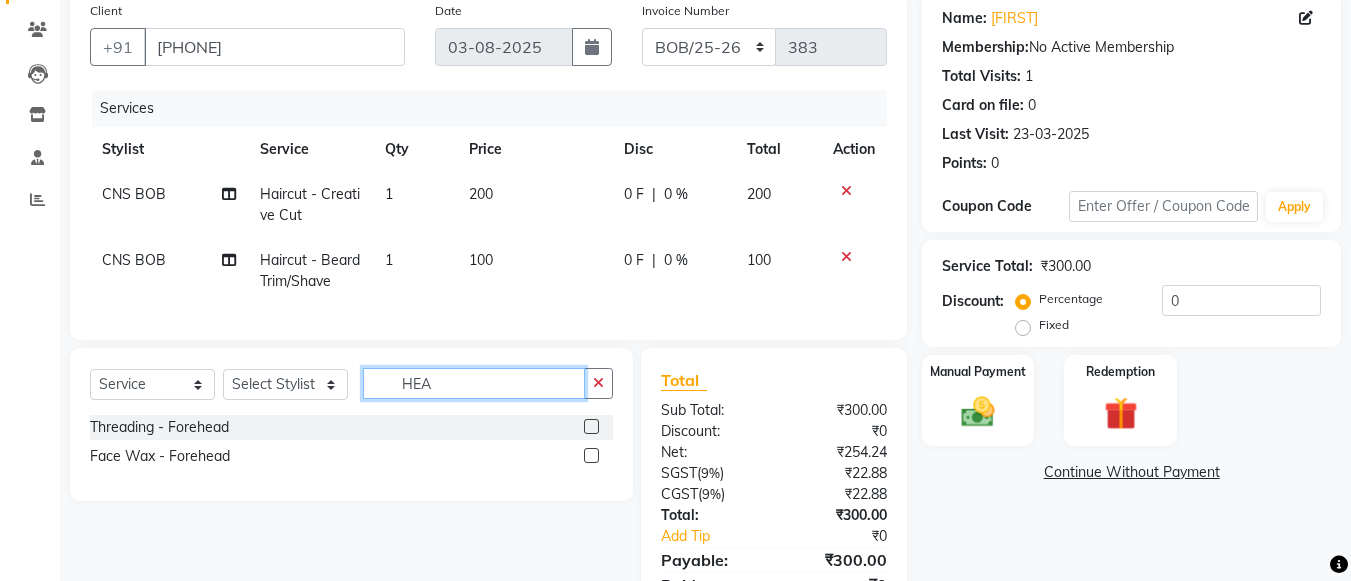 scroll, scrollTop: 0, scrollLeft: 0, axis: both 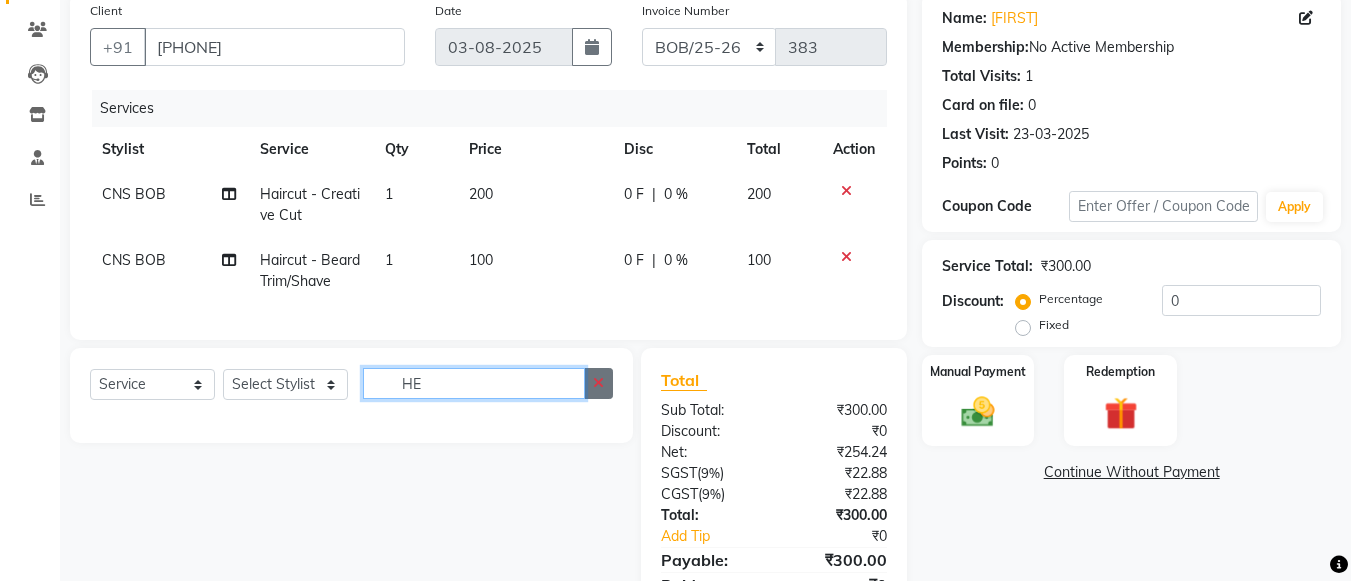 type on "H" 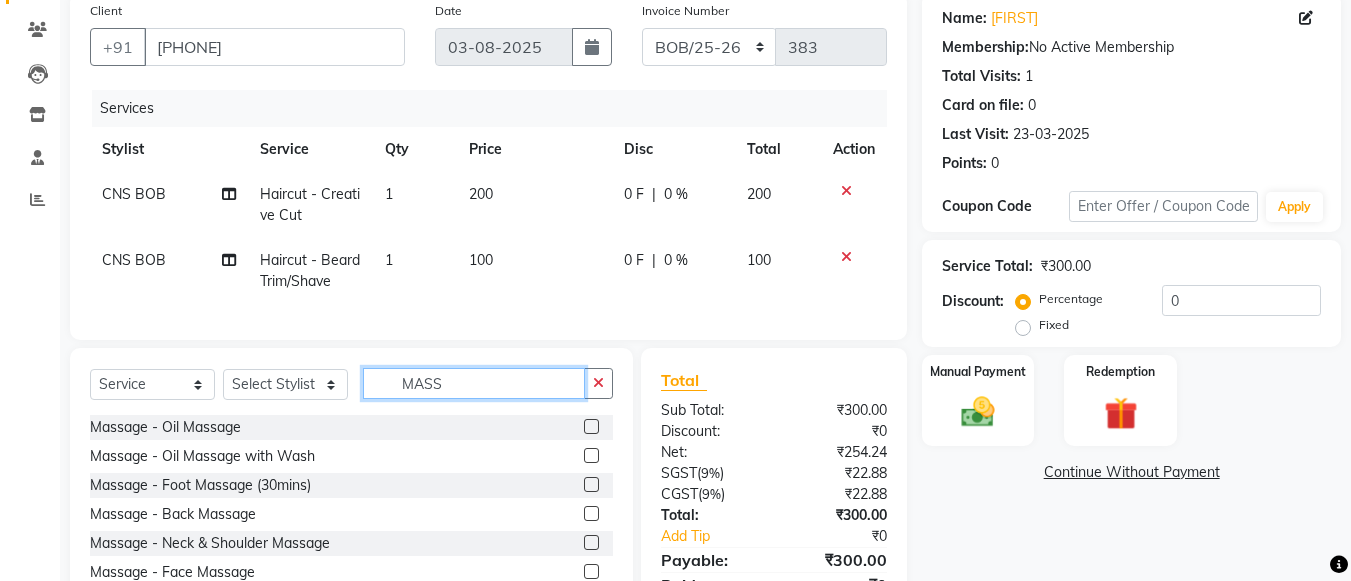 type on "MASS" 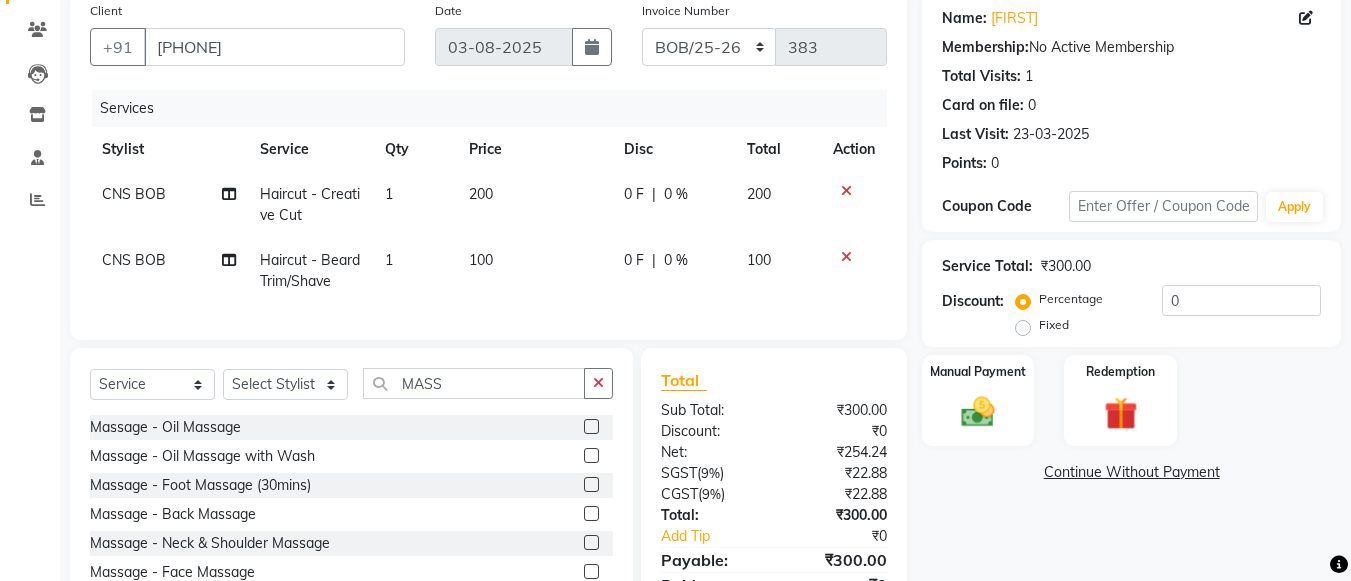 click 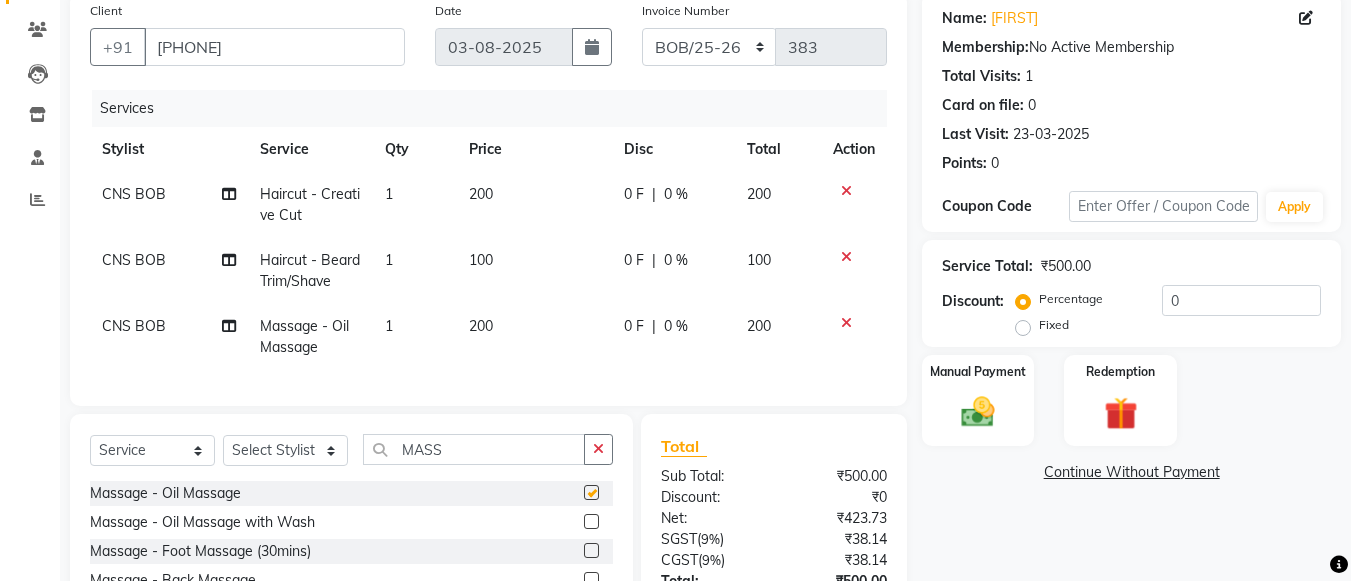 checkbox on "false" 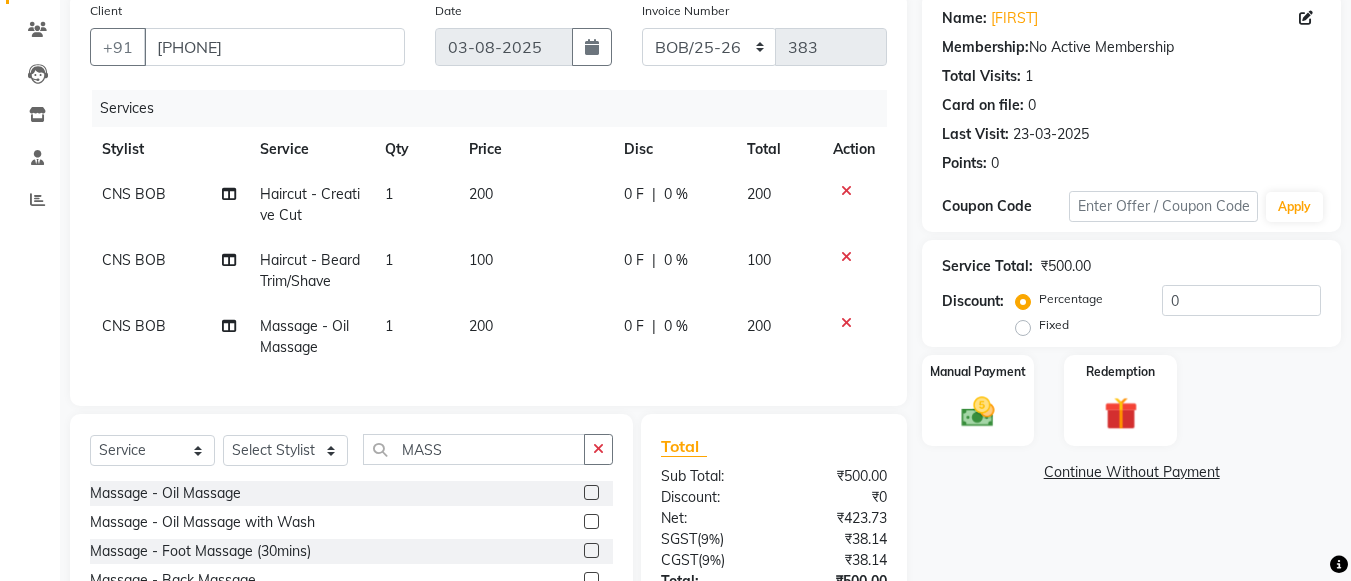 click on "200" 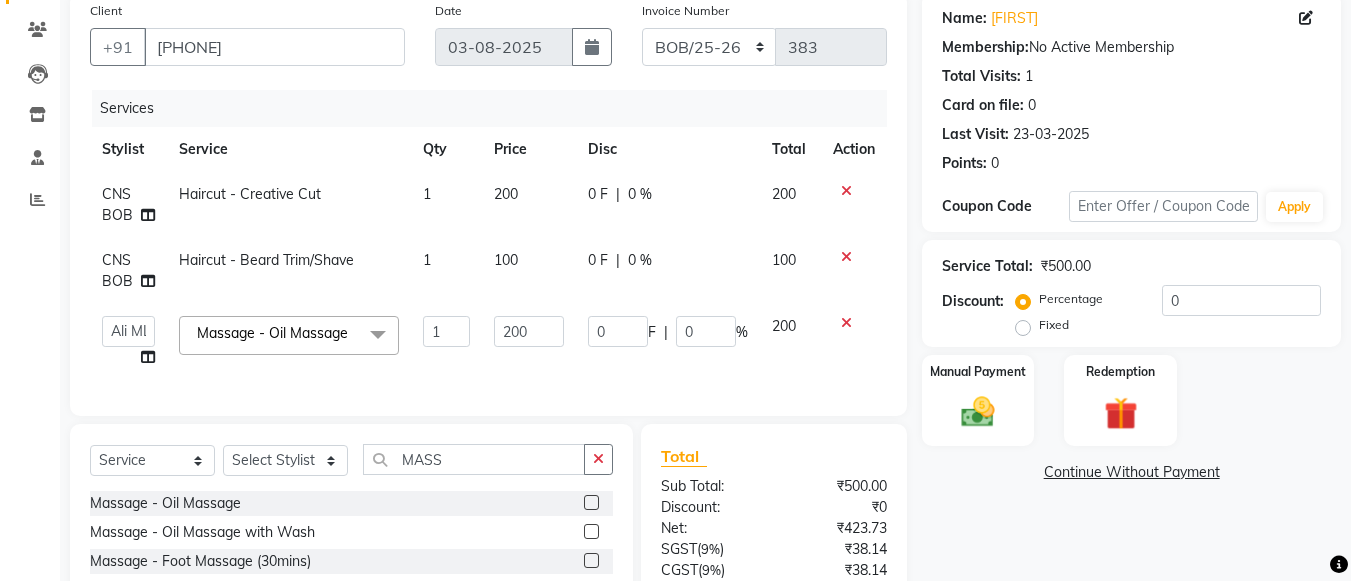 click on "200" 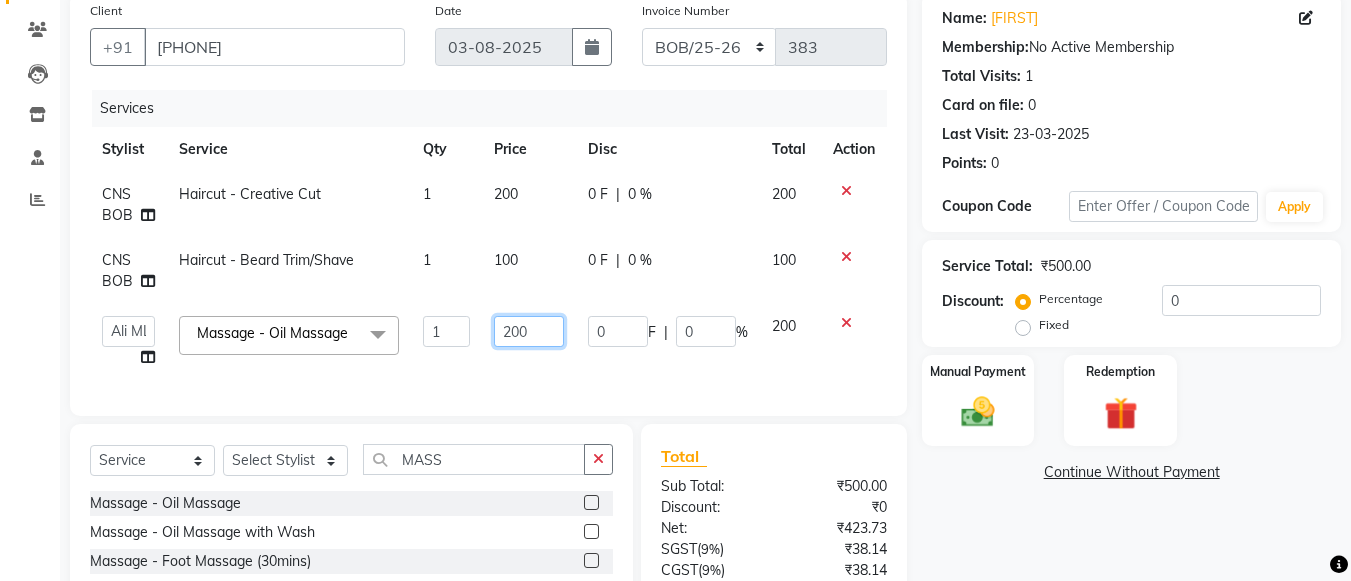 click on "200" 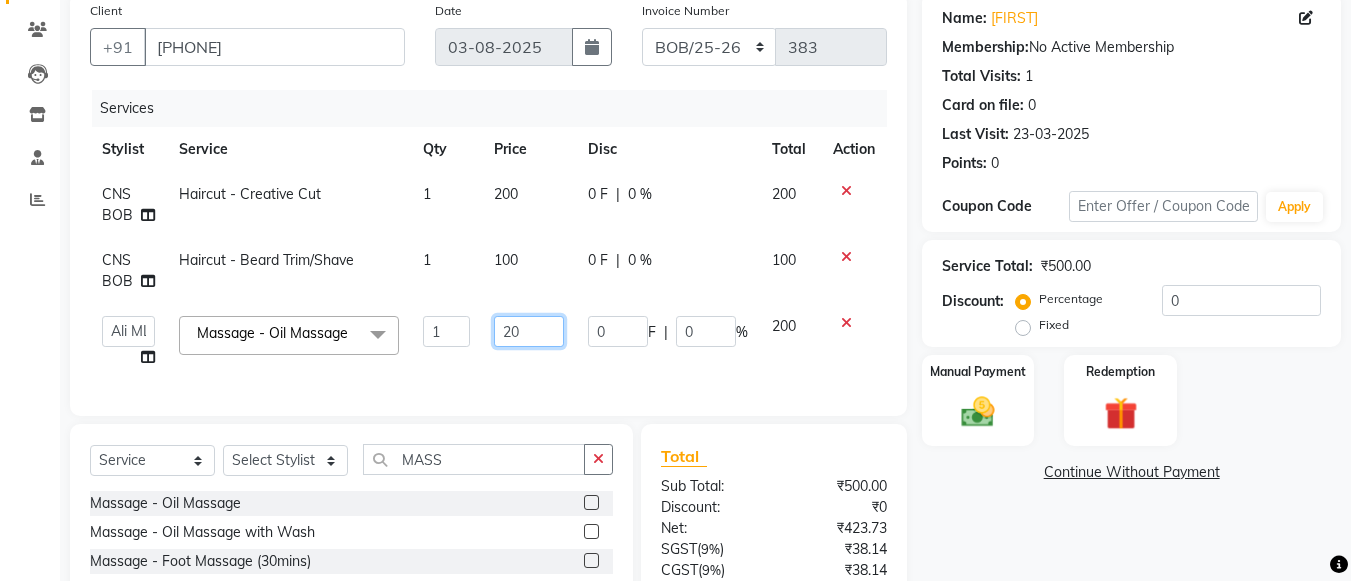 type on "2" 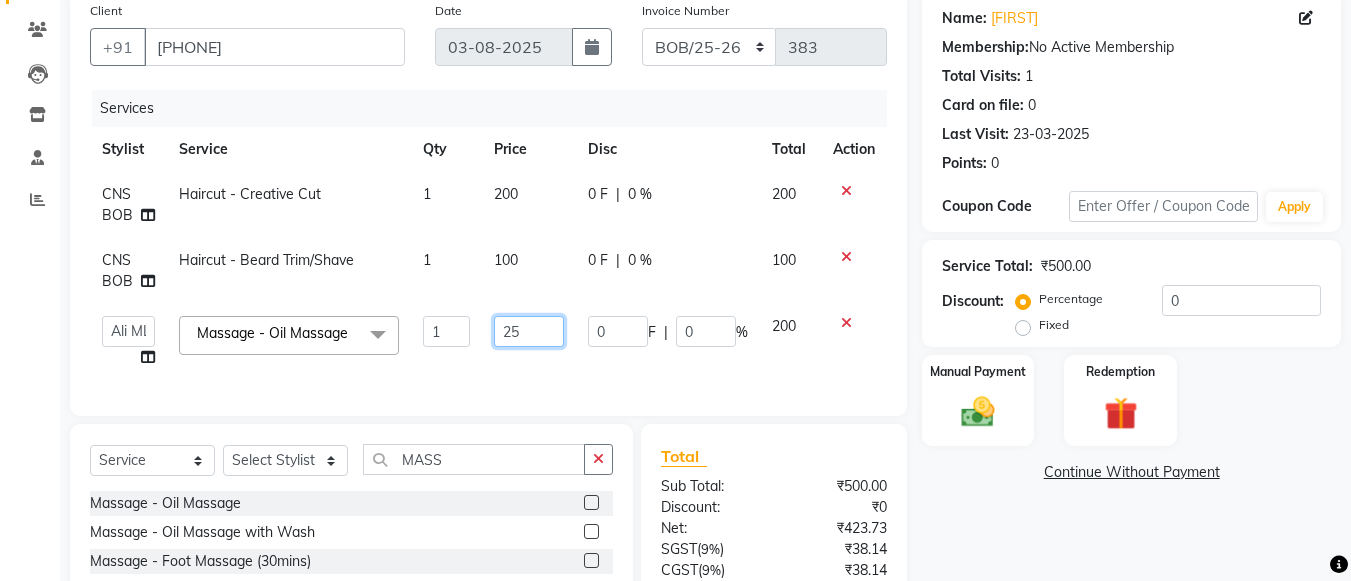type on "250" 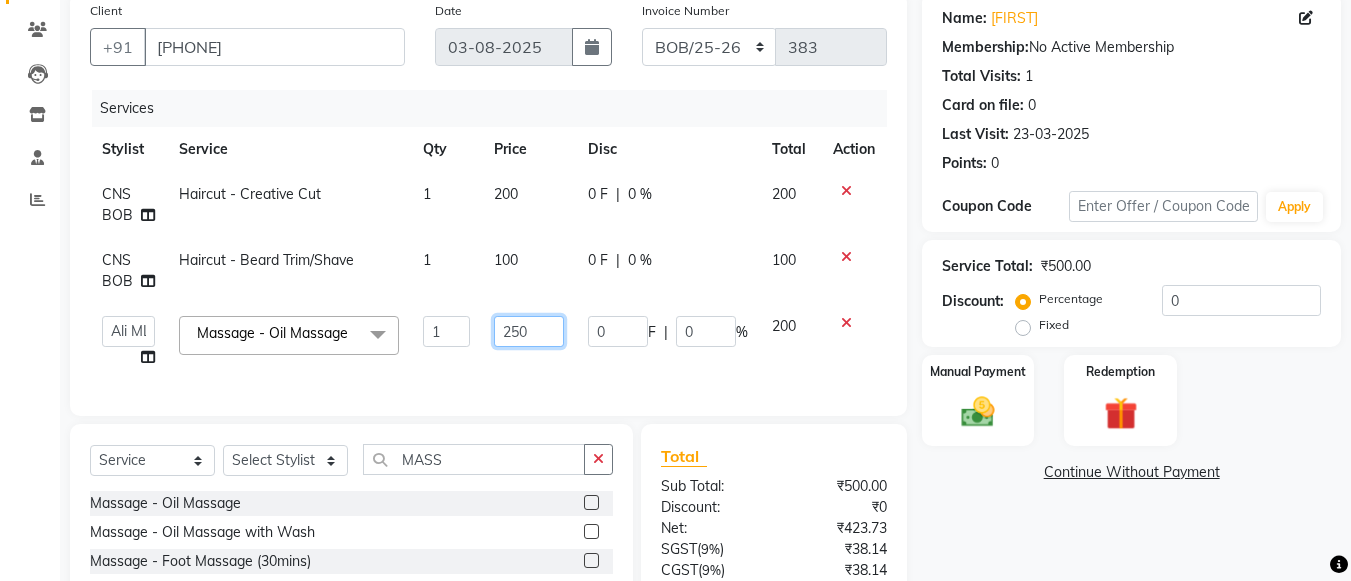 scroll, scrollTop: 341, scrollLeft: 0, axis: vertical 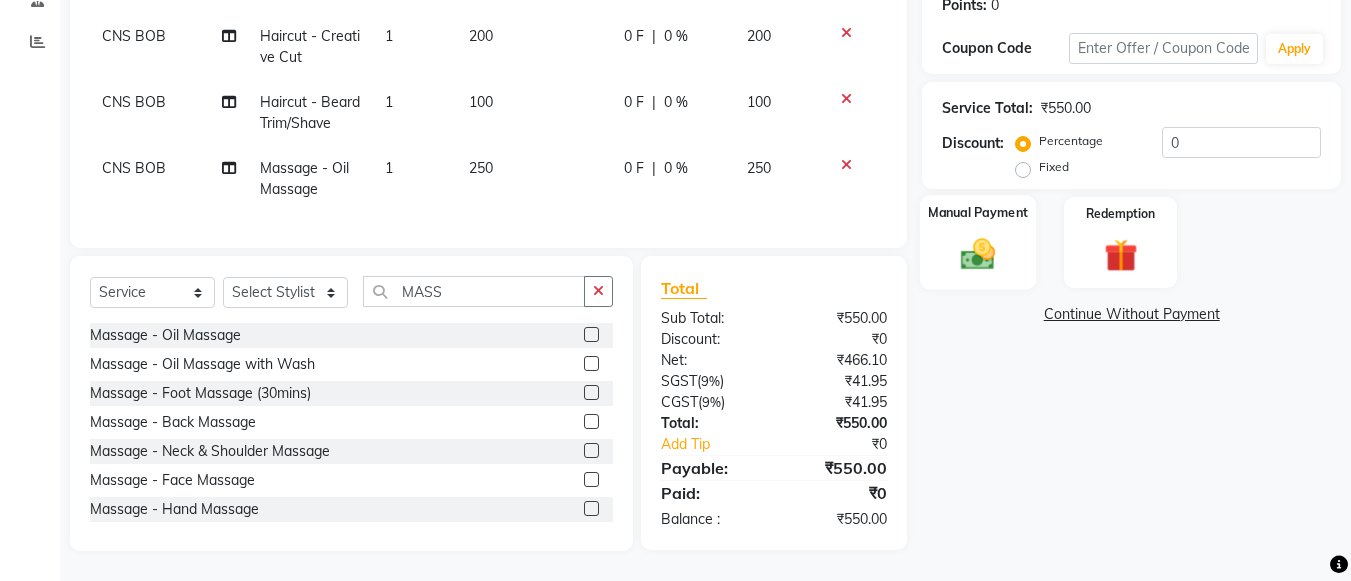 click 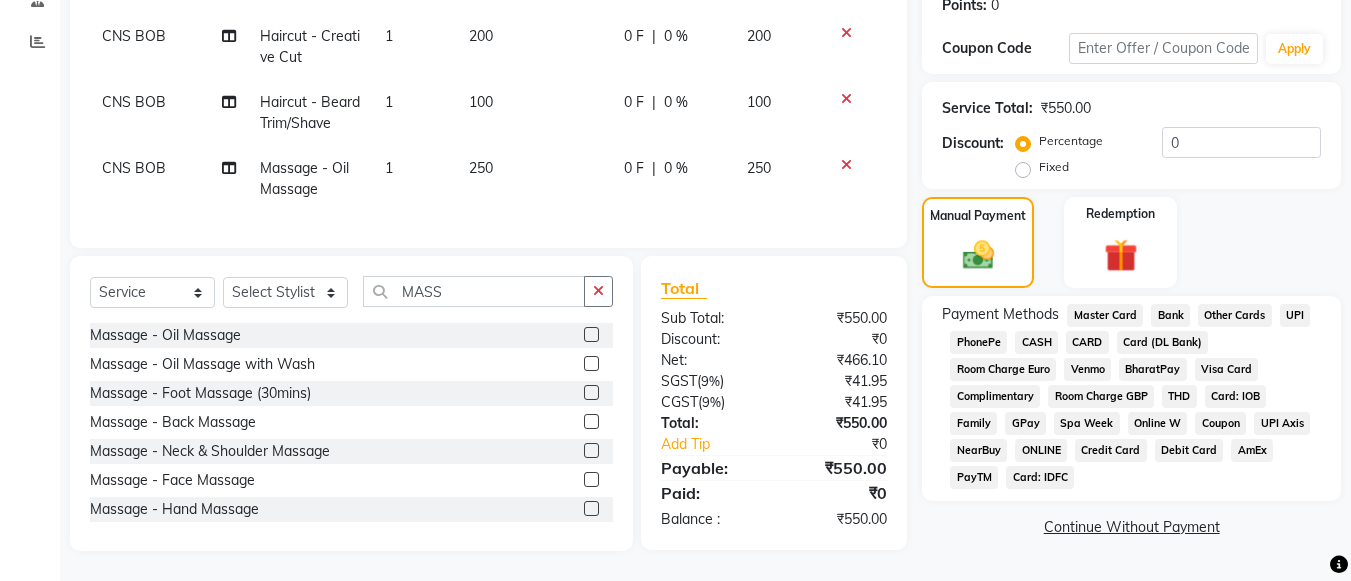 click on "UPI" 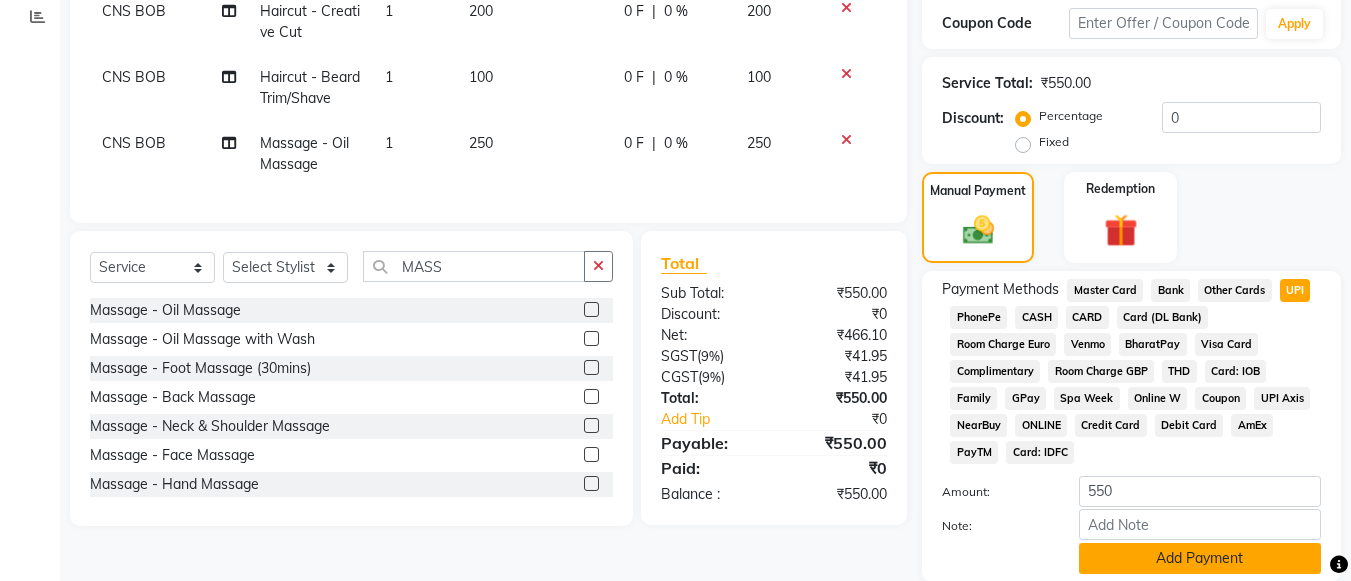 click on "Add Payment" 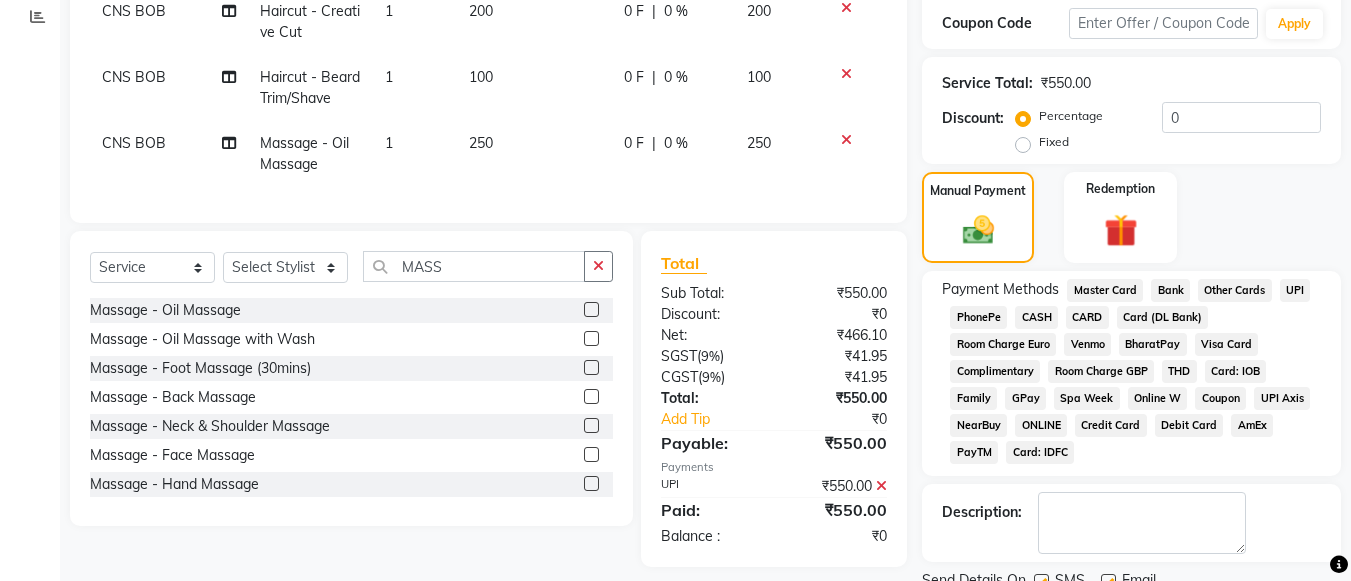 scroll, scrollTop: 420, scrollLeft: 0, axis: vertical 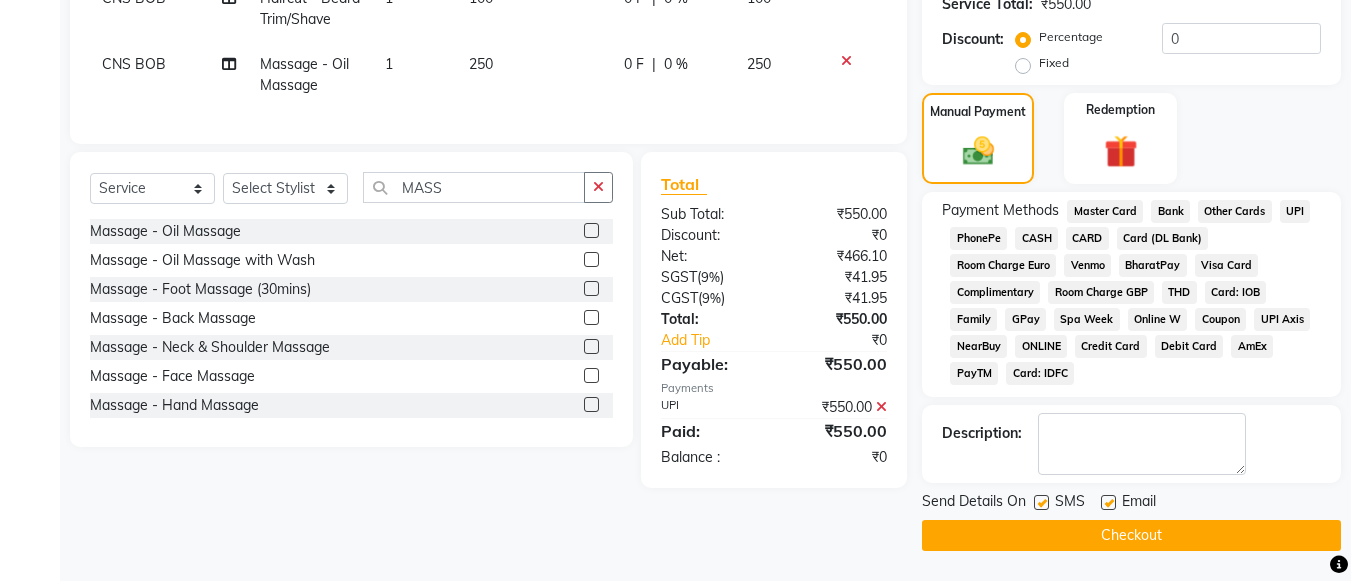 click on "Checkout" 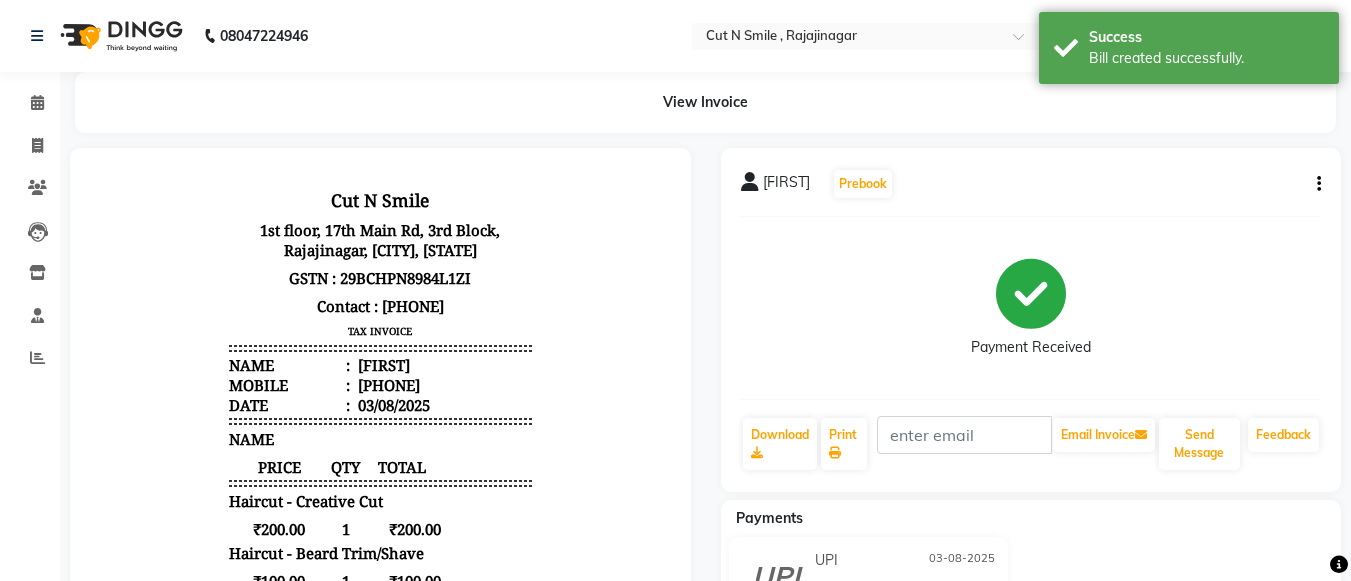 scroll, scrollTop: 0, scrollLeft: 0, axis: both 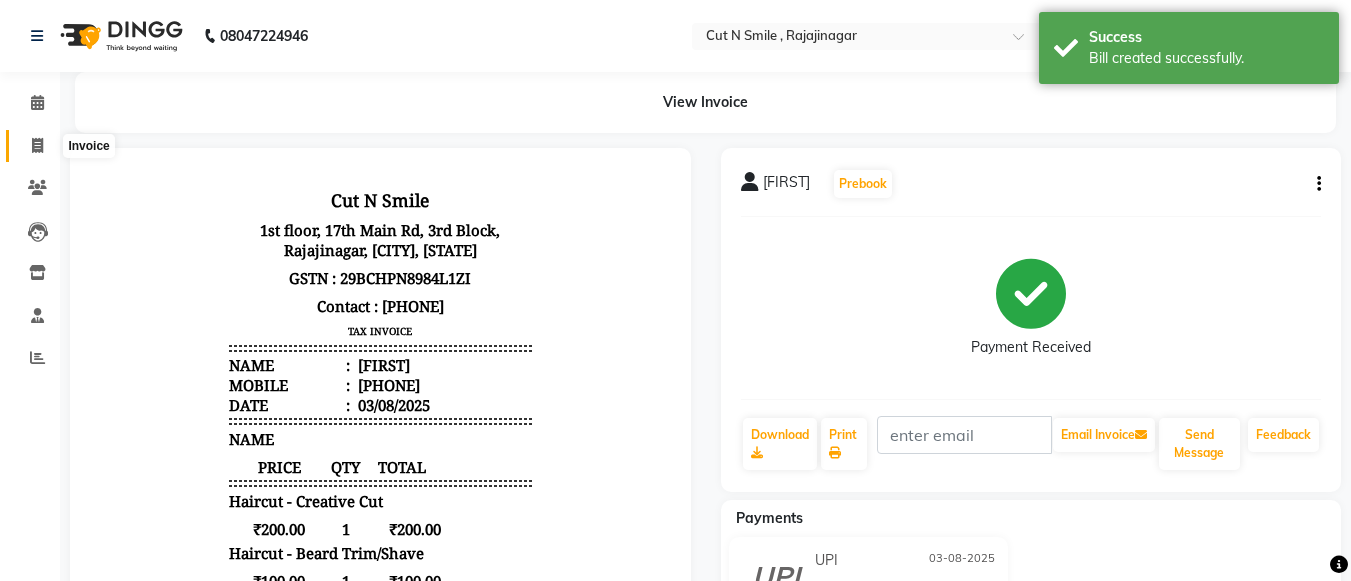 click 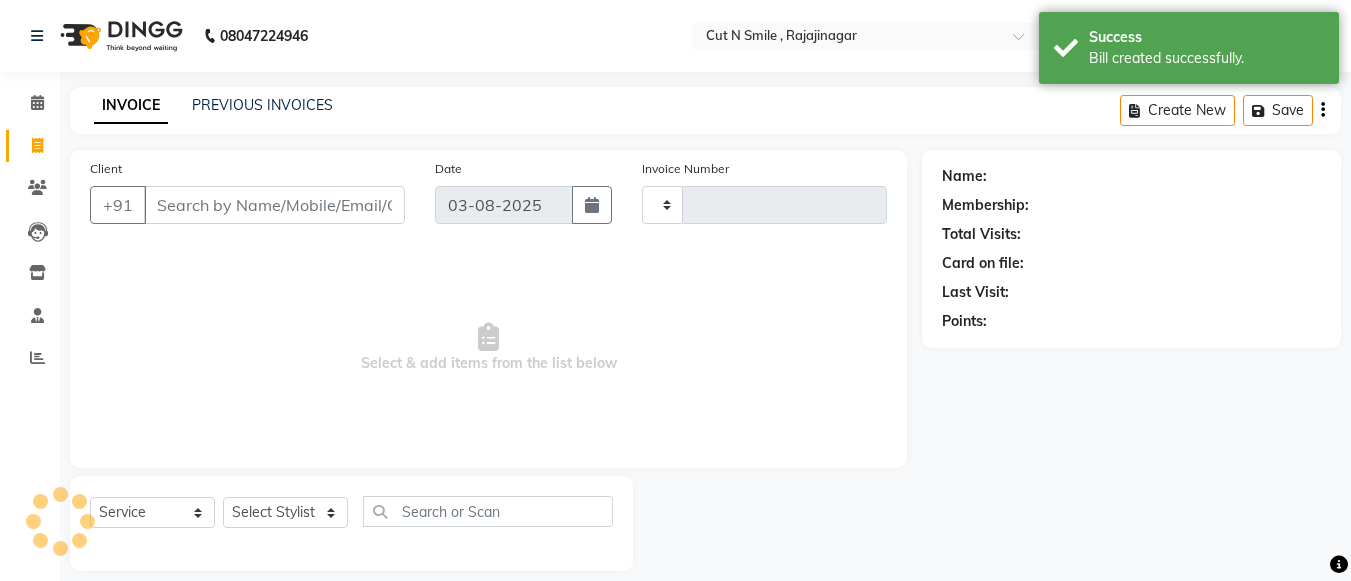 type on "116" 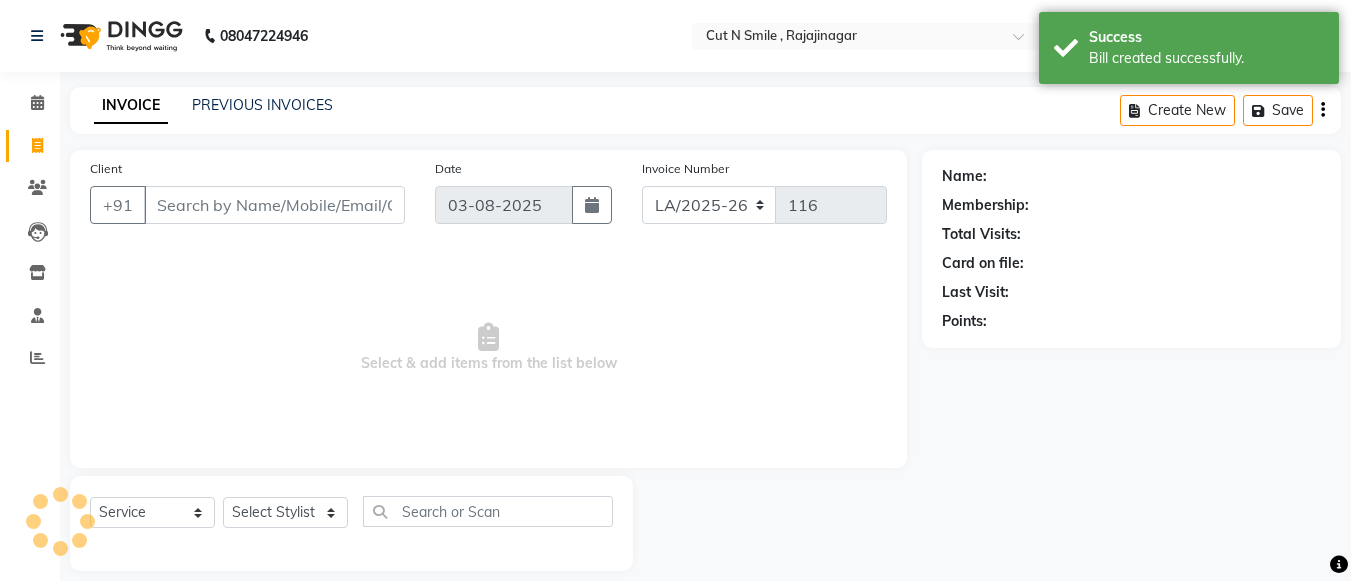 scroll, scrollTop: 20, scrollLeft: 0, axis: vertical 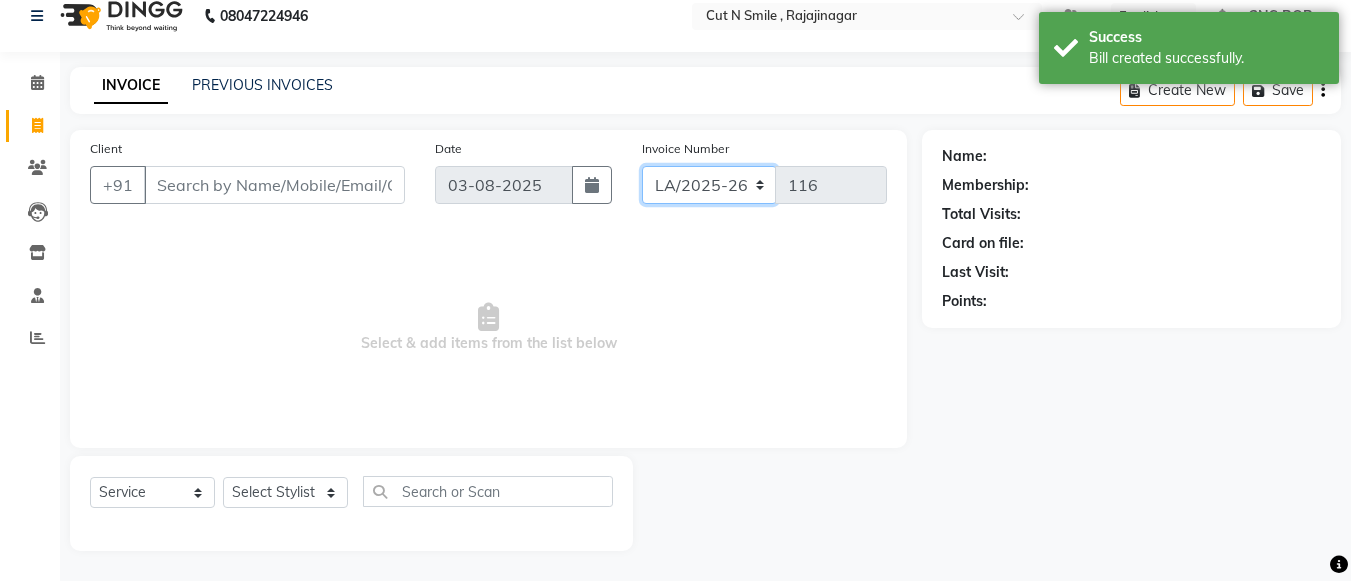 click on "BOB/25-26 LA/2025-26 SH/25 CH/25 SA/25" 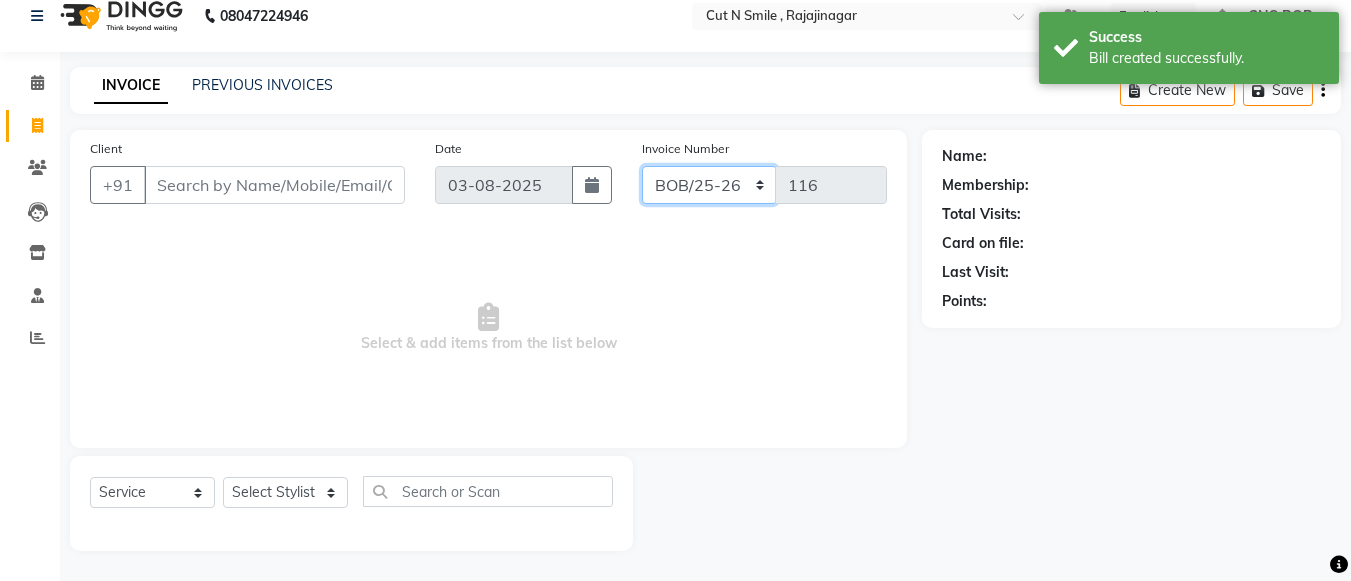 click on "BOB/25-26 LA/2025-26 SH/25 CH/25 SA/25" 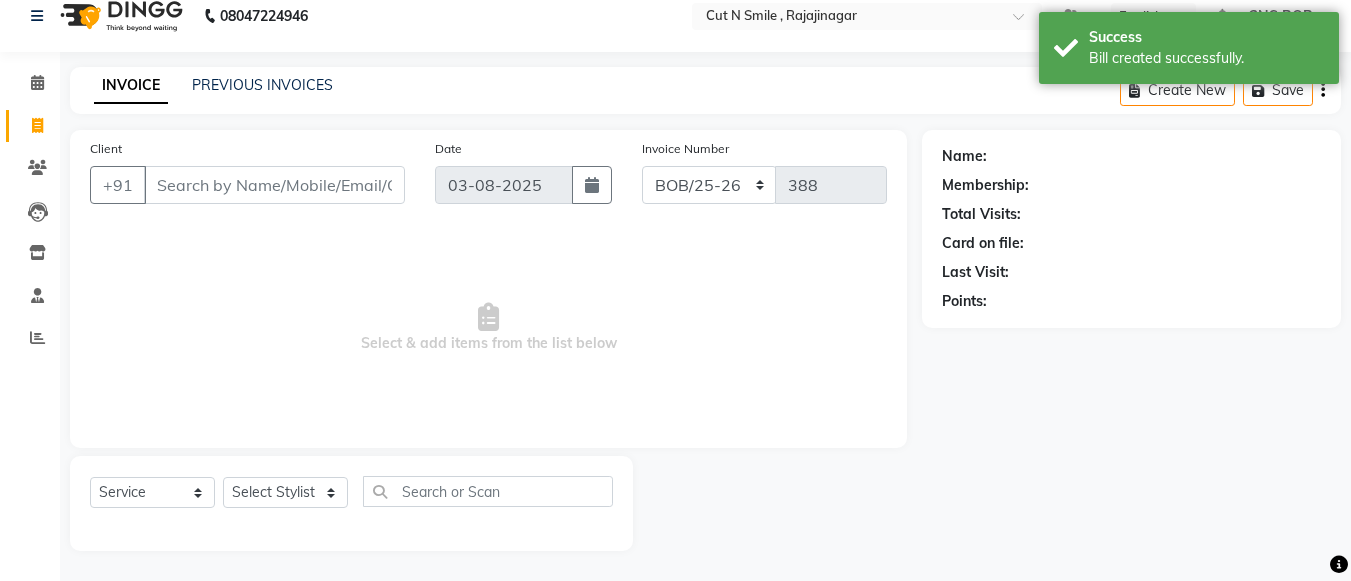 click on "Select & add items from the list below" at bounding box center [488, 328] 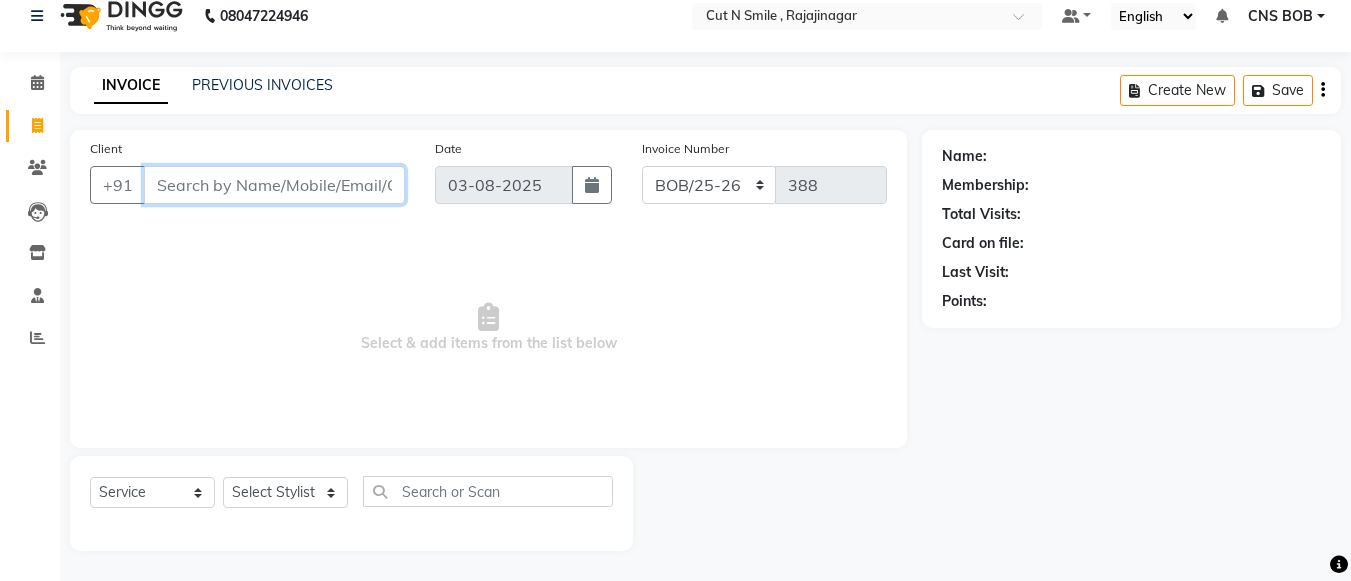 click on "Client" at bounding box center [274, 185] 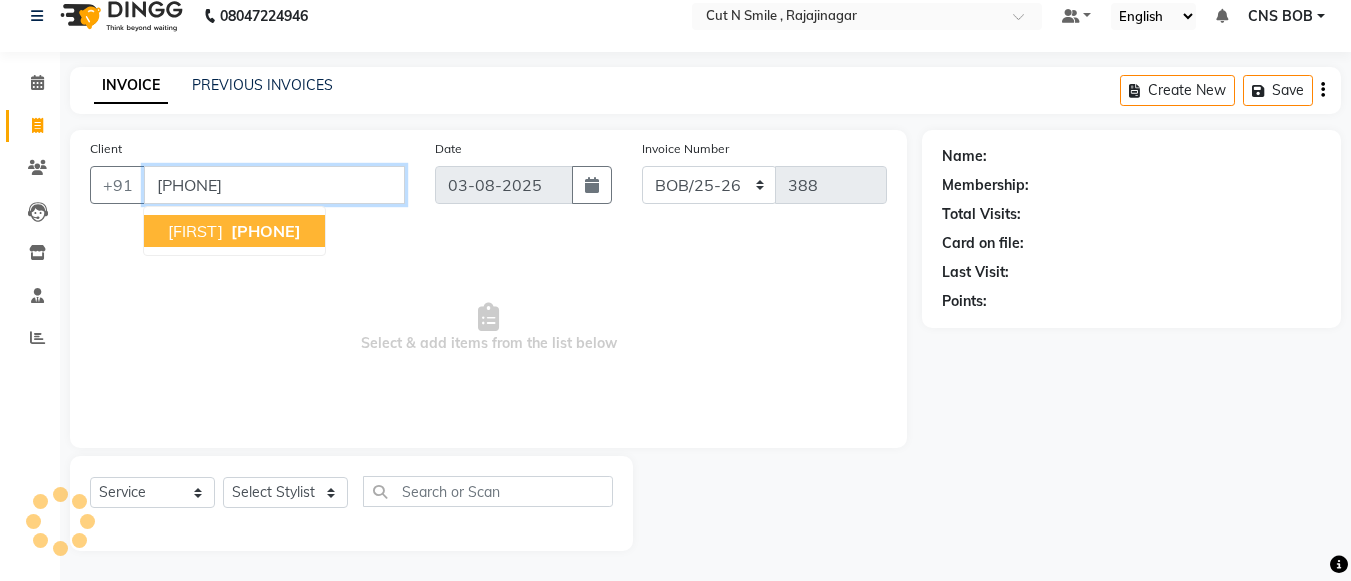 type on "9078508750" 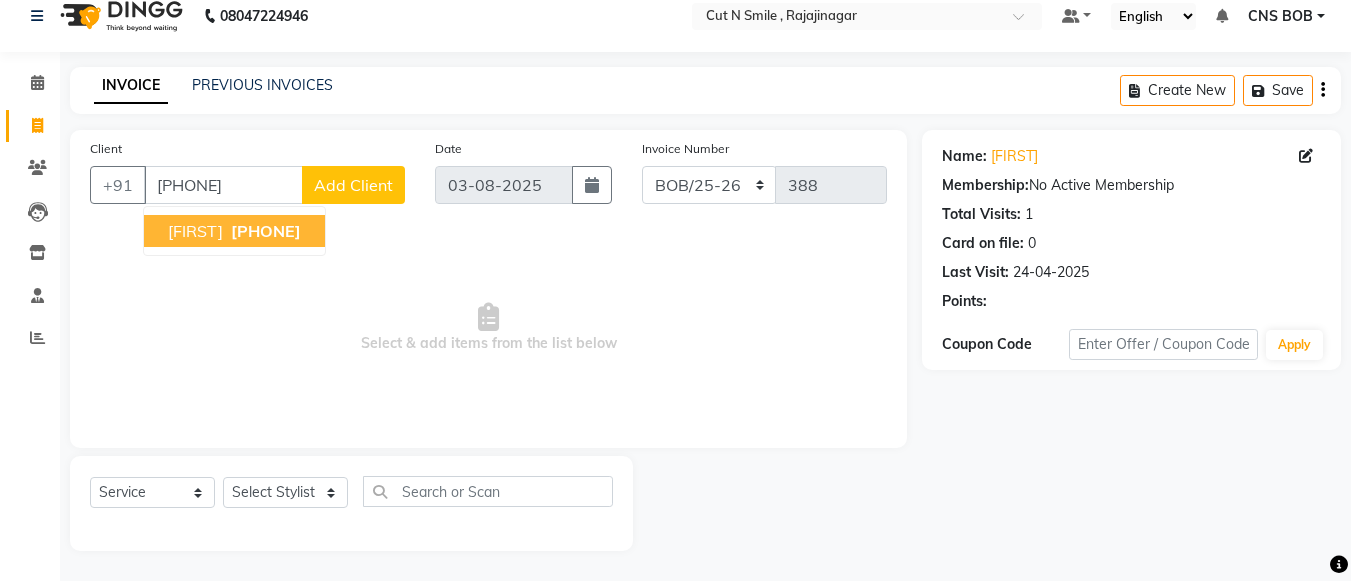 click on "9078508750" at bounding box center (266, 231) 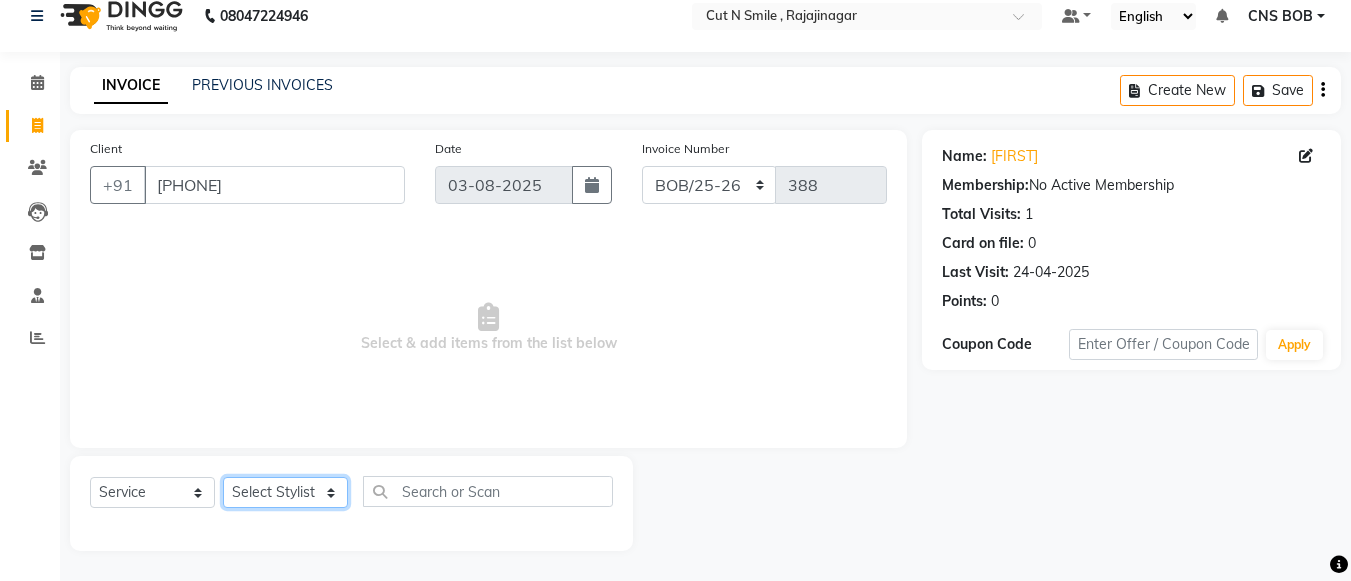 click on "Select Stylist Ali ML Ammu 3R Ankith VN Ash Mohammed 3R Atheek 3R Binitha 3R Bipana 4R CNS BOB  Cut N Smile 17M  Cut N Smile 3R Cut n Smile 4R Cut N Smile 9M Cut N Smile ML Cut N Smile V Fazil Ali 4R Govind VN Hema 4R Jayashree VN Karan VN Love 4R Mani Singh 3R Manu 4R  Muskaan VN Nadeem 4R N D M 4R NDM Alam 4R Noushad VN Pavan 4R Priya BOB Priyanka 3R Rahul 3R Ravi 3R Riya BOB Rohith 4R Roobina 3R Roopa 4R Rubina BOB Sahil Ahmed 3R Sahil Bhatti 4R Sameer 3R Sanajana BOB  Sanjana BOB Sarita VN Shaan 4R Shahid 4R Shakir VN Shanavaaz BOB Shiney 3R Shivu Raj 4R Srijana BOB Sunil Laddi 4R Sunny VN Supriya BOB Sushmitha 4R Vakeel 3R Varas 4R Varas BOB Vishwa VN" 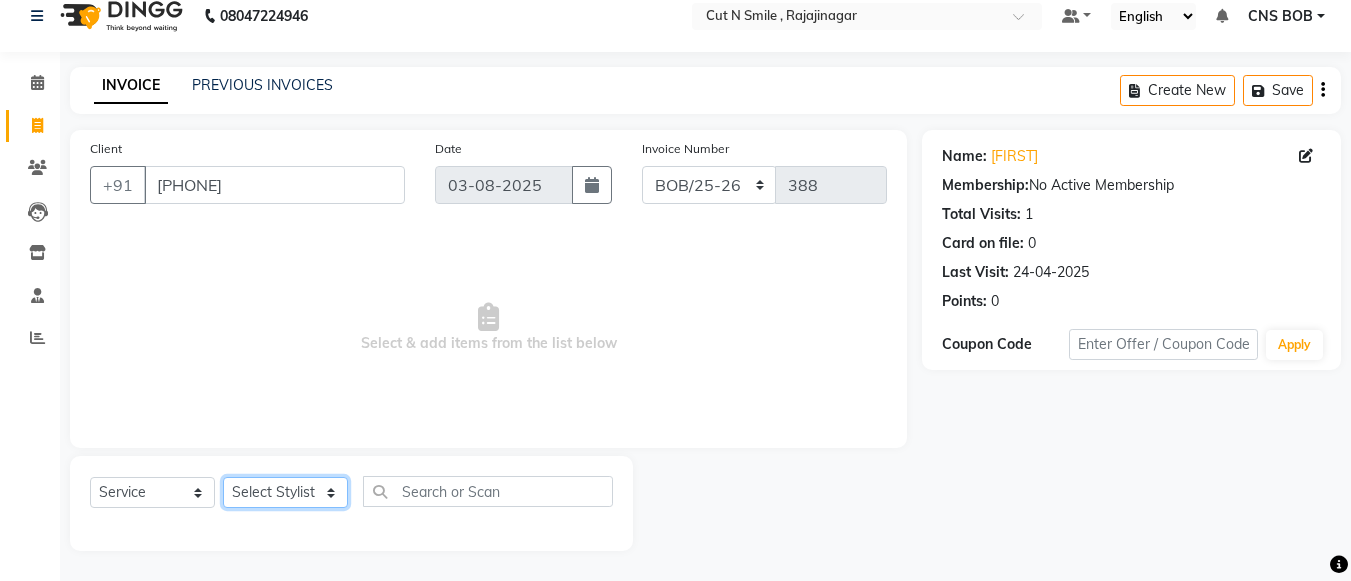 select on "[NUMBER]" 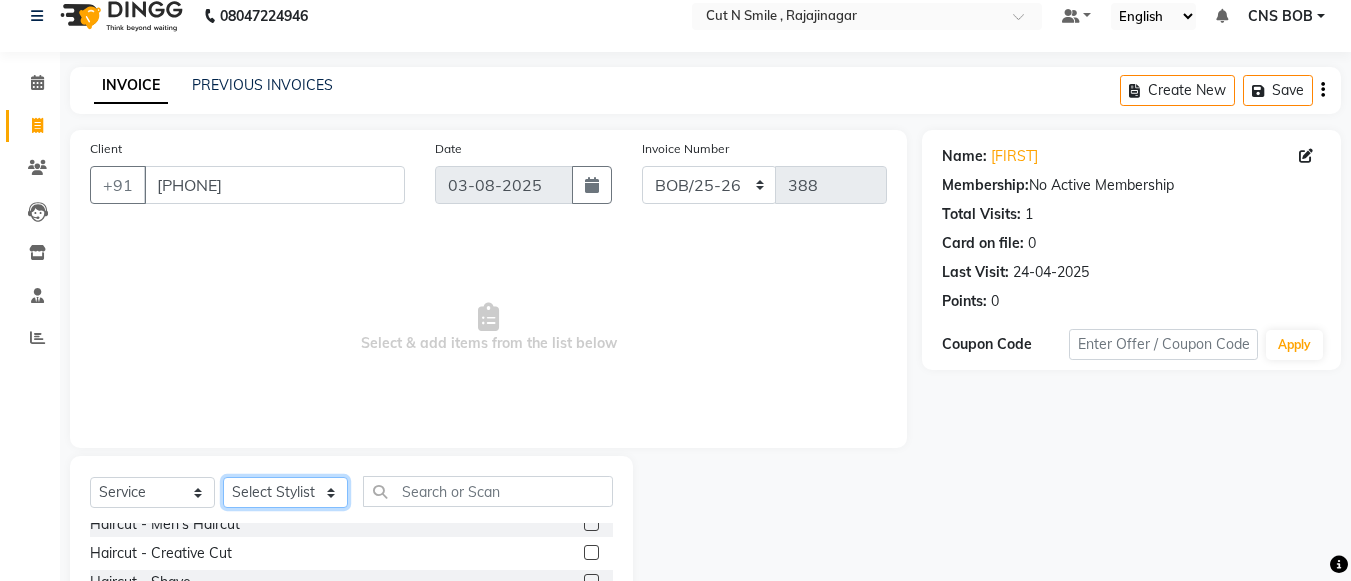 scroll, scrollTop: 0, scrollLeft: 0, axis: both 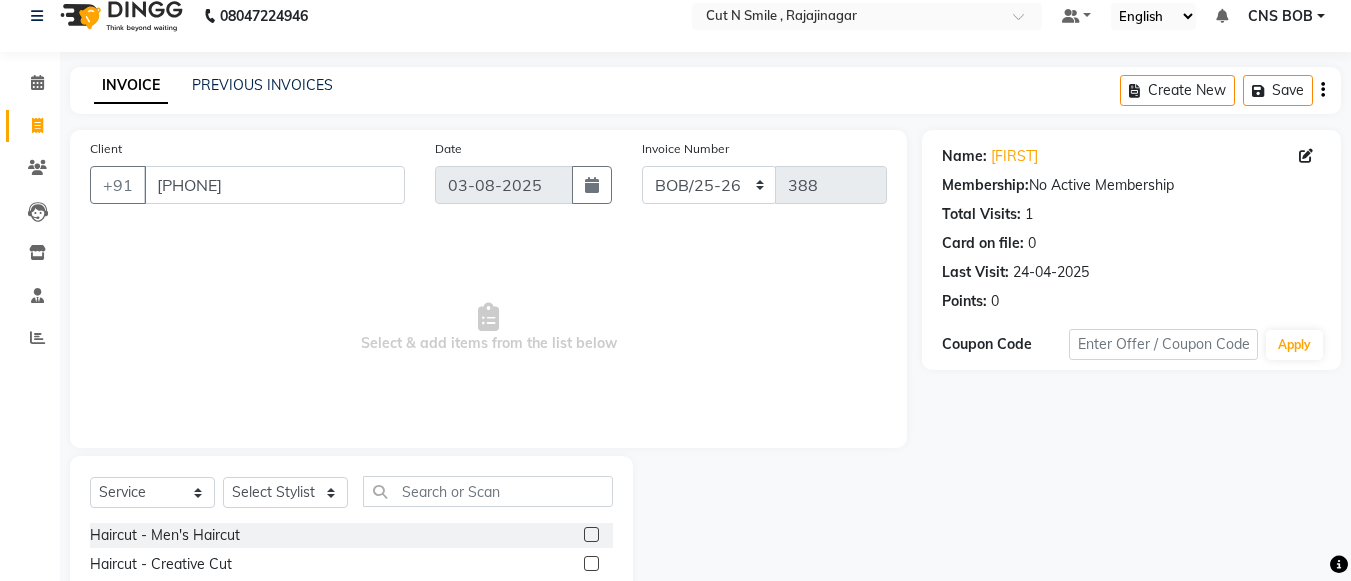 click 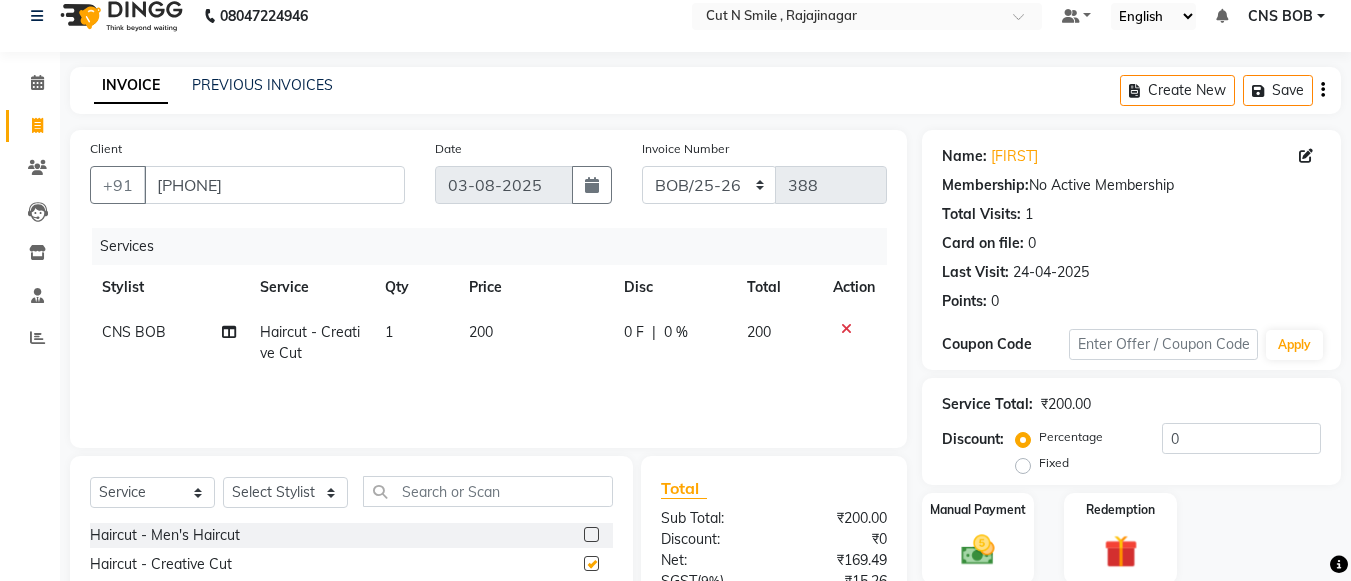 checkbox on "false" 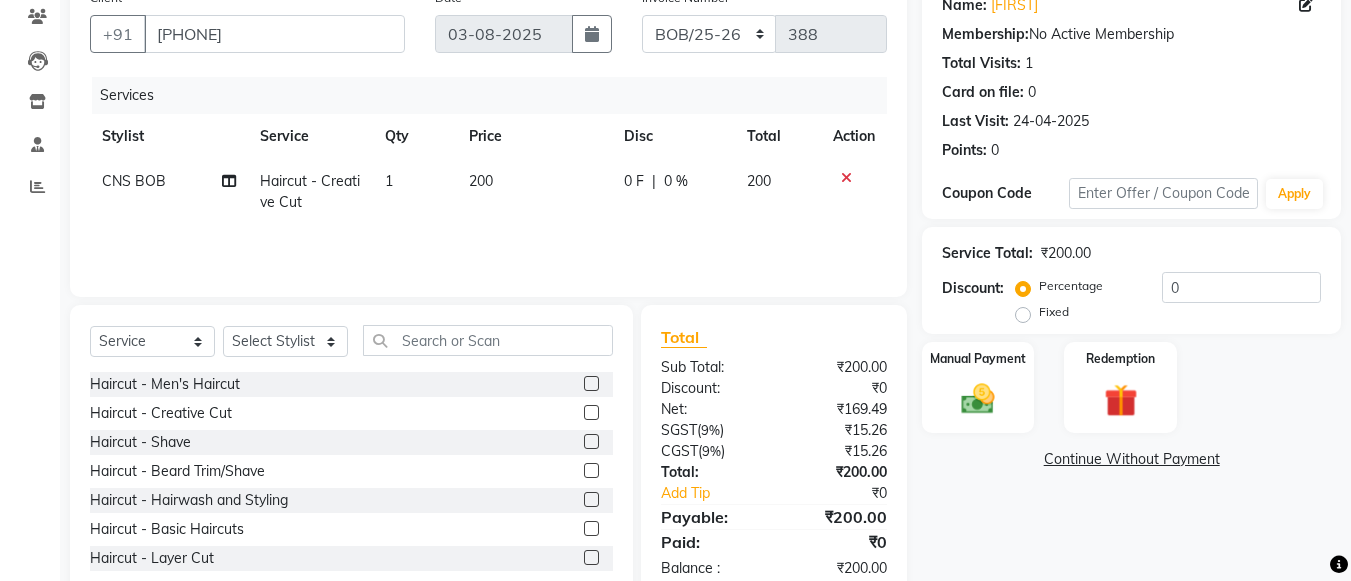 scroll, scrollTop: 176, scrollLeft: 0, axis: vertical 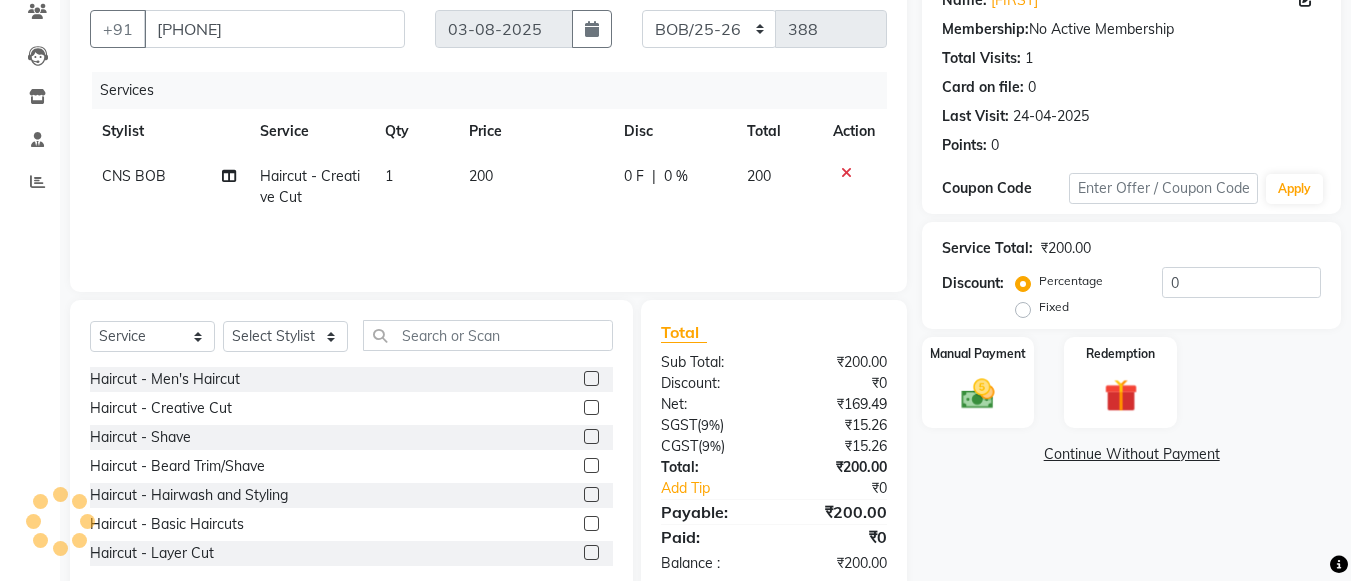 click 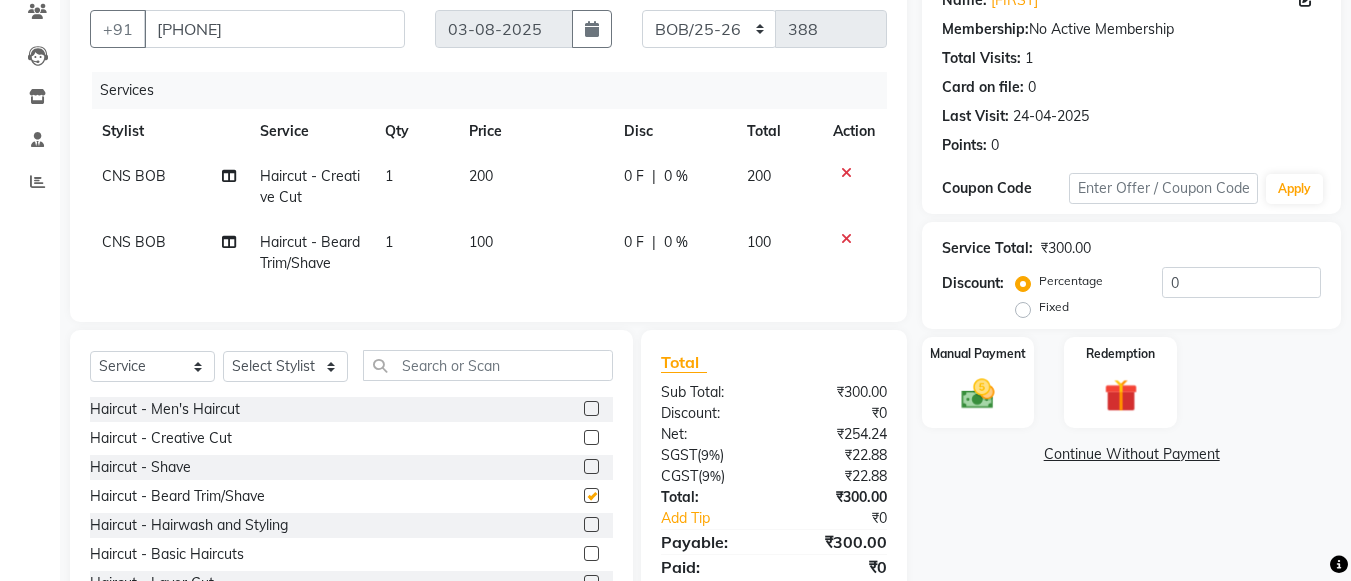 checkbox on "false" 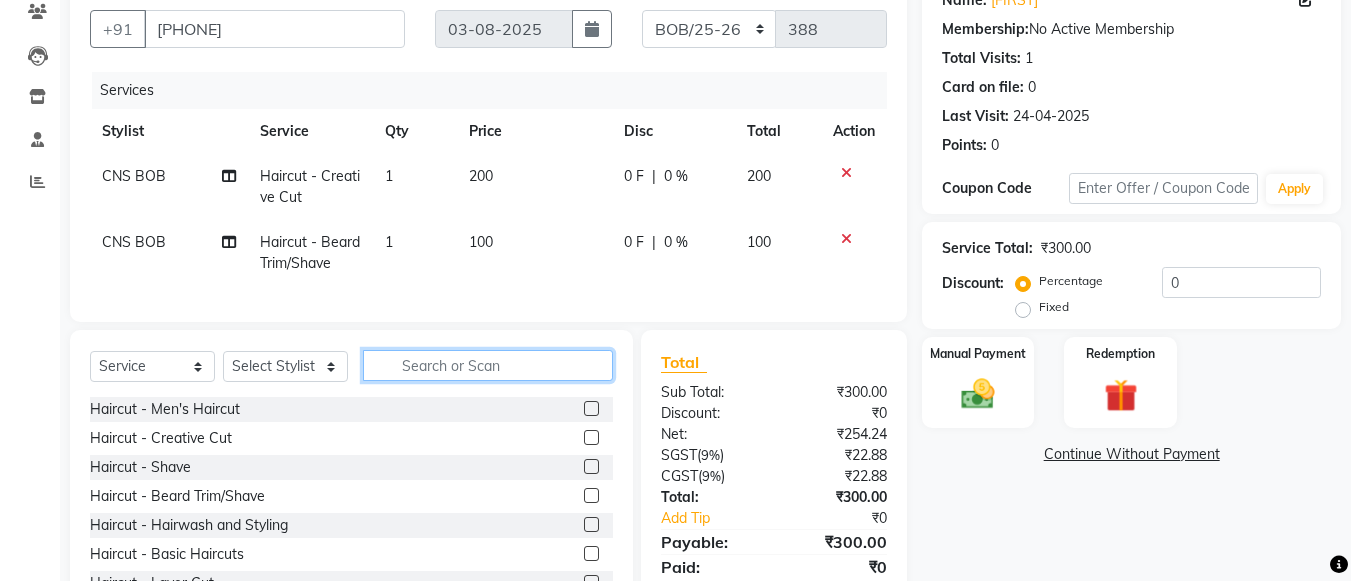 click 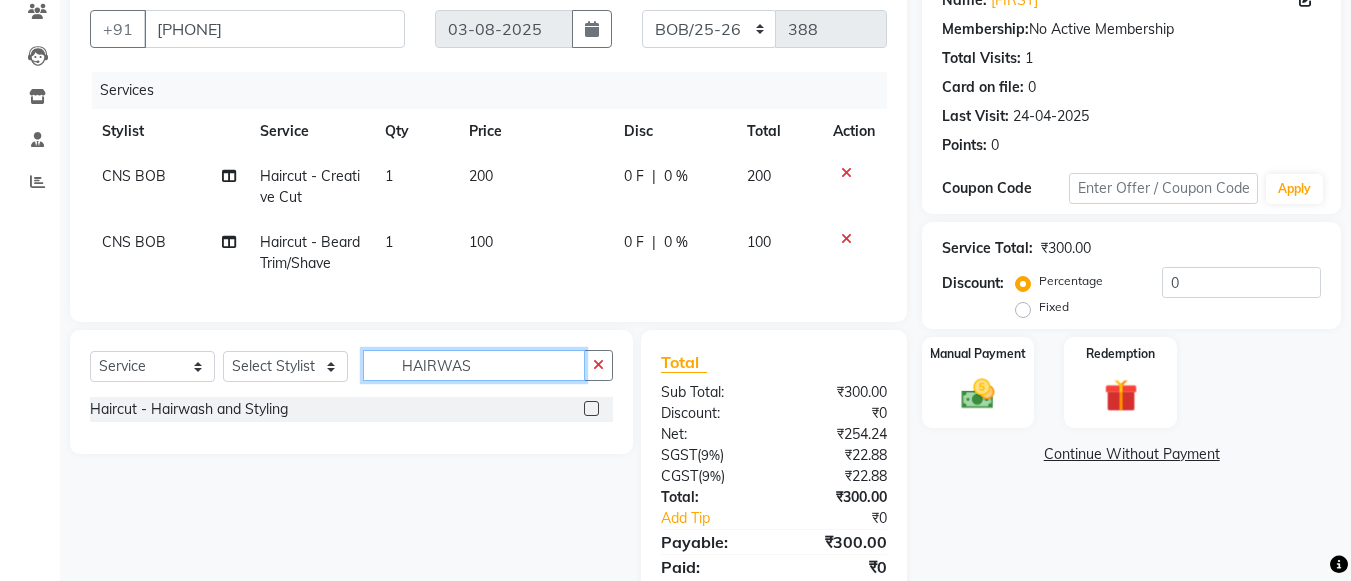 type on "HAIRWAS" 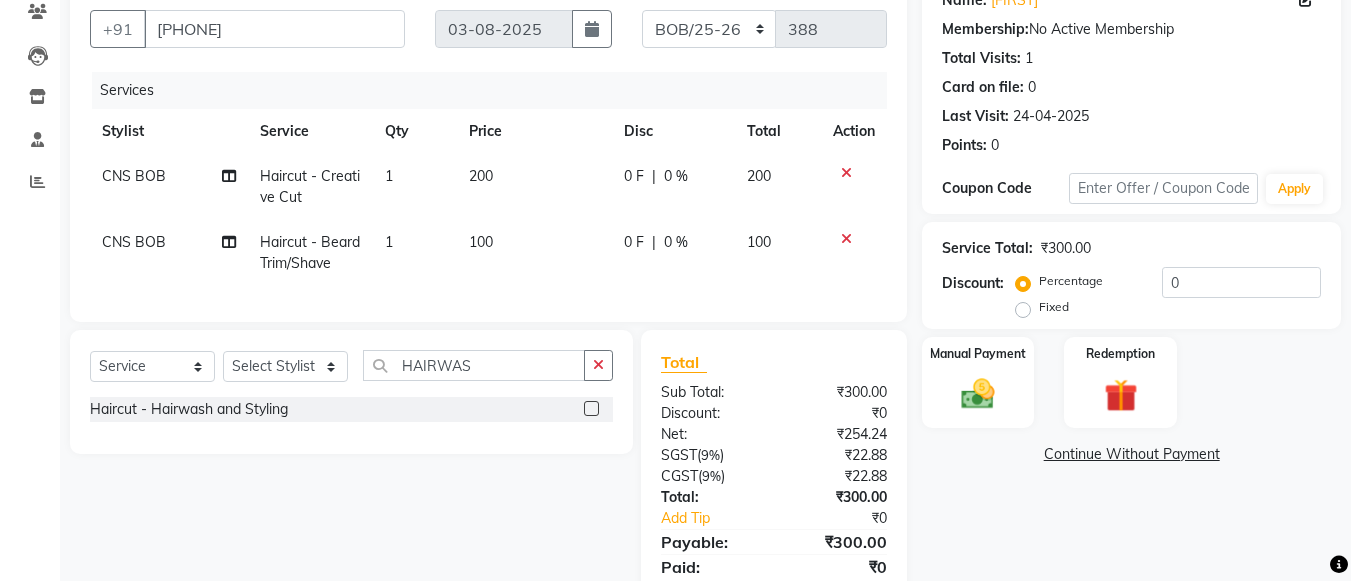 click 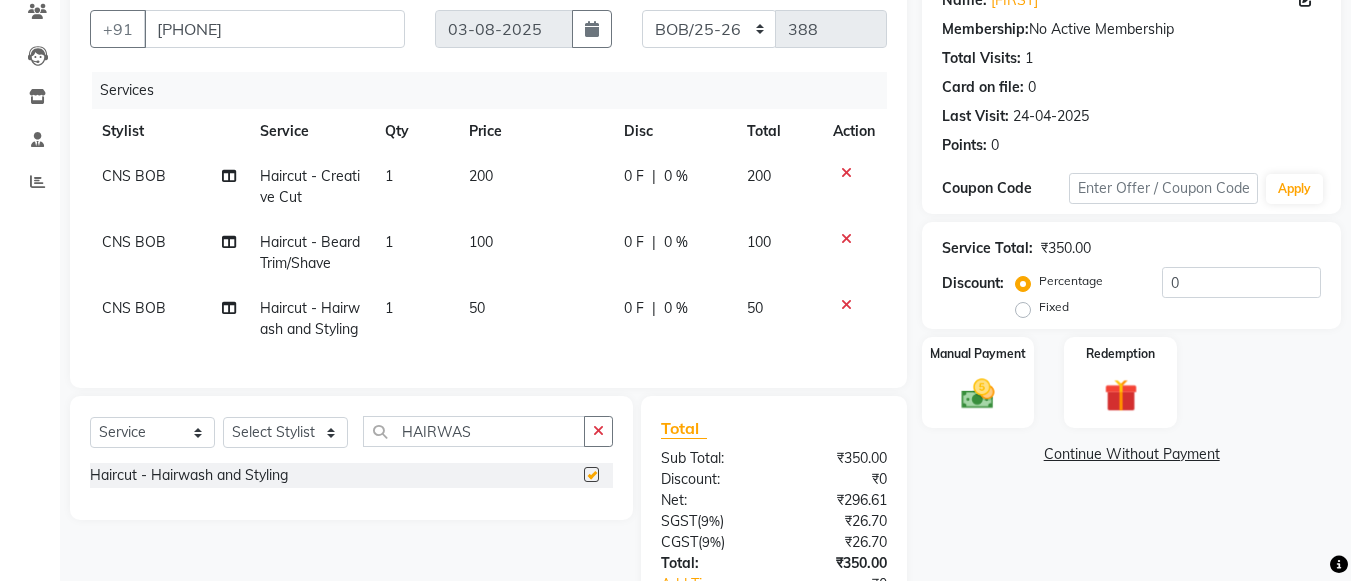 checkbox on "false" 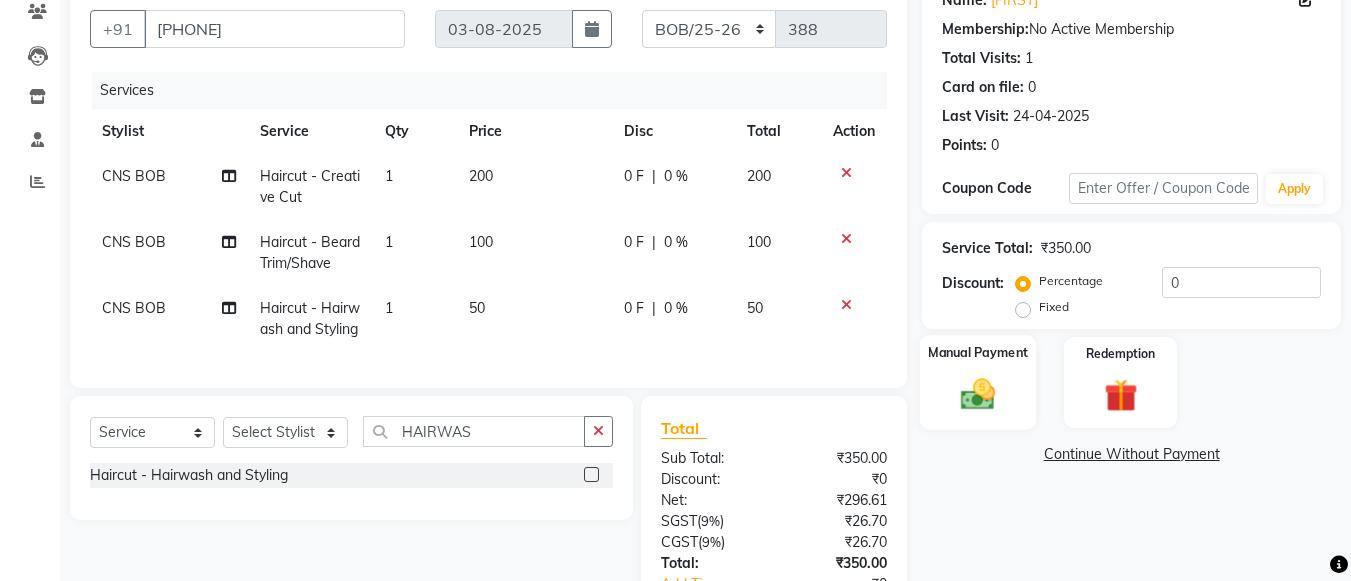 click 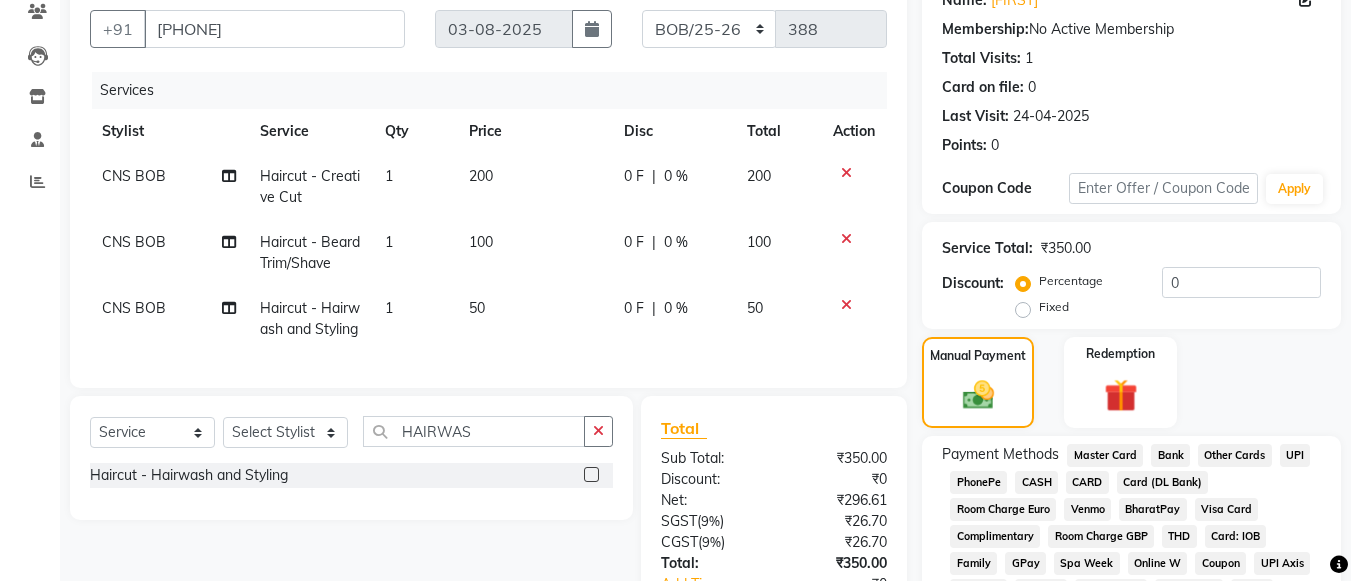 click on "UPI" 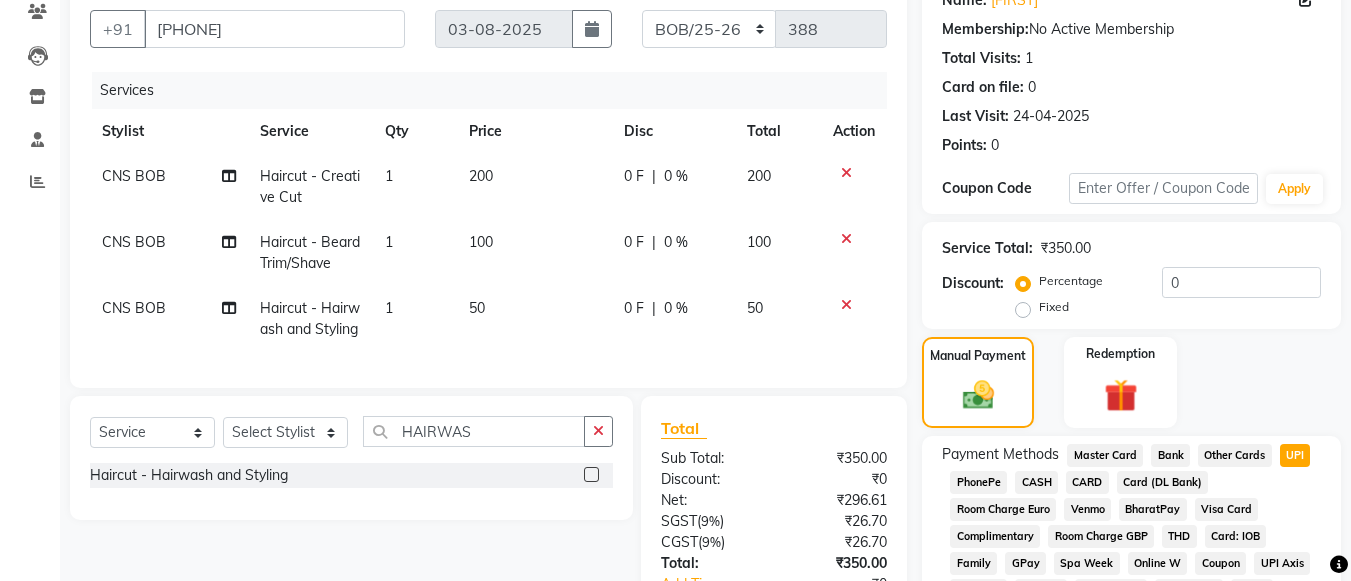 scroll, scrollTop: 413, scrollLeft: 0, axis: vertical 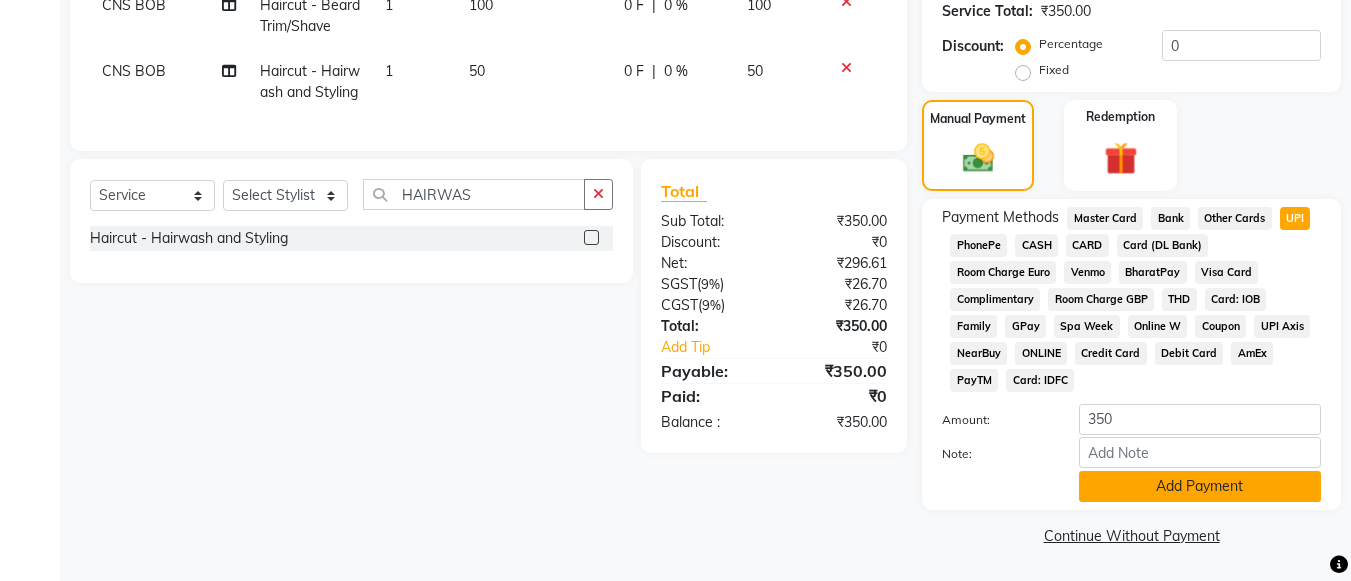 click on "Add Payment" 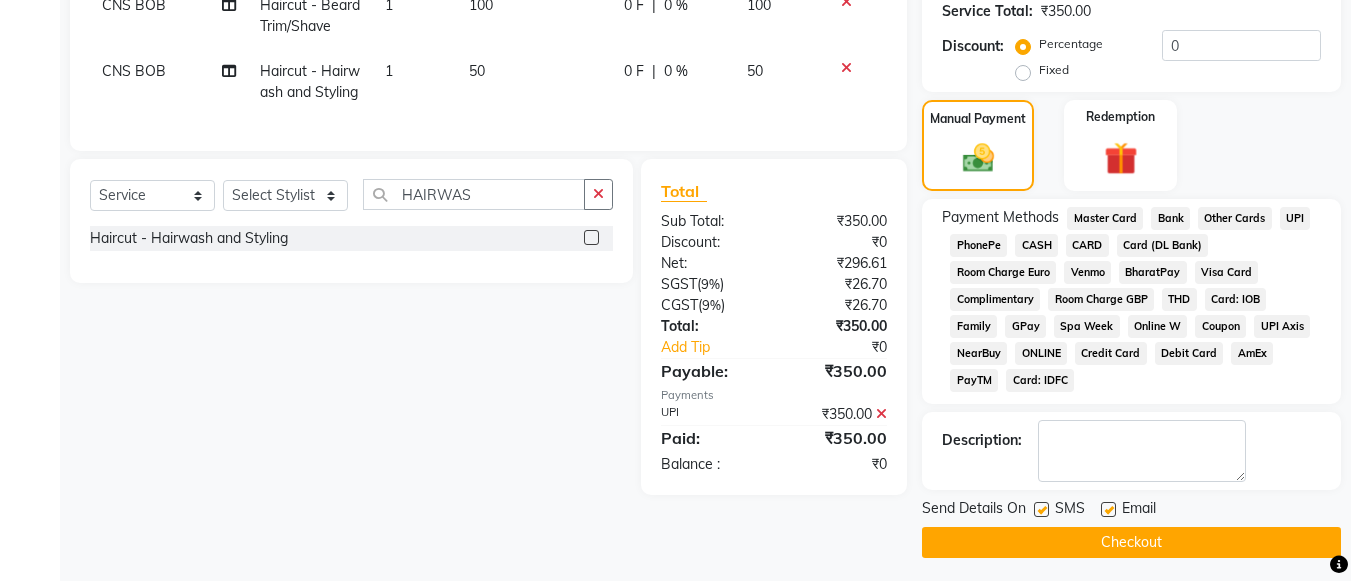 click on "Checkout" 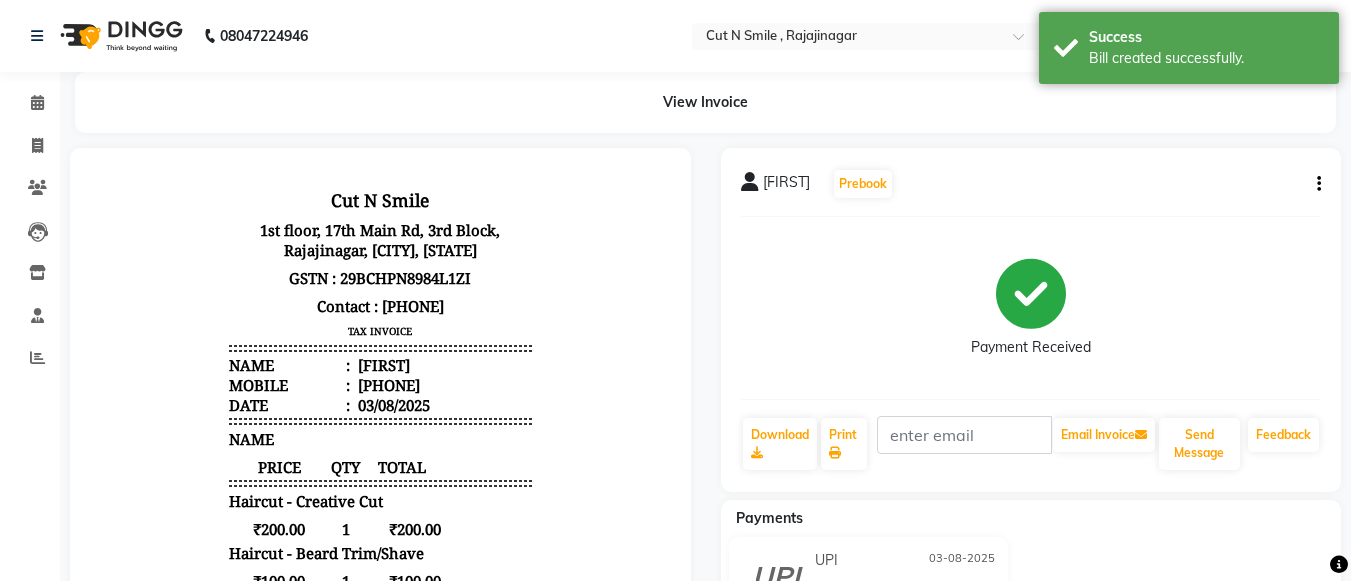 scroll, scrollTop: 0, scrollLeft: 0, axis: both 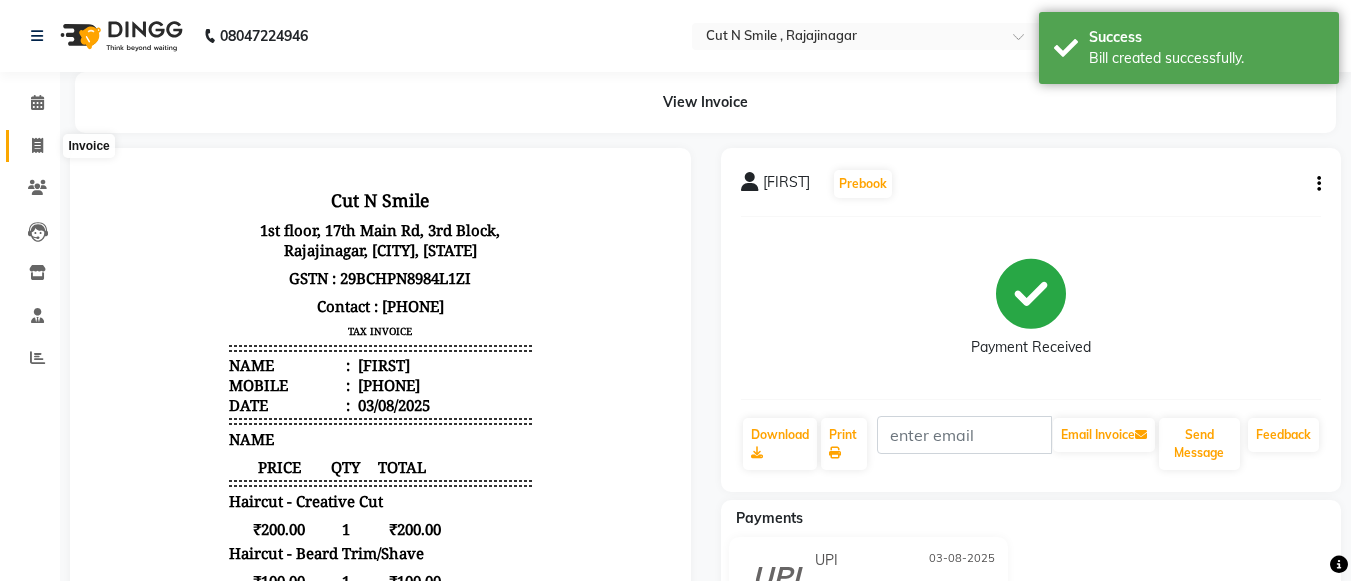 click 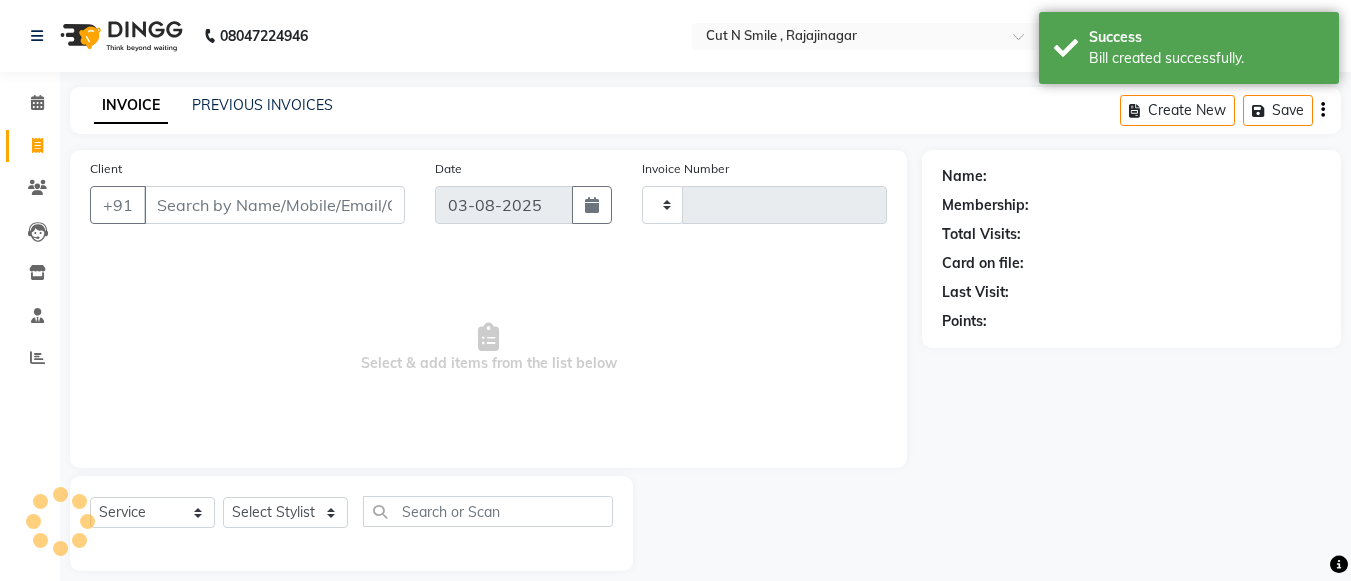 scroll, scrollTop: 20, scrollLeft: 0, axis: vertical 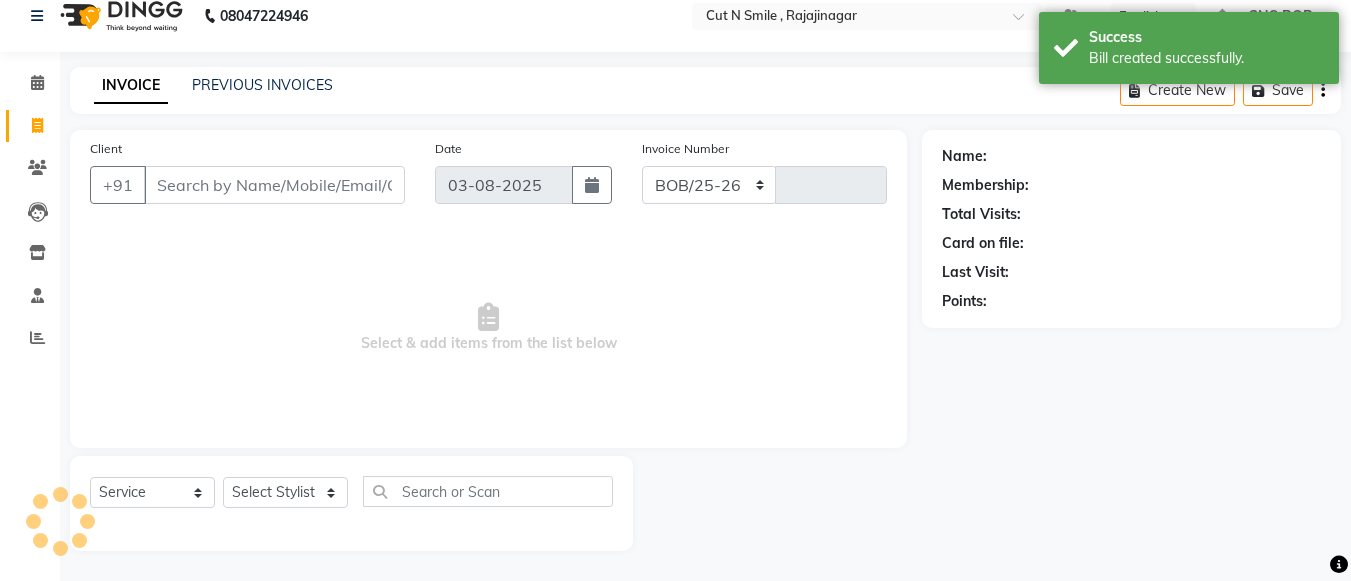 select on "7187" 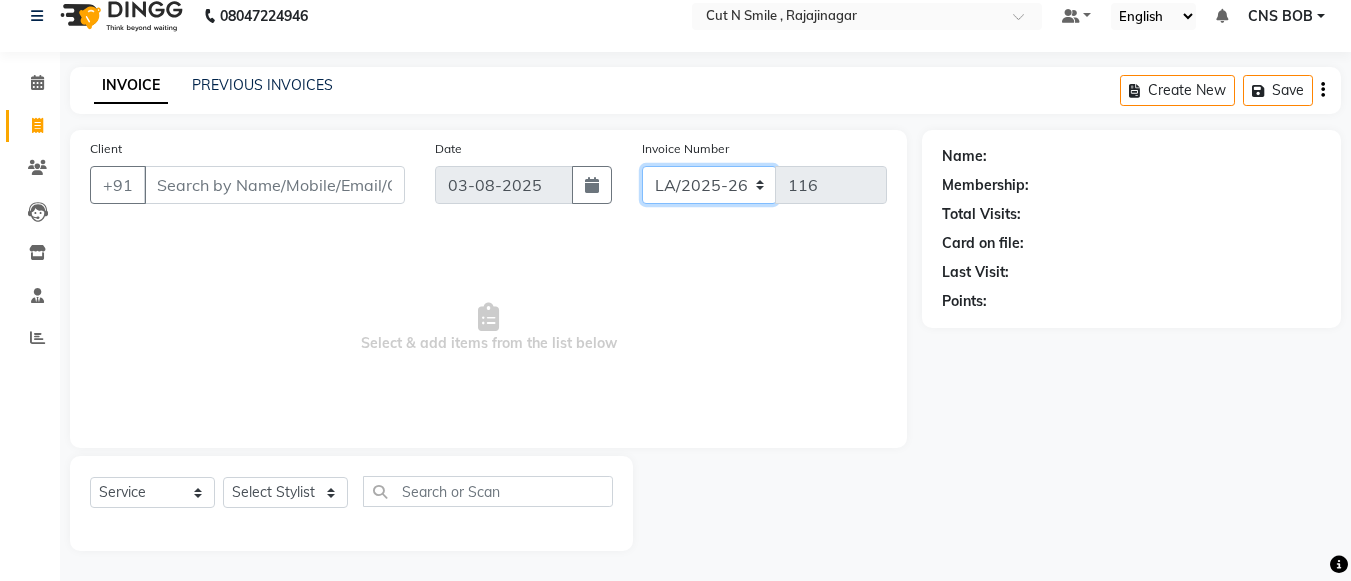 click on "BOB/25-26 LA/2025-26 SH/25 CH/25 SA/25" 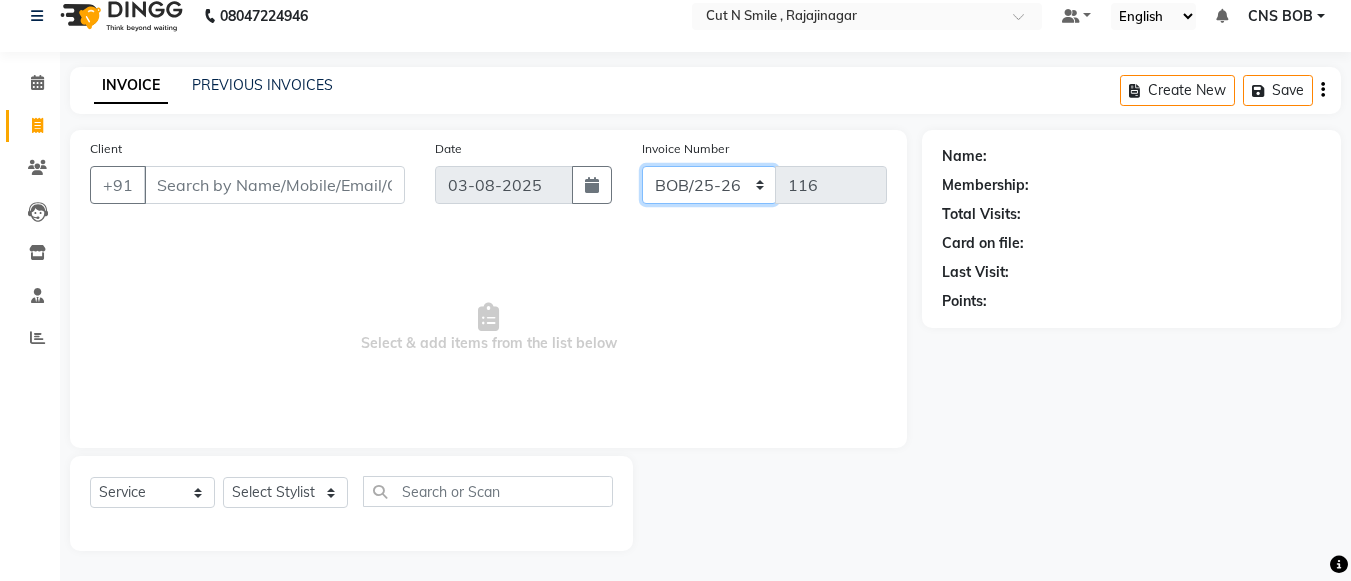 click on "BOB/25-26 LA/2025-26 SH/25 CH/25 SA/25" 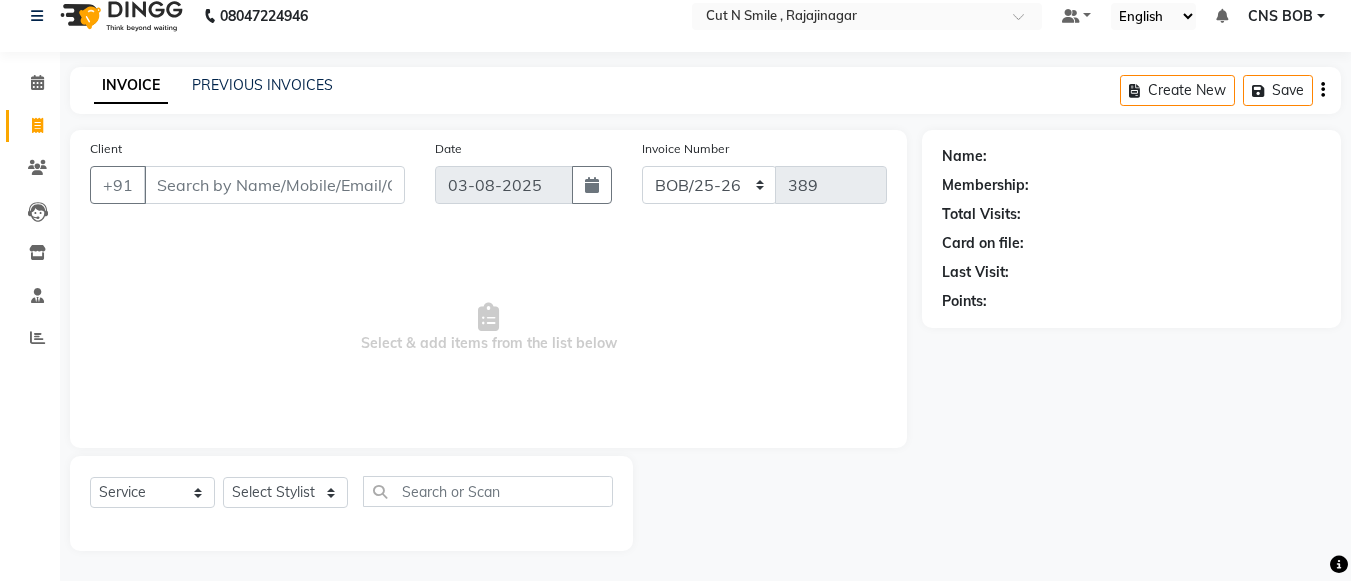 click on "Select & add items from the list below" at bounding box center (488, 328) 